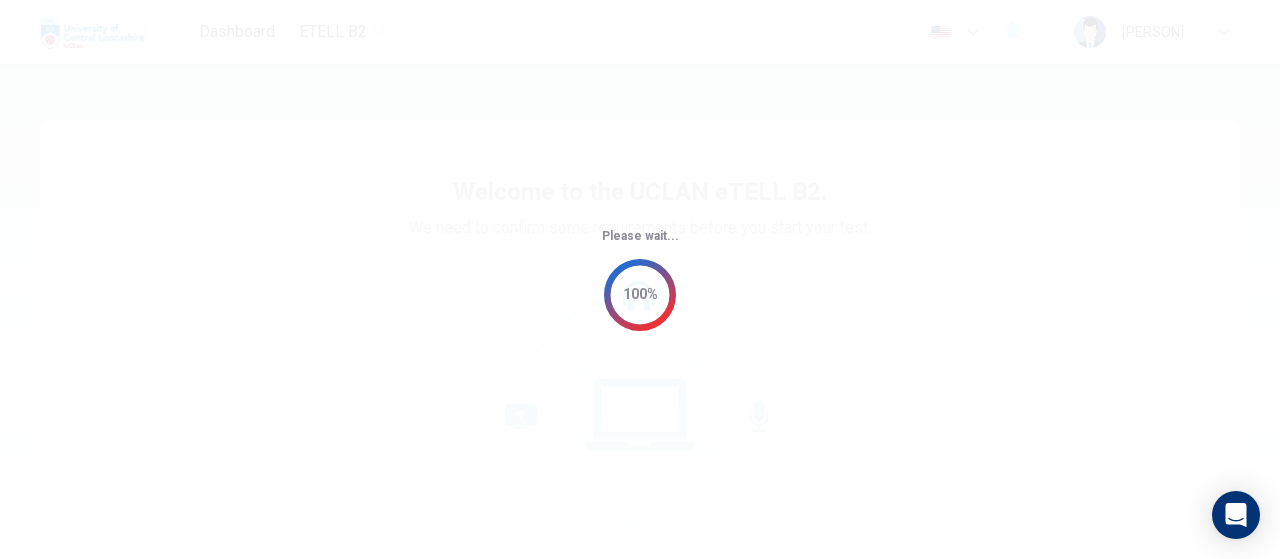 scroll, scrollTop: 0, scrollLeft: 0, axis: both 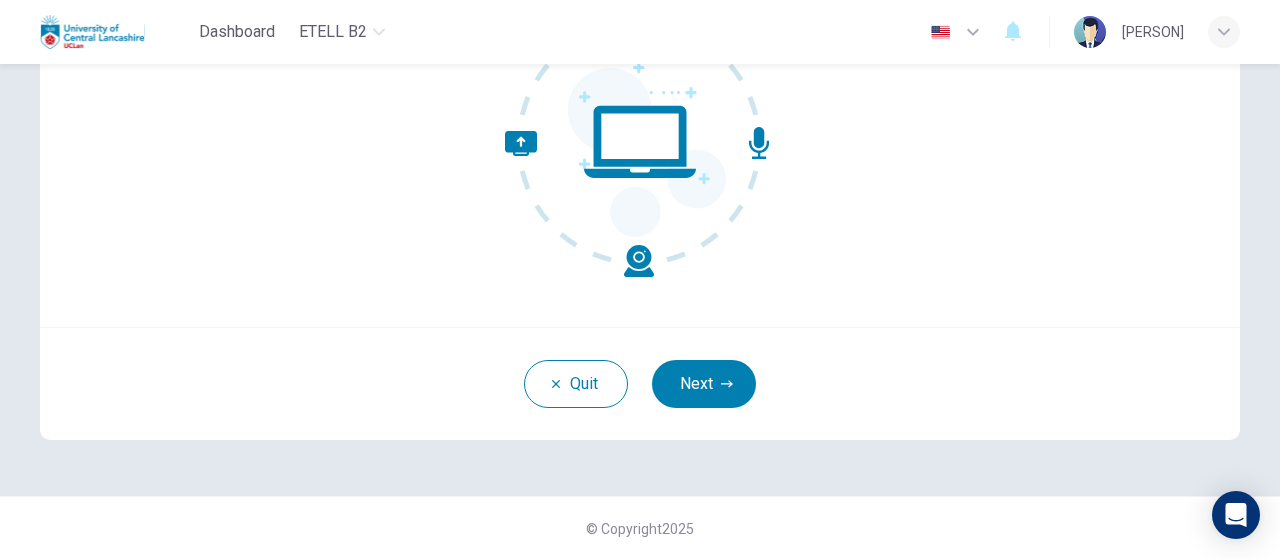 click on "Welcome to the UCLAN eTELL B2. We need to confirm some requirements before you start your test." at bounding box center (640, 87) 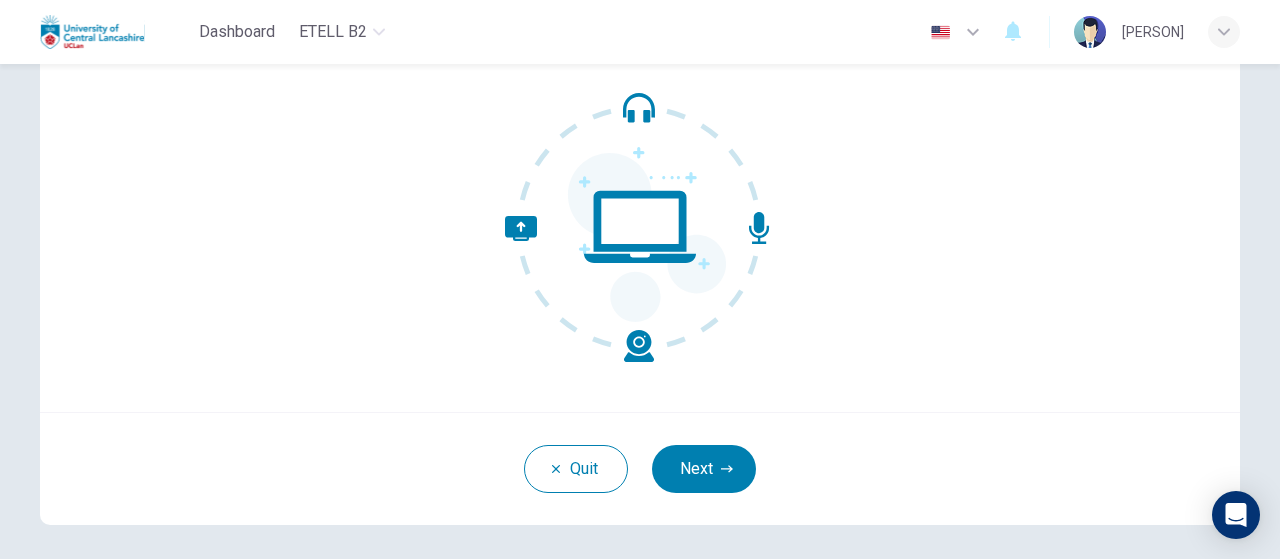 scroll, scrollTop: 273, scrollLeft: 0, axis: vertical 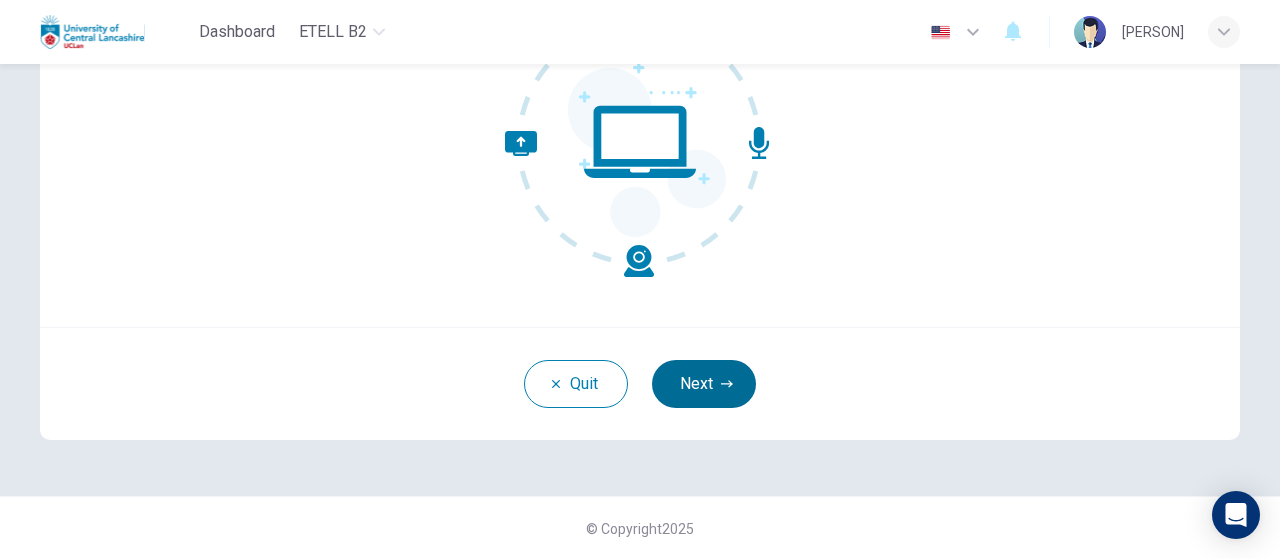 click on "Next" at bounding box center (704, 384) 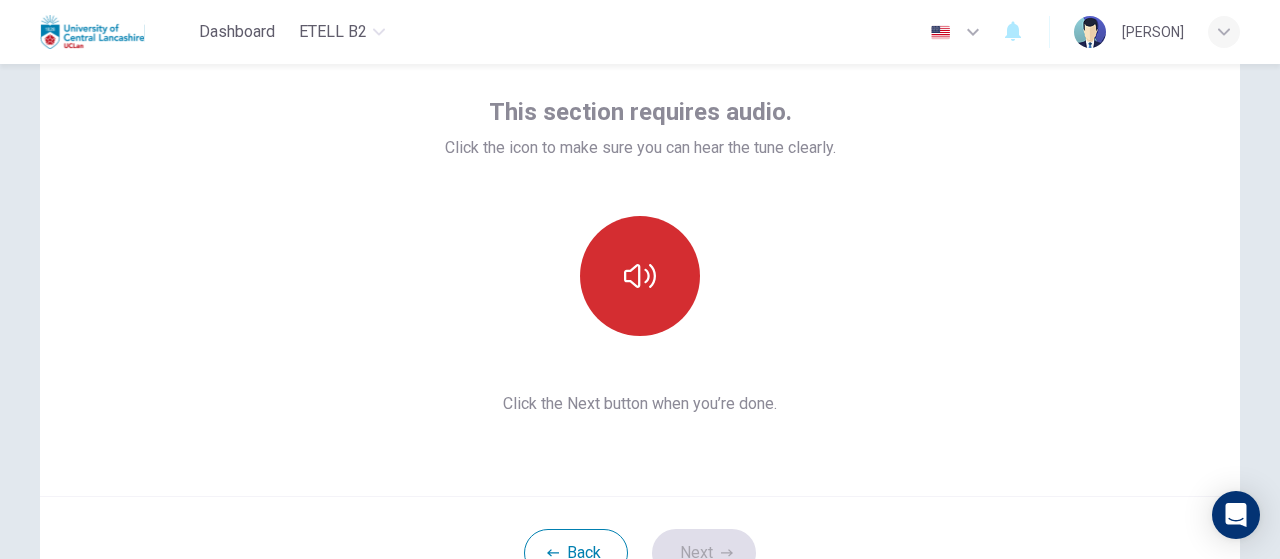 scroll, scrollTop: 73, scrollLeft: 0, axis: vertical 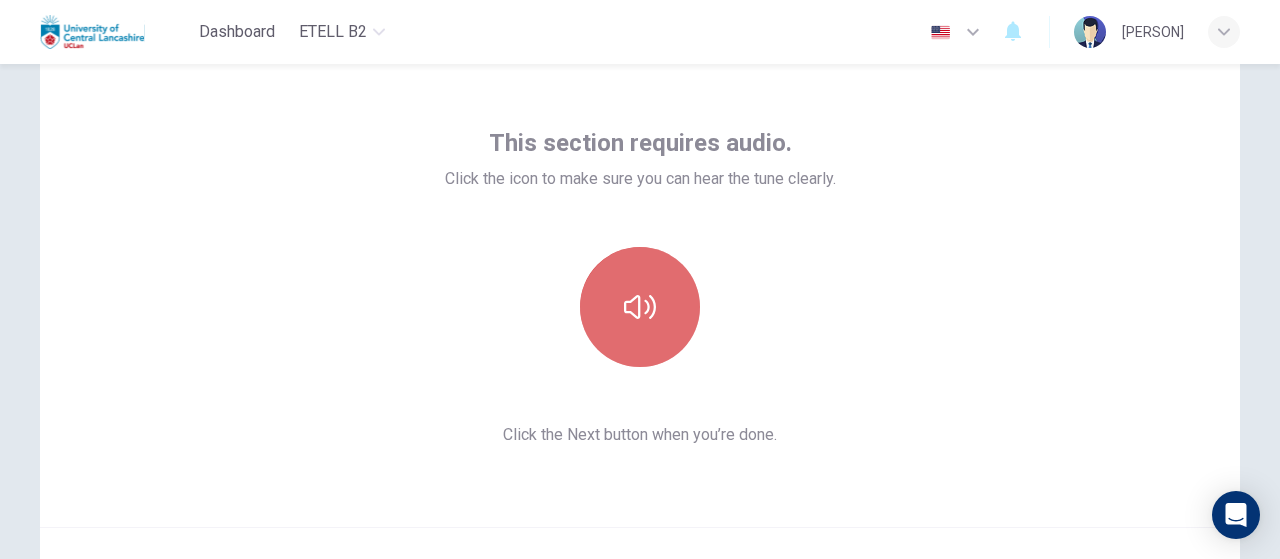 click 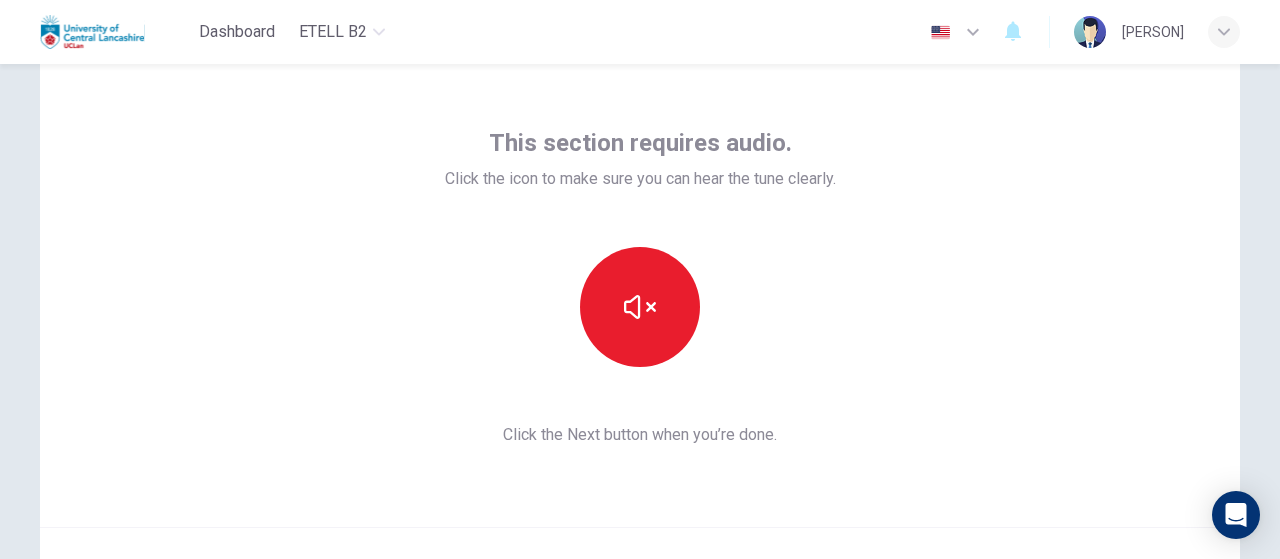 scroll, scrollTop: 173, scrollLeft: 0, axis: vertical 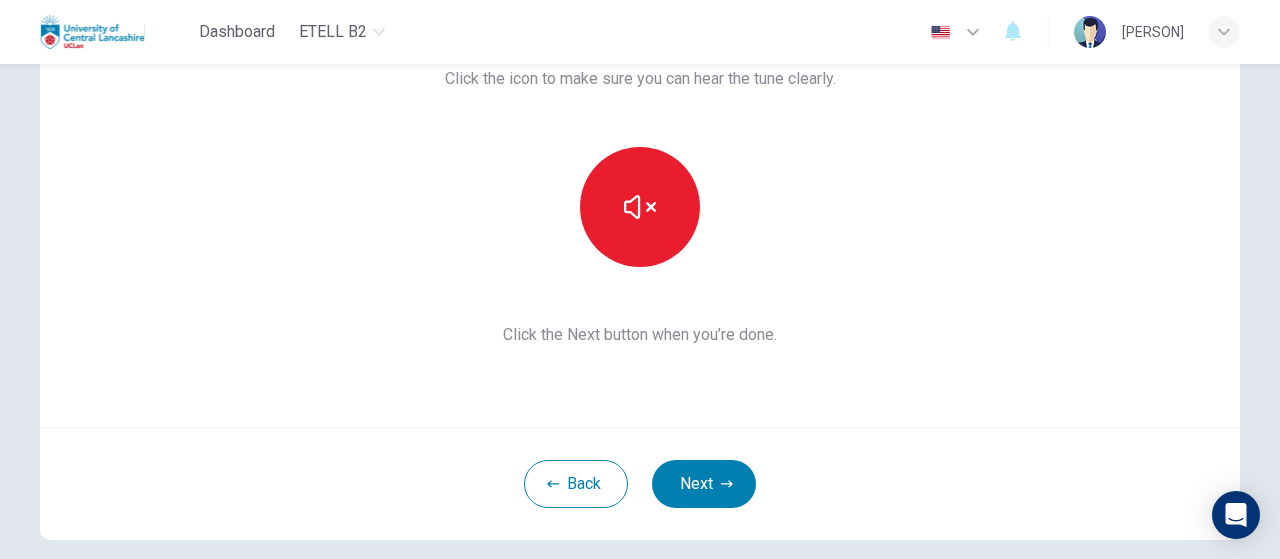 click on "This section requires audio. Click the icon to make sure you can hear the tune clearly. Click the Next button when you’re done." at bounding box center [640, 187] 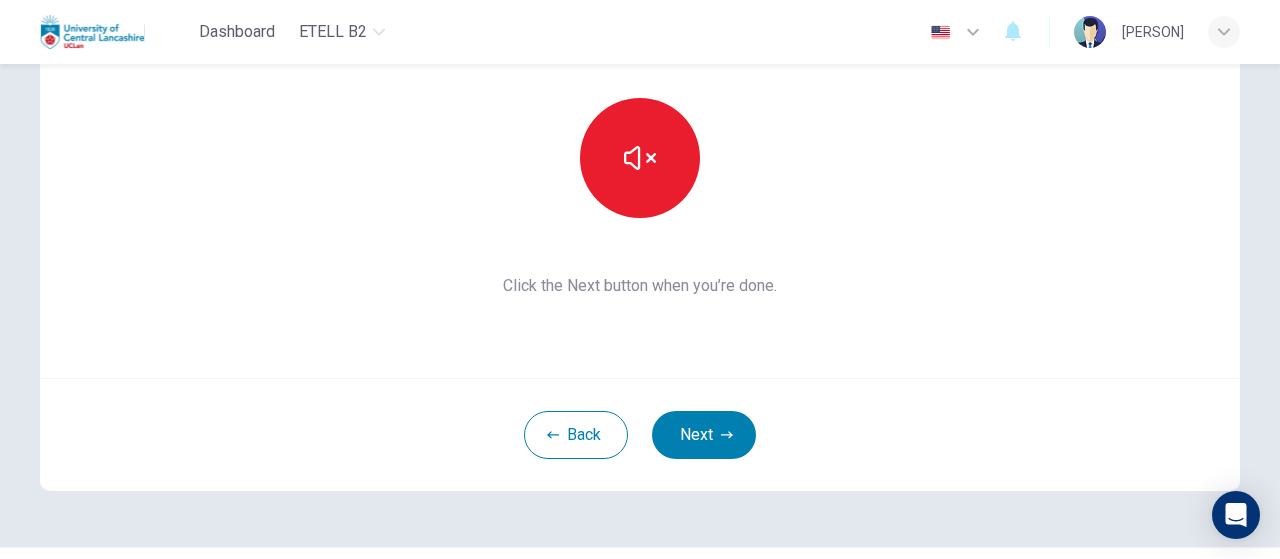 scroll, scrollTop: 273, scrollLeft: 0, axis: vertical 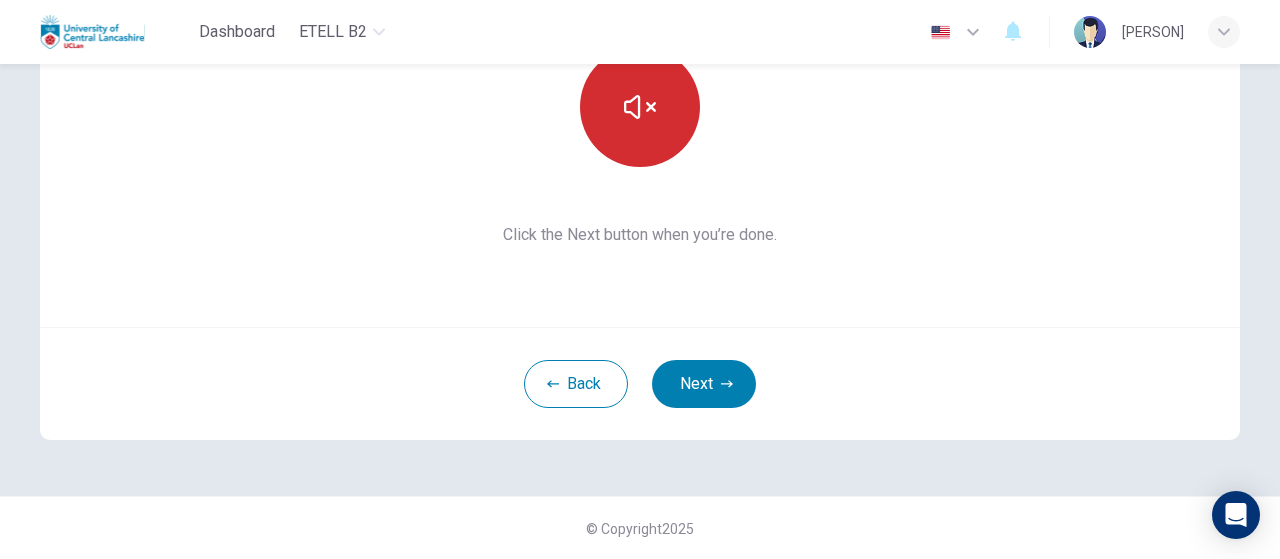 click 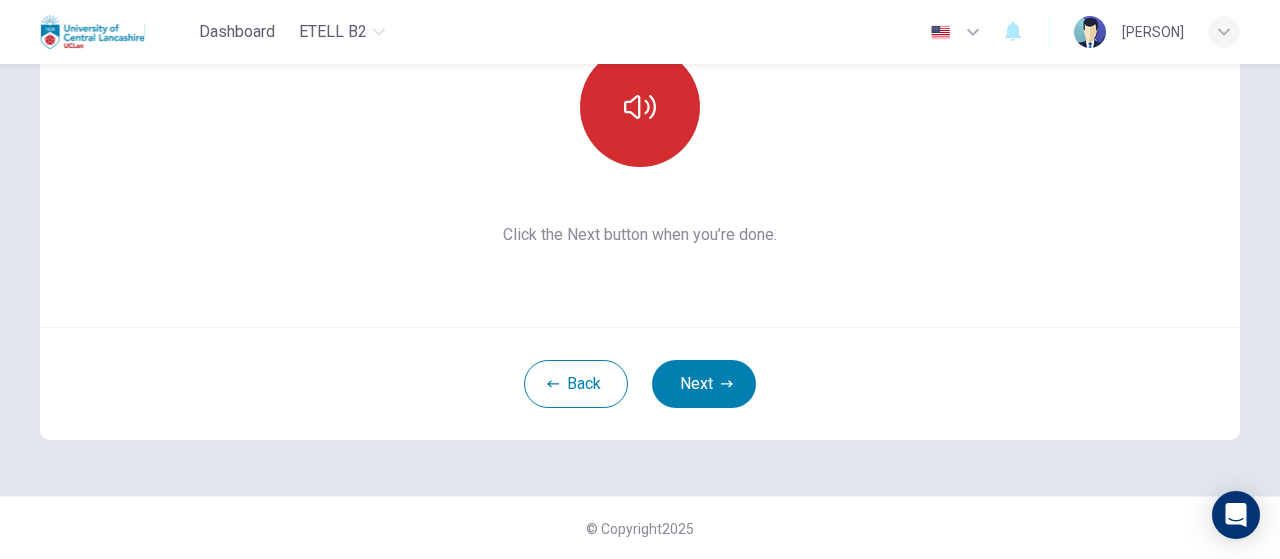 click at bounding box center [640, 107] 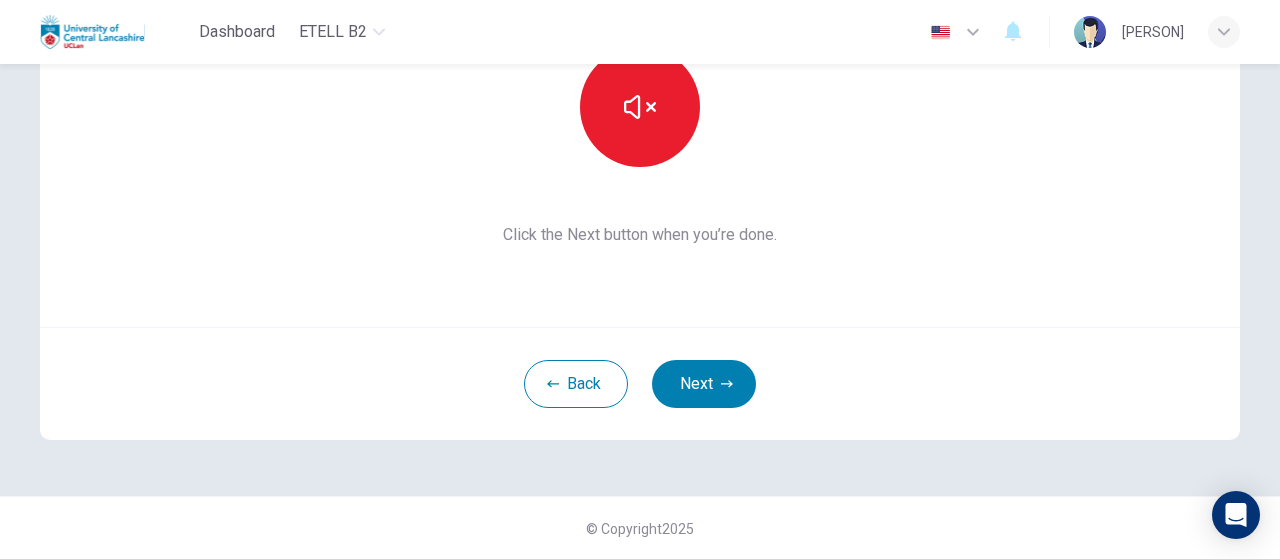 click on "This section requires audio. Click the icon to make sure you can hear the tune clearly. Click the Next button when you’re done." at bounding box center (640, 87) 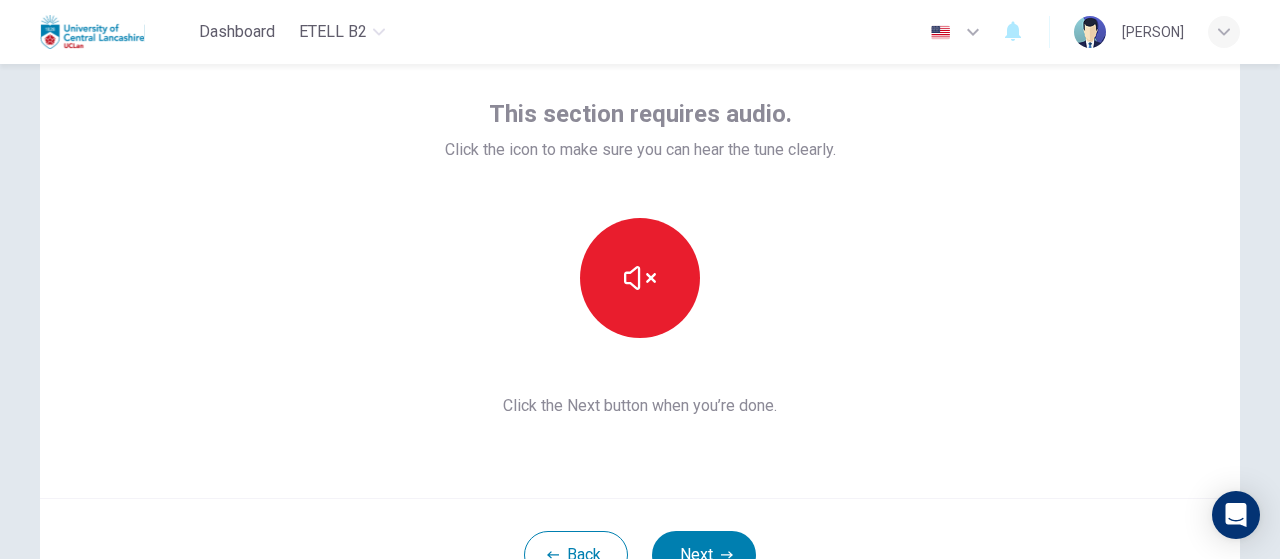 scroll, scrollTop: 200, scrollLeft: 0, axis: vertical 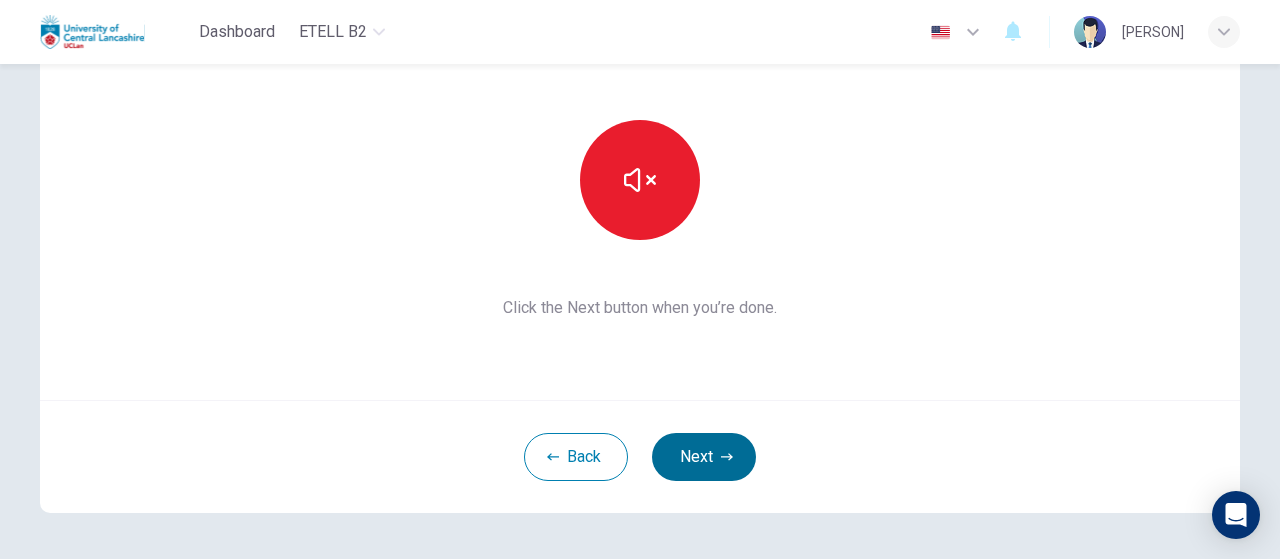 click on "Next" at bounding box center [704, 457] 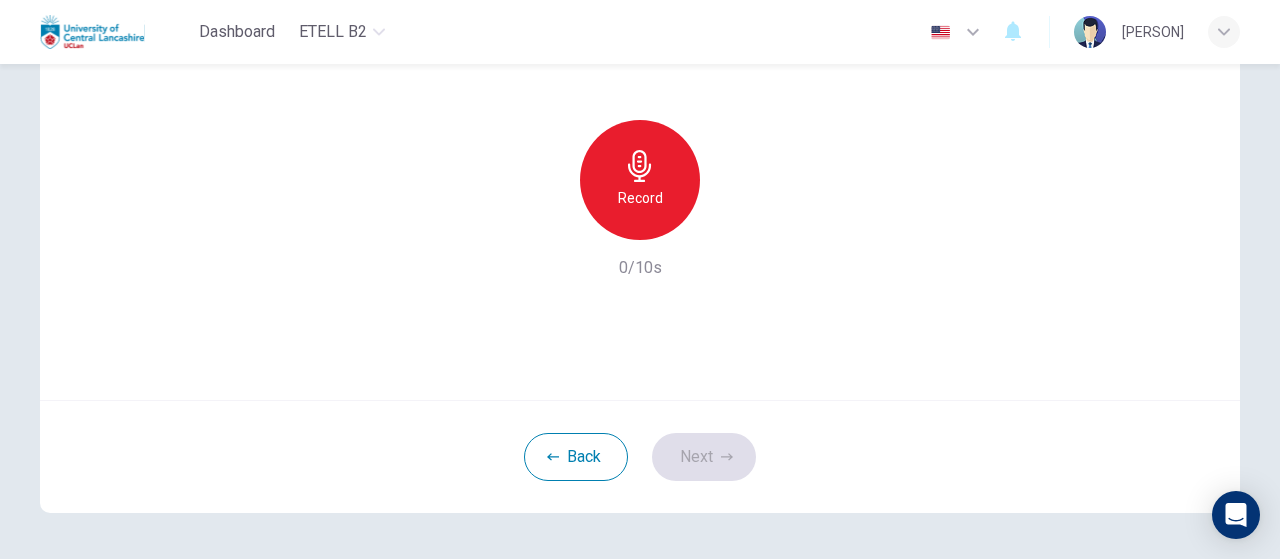 scroll, scrollTop: 100, scrollLeft: 0, axis: vertical 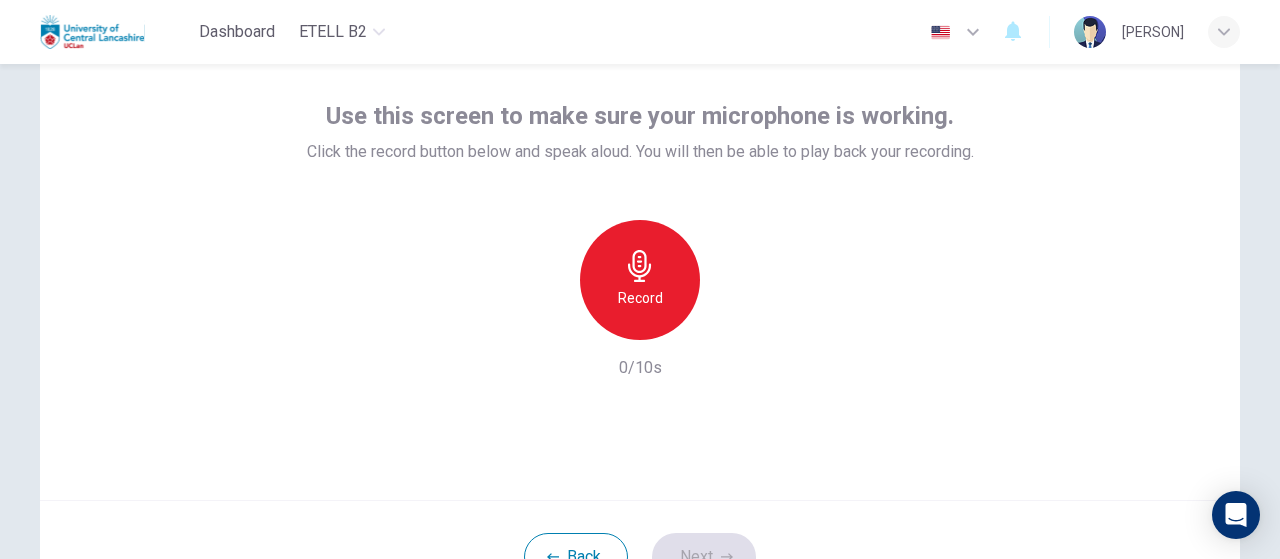 click on "Record" at bounding box center (640, 280) 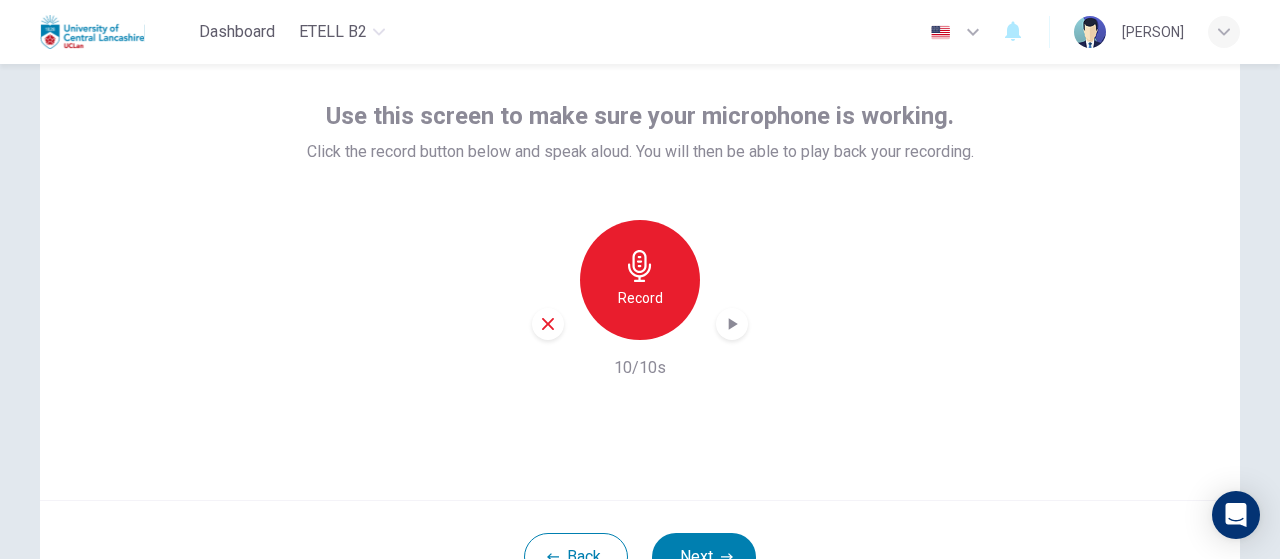 click 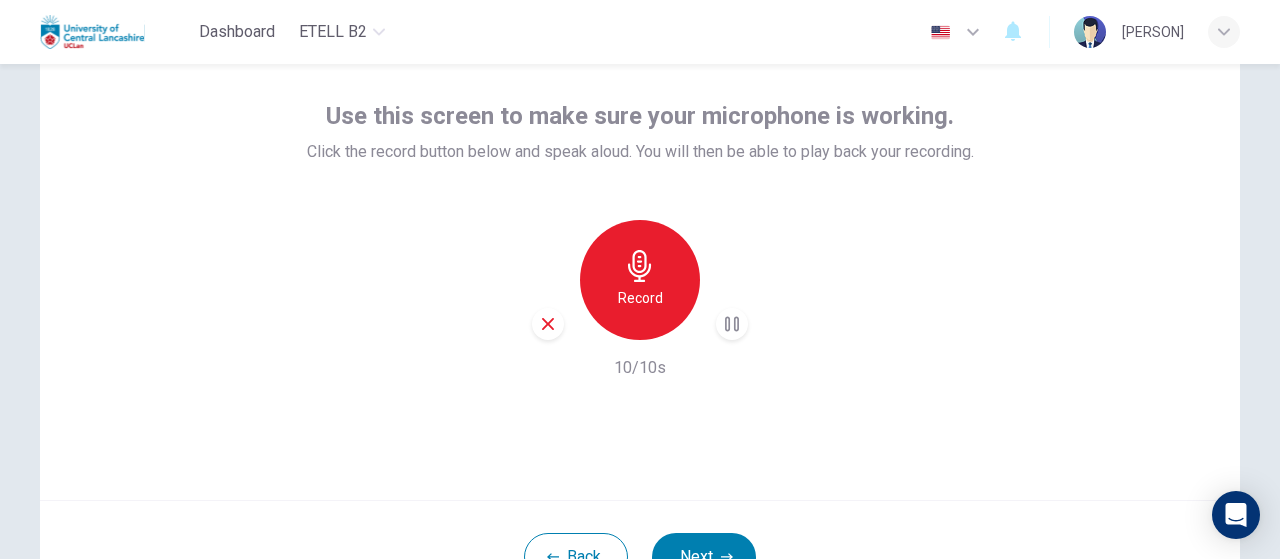 scroll, scrollTop: 200, scrollLeft: 0, axis: vertical 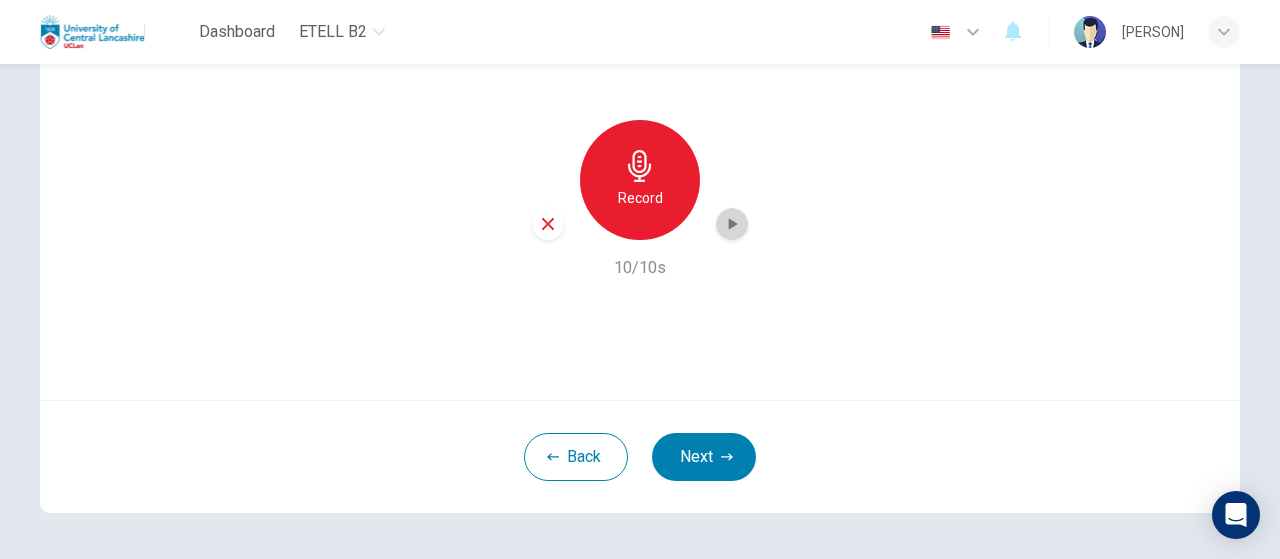 click 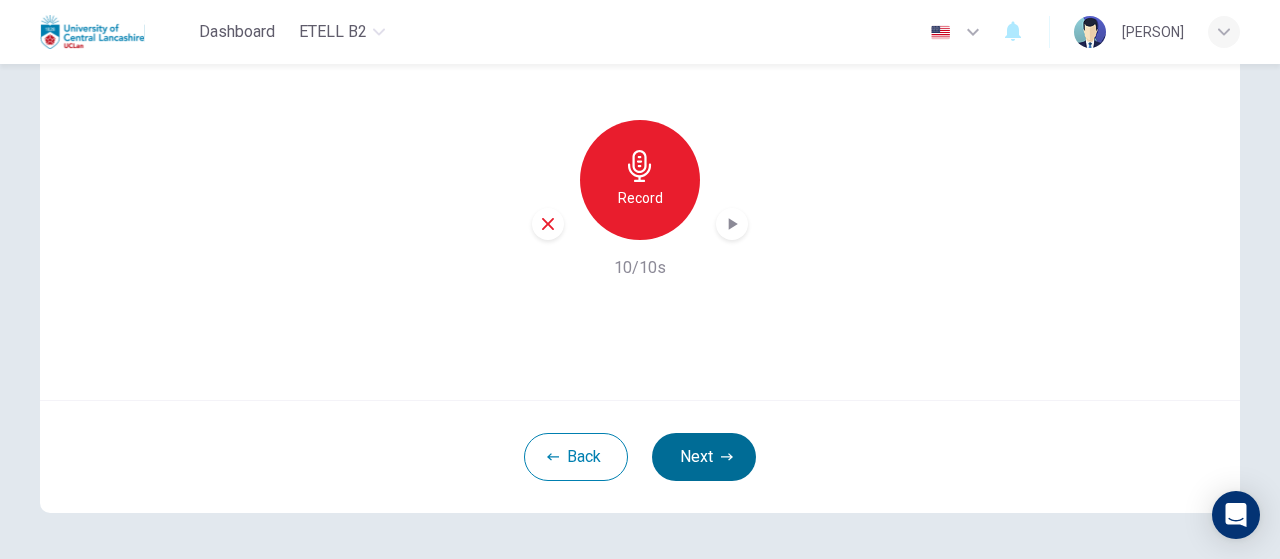 click on "Next" at bounding box center (704, 457) 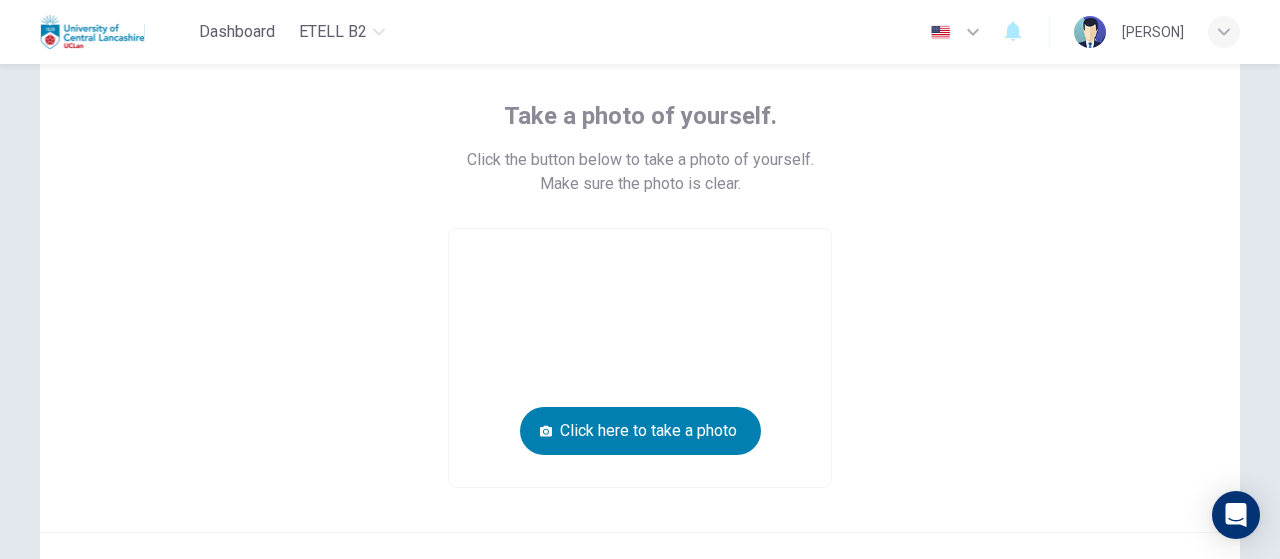 scroll, scrollTop: 200, scrollLeft: 0, axis: vertical 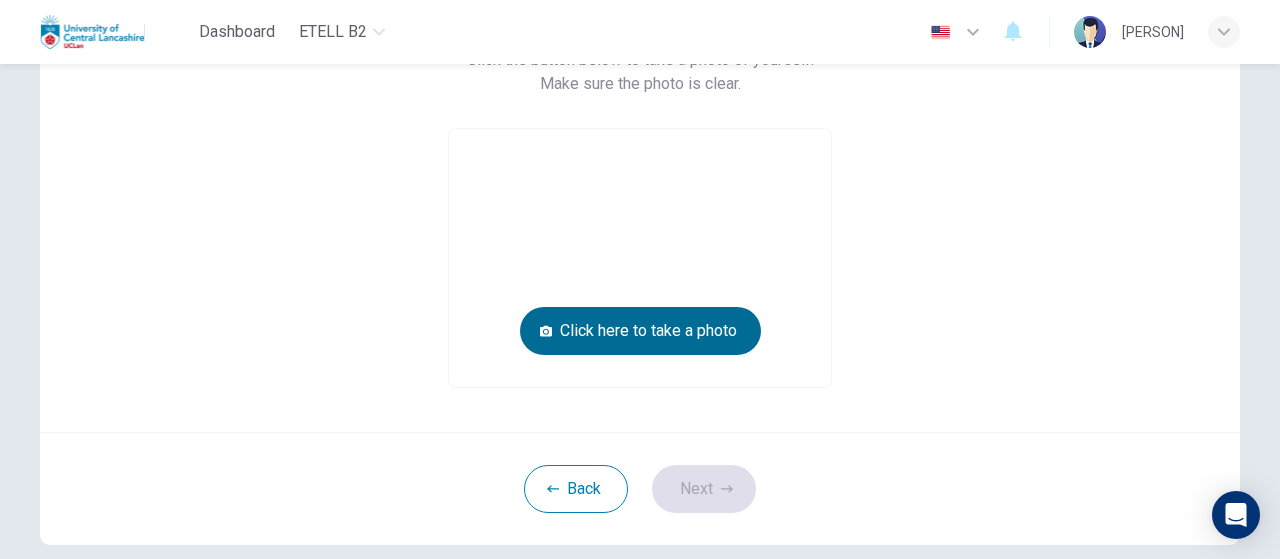 click on "Click here to take a photo" at bounding box center (640, 331) 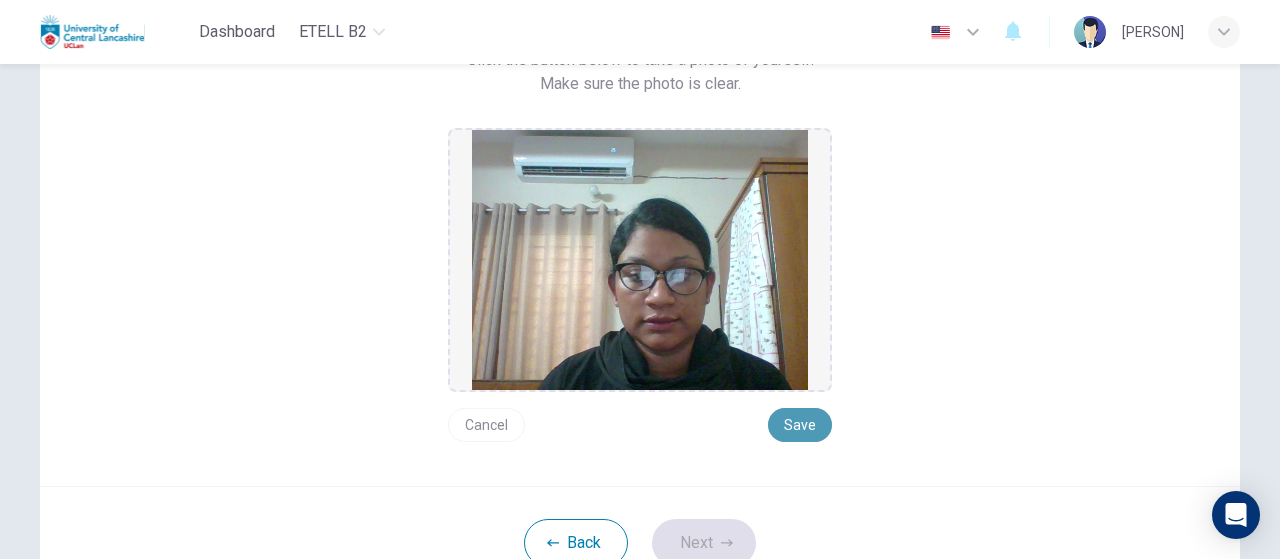 click on "Save" at bounding box center (800, 425) 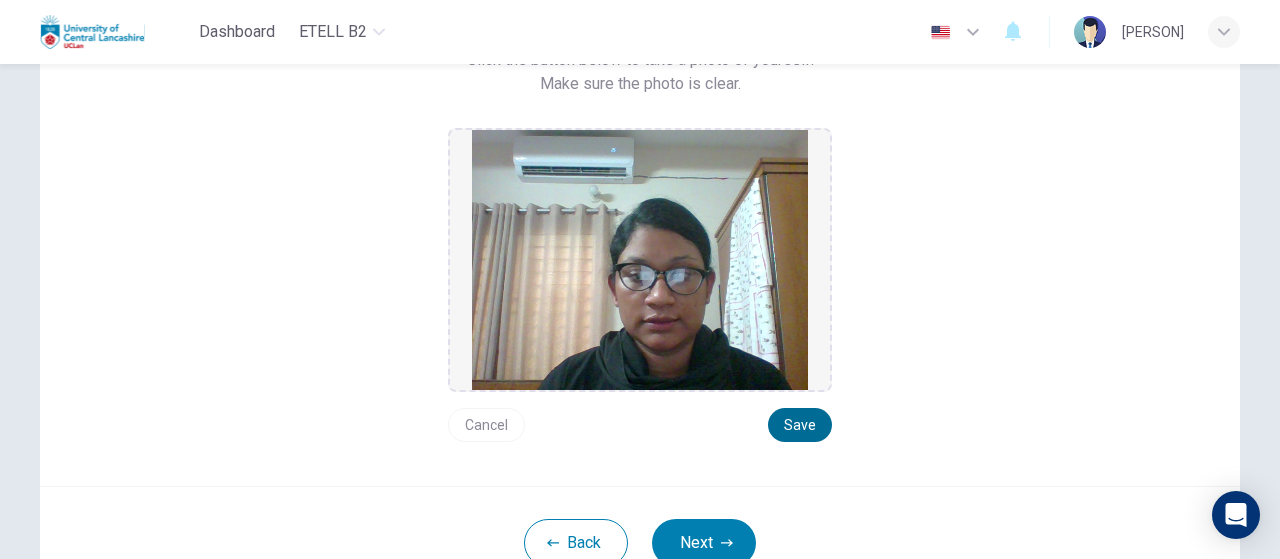 scroll, scrollTop: 300, scrollLeft: 0, axis: vertical 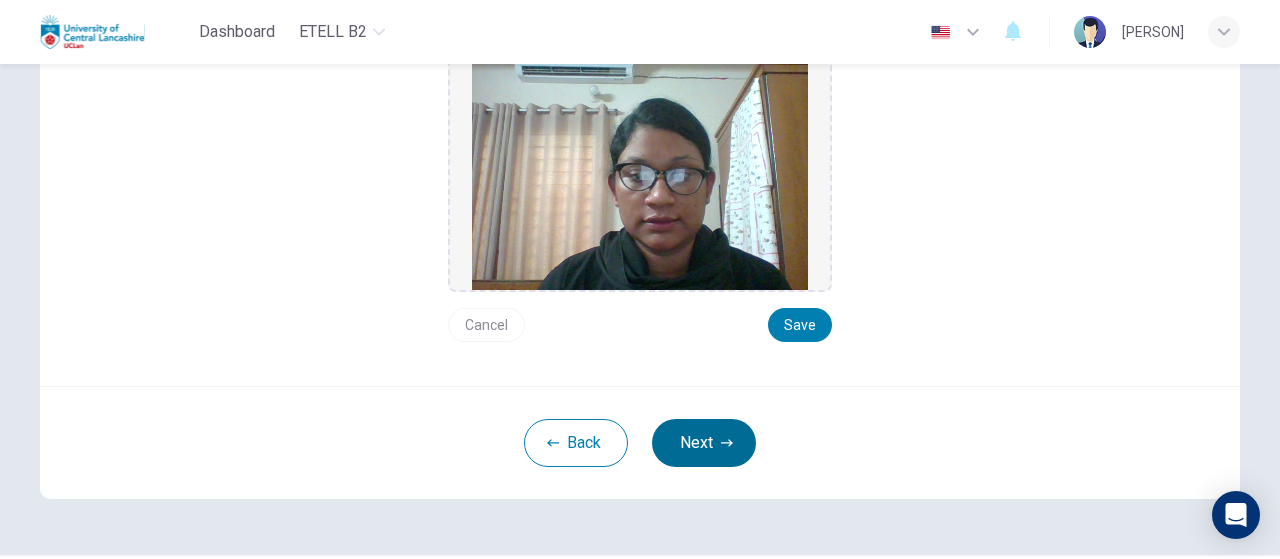 click on "Next" at bounding box center [704, 443] 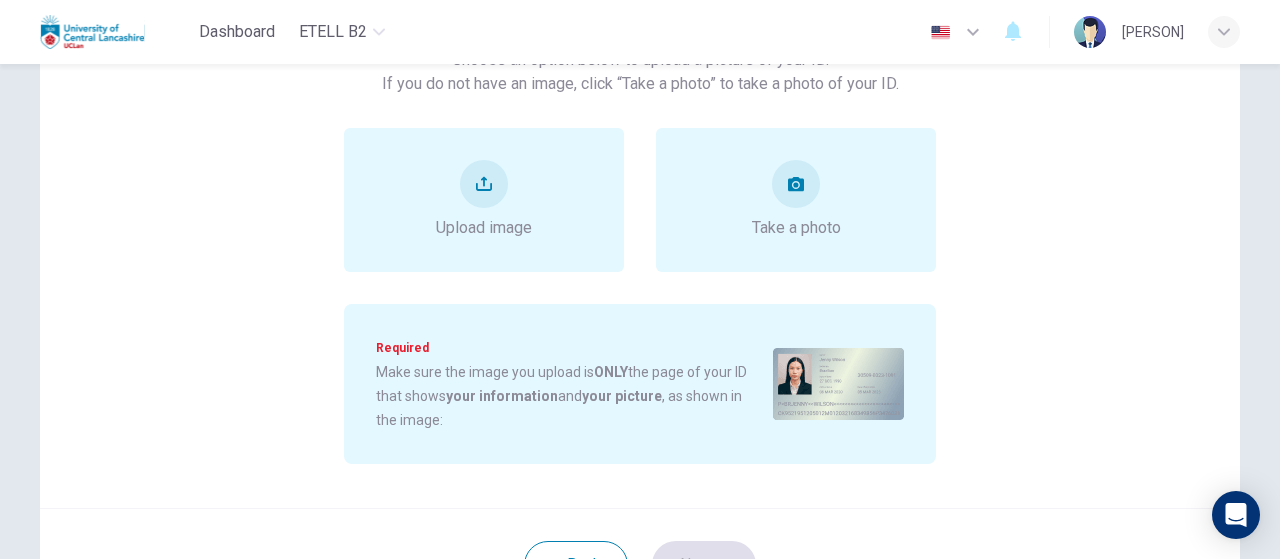 scroll, scrollTop: 100, scrollLeft: 0, axis: vertical 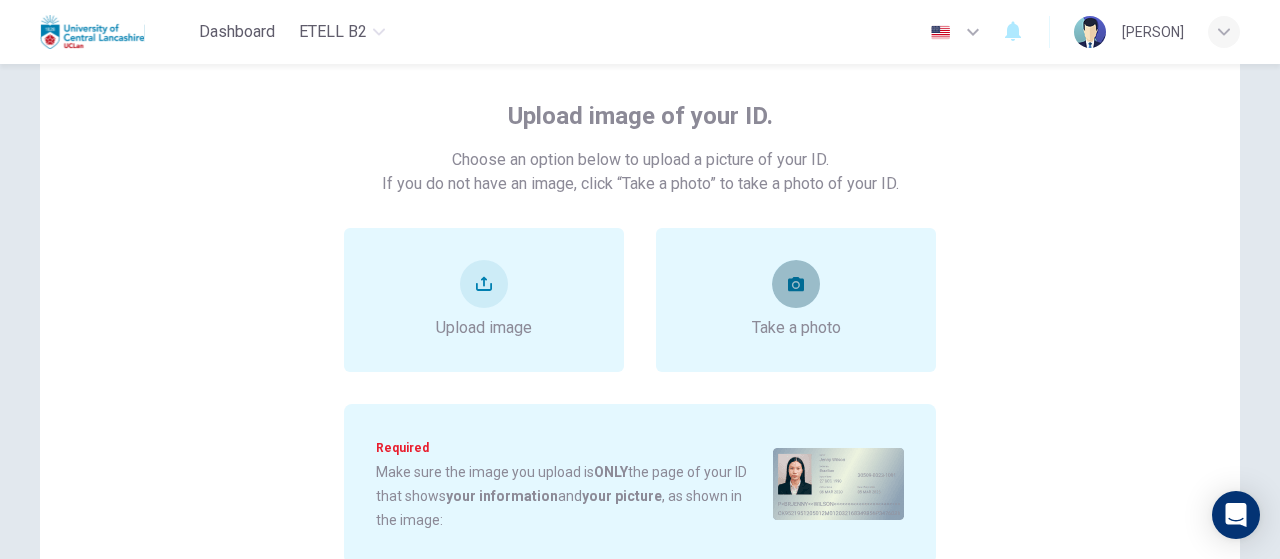 click at bounding box center (796, 284) 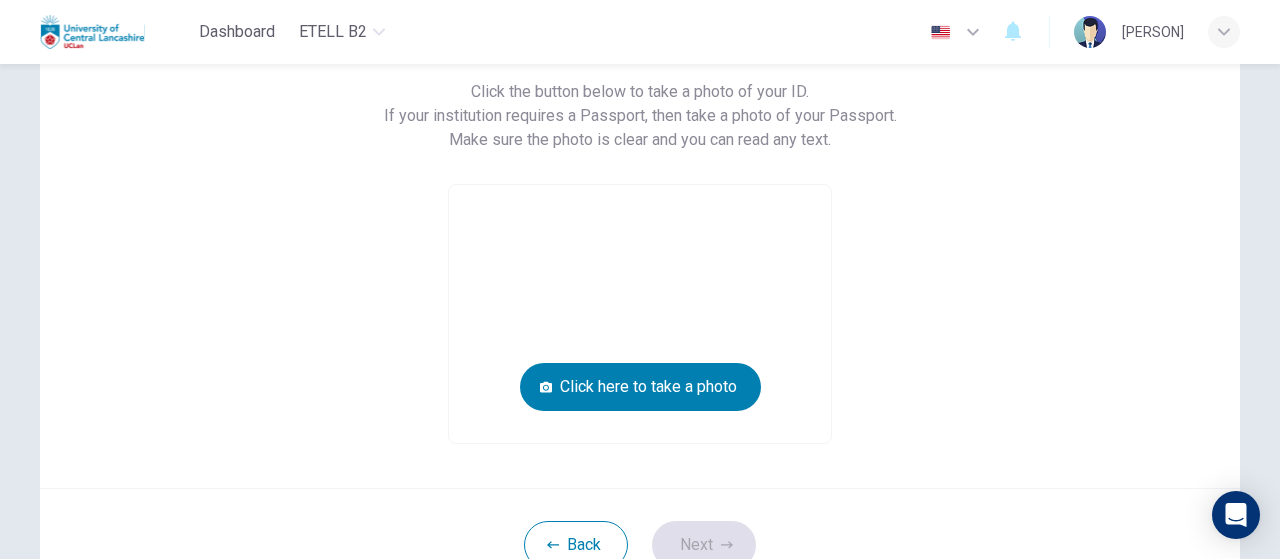 scroll, scrollTop: 200, scrollLeft: 0, axis: vertical 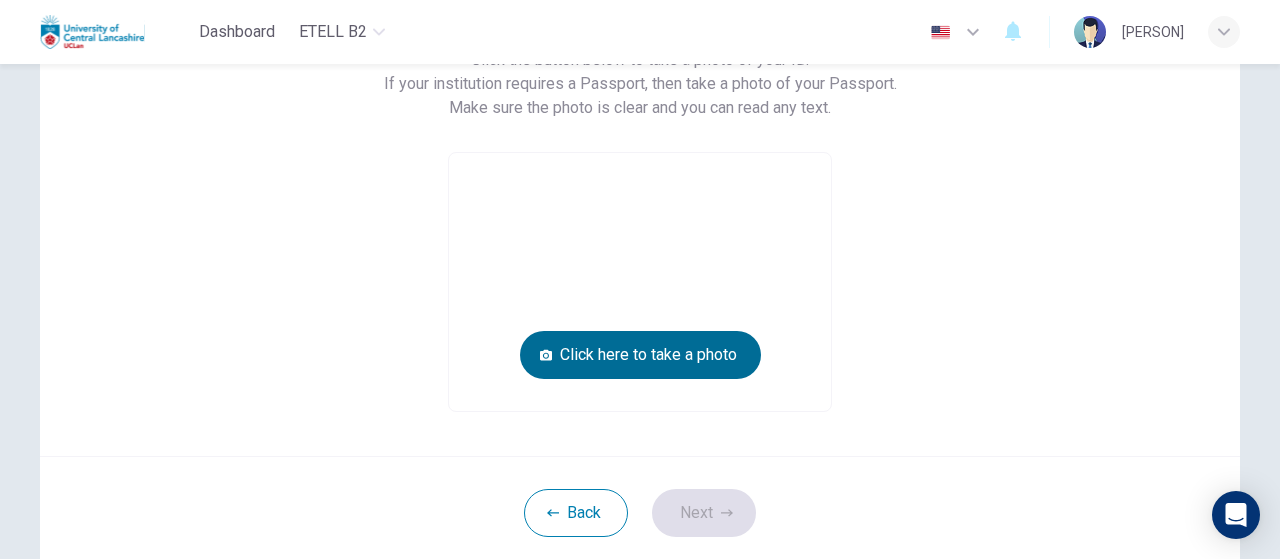 click on "Click here to take a photo" at bounding box center (640, 355) 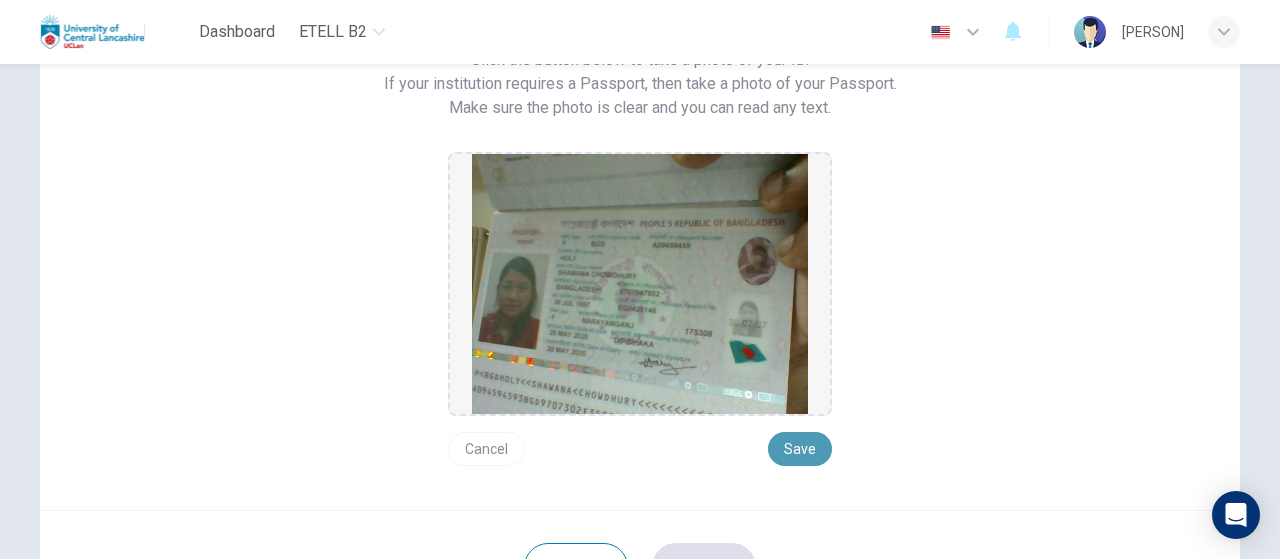 click on "Save" at bounding box center (800, 449) 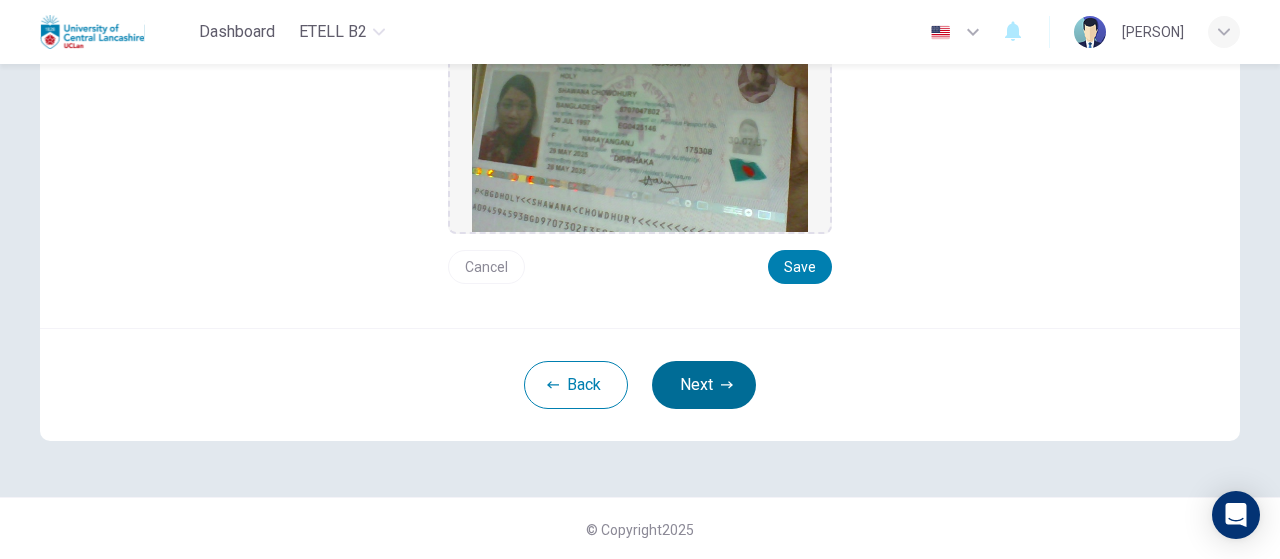 click on "Next" at bounding box center [704, 385] 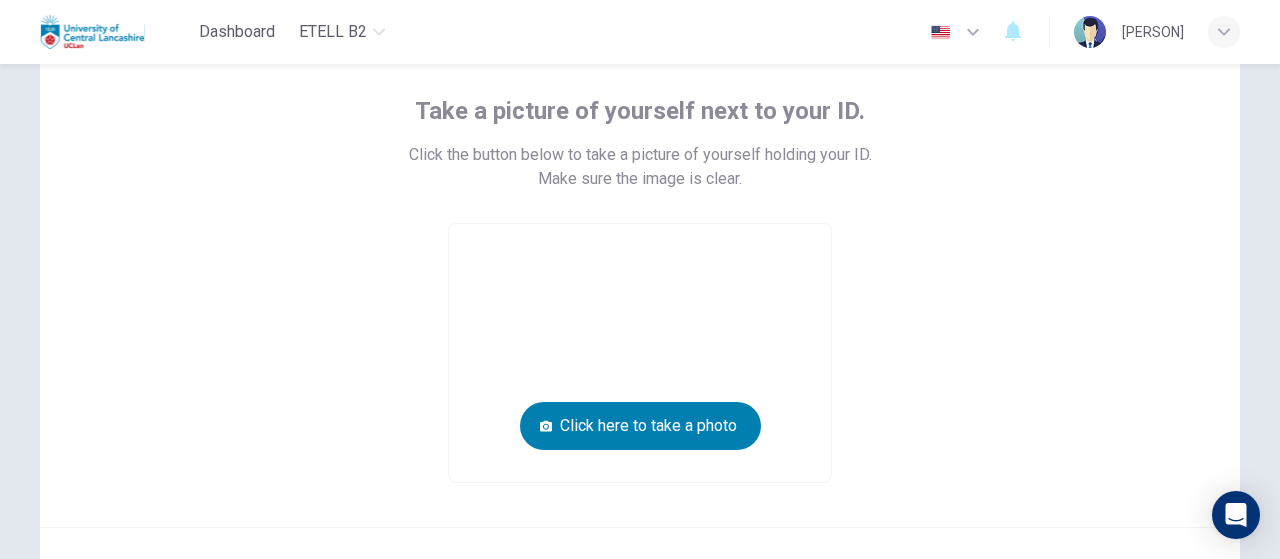 scroll, scrollTop: 205, scrollLeft: 0, axis: vertical 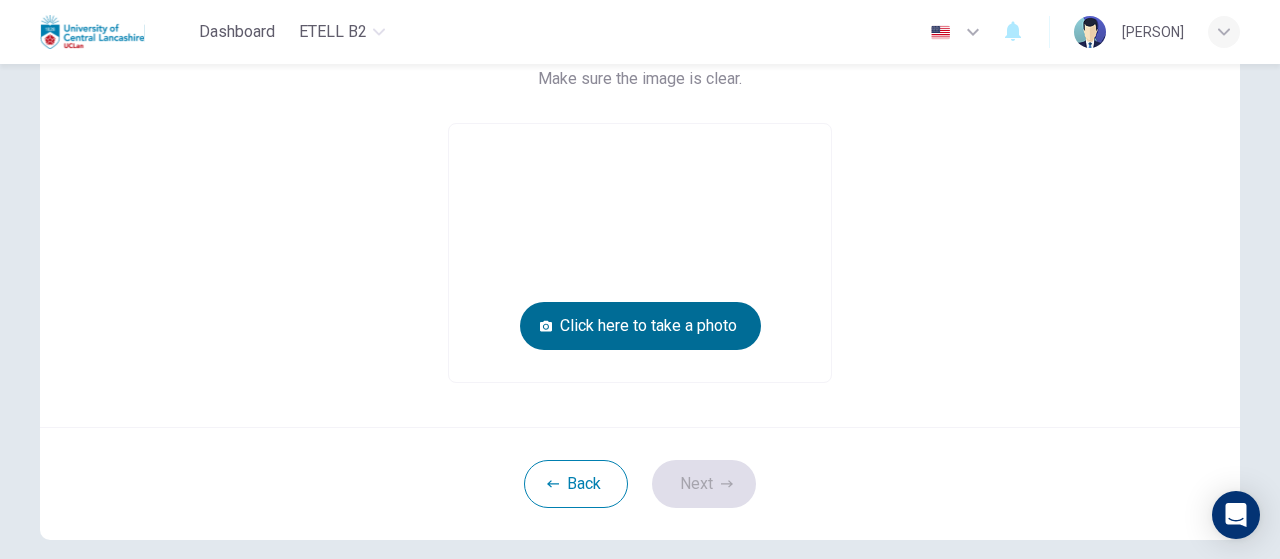 click on "Click here to take a photo" at bounding box center [640, 326] 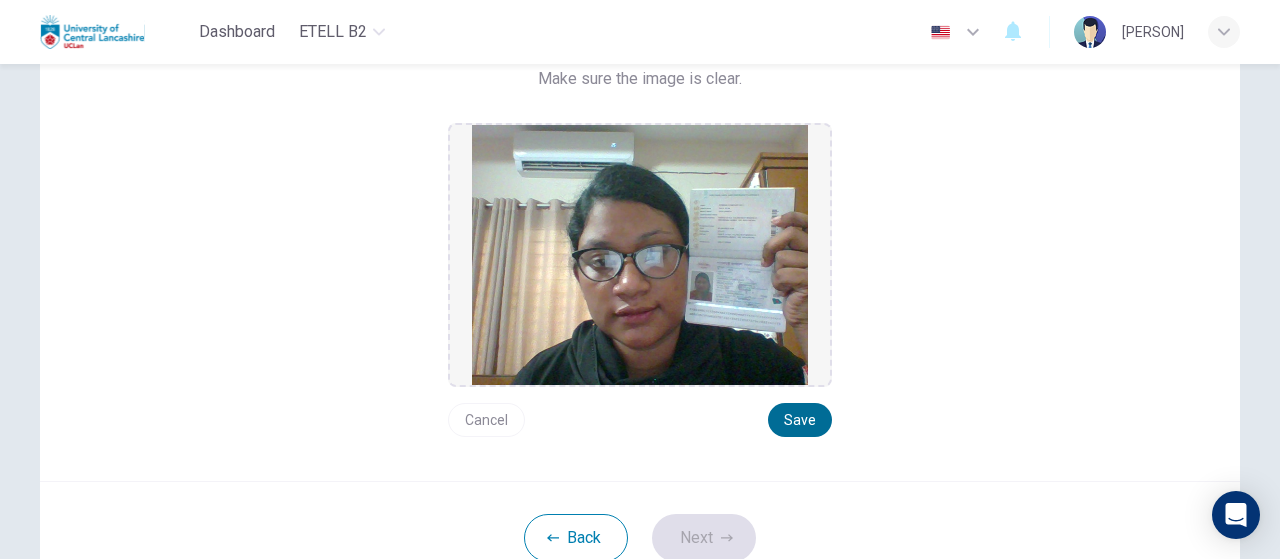 click on "Save" at bounding box center [800, 420] 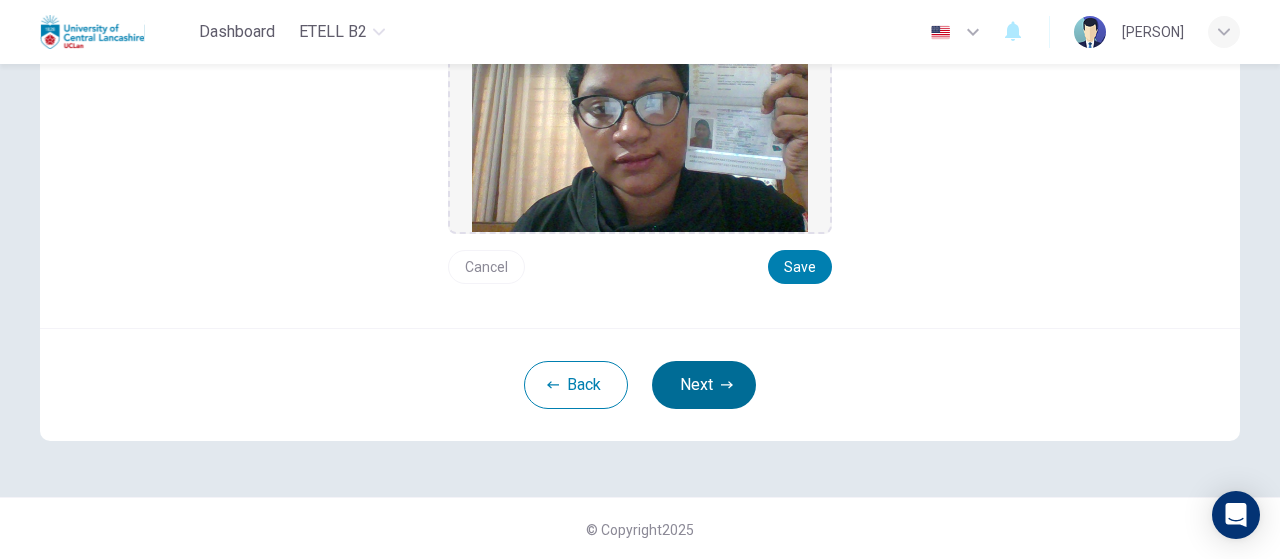 click on "Next" at bounding box center [704, 385] 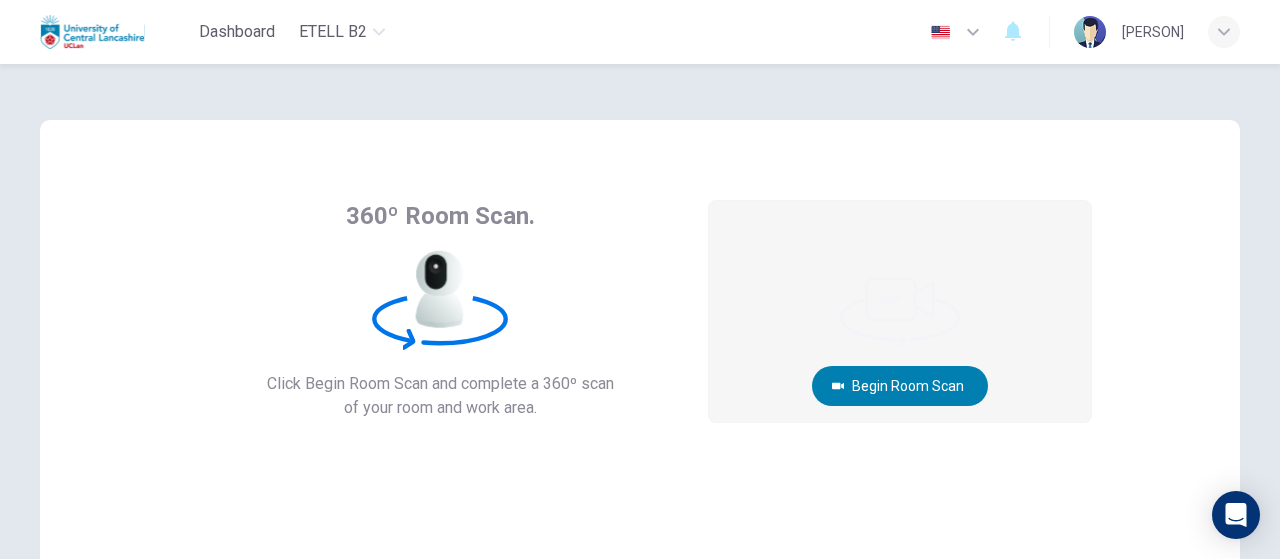 scroll, scrollTop: 100, scrollLeft: 0, axis: vertical 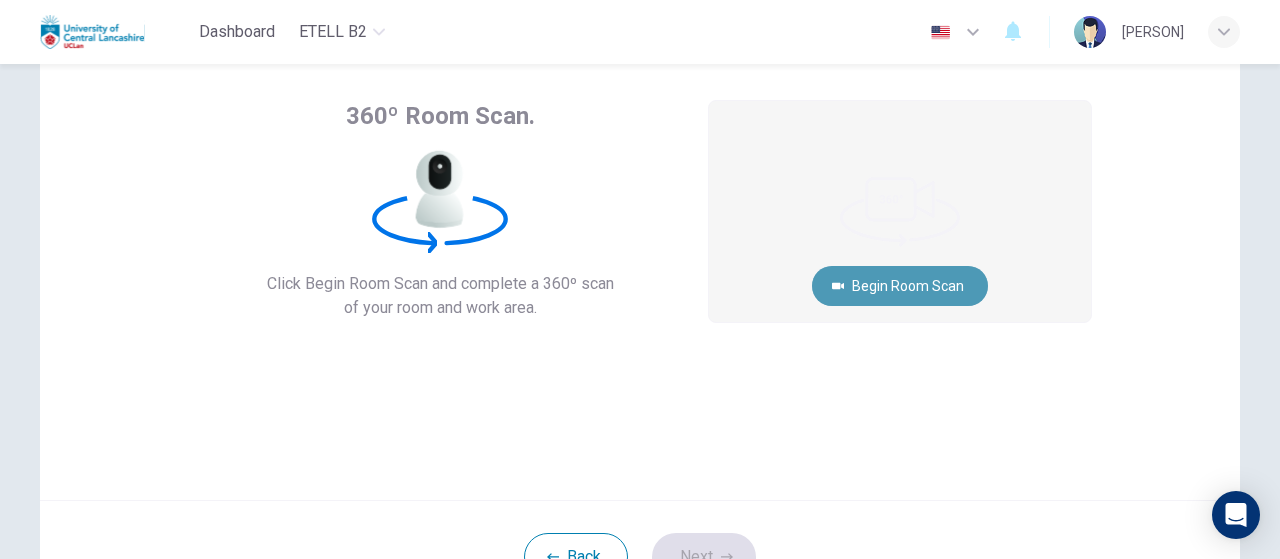 click on "Begin Room Scan" at bounding box center [900, 286] 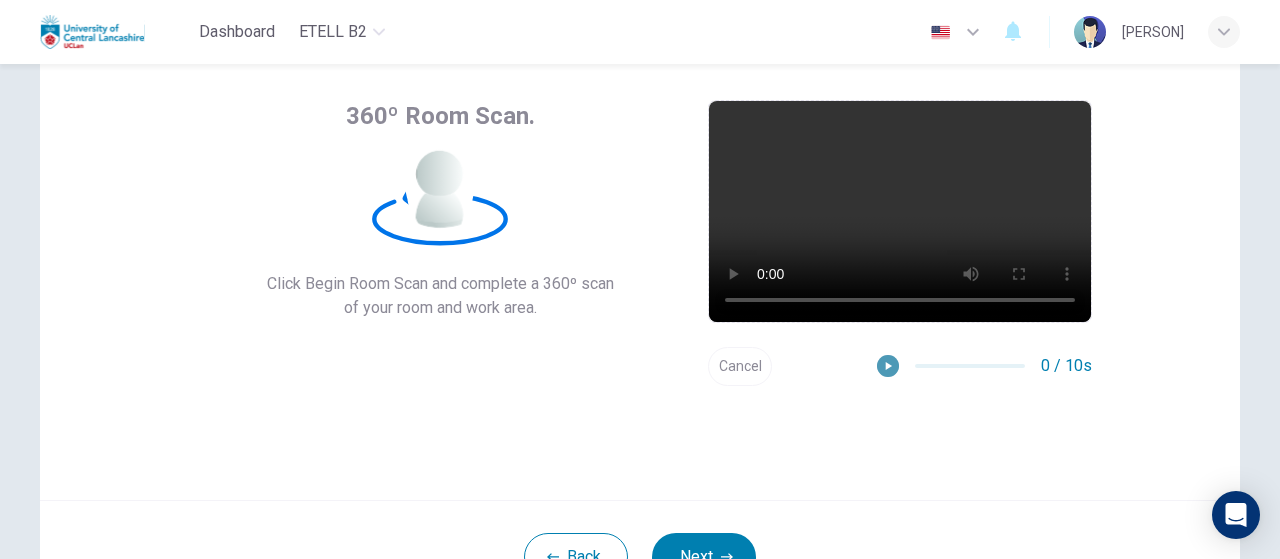 click 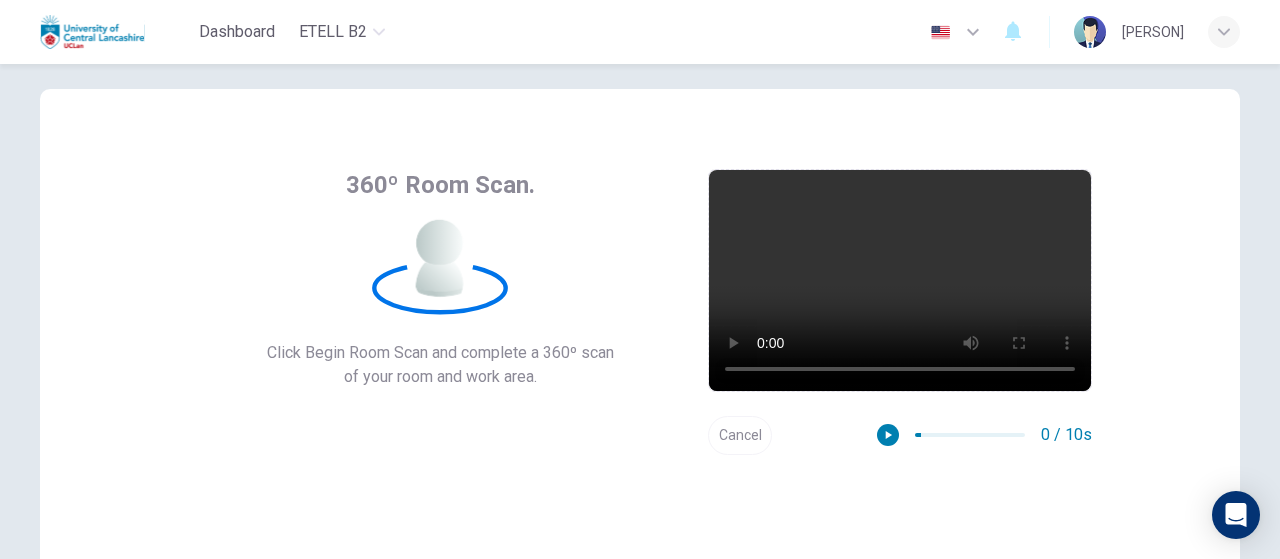 scroll, scrollTop: 0, scrollLeft: 0, axis: both 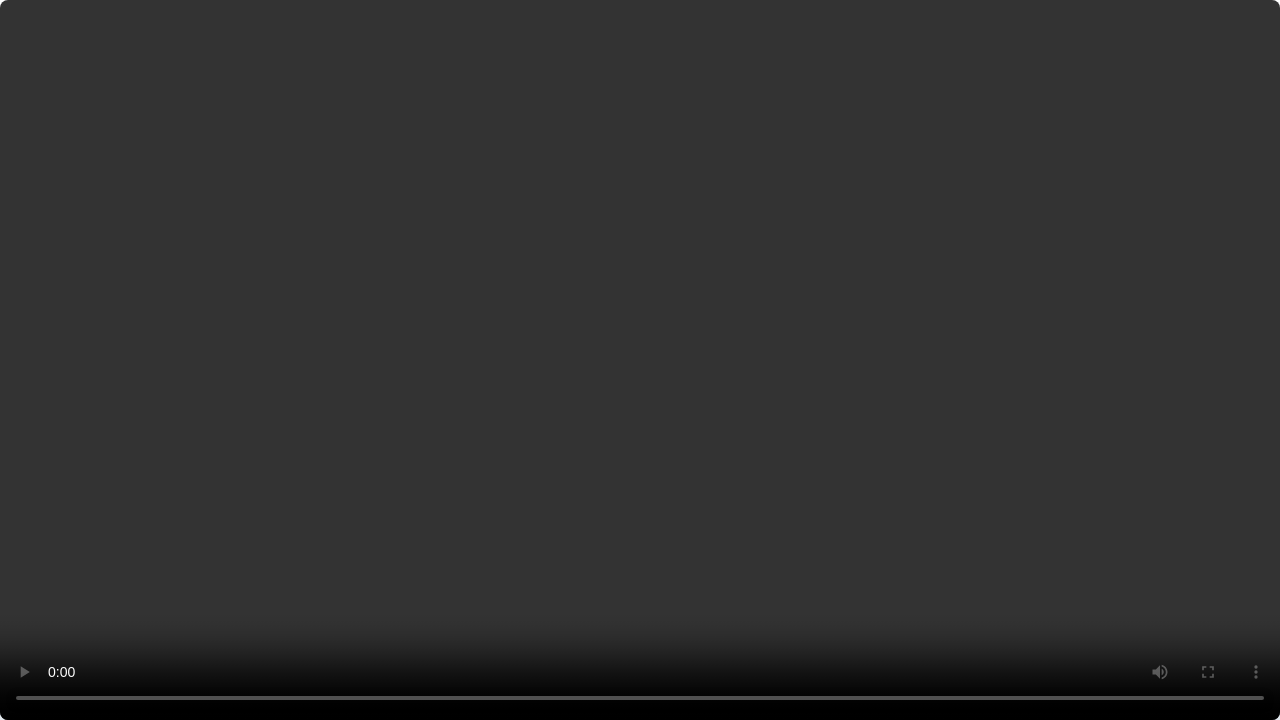 click at bounding box center (640, 360) 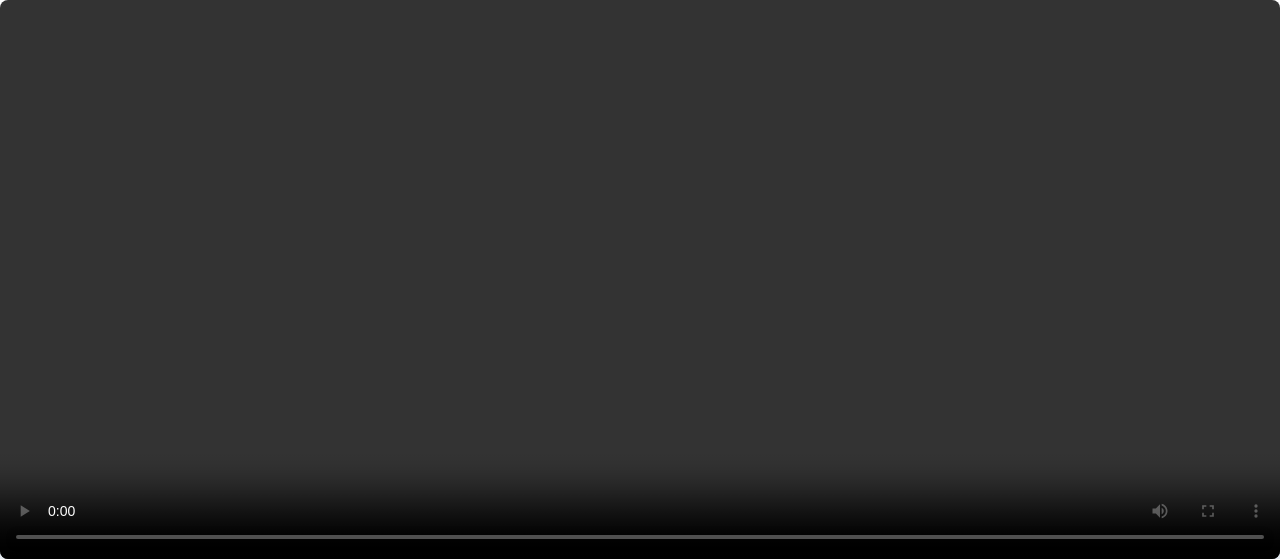 scroll, scrollTop: 200, scrollLeft: 0, axis: vertical 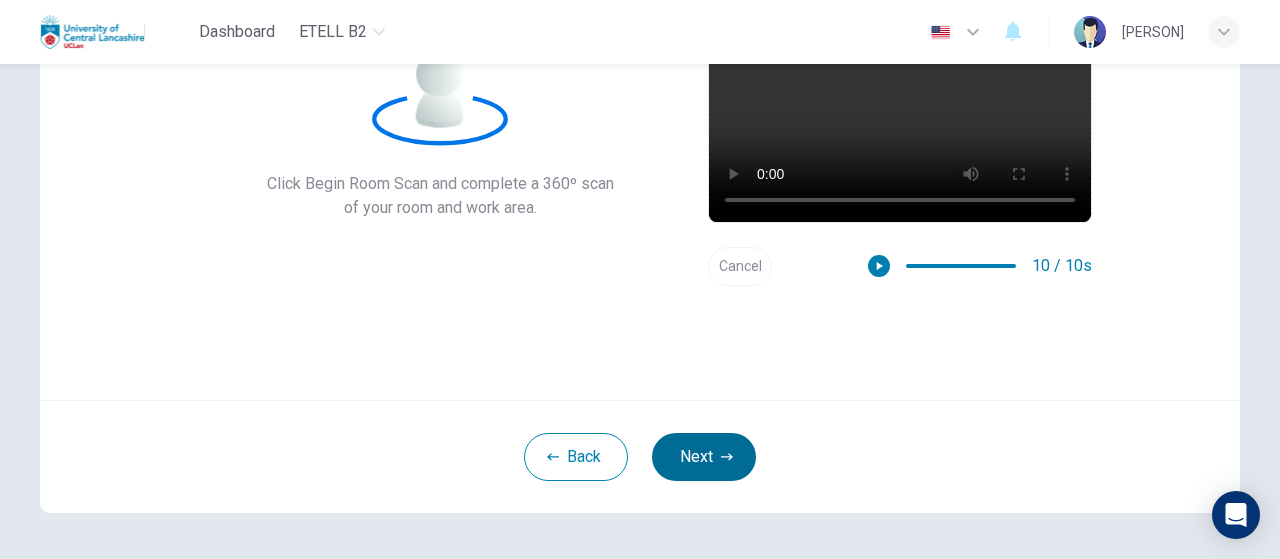 click on "Next" at bounding box center (704, 457) 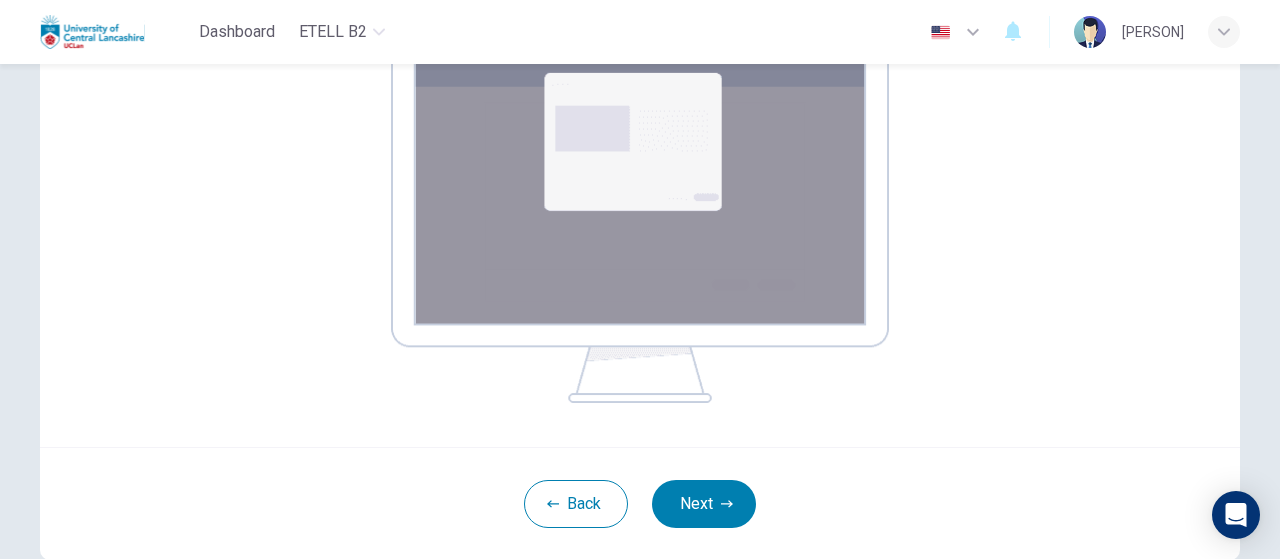 scroll, scrollTop: 79, scrollLeft: 0, axis: vertical 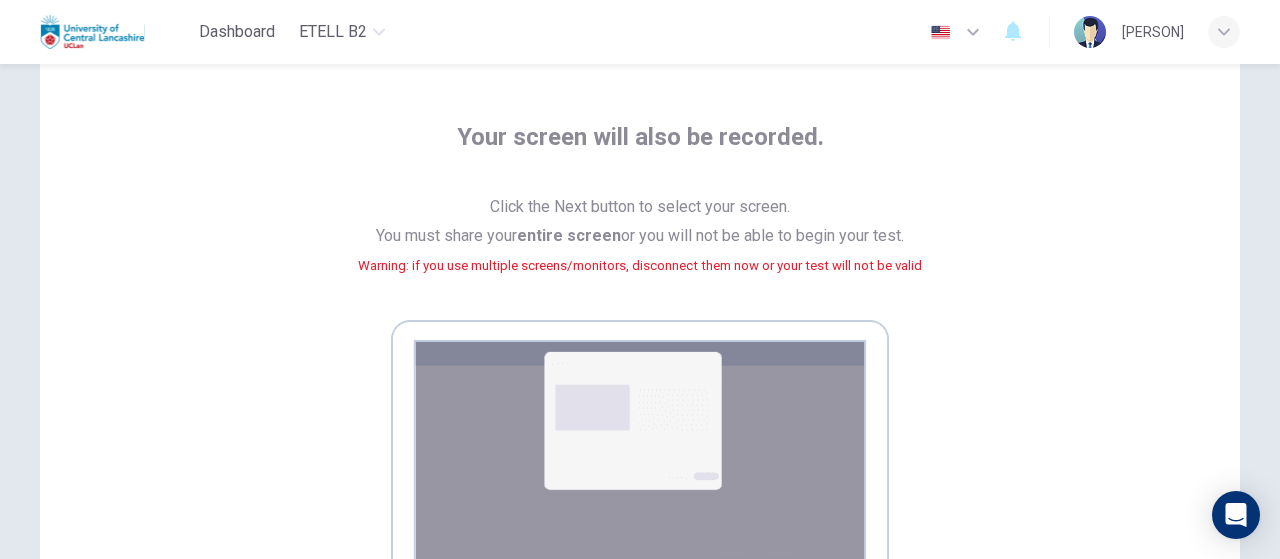 click at bounding box center [640, 501] 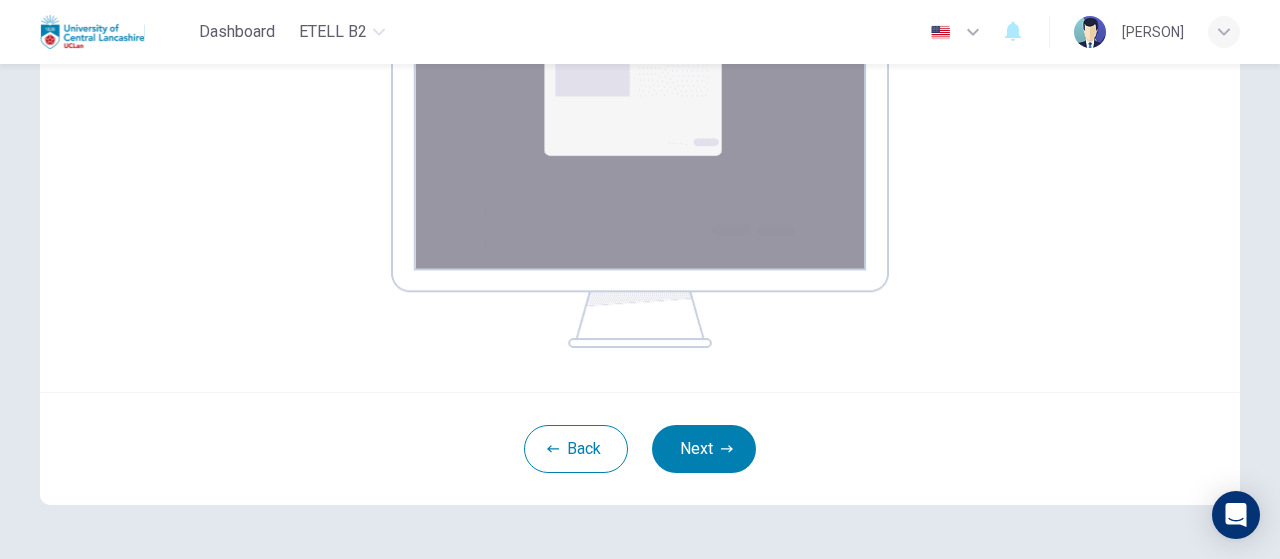 scroll, scrollTop: 479, scrollLeft: 0, axis: vertical 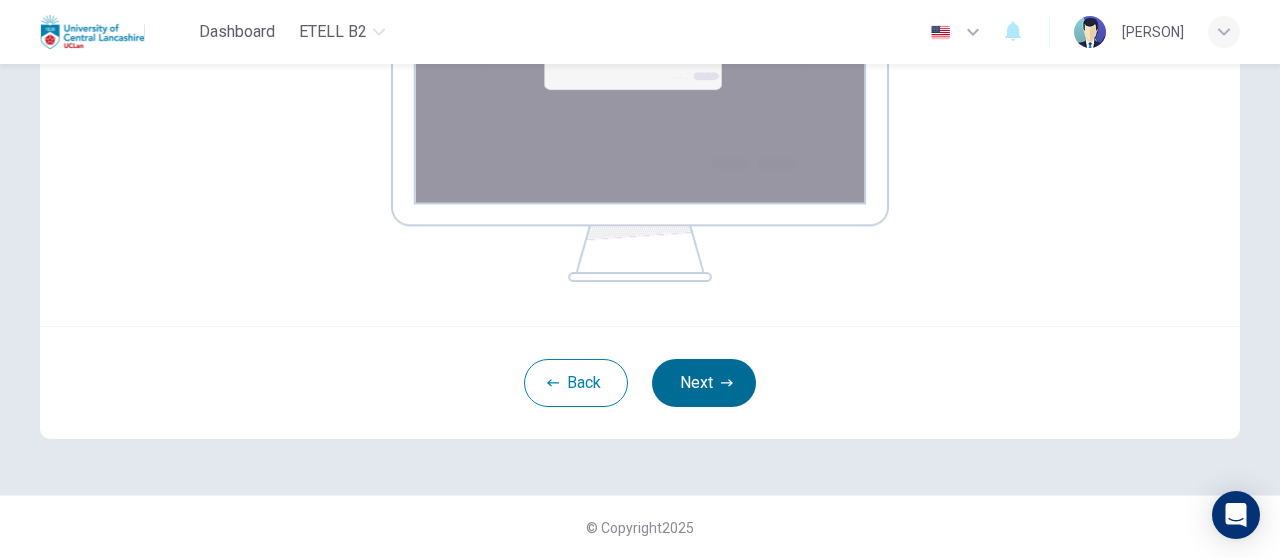 click on "Next" at bounding box center (704, 383) 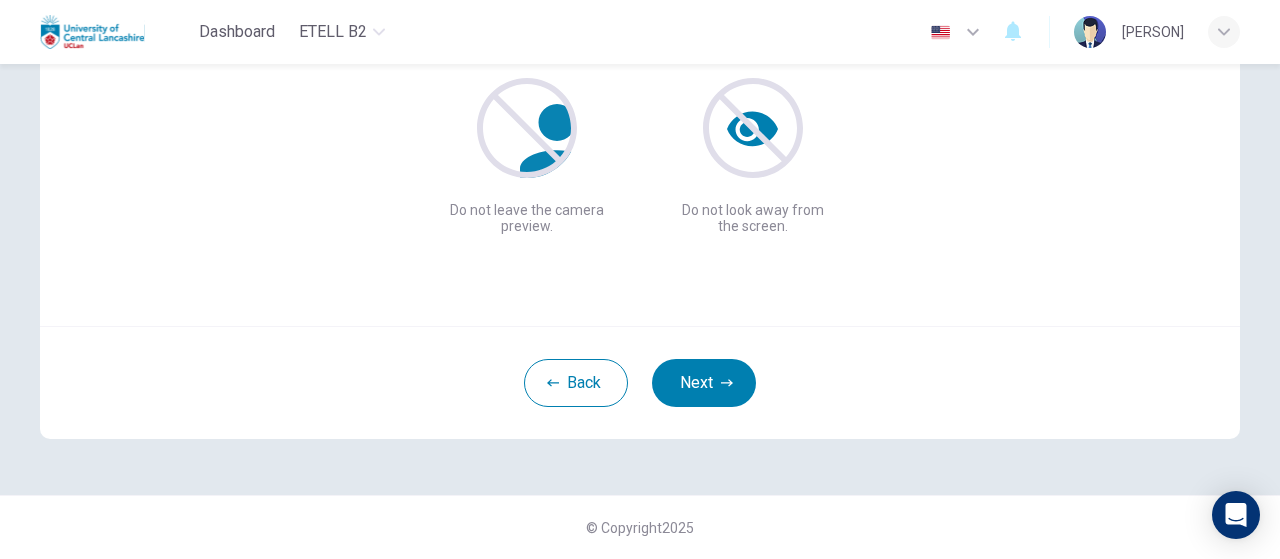 scroll, scrollTop: 273, scrollLeft: 0, axis: vertical 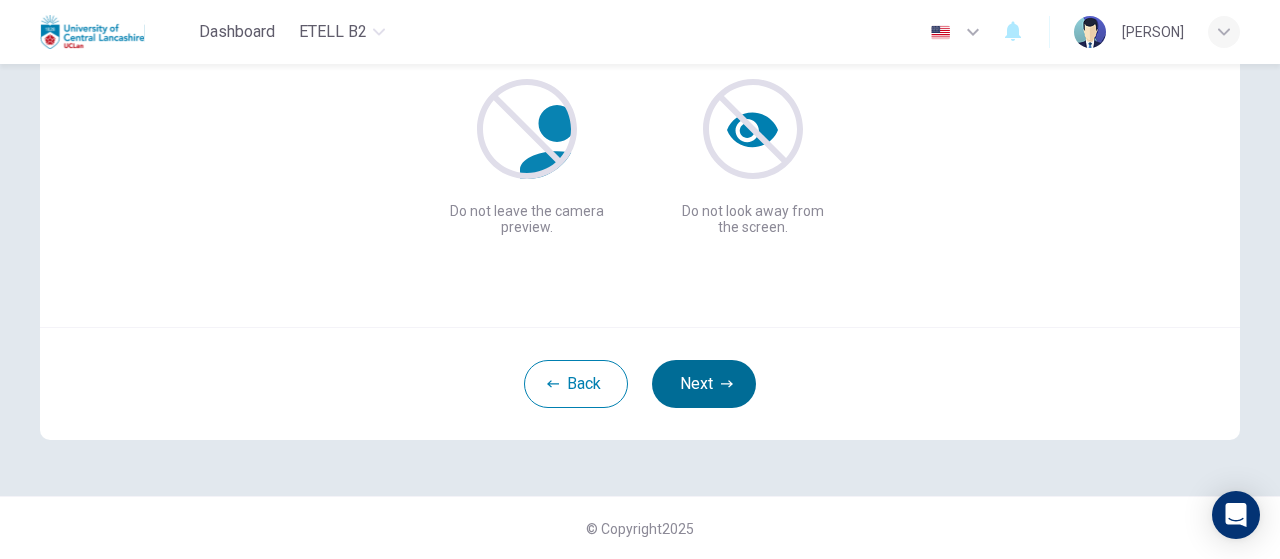 click 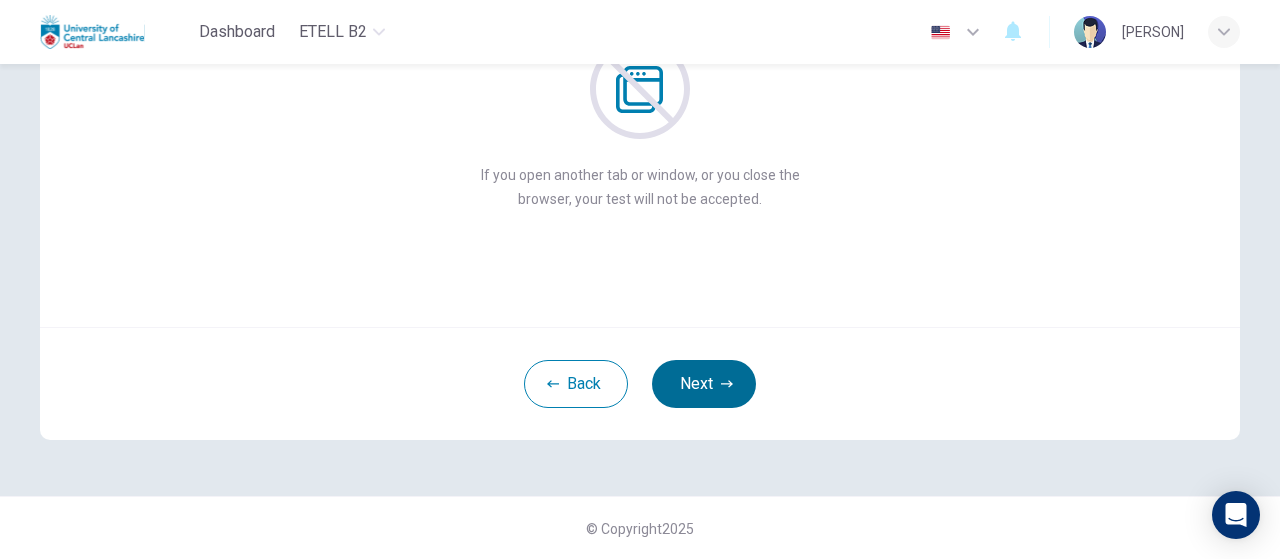 click 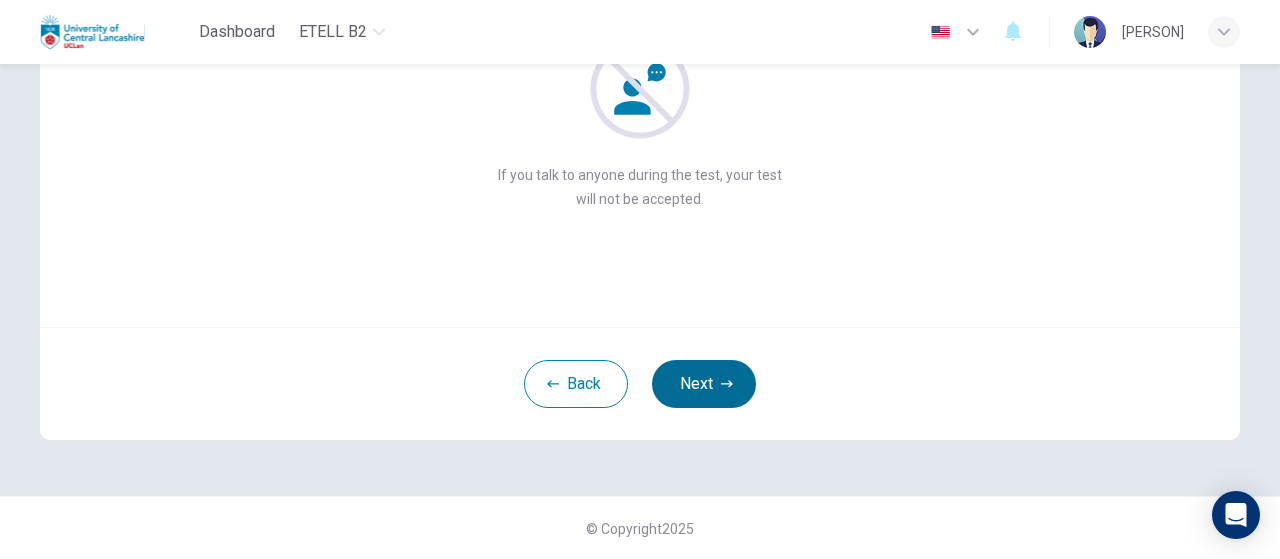 click 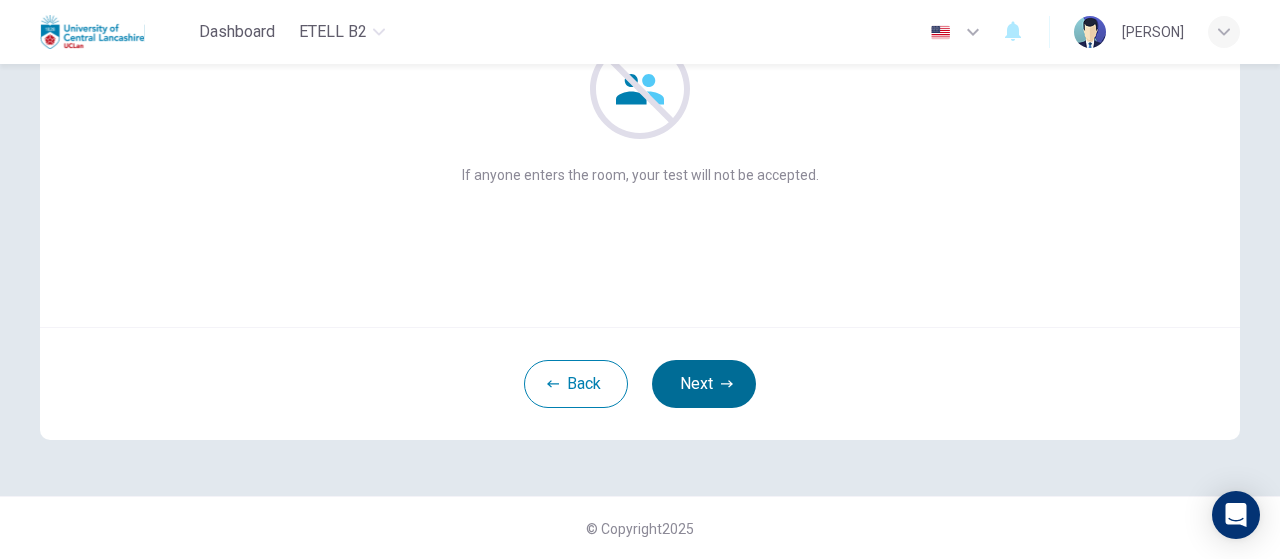 click 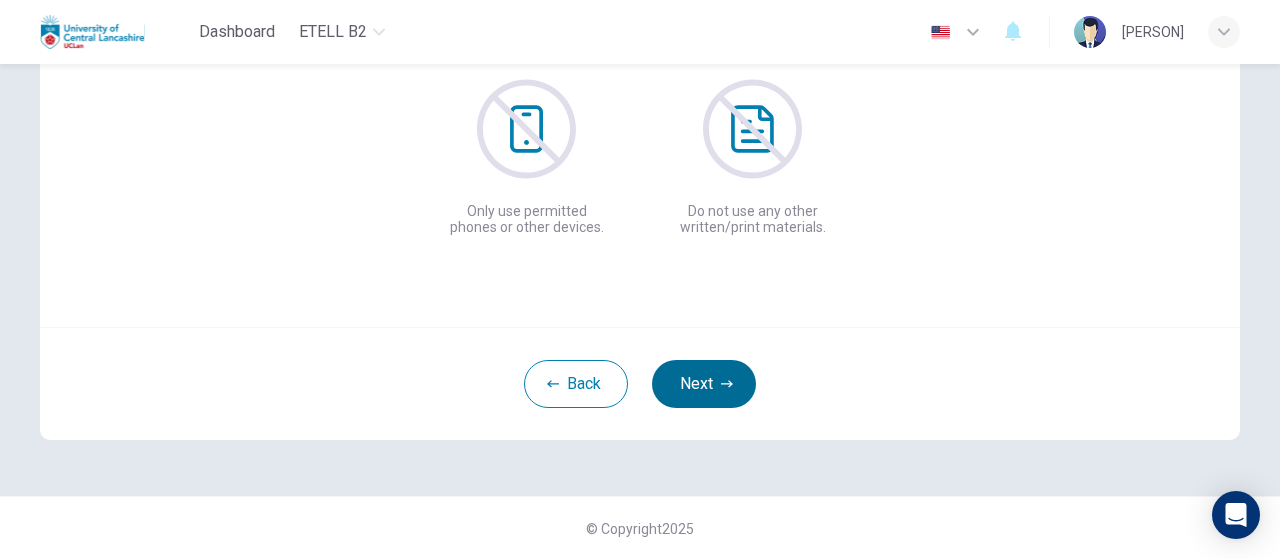 click 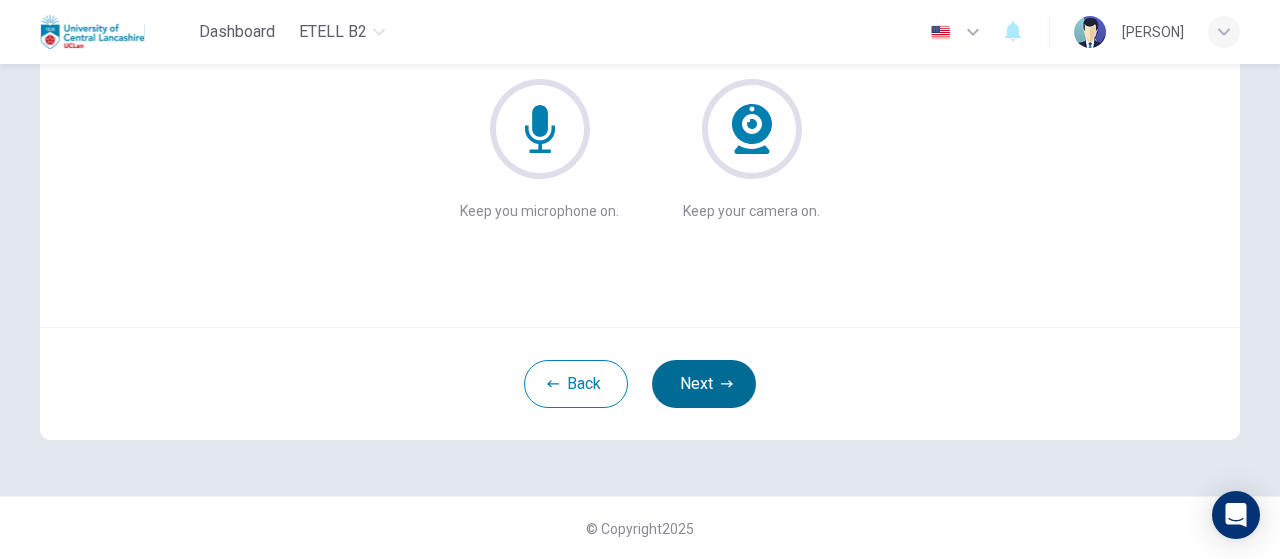 click 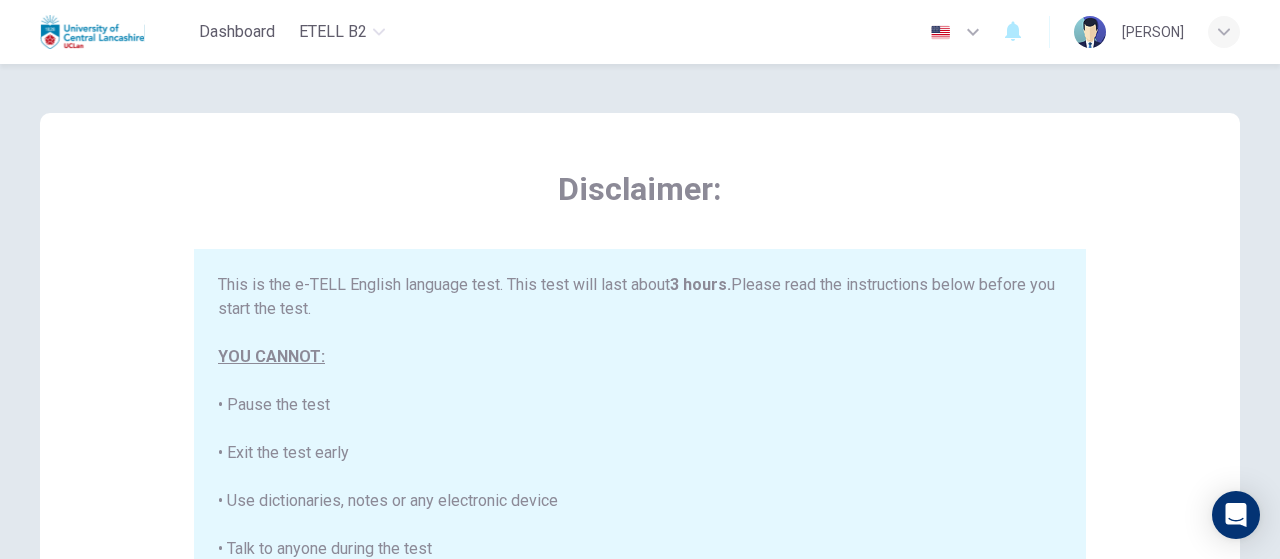 scroll, scrollTop: 0, scrollLeft: 0, axis: both 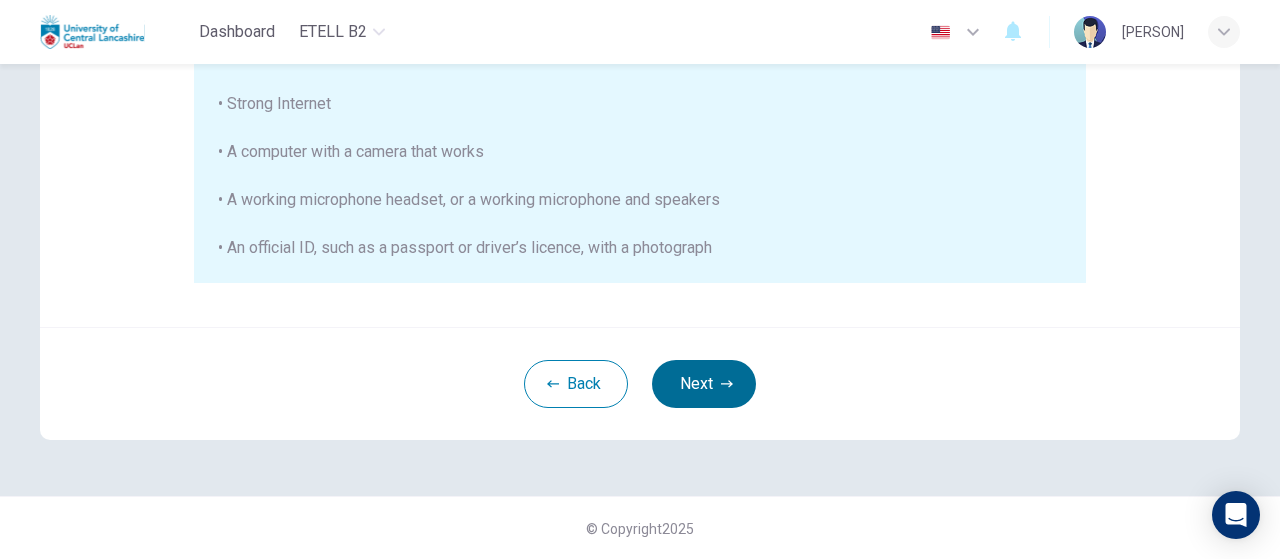 click on "Next" at bounding box center [704, 384] 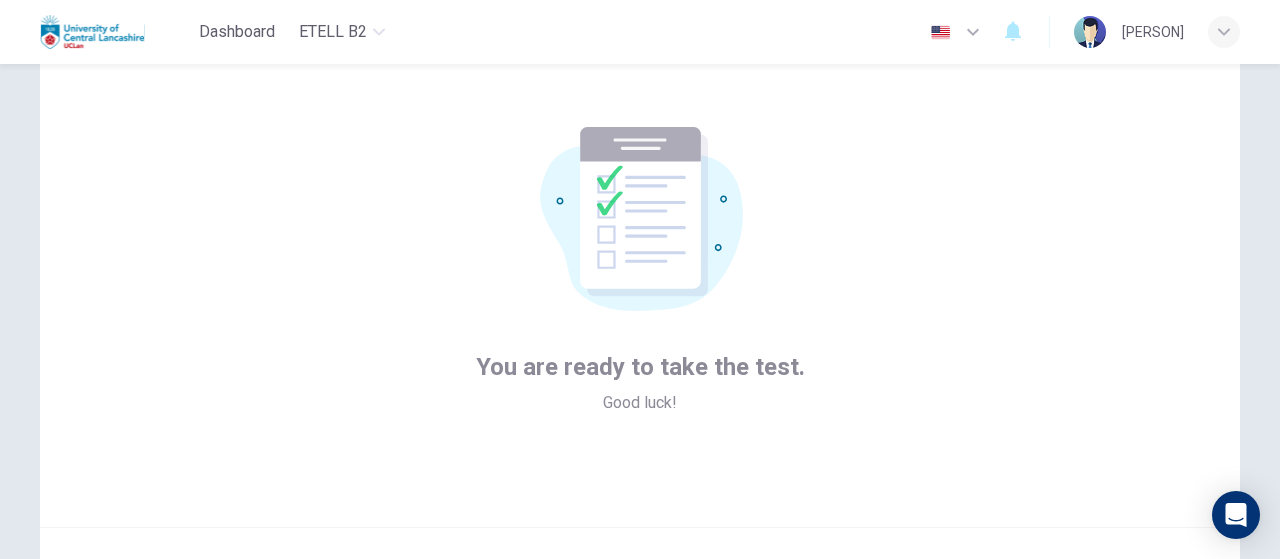 scroll, scrollTop: 273, scrollLeft: 0, axis: vertical 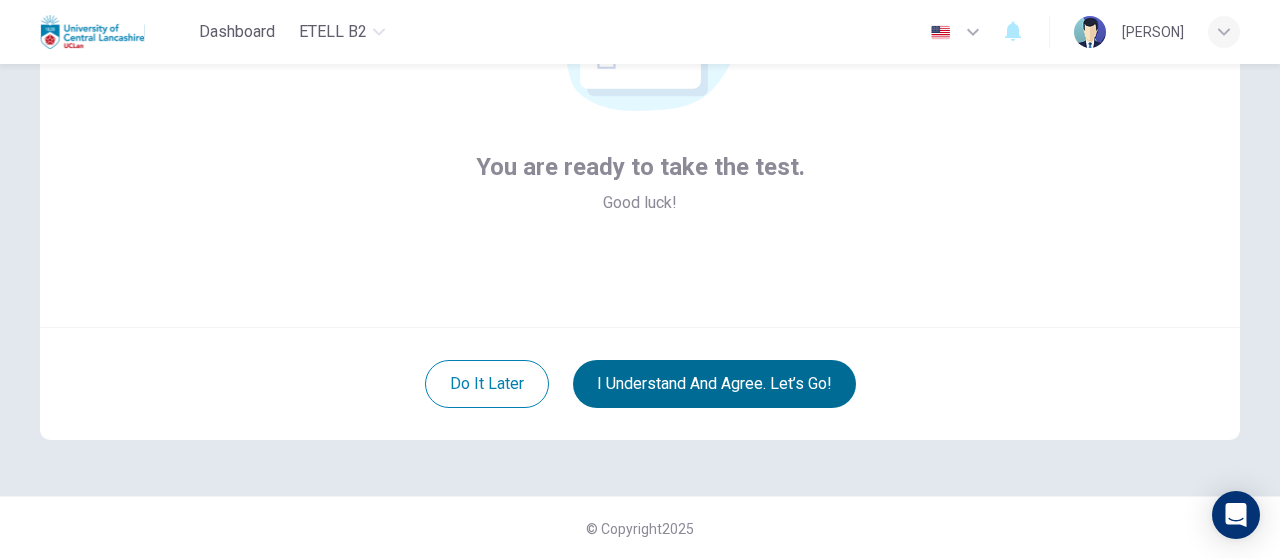 click on "I understand and agree. Let’s go!" at bounding box center (714, 384) 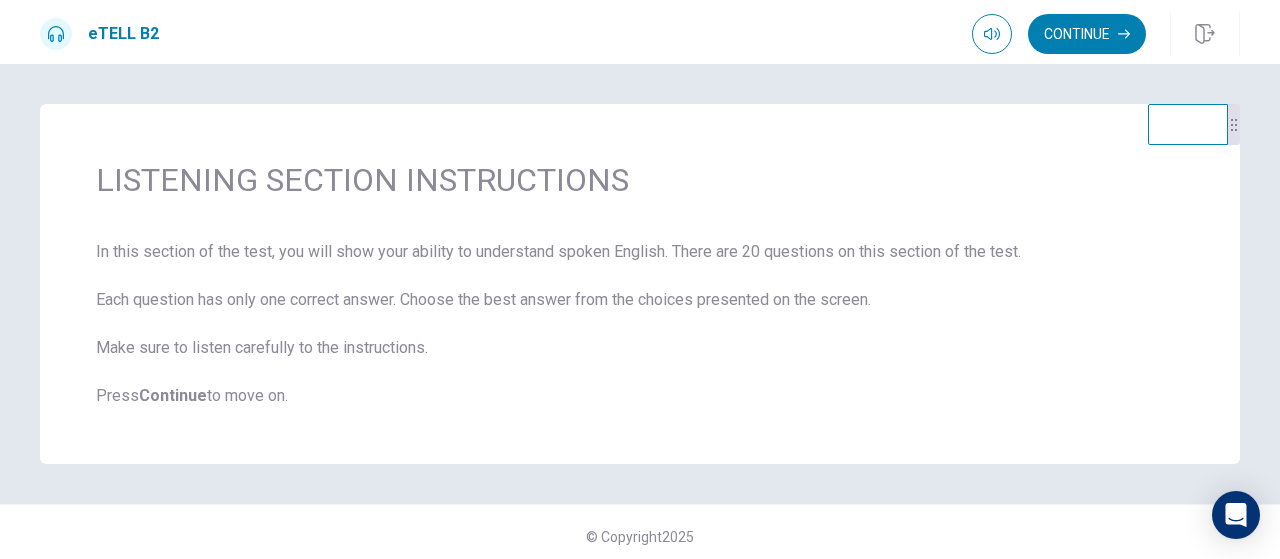 scroll, scrollTop: 8, scrollLeft: 0, axis: vertical 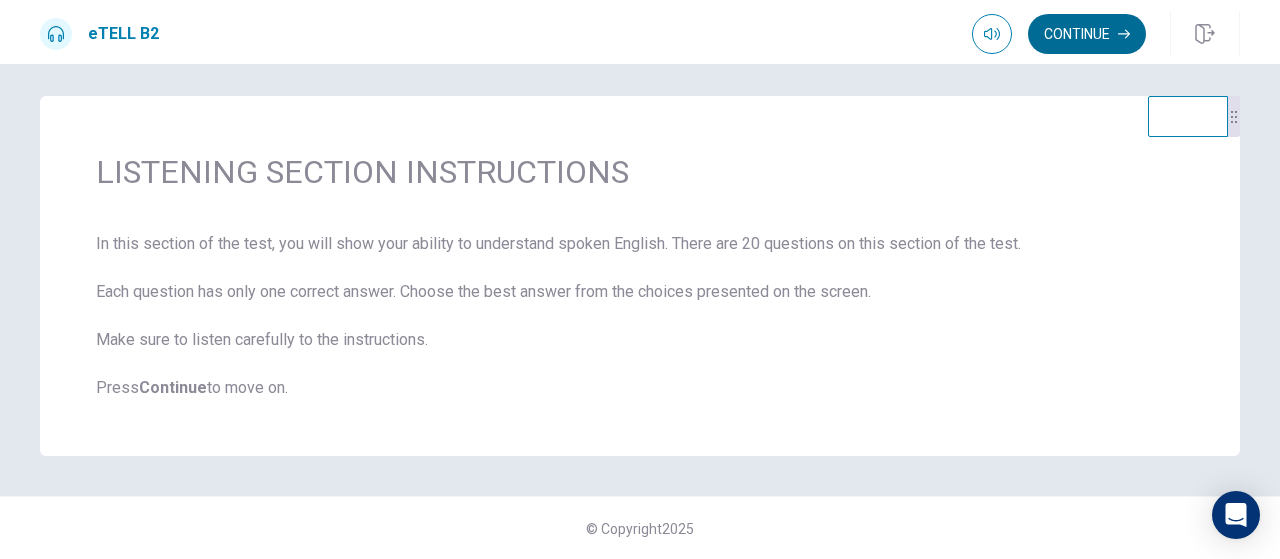 click on "Continue" at bounding box center (1087, 34) 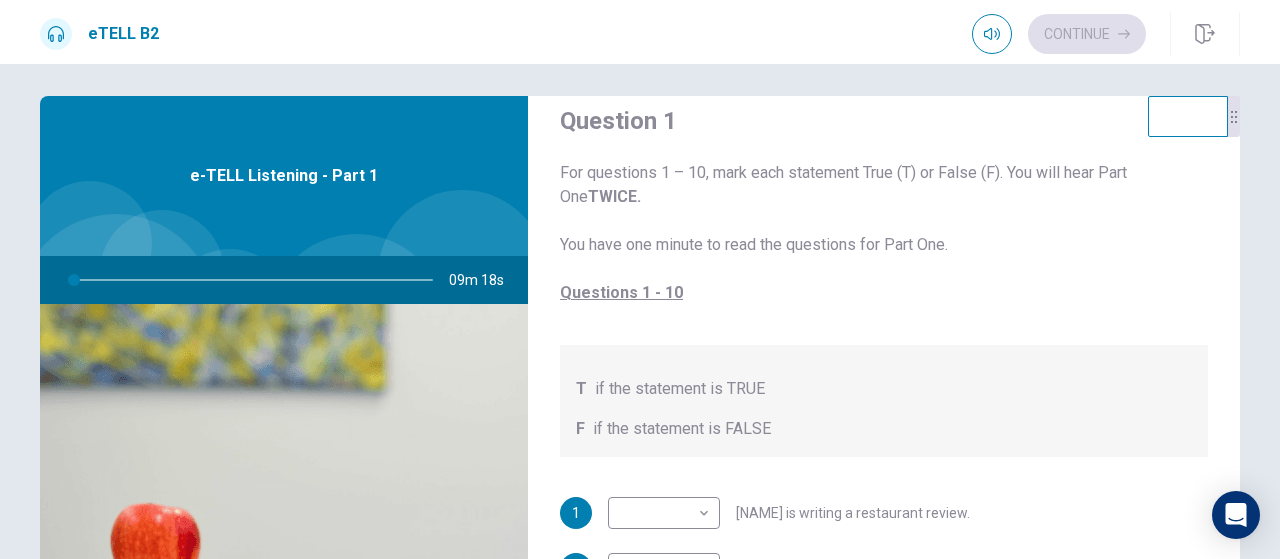 scroll, scrollTop: 0, scrollLeft: 0, axis: both 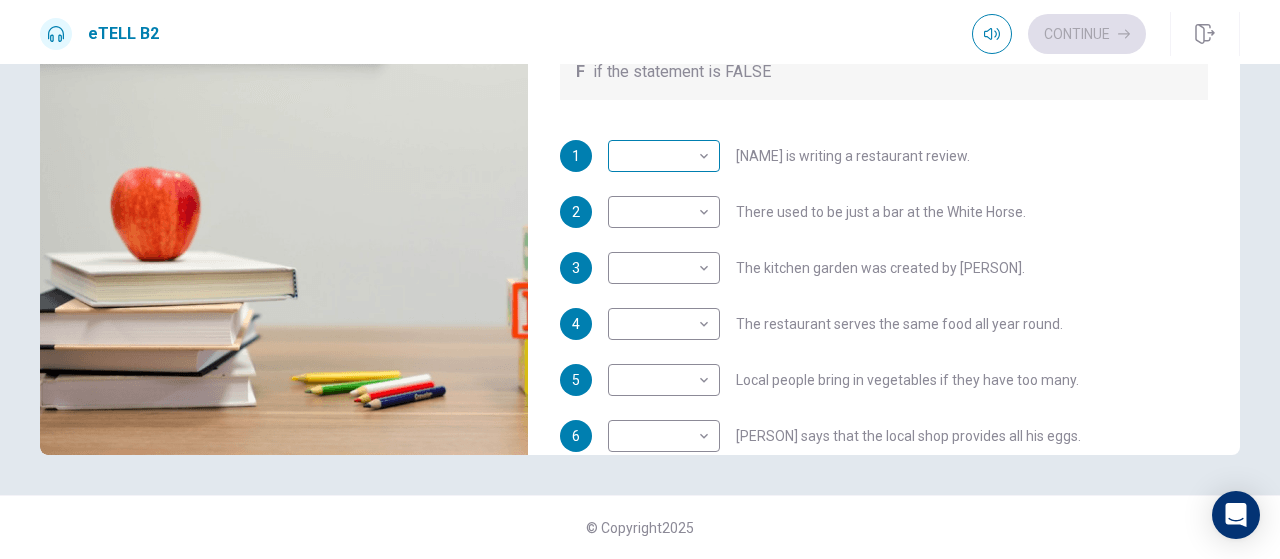 click on "Questions 1 - 10 T if the statement is TRUE F if the statement is FALSE 1 ​ ​ [PERSON] is writing a restaurant review. 2 ​ ​ There used to be just a bar at the White Horse. 3 ​ ​ The kitchen garden was created by [PERSON]. 4 ​ ​ The restaurant serves the same food all year round. 5 ​ ​ Local people bring in vegetables if they have too many. 6 ​ ​ [PERSON] says that the local shop provides all his eggs. 7 ​ ​ People sometimes bring unexpected things for the chef to cook. 8 ​ ​ The chef did not want to prepare the rabbit for cooking. 9 ​ ​ [PERSON] has occasionally refused produce brought by local people." at bounding box center [640, 279] 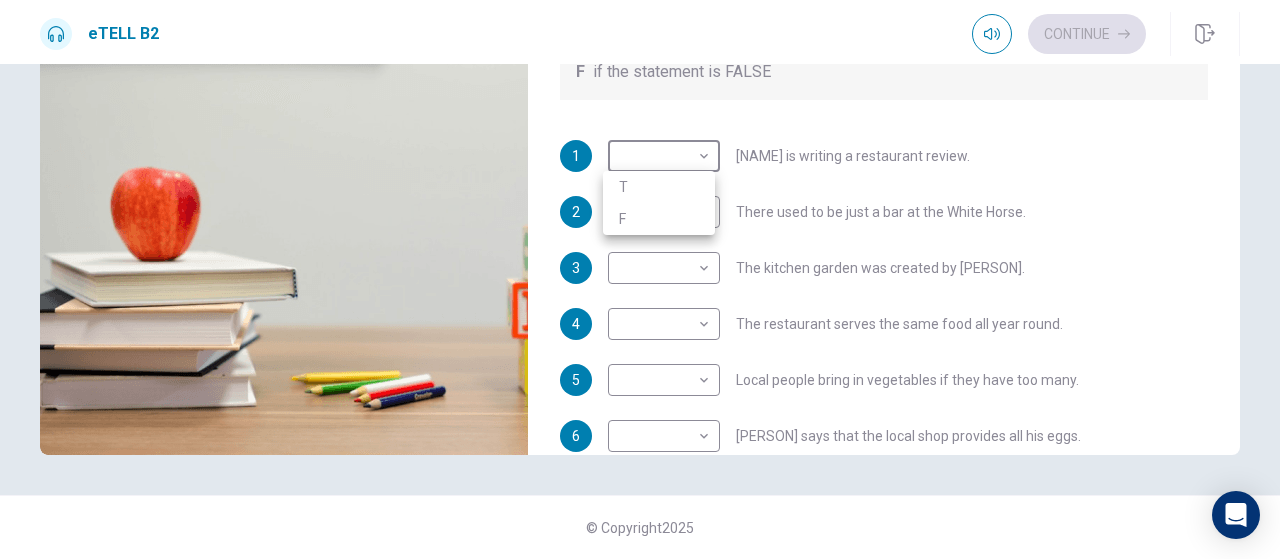 type on "**" 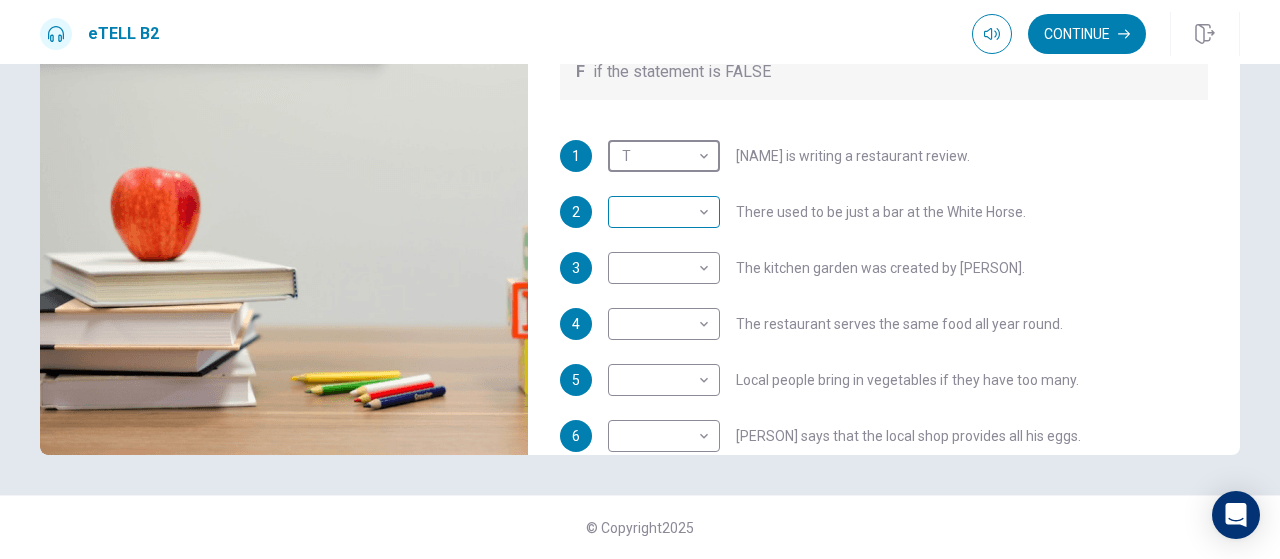 click on "This site uses cookies, as explained in our  Privacy Policy . If you agree to the use of cookies, please click the Accept button and continue to browse our site.   Privacy Policy Accept   eTELL B2 Continue Continue Question 1 For questions 1 – 10, mark each statement True (T) or False (F). You will hear Part One  TWICE.
You have one minute to read the questions for Part One.
Questions 1 - 10 T if the statement is TRUE F if the statement is FALSE 1 T * ​ [NAME] is writing a restaurant review. 2 T * ​ There used to be just a bar at the [PLACE]. 3 F * ​ The kitchen garden was created by [NAME]. 4 F * ​ The restaurant serves the same food all year round. 5 T * ​ Local people bring in vegetables if they have too many. 6 ​ ​ [NAME] says that the local shop provides all his eggs. 7 ​ ​ People sometimes bring unexpected things for the chef to cook. 8 ​ ​ The chef did not want to prepare the rabbit for cooking. 9 ​ ​ [NAME] has occasionally refused produce brought by local people." at bounding box center [640, 279] 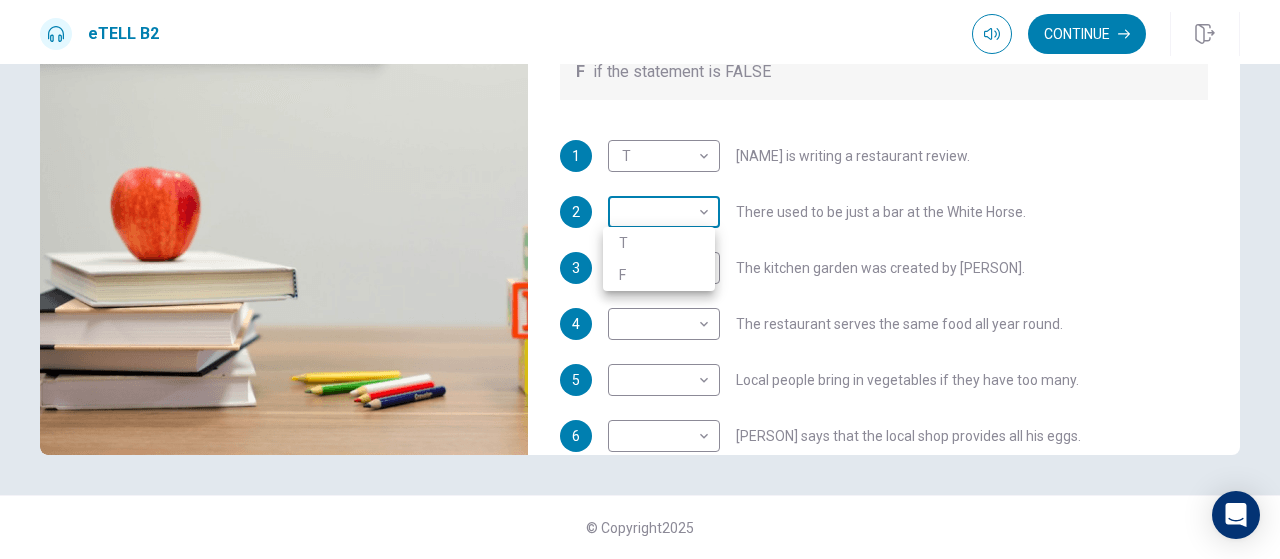 type on "**" 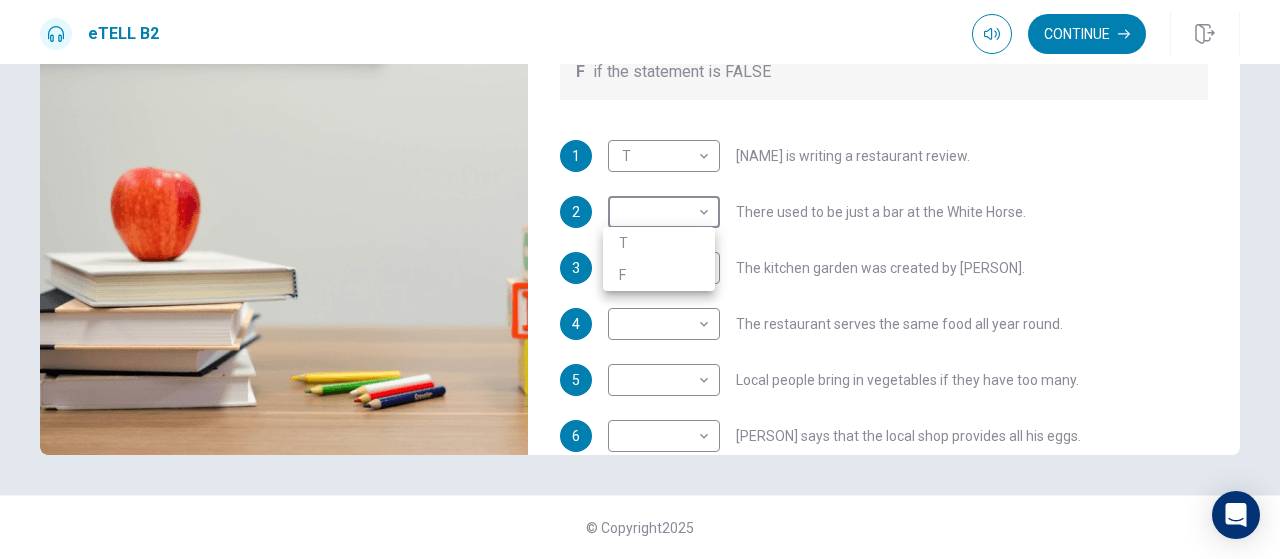 click on "T" at bounding box center (659, 243) 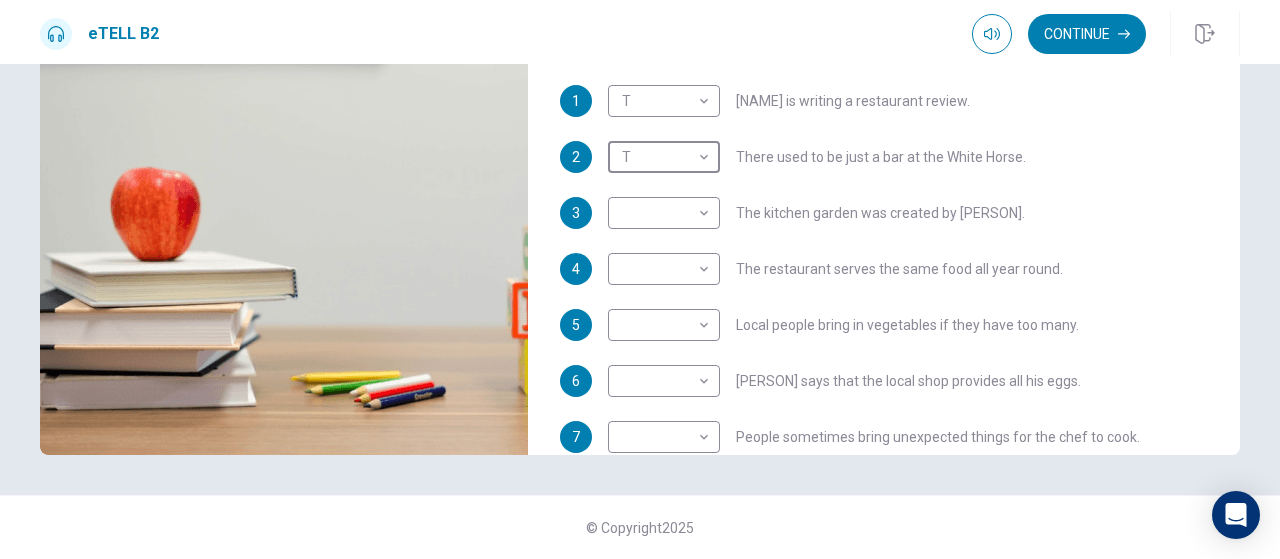 scroll, scrollTop: 152, scrollLeft: 0, axis: vertical 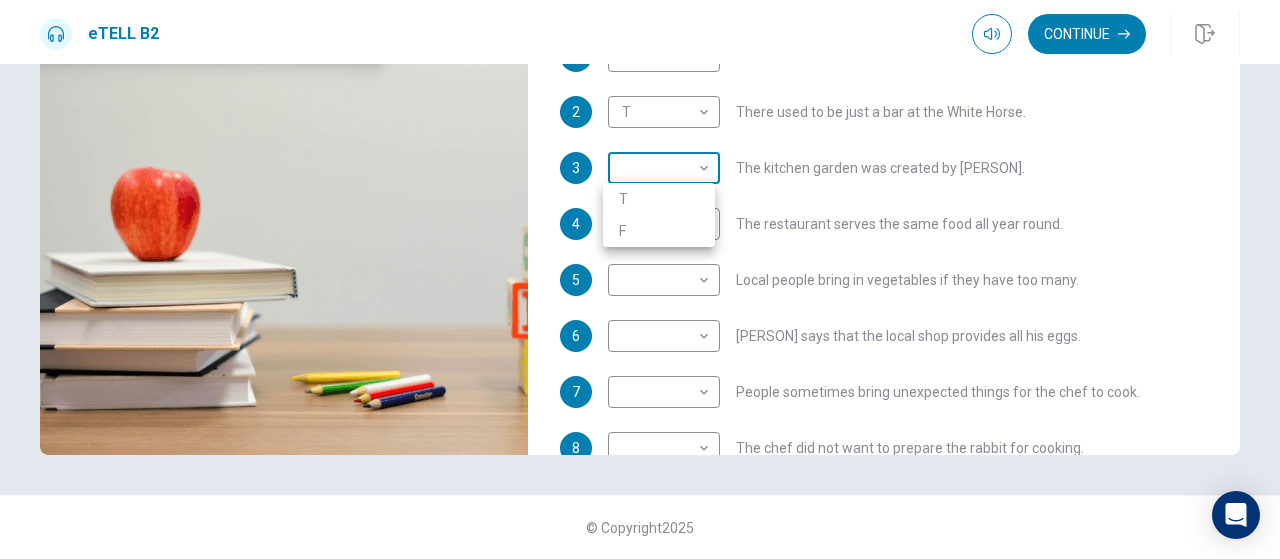 click on "This site uses cookies, as explained in our  Privacy Policy . If you agree to the use of cookies, please click the Accept button and continue to browse our site.   Privacy Policy Accept   eTELL B2 Continue Continue Question 1 For questions 1 – 10, mark each statement True (T) or False (F). You will hear Part One  TWICE.
You have one minute to read the questions for Part One.
Questions 1 - 10 T if the statement is TRUE F if the statement is FALSE 1 T * ​ [NAME] is writing a restaurant review. 2 T * ​ There used to be just a bar at the [PLACE]. 3 ​ ​ The kitchen garden was created by [NAME]. 4 ​ ​ The restaurant serves the same food all year round. 5 ​ ​ Local people bring in vegetables if they have too many. 6 ​ ​ [NAME] says that the local shop provides all his eggs. 7 ​ ​ People sometimes bring unexpected things for the chef to cook. 8 ​ ​ The chef did not want to prepare the rabbit for cooking. 9 ​ ​ [NAME] has occasionally refused produce brought by local people." at bounding box center [640, 279] 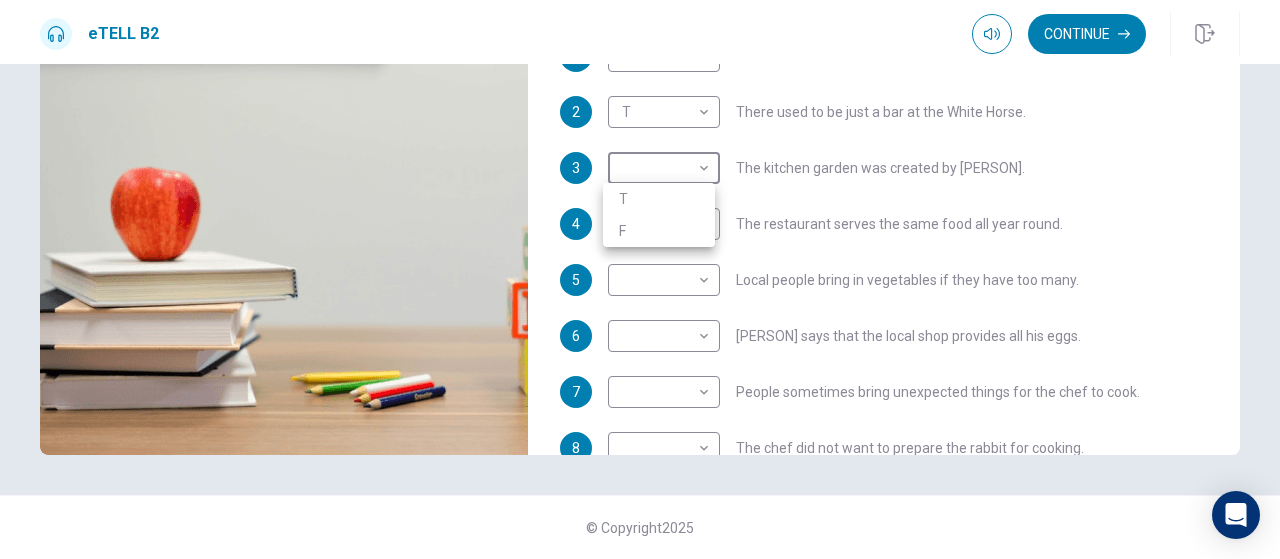 click on "F" at bounding box center (659, 231) 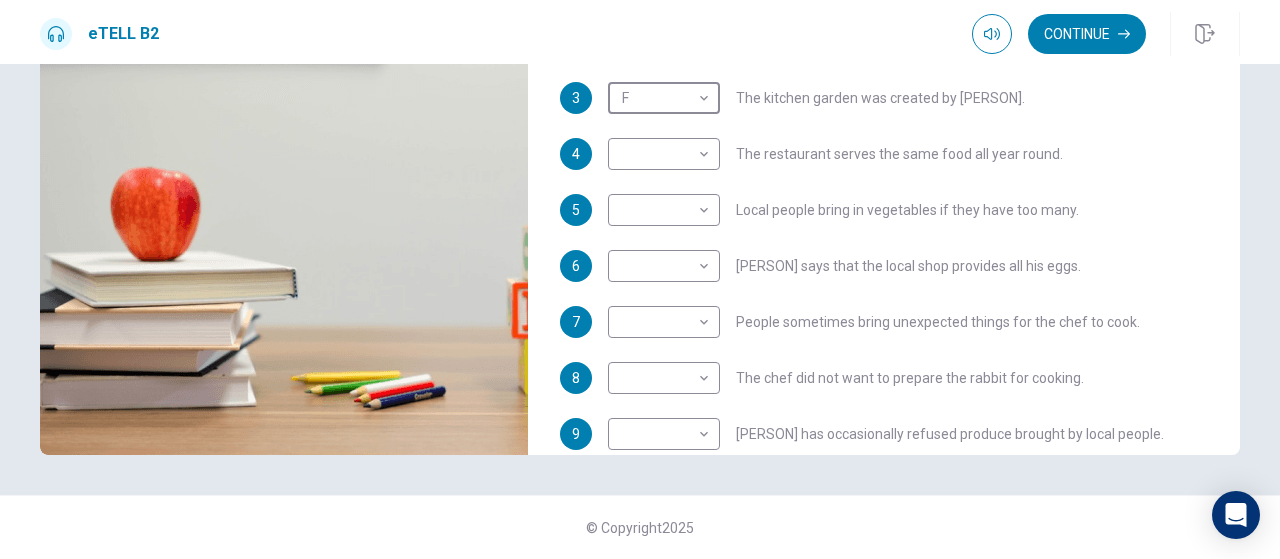 scroll, scrollTop: 252, scrollLeft: 0, axis: vertical 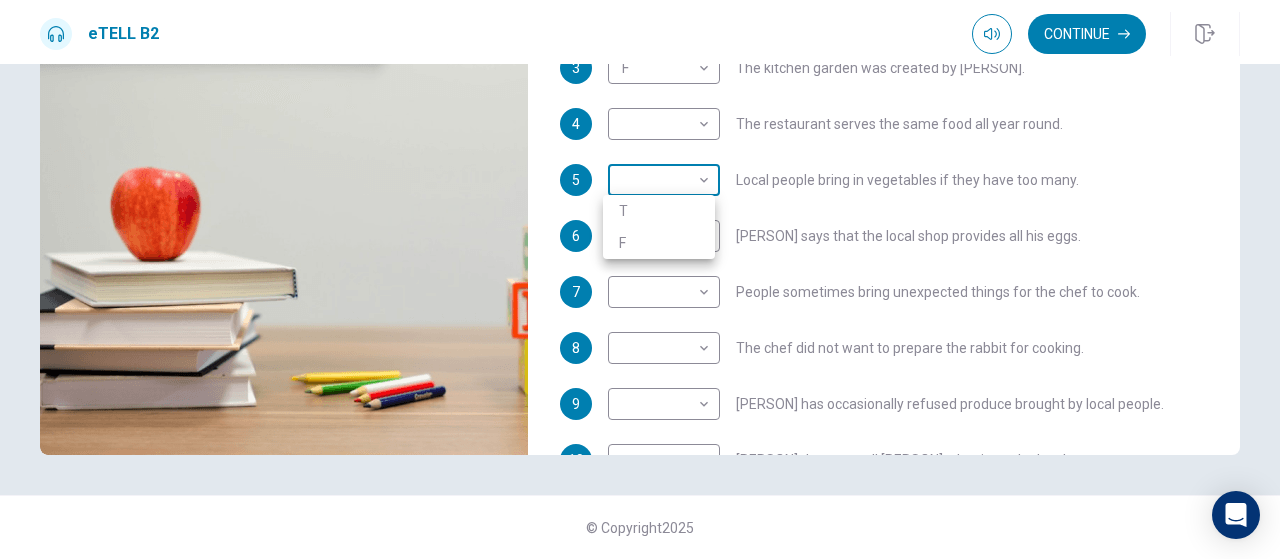 click on "Questions 1 - 10 T if the statement is TRUE F if the statement is FALSE 1 ​ ​ [PERSON] is writing a restaurant review. 2 ​ ​ There used to be just a bar at the White Horse. 3 ​ ​ The kitchen garden was created by [PERSON]. 4 ​ ​ The restaurant serves the same food all year round. 5 ​ ​ Local people bring in vegetables if they have too many. 6 ​ ​ [PERSON] says that the local shop provides all his eggs. 7 ​ ​ People sometimes bring unexpected things for the chef to cook. 8 ​ ​ The chef did not want to prepare the rabbit for cooking. 9 ​ ​ [PERSON] has occasionally refused produce brought by local people." at bounding box center [640, 279] 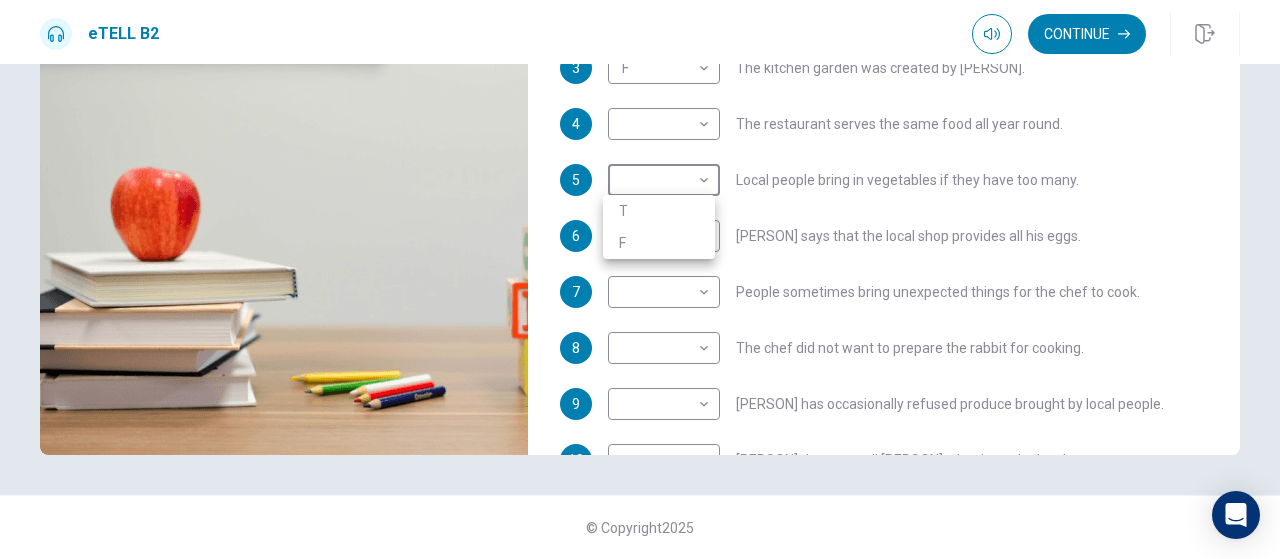 type on "**" 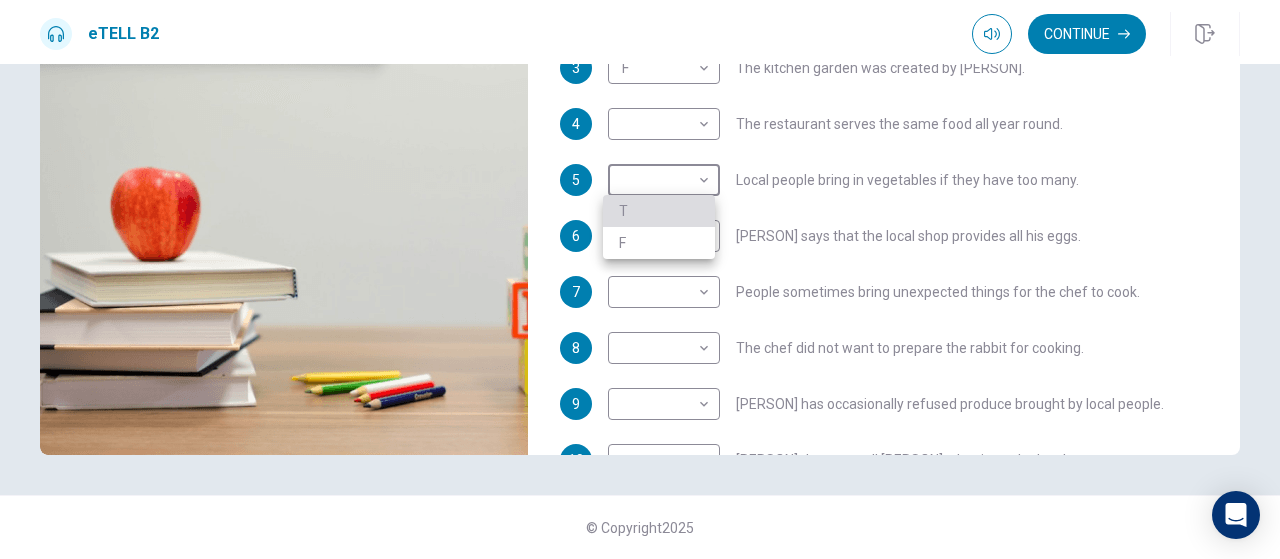 click on "T" at bounding box center [659, 211] 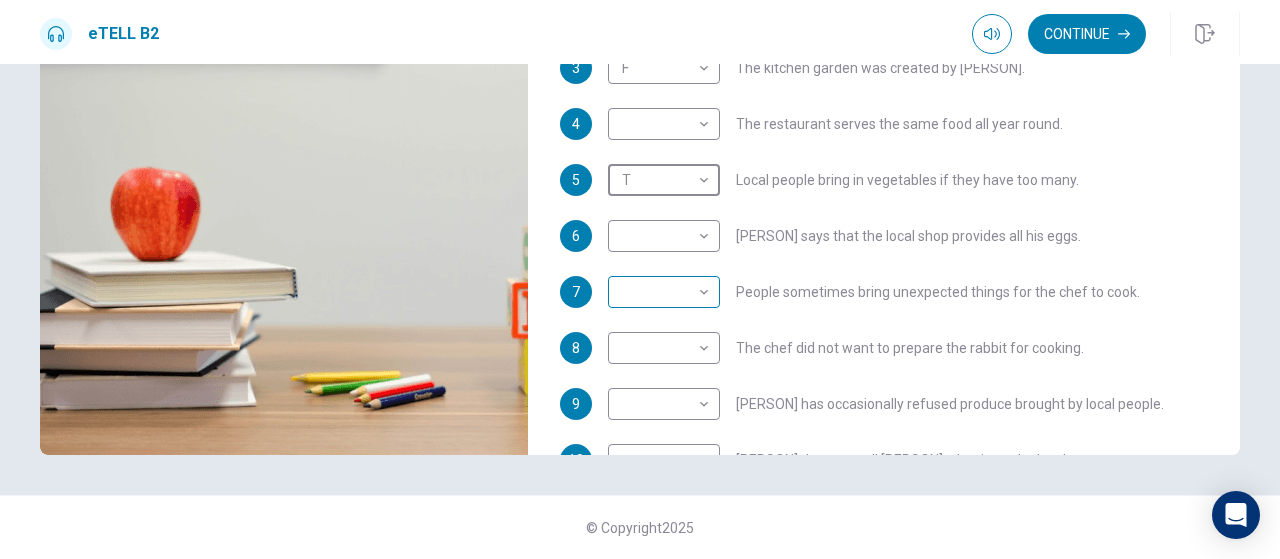 scroll, scrollTop: 352, scrollLeft: 0, axis: vertical 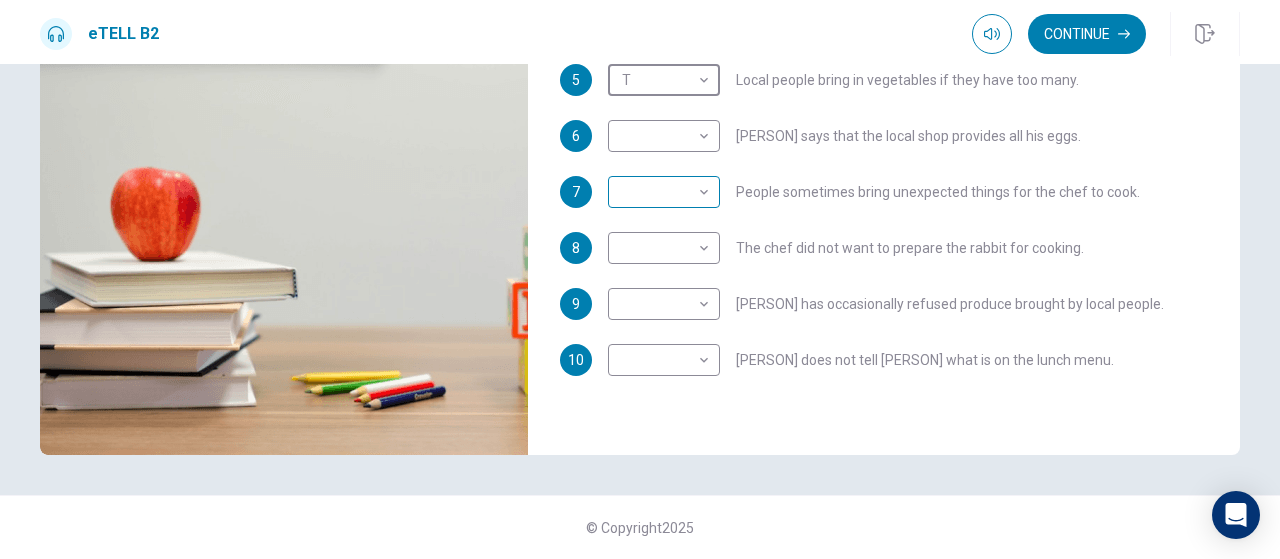 click on "This site uses cookies, as explained in our  Privacy Policy . If you agree to the use of cookies, please click the Accept button and continue to browse our site.   Privacy Policy Accept   eTELL B2 Continue Continue Question 1 For questions 1 – 10, mark each statement True (T) or False (F). You will hear Part One  TWICE.
You have one minute to read the questions for Part One.
Questions 1 - 10 T if the statement is TRUE F if the statement is FALSE 1 T * ​ [NAME] is writing a restaurant review. 2 T * ​ There used to be just a bar at the [PLACE]. 3 F * ​ The kitchen garden was created by [NAME]. 4 ​ ​ The restaurant serves the same food all year round. 5 T * ​ Local people bring in vegetables if they have too many. 6 ​ ​ [NAME] says that the local shop provides all his eggs. 7 ​ ​ People sometimes bring unexpected things for the chef to cook. 8 ​ ​ The chef did not want to prepare the rabbit for cooking. 9 ​ ​ [NAME] has occasionally refused produce brought by local people." at bounding box center [640, 279] 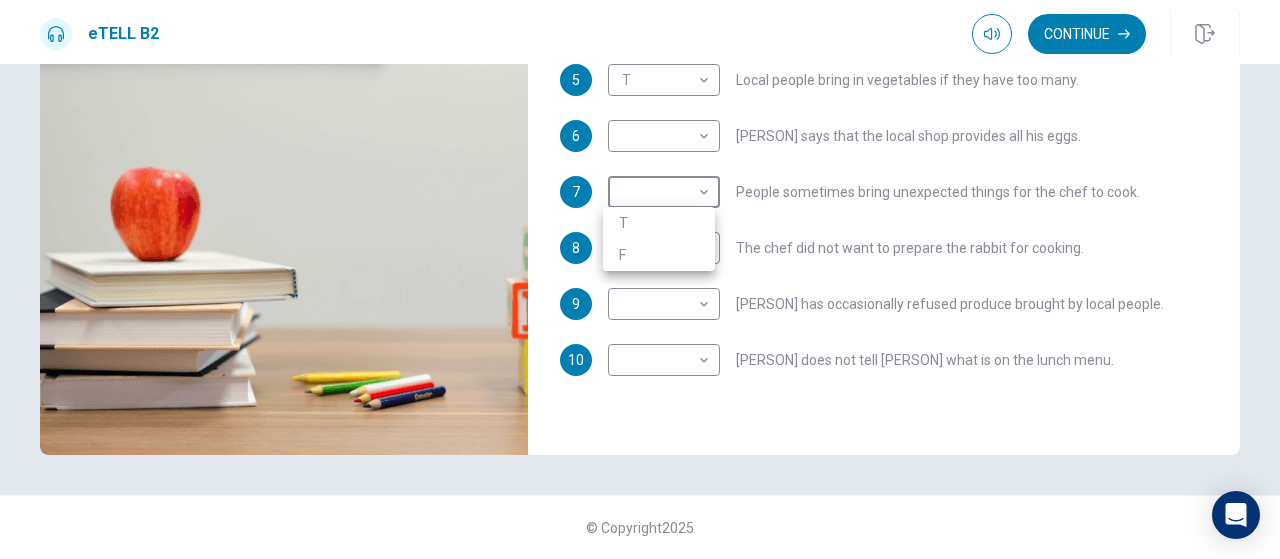 type on "**" 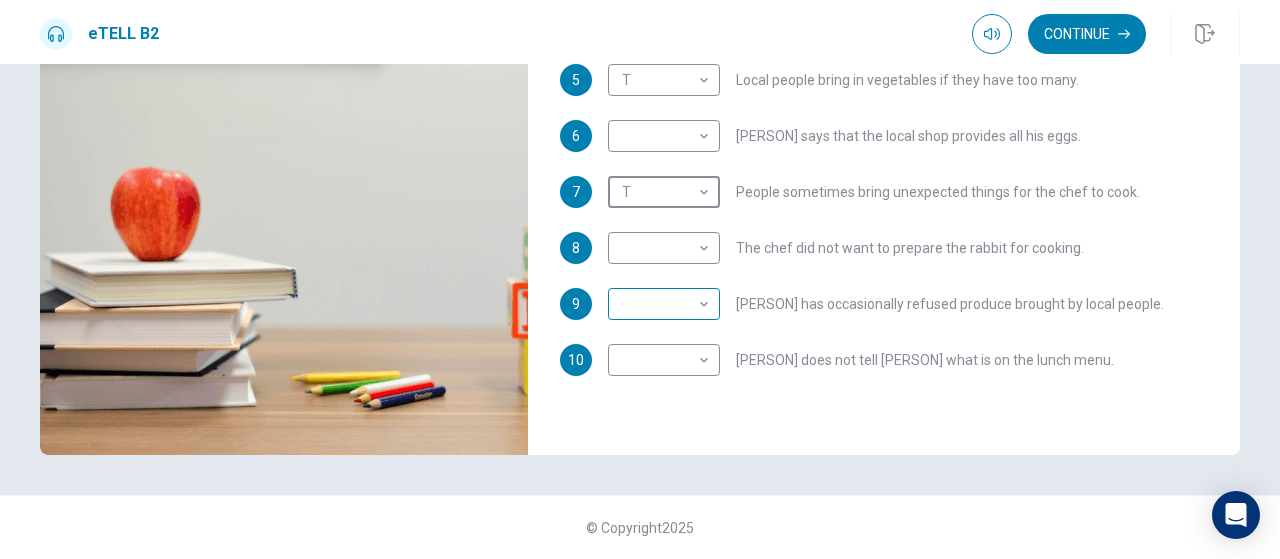 click on "Questions 1 - 10 T if the statement is TRUE F if the statement is FALSE 1 T * ​ [PERSON] is writing a restaurant review. 2 T * ​ There used to be just a bar at the White Horse. 3 F * ​ The kitchen garden was created by [PERSON]. 4 ​ ​ The restaurant serves the same food all year round. 5 T * ​ Local people bring in vegetables if they have too many. 6 ​ ​ [PERSON] says that the local shop provides all his eggs. 7 T * ​ People sometimes bring unexpected things for the chef to cook. 8 ​ ​ The chef did not want to prepare the rabbit for cooking. 9 ​ ​ [PERSON] has occasionally refused produce brought by local people." at bounding box center [640, 279] 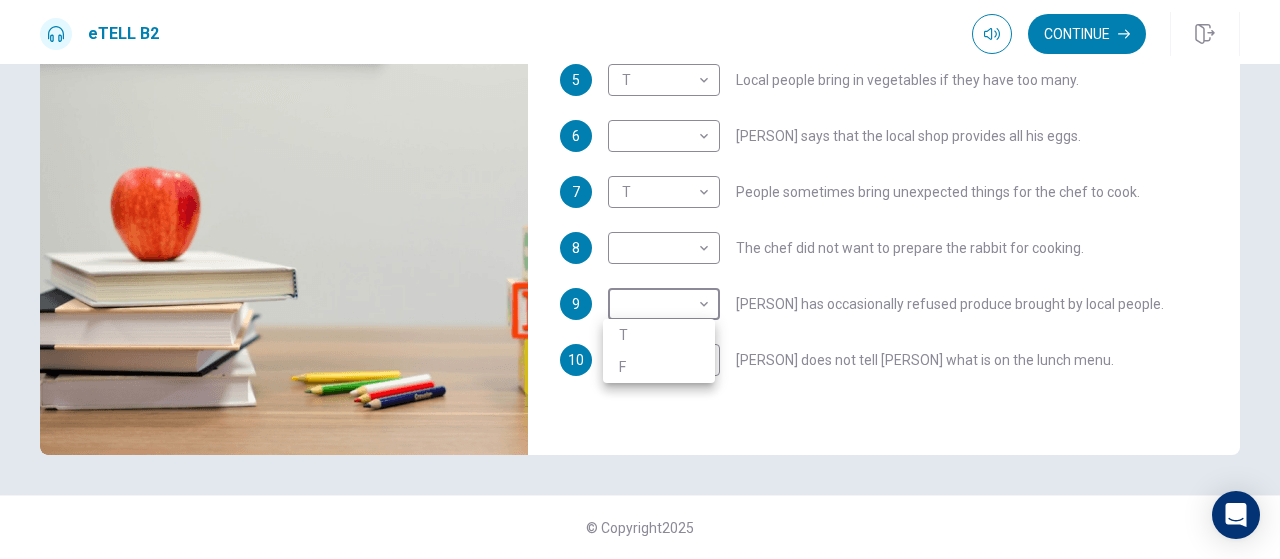 type on "**" 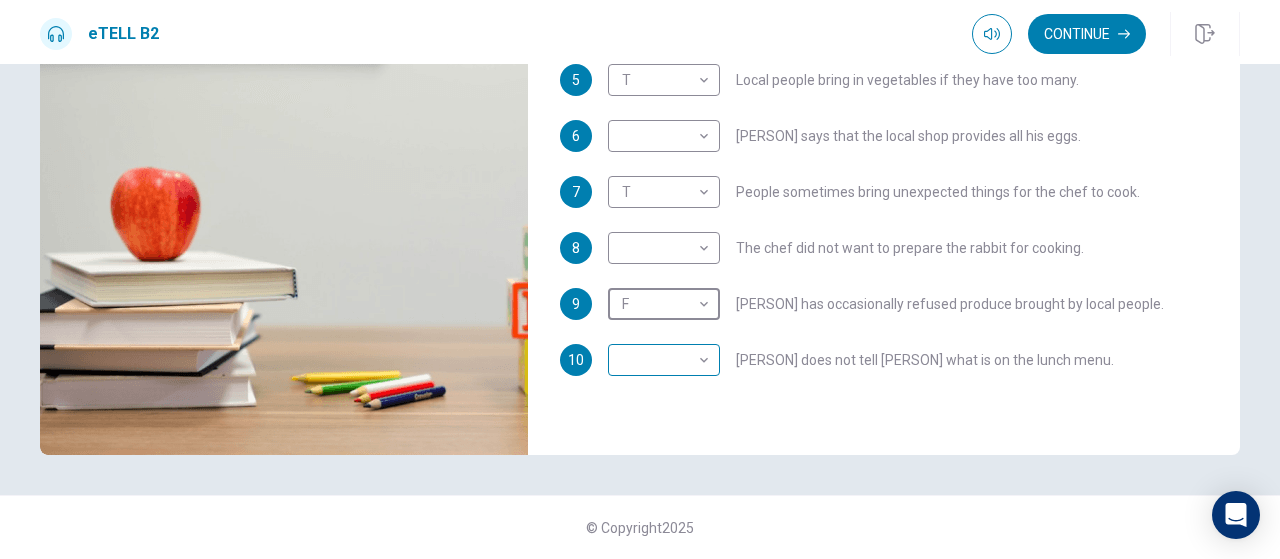 click on "Questions 1 - 10 T if the statement is TRUE F if the statement is FALSE 1 T * ​ [PERSON] is writing a restaurant review. 2 T * ​ There used to be just a bar at the White Horse. 3 F * ​ The kitchen garden was created by [PERSON]. 4 ​ ​ The restaurant serves the same food all year round. 5 T * ​ Local people bring in vegetables if they have too many. 6 ​ ​ [PERSON] says that the local shop provides all his eggs. 7 T * ​ People sometimes bring unexpected things for the chef to cook. 8 ​ ​ The chef did not want to prepare the rabbit for cooking. 9 ​ ​ [PERSON] has occasionally refused produce brought by local people." at bounding box center (640, 279) 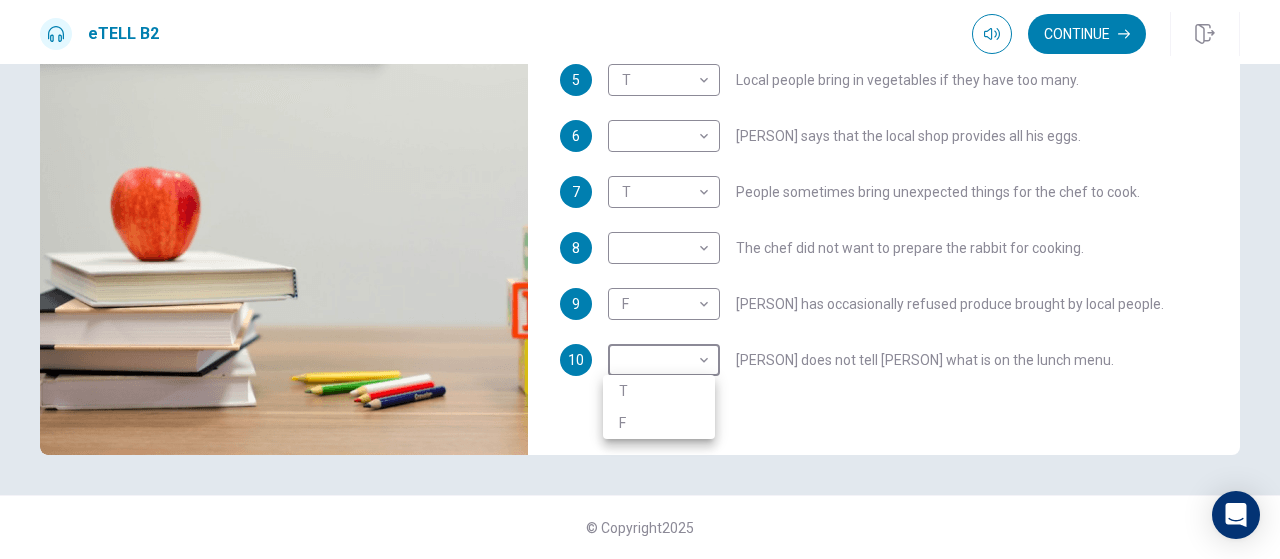 type on "**" 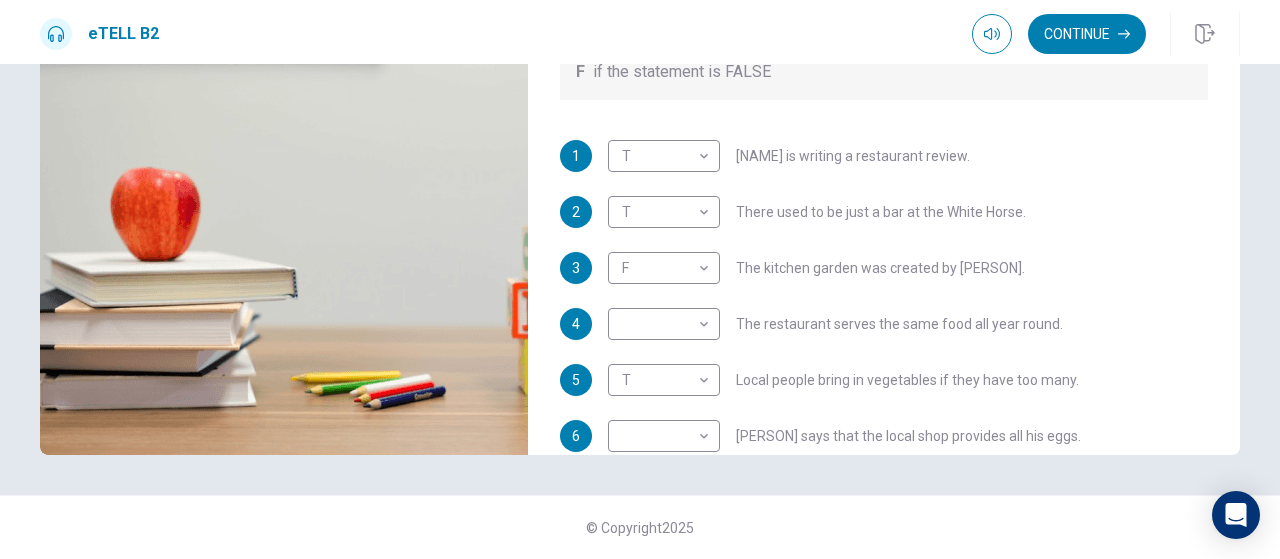 scroll, scrollTop: 152, scrollLeft: 0, axis: vertical 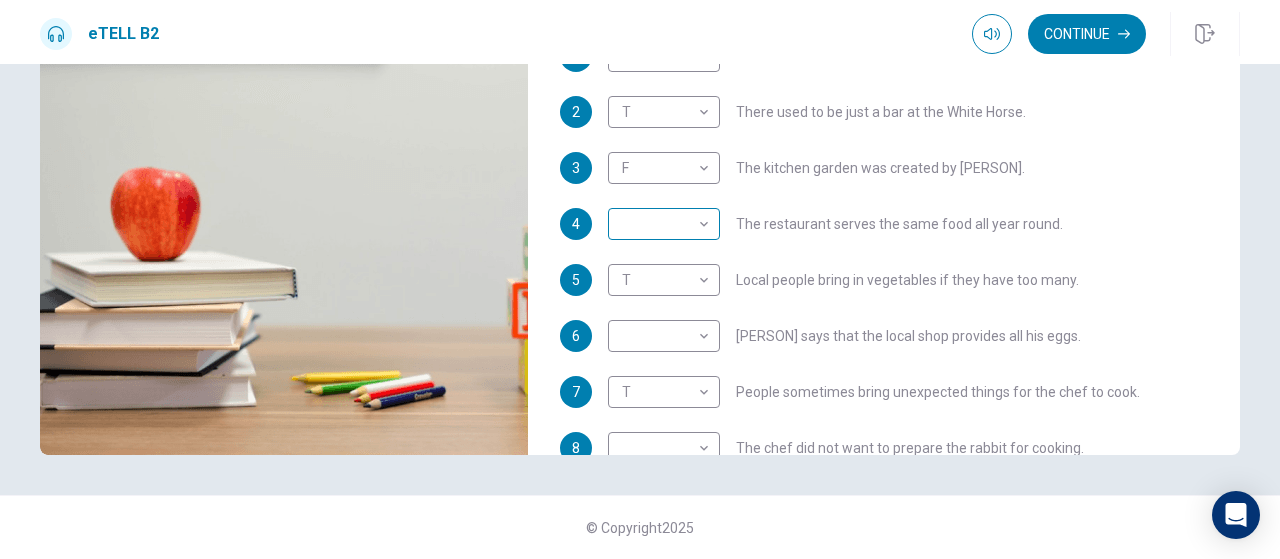 click on "Questions 1 - 10 T if the statement is TRUE F if the statement is FALSE 1 T * ​ [PERSON] is writing a restaurant review. 2 T * ​ There used to be just a bar at the White Horse. 3 F * ​ The kitchen garden was created by [PERSON]. 4 ​ ​ The restaurant serves the same food all year round. 5 T * ​ Local people bring in vegetables if they have too many. 6 ​ ​ [PERSON] says that the local shop provides all his eggs. 7 T * ​ People sometimes bring unexpected things for the chef to cook. 8 ​ ​ The chef did not want to prepare the rabbit for cooking. 9 ​ ​ [PERSON] has occasionally refused produce brought by local people." at bounding box center (640, 279) 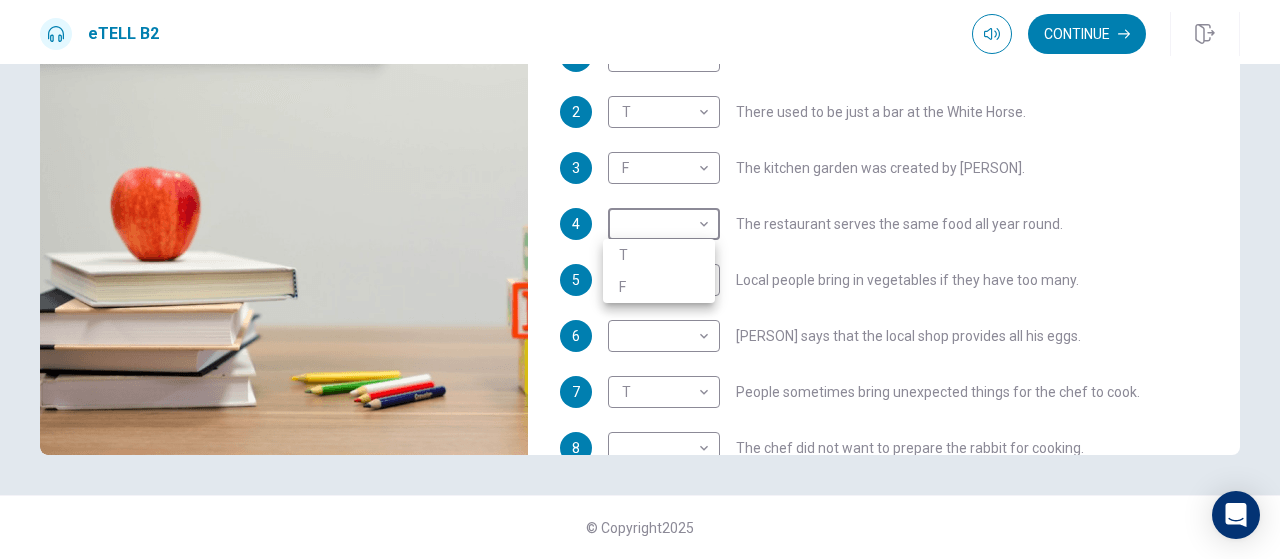 type on "**" 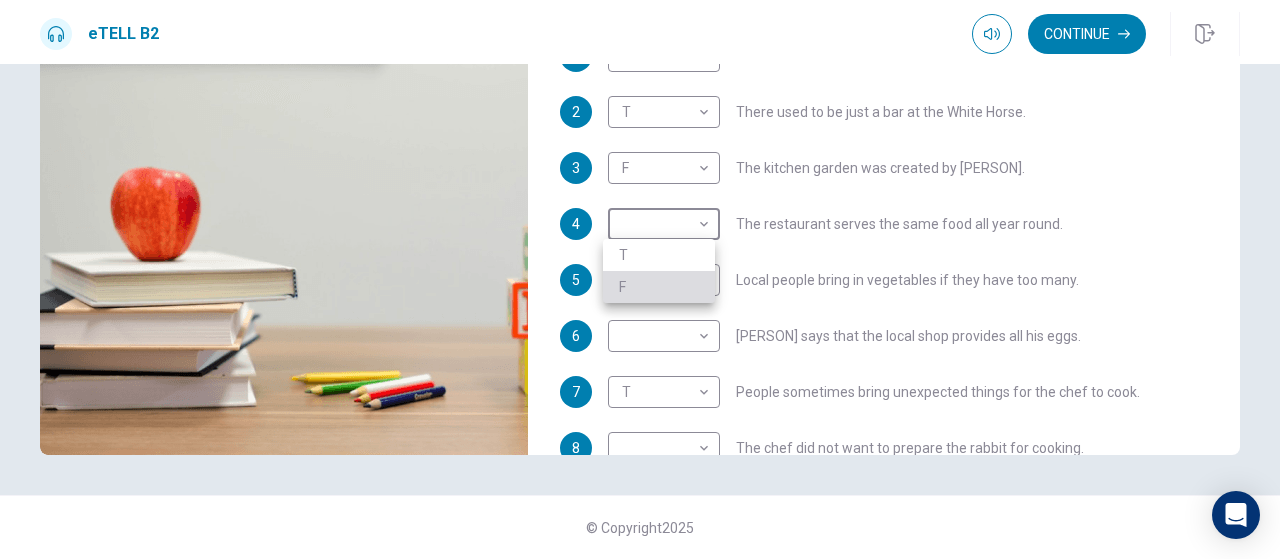 click on "F" at bounding box center (659, 287) 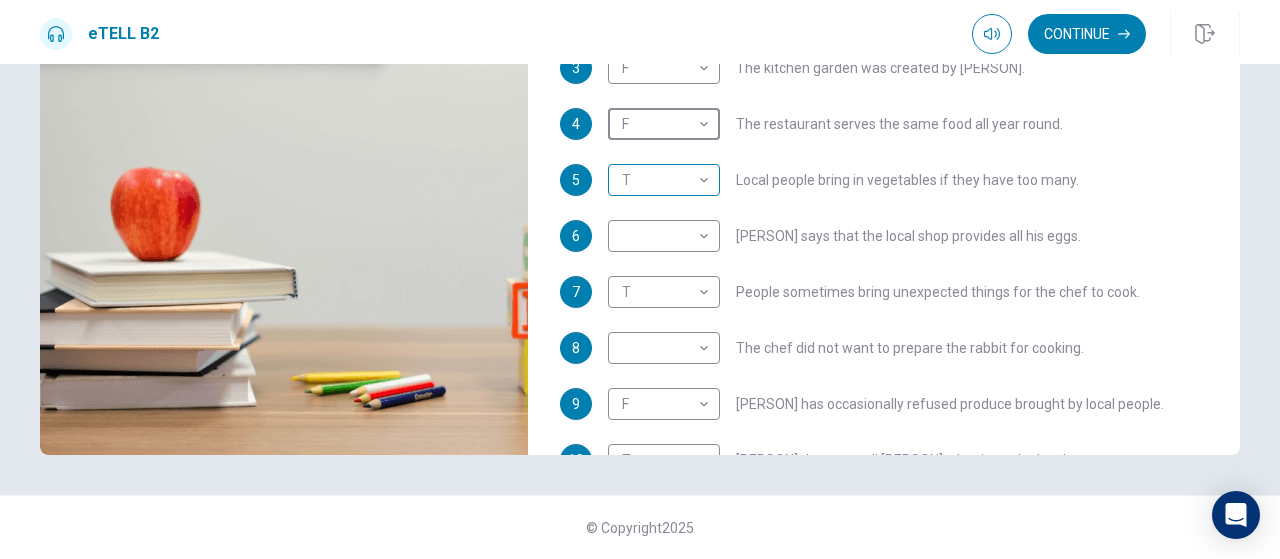 scroll, scrollTop: 352, scrollLeft: 0, axis: vertical 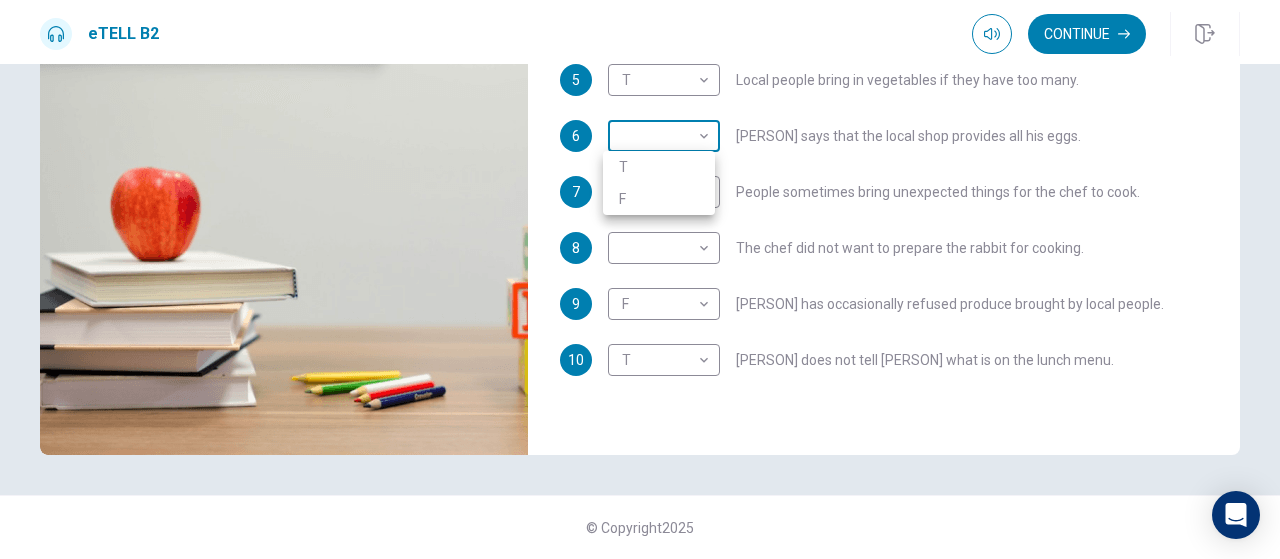 click on "This site uses cookies, as explained in our  Privacy Policy . If you agree to the use of cookies, please click the Accept button and continue to browse our site.   Privacy Policy Accept   eTELL B2 Continue Continue Question 1 For questions 1 – 10, mark each statement True (T) or False (F). You will hear Part One  TWICE.
You have one minute to read the questions for Part One.
Questions 1 - 10 T if the statement is TRUE F if the statement is FALSE 1 T * ​ [NAME] is writing a restaurant review. 2 T * ​ There used to be just a bar at the [PLACE]. 3 F * ​ The kitchen garden was created by [NAME]. 4 F * ​ The restaurant serves the same food all year round. 5 T * ​ Local people bring in vegetables if they have too many. 6 ​ ​ [NAME] says that the local shop provides all his eggs. 7 T * ​ People sometimes bring unexpected things for the chef to cook. 8 ​ ​ The chef did not want to prepare the rabbit for cooking. 9 F * ​ [NAME] has occasionally refused produce brought by local people." at bounding box center [640, 279] 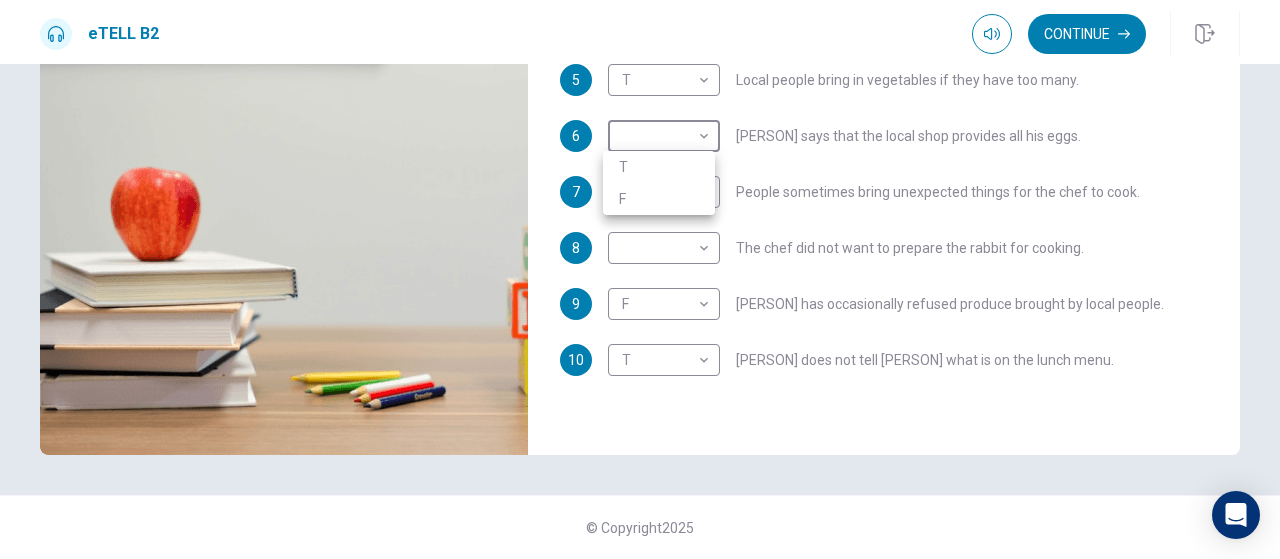type on "**" 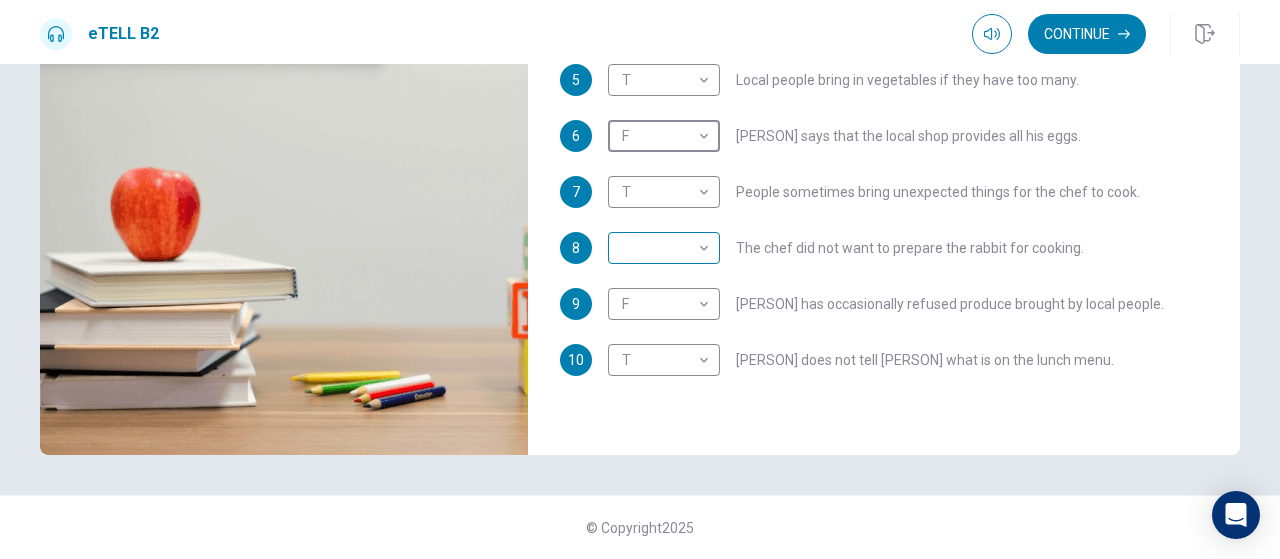 type on "**" 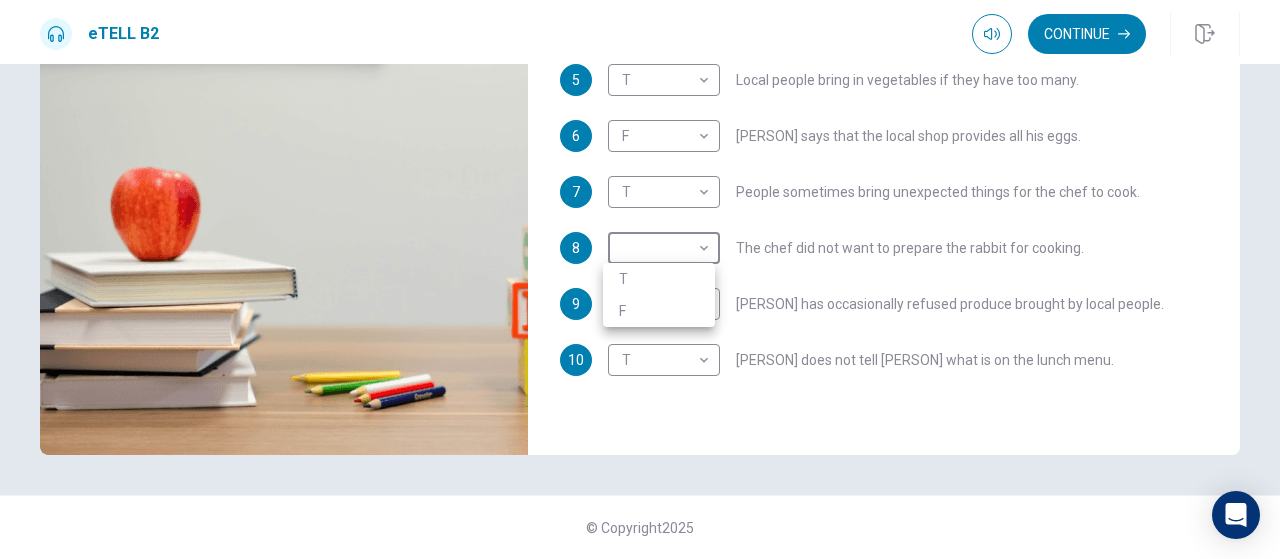 click on "F" at bounding box center (659, 311) 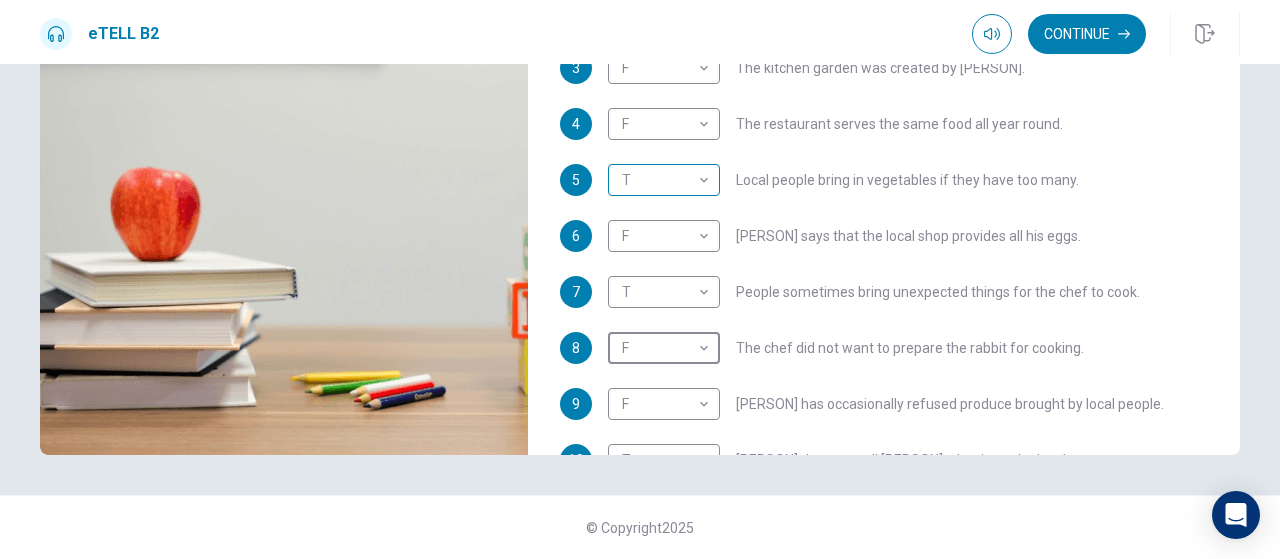 scroll, scrollTop: 352, scrollLeft: 0, axis: vertical 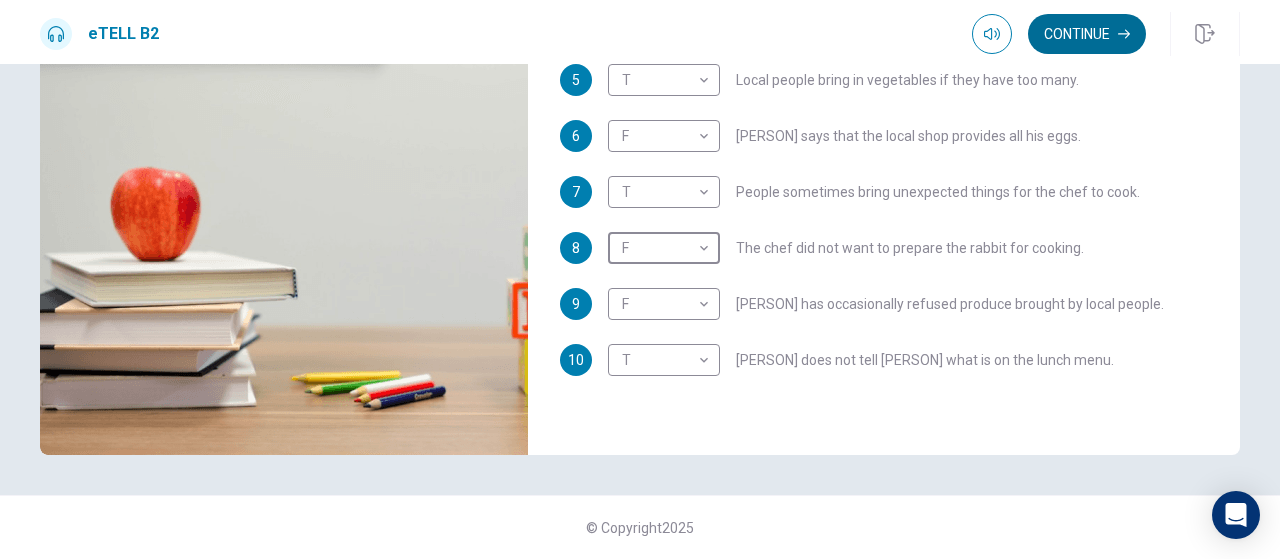 click on "Continue" at bounding box center [1087, 34] 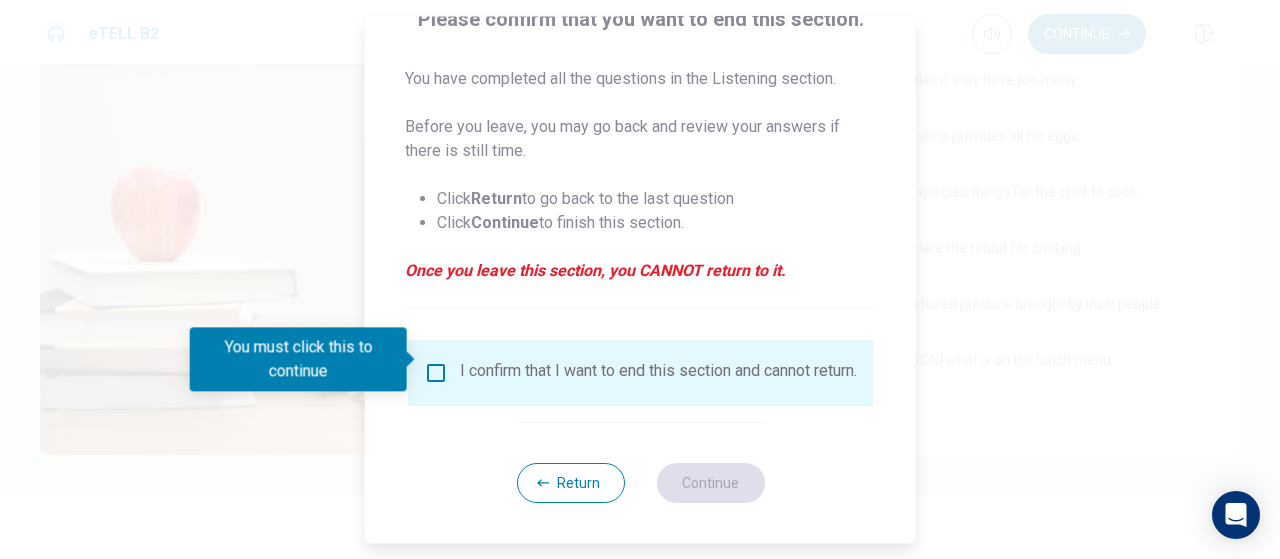 scroll, scrollTop: 186, scrollLeft: 0, axis: vertical 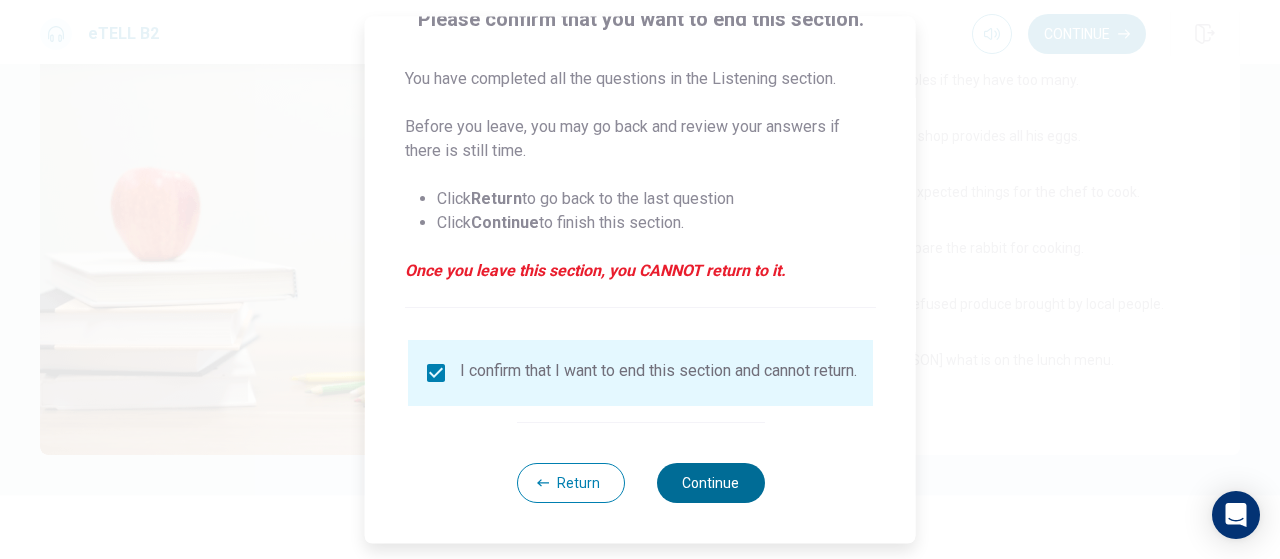 click on "Continue" at bounding box center (710, 483) 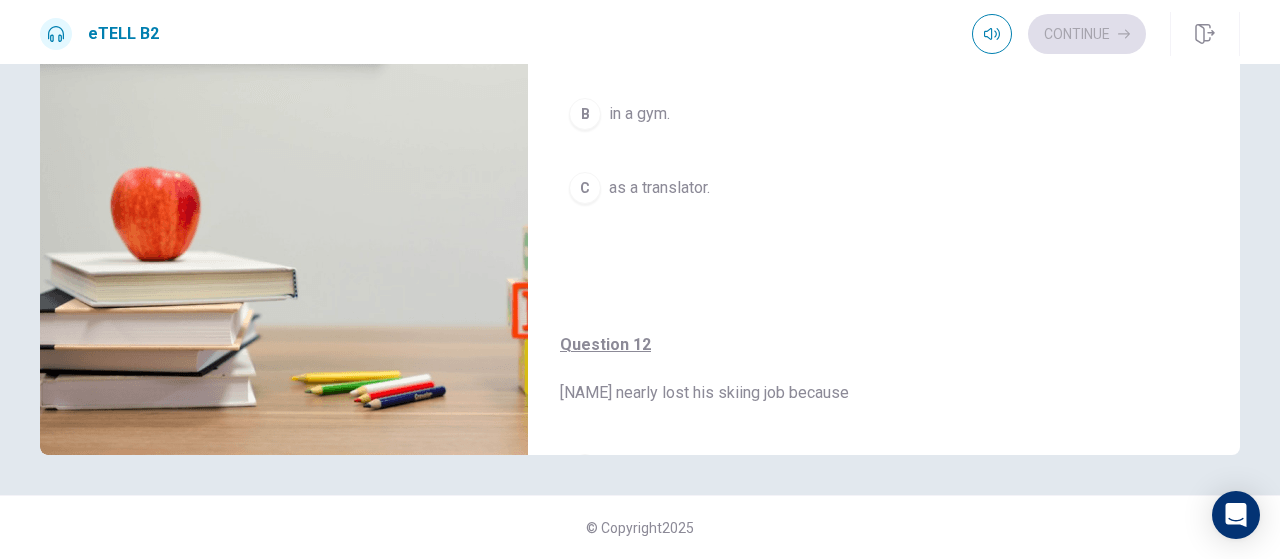 scroll, scrollTop: 0, scrollLeft: 0, axis: both 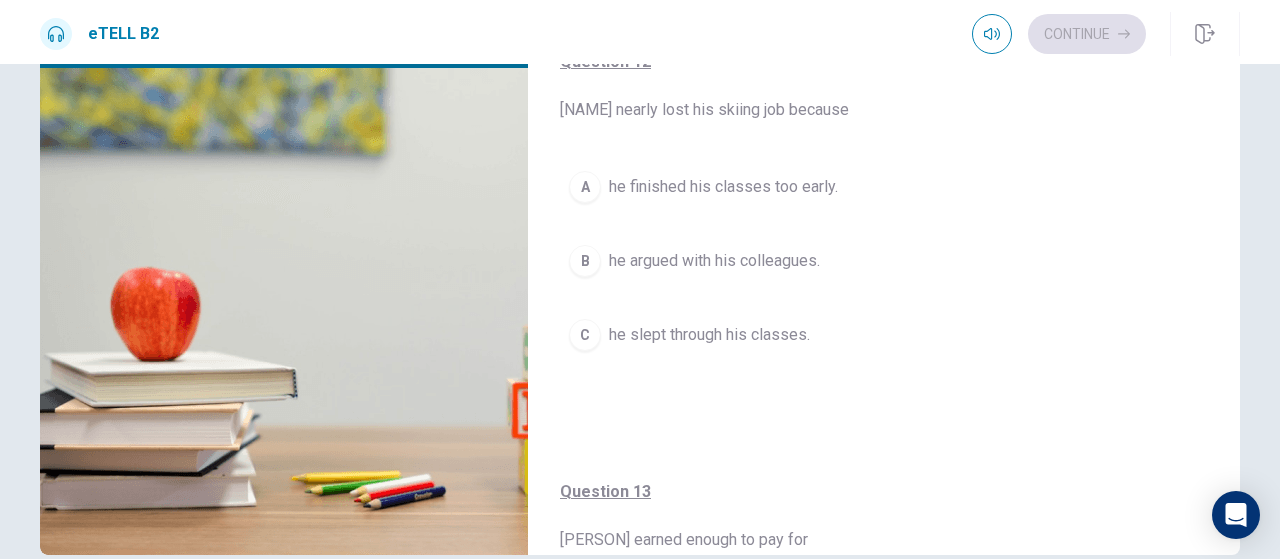 click on "he slept through his classes." at bounding box center [709, 335] 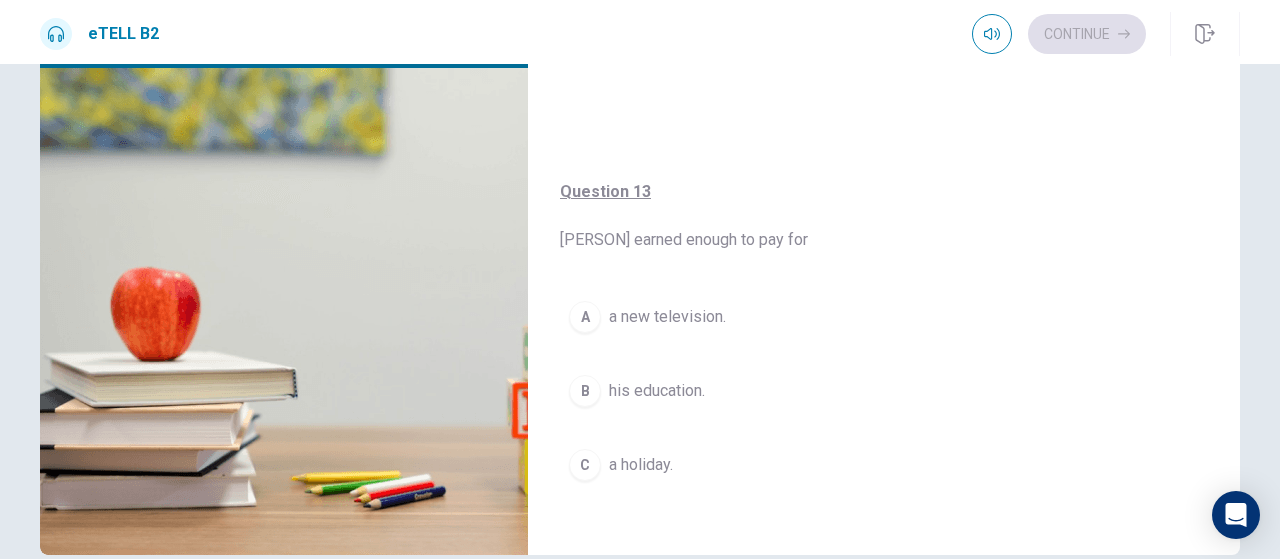 scroll, scrollTop: 800, scrollLeft: 0, axis: vertical 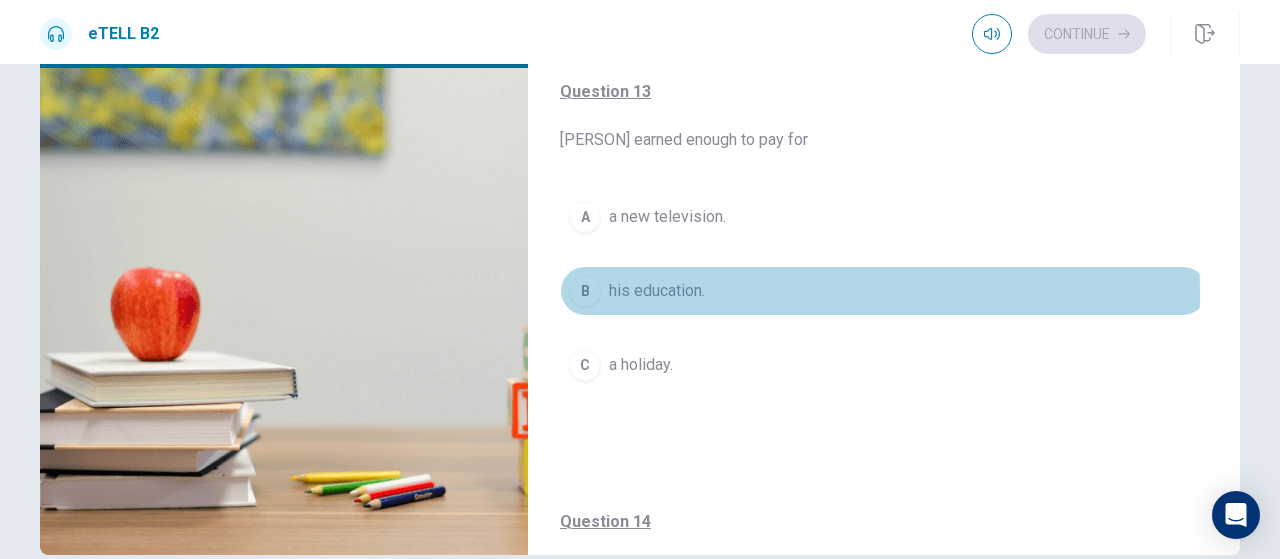 click on "his education." at bounding box center [657, 291] 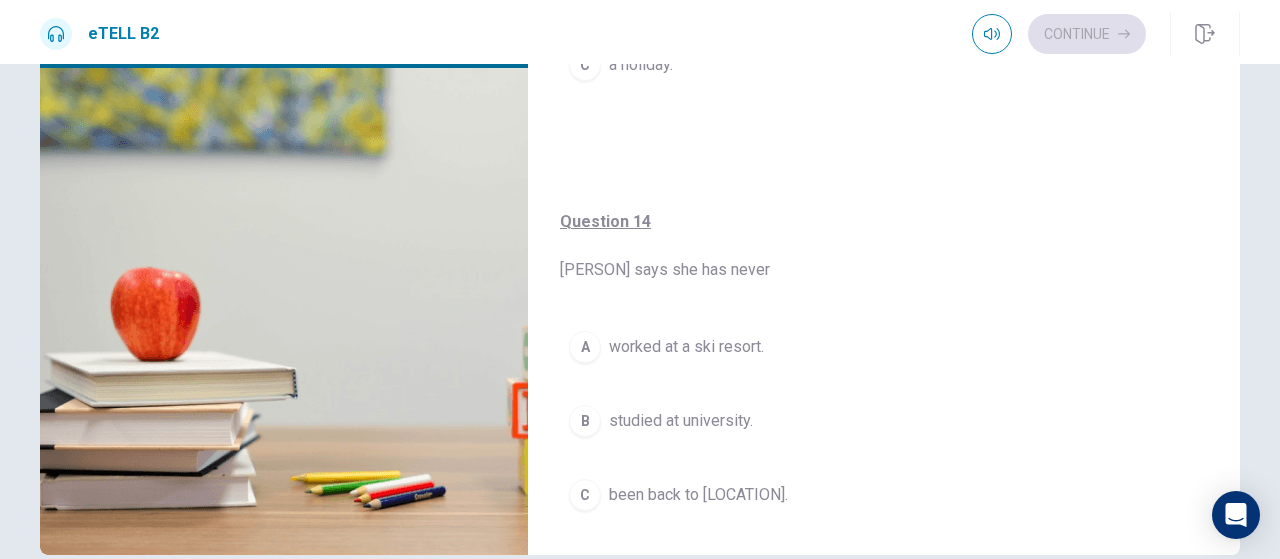 scroll, scrollTop: 1200, scrollLeft: 0, axis: vertical 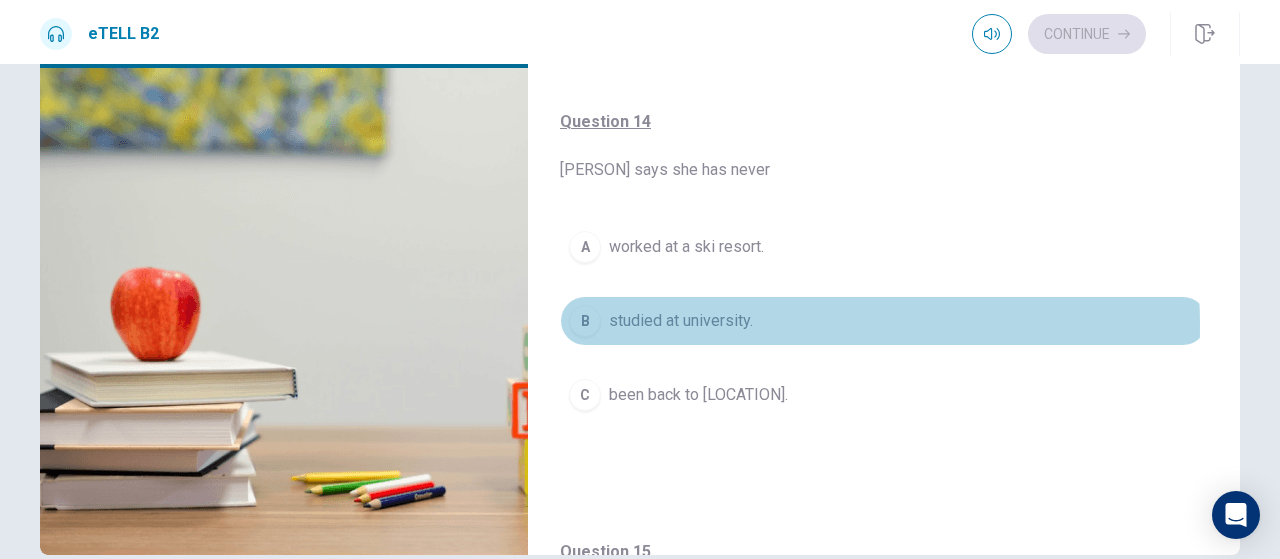 click on "studied at university." at bounding box center (681, 321) 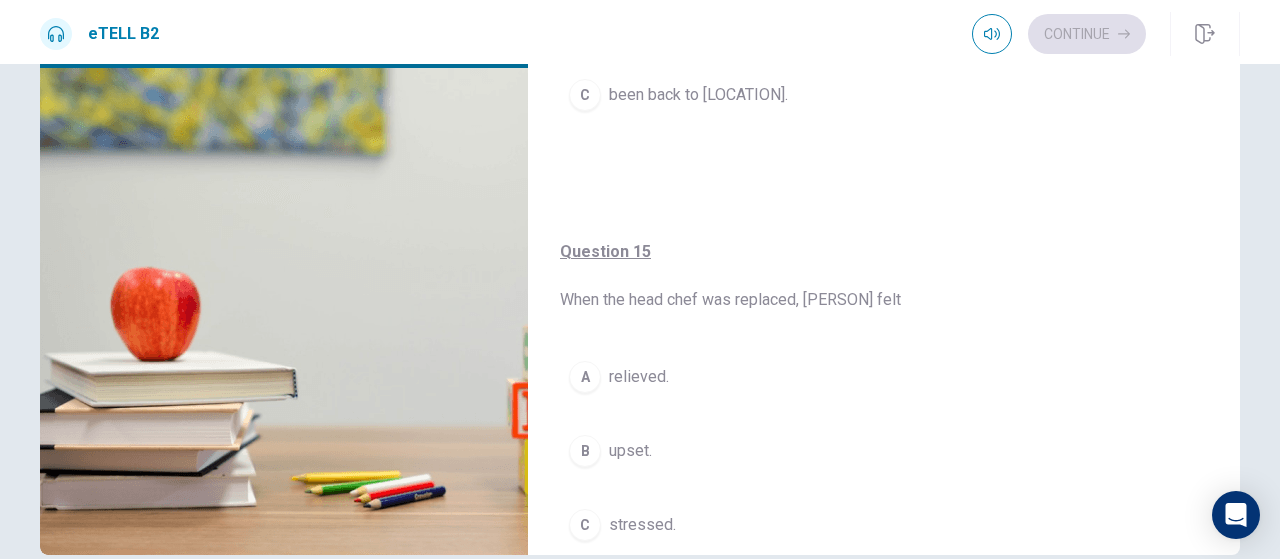 scroll, scrollTop: 1564, scrollLeft: 0, axis: vertical 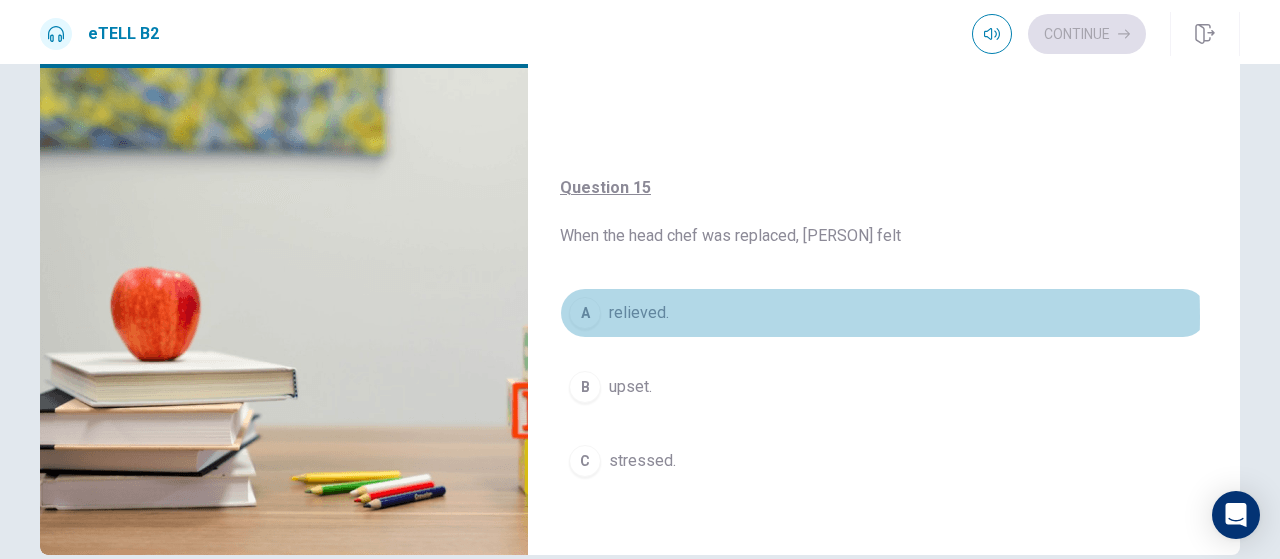 click on "relieved." at bounding box center [639, 313] 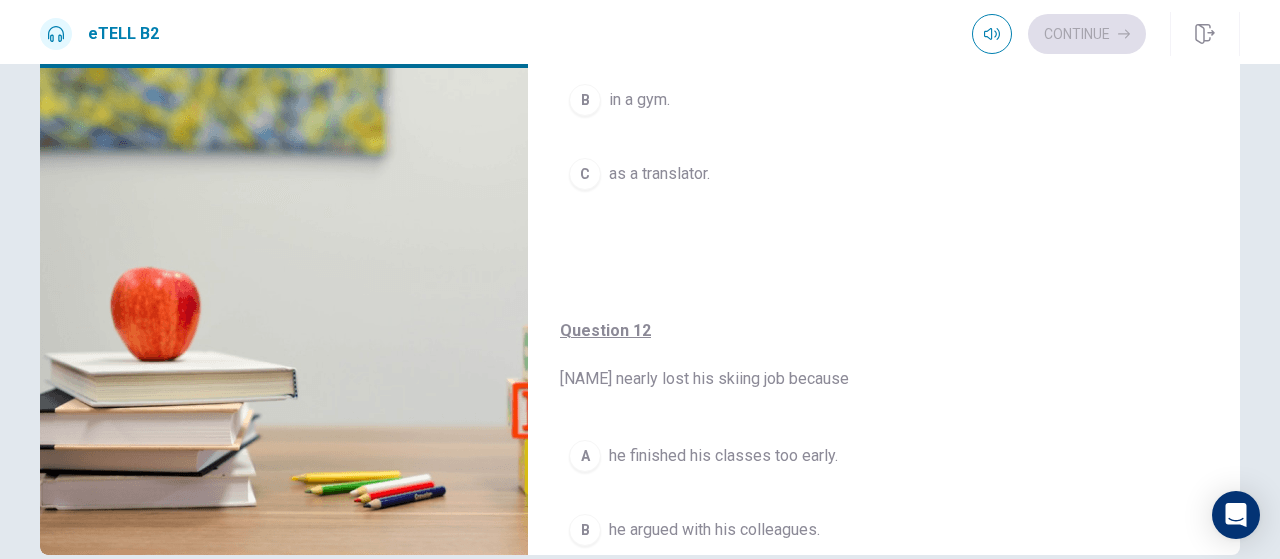 scroll, scrollTop: 64, scrollLeft: 0, axis: vertical 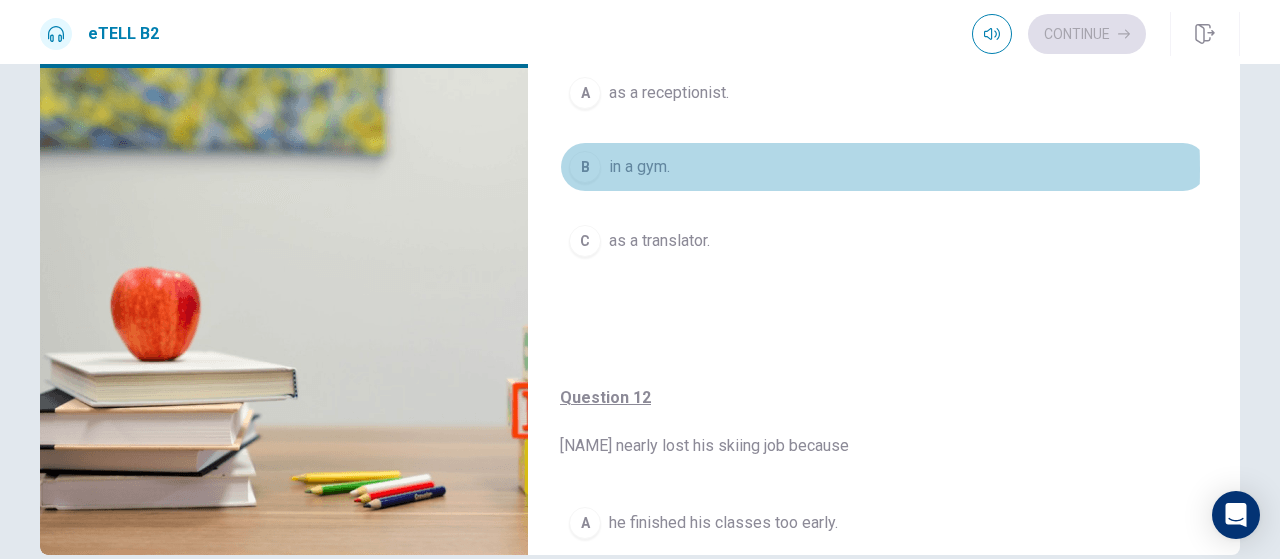 click on "in a gym." at bounding box center (639, 167) 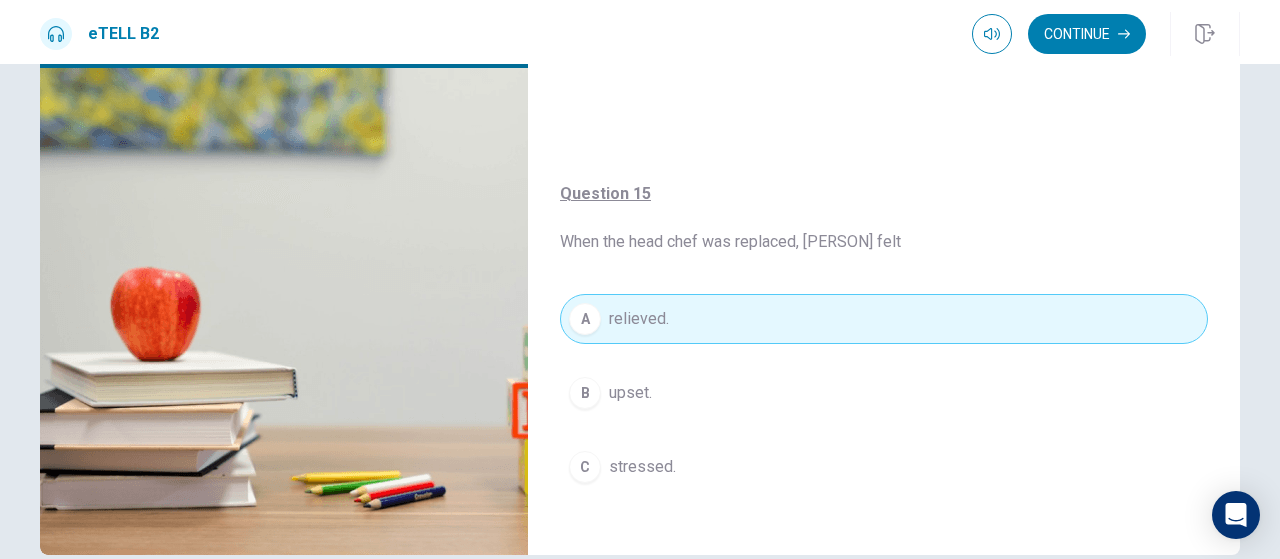 scroll, scrollTop: 1564, scrollLeft: 0, axis: vertical 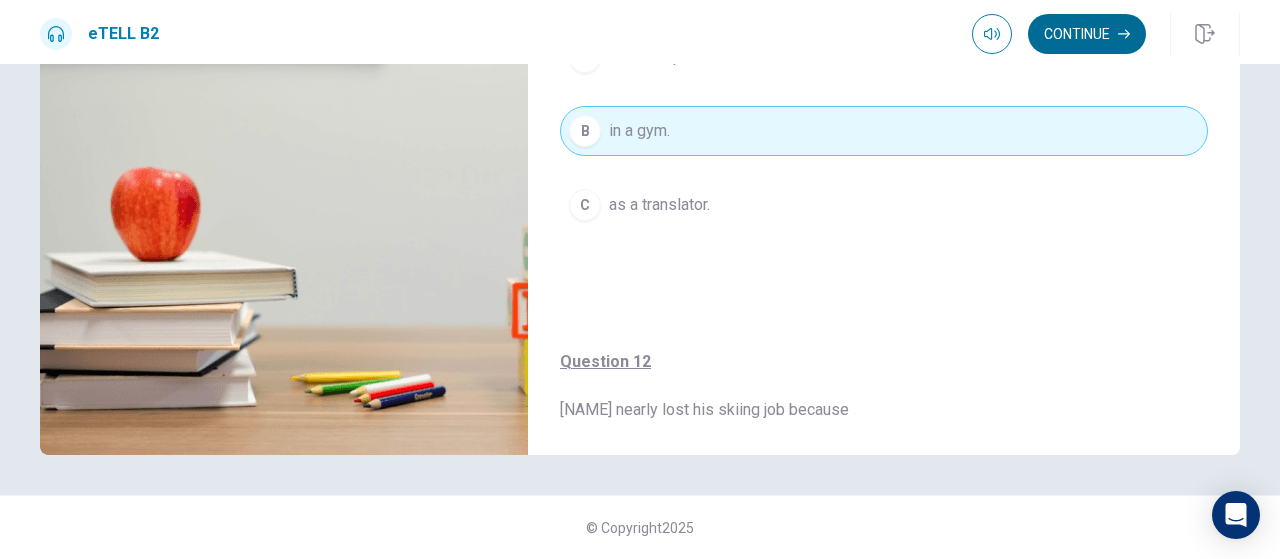 click on "Continue" at bounding box center (1087, 34) 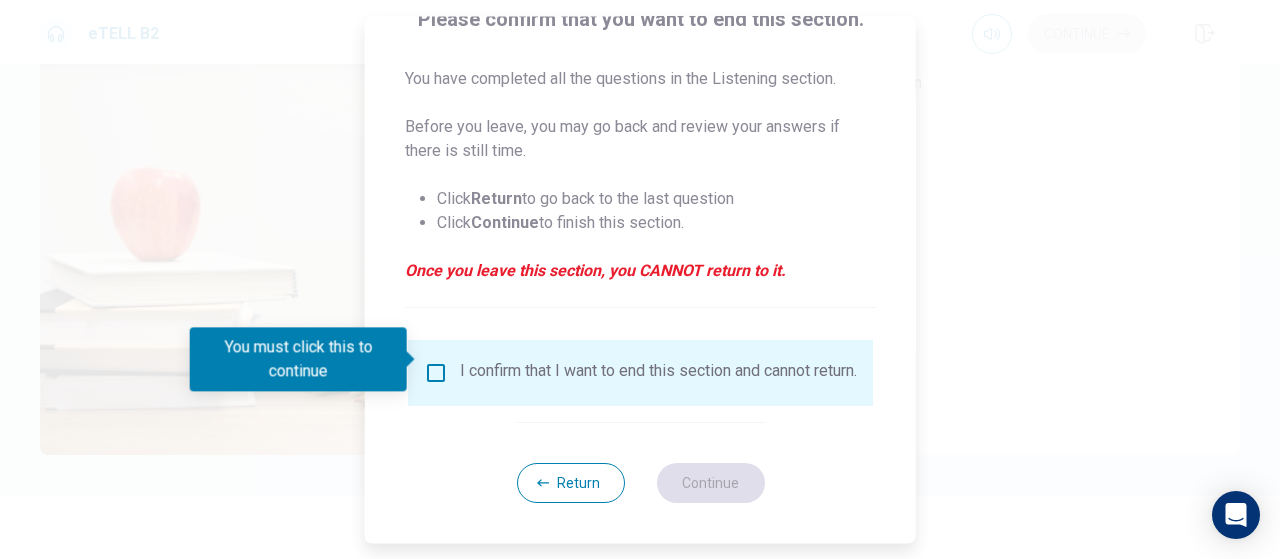 scroll, scrollTop: 186, scrollLeft: 0, axis: vertical 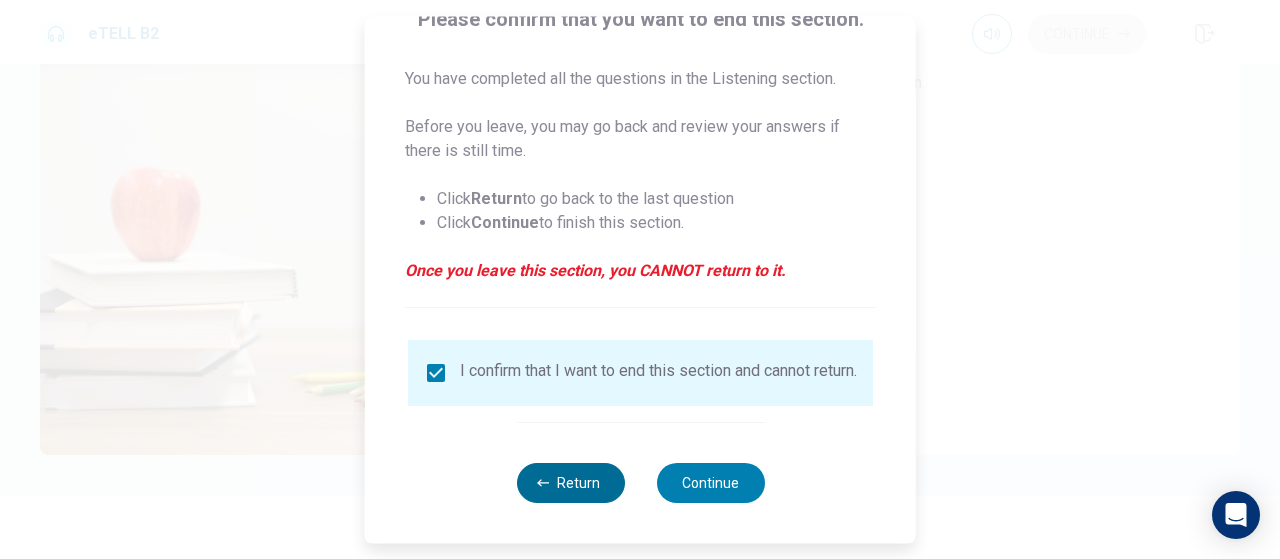 click on "Return" at bounding box center [570, 483] 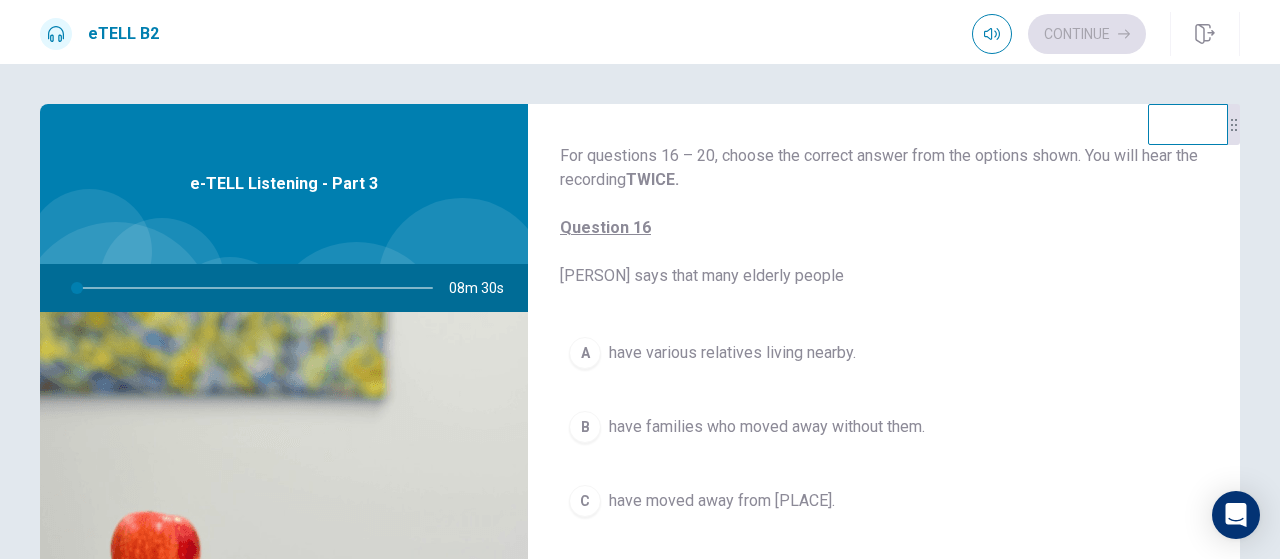 scroll, scrollTop: 0, scrollLeft: 0, axis: both 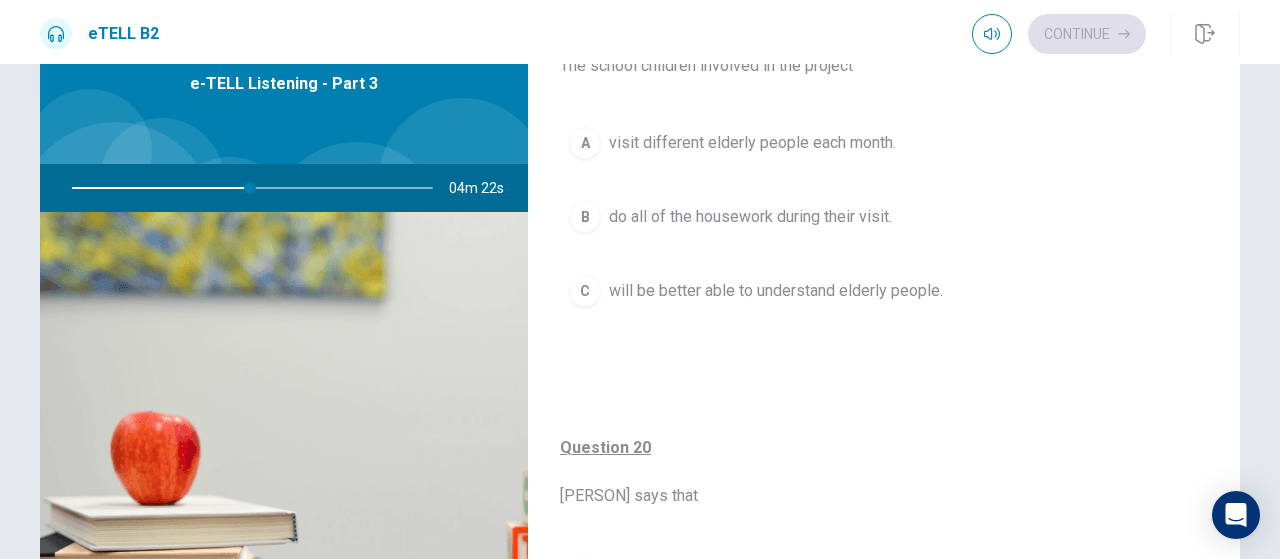 click on "will be better able to understand elderly people." at bounding box center [776, 291] 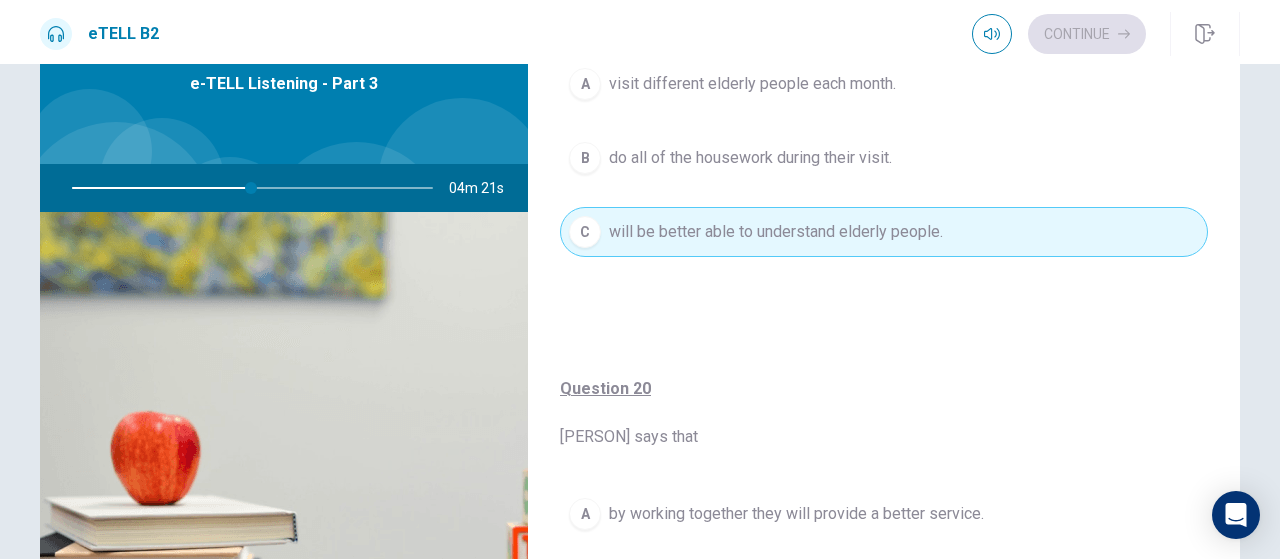 scroll, scrollTop: 1516, scrollLeft: 0, axis: vertical 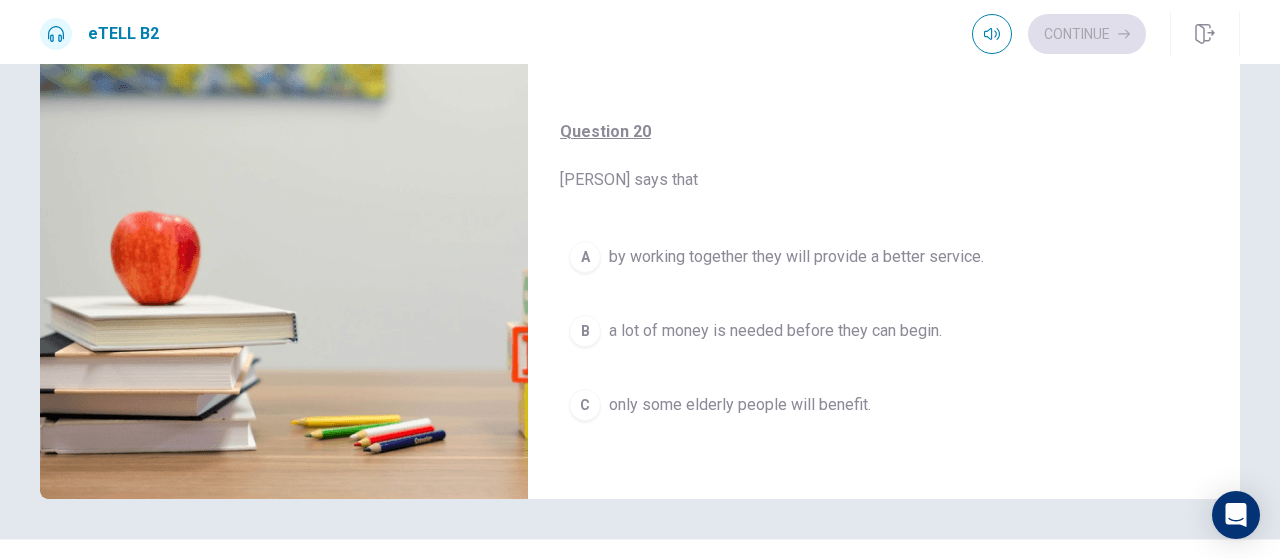 click on "by working together they will provide a better service." at bounding box center (796, 257) 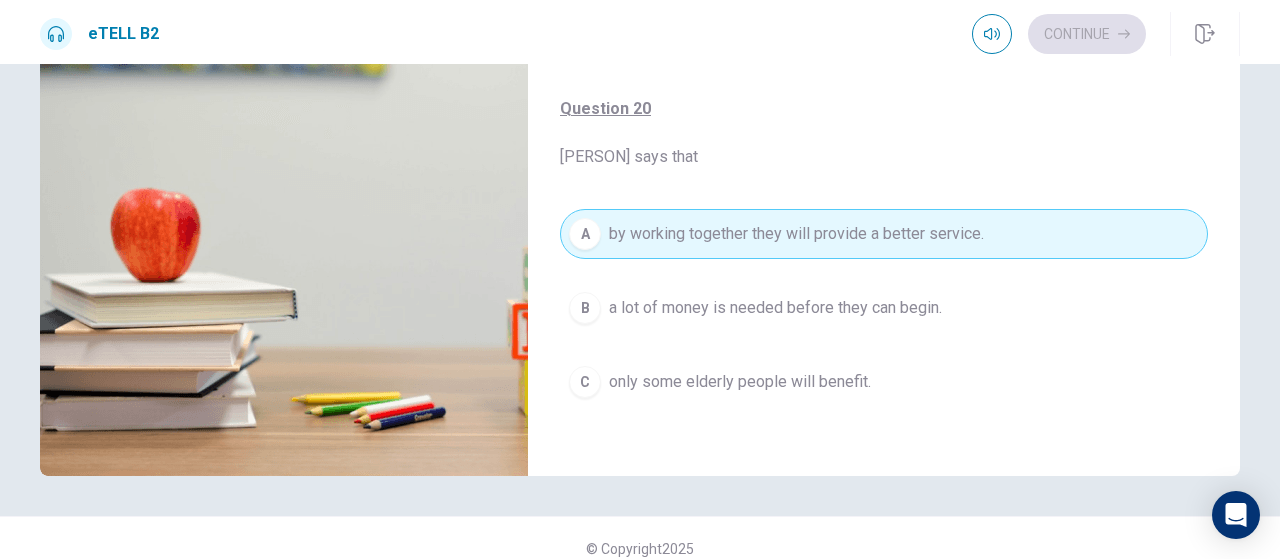 scroll, scrollTop: 344, scrollLeft: 0, axis: vertical 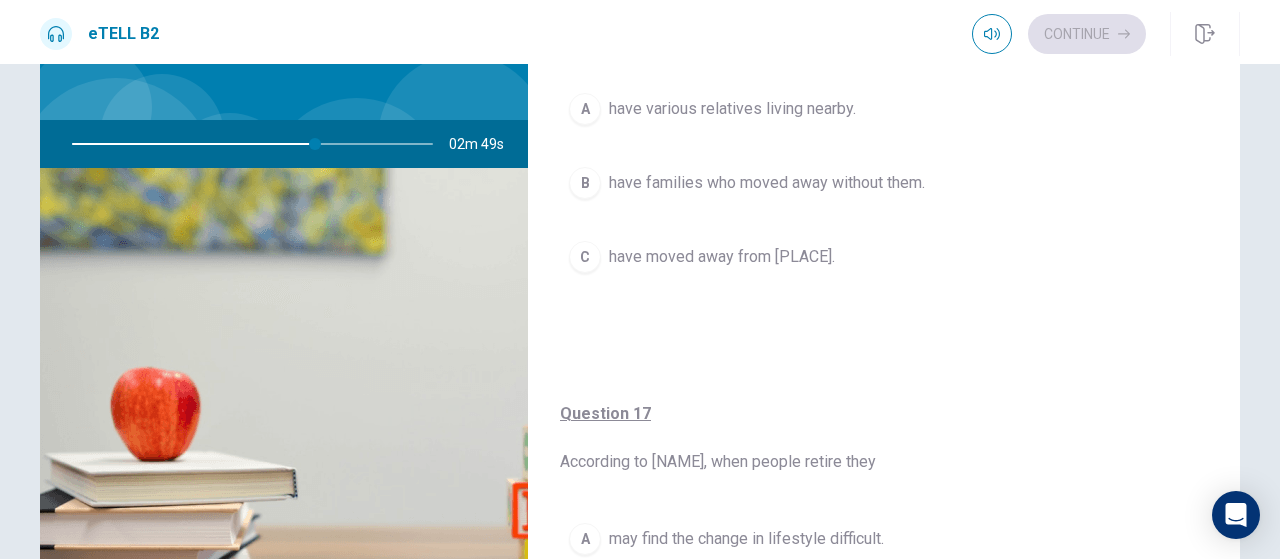 click on "have various relatives living nearby." at bounding box center (732, 109) 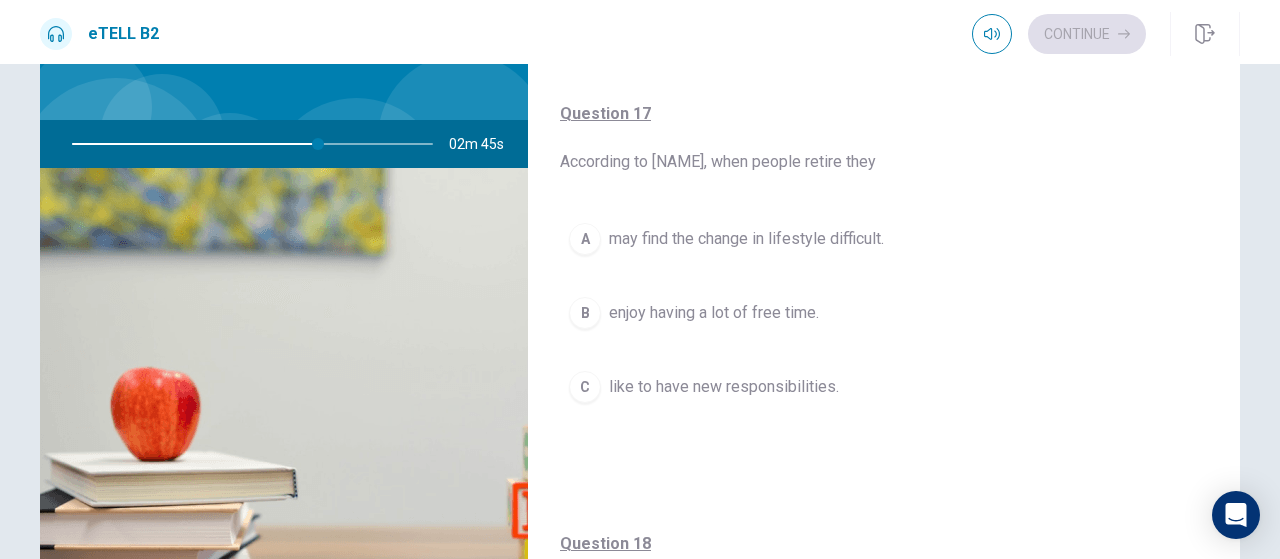 scroll, scrollTop: 500, scrollLeft: 0, axis: vertical 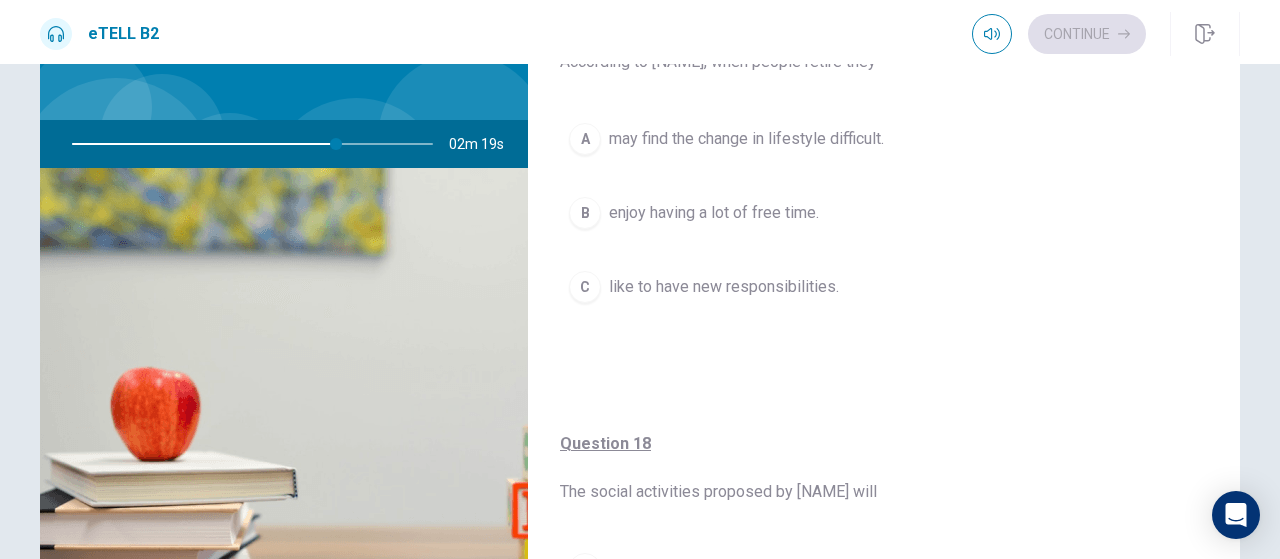 click on "may find the change in lifestyle difficult." at bounding box center [746, 139] 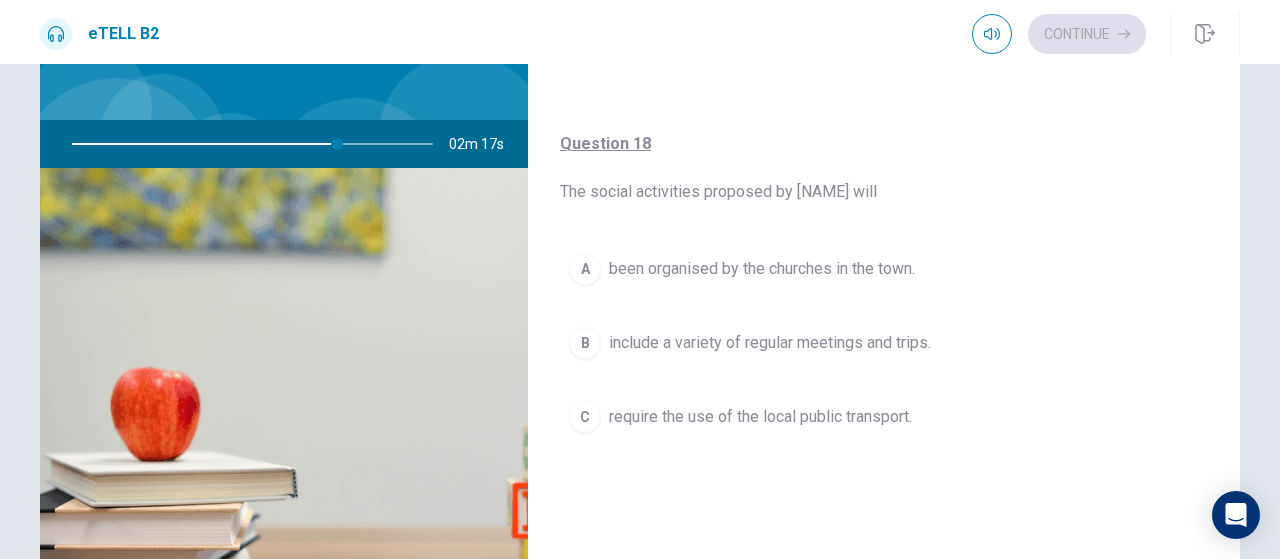 scroll, scrollTop: 900, scrollLeft: 0, axis: vertical 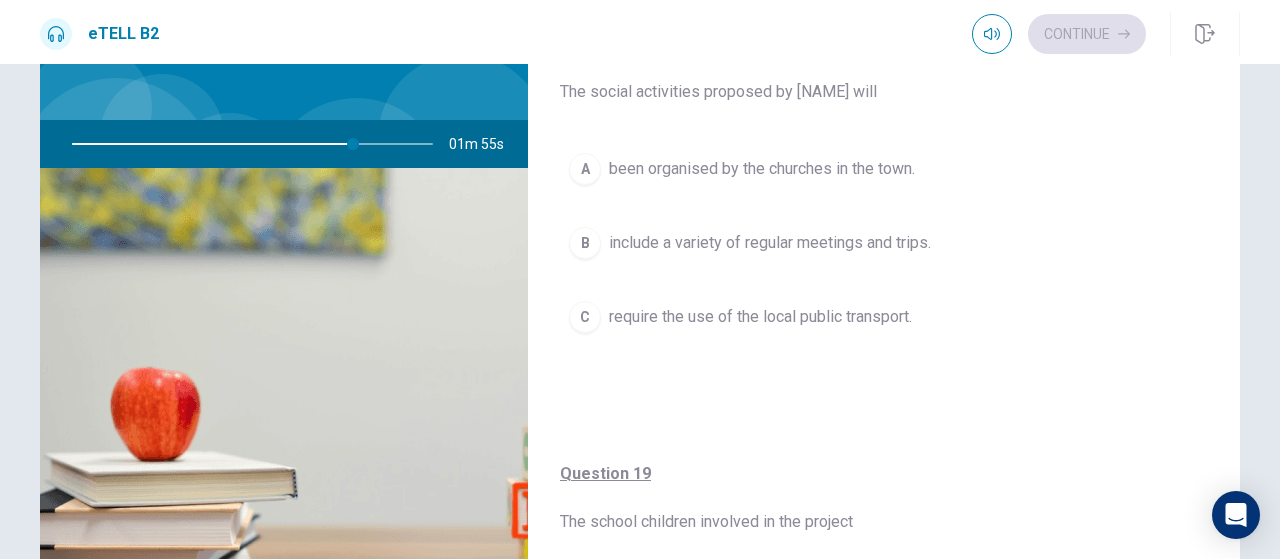 click on "include a variety of regular meetings and trips." at bounding box center (770, 243) 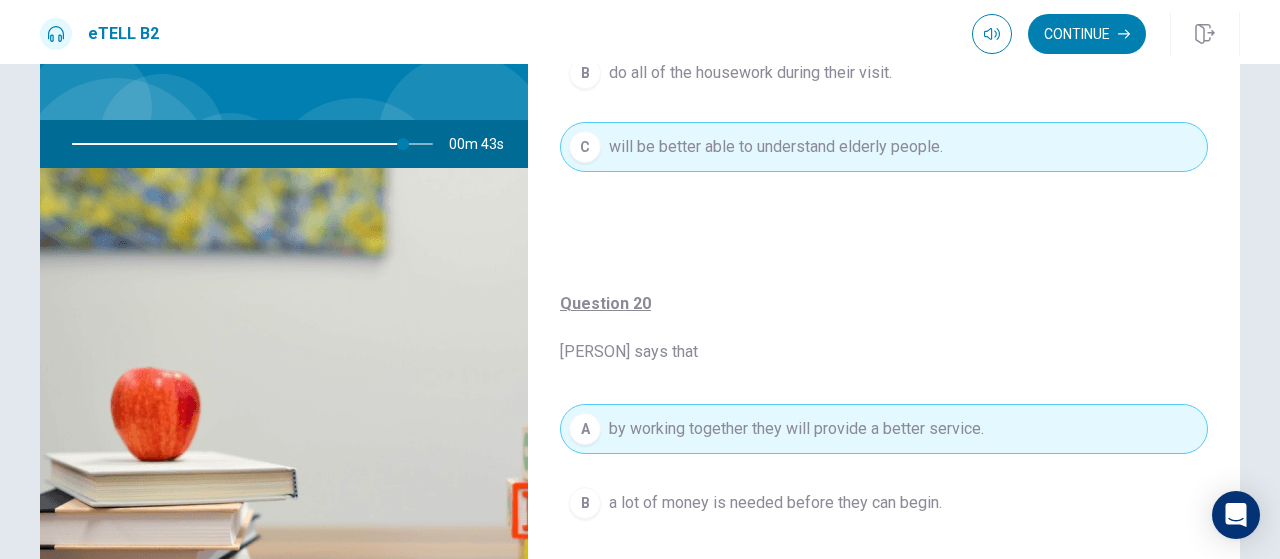 scroll, scrollTop: 1516, scrollLeft: 0, axis: vertical 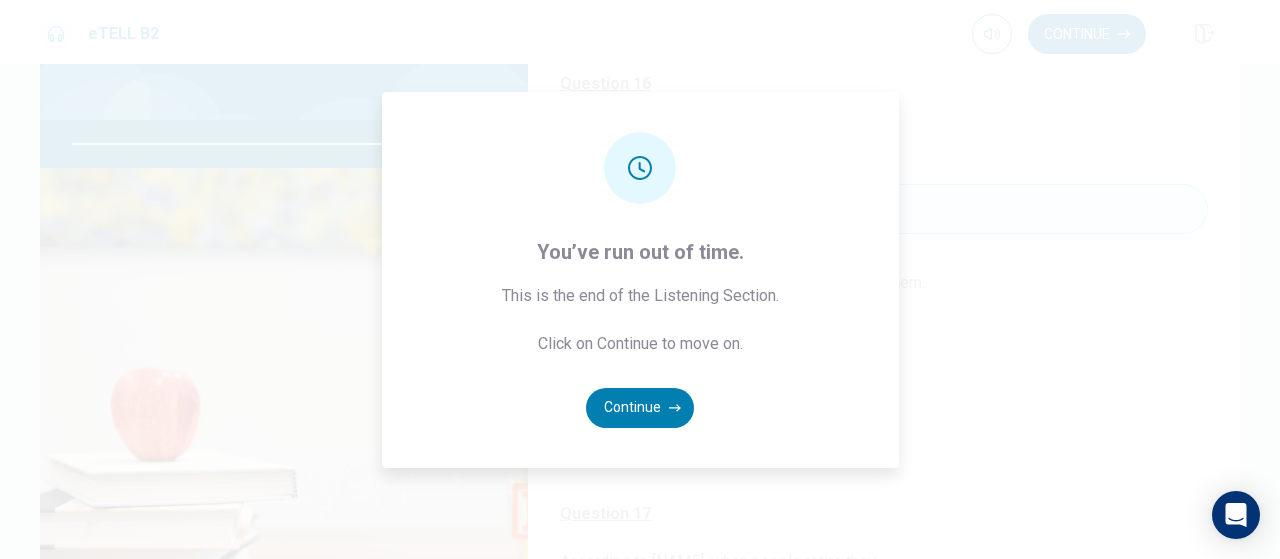 type on "*" 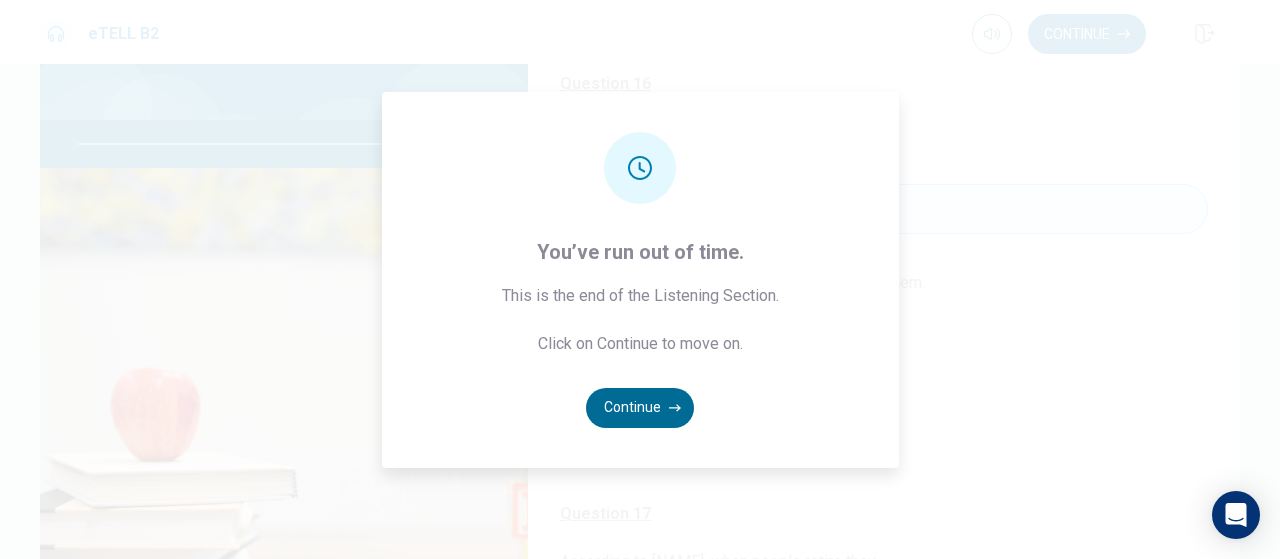click on "Continue" at bounding box center (640, 408) 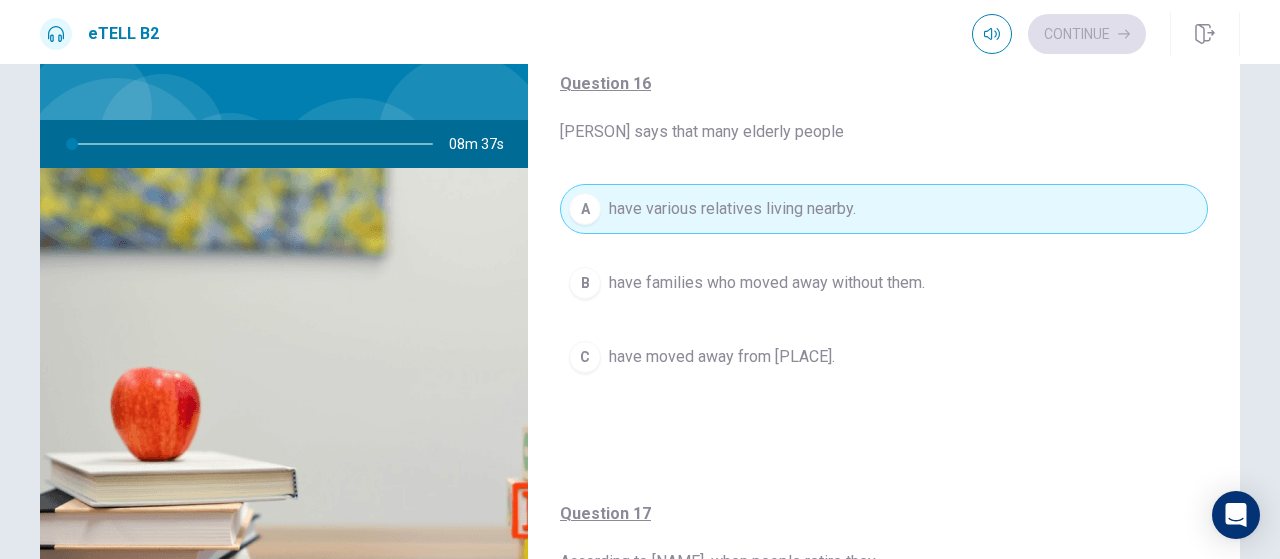 scroll, scrollTop: 104, scrollLeft: 0, axis: vertical 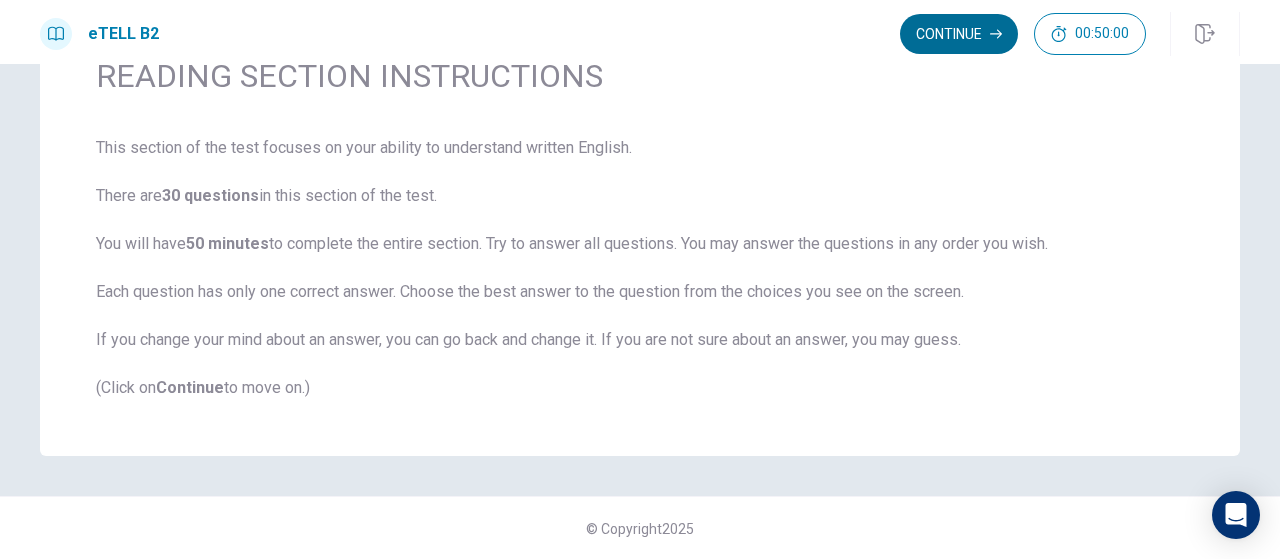 click on "Continue" at bounding box center (959, 34) 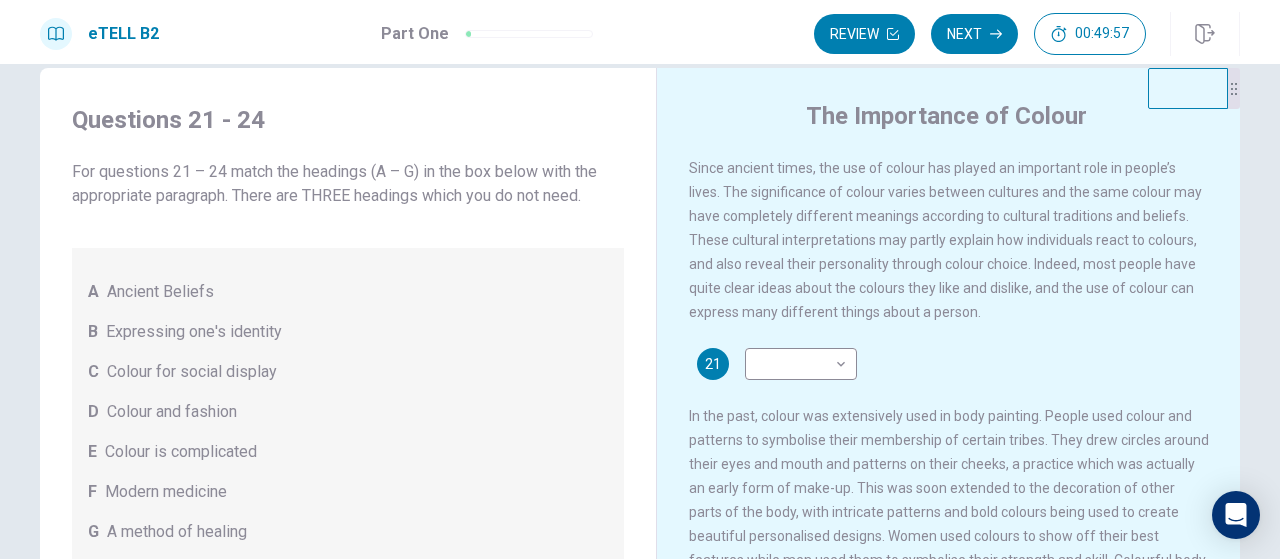 scroll, scrollTop: 4, scrollLeft: 0, axis: vertical 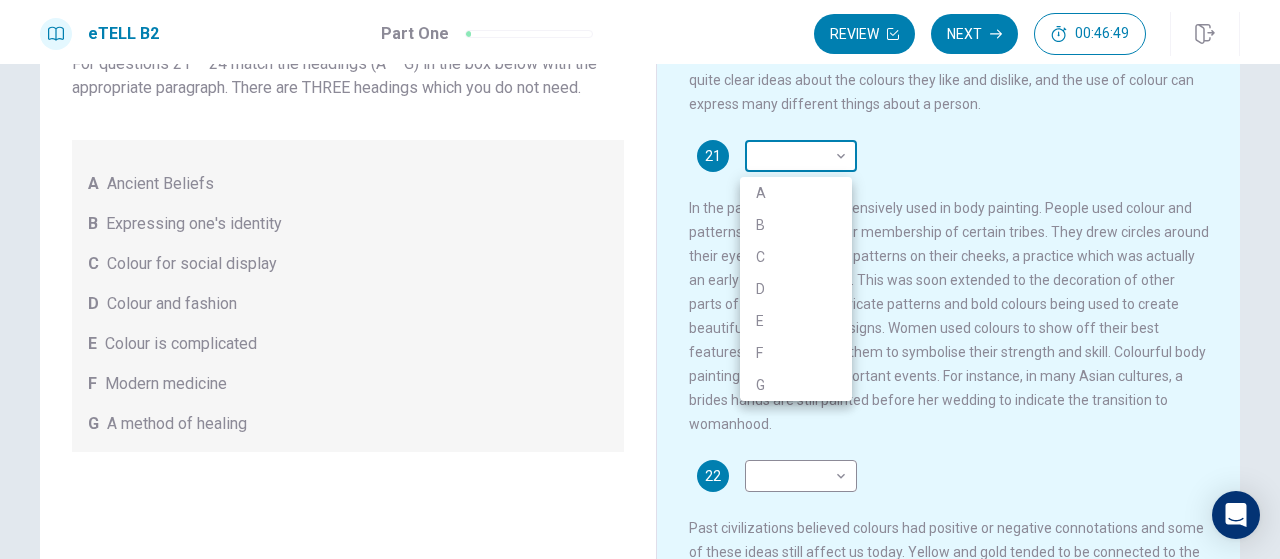 click on "Questions 21 – 24 For questions 21 – 24 match the headings (A – G) in the box below with the appropriate paragraph. There are THREE headings which you do not need. A Ancient Beliefs B Expressing one's identity C Colour for social display D Colour and fashion E Colour is complicated F Modern medicine G A method of healing The Importance of Colour 21 ​ ​ 22 ​ ​ 23 ​ ​ 24 ​ ​ © Copyright  2025 Going somewhere? You are not allowed to open other tabs/pages or switch windows during a test. Doing this will be reported as cheating to the Administrators. Are you sure you want to leave this page? Please continue until you finish your test. It looks like there is a problem with your internet connection. 00:00 Click to reconnect" at bounding box center [640, 279] 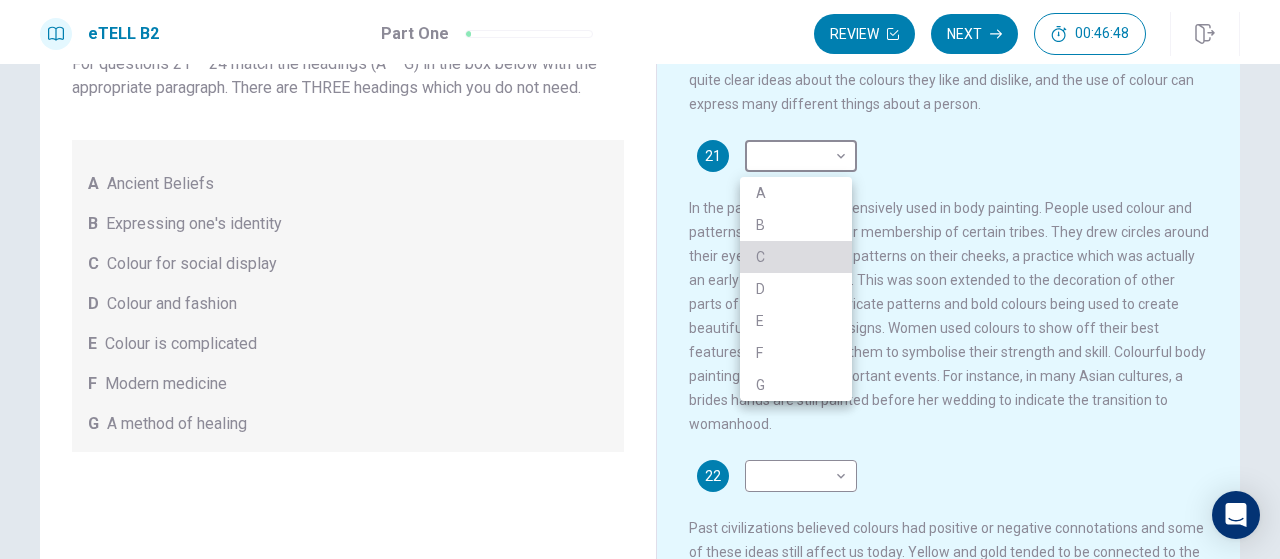 click on "C" at bounding box center (796, 257) 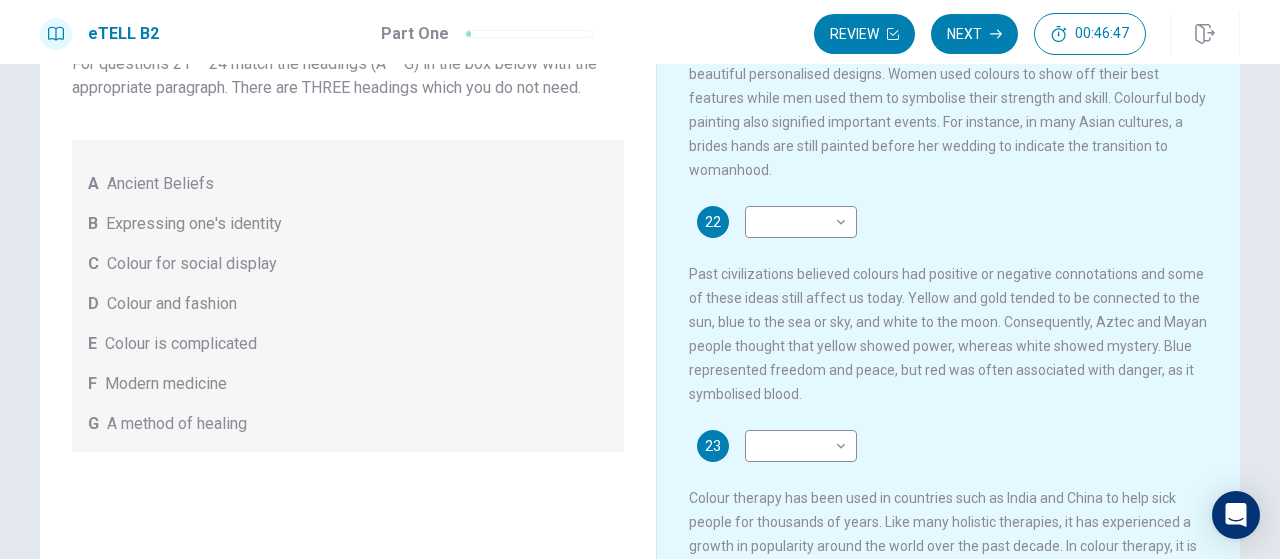 scroll, scrollTop: 400, scrollLeft: 0, axis: vertical 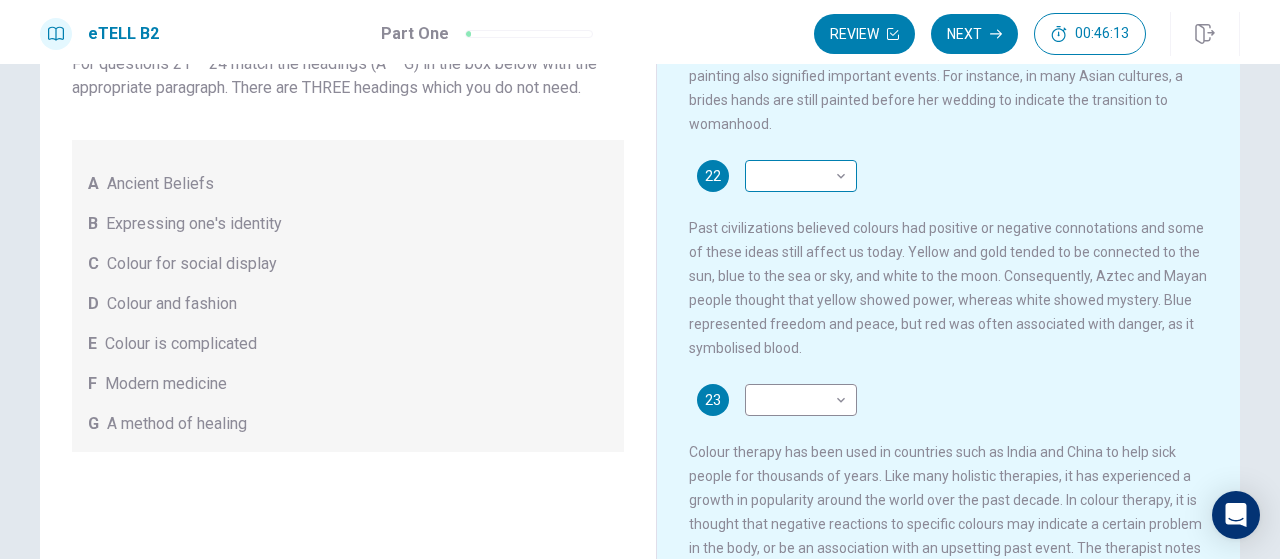 click on "Questions 21 – 24 For questions 21 – 24 match the headings (A – G) in the box below with the appropriate paragraph. There are THREE headings which you do not need. A Ancient Beliefs B Expressing one's identity C Colour for social display D Colour and fashion E Colour is complicated F Modern medicine G A method of healing The Importance of Colour 21 C * ​ 22 ​ ​ 23 ​ ​ 24 ​ ​ © Copyright  2025 Going somewhere? You are not allowed to open other tabs/pages or switch windows during a test. Doing this will be reported as cheating to the Administrators. Are you sure you want to leave this page? Please continue until you finish your test. It looks like there is a problem with your internet connection. 00:00 Click to reconnect" at bounding box center [640, 279] 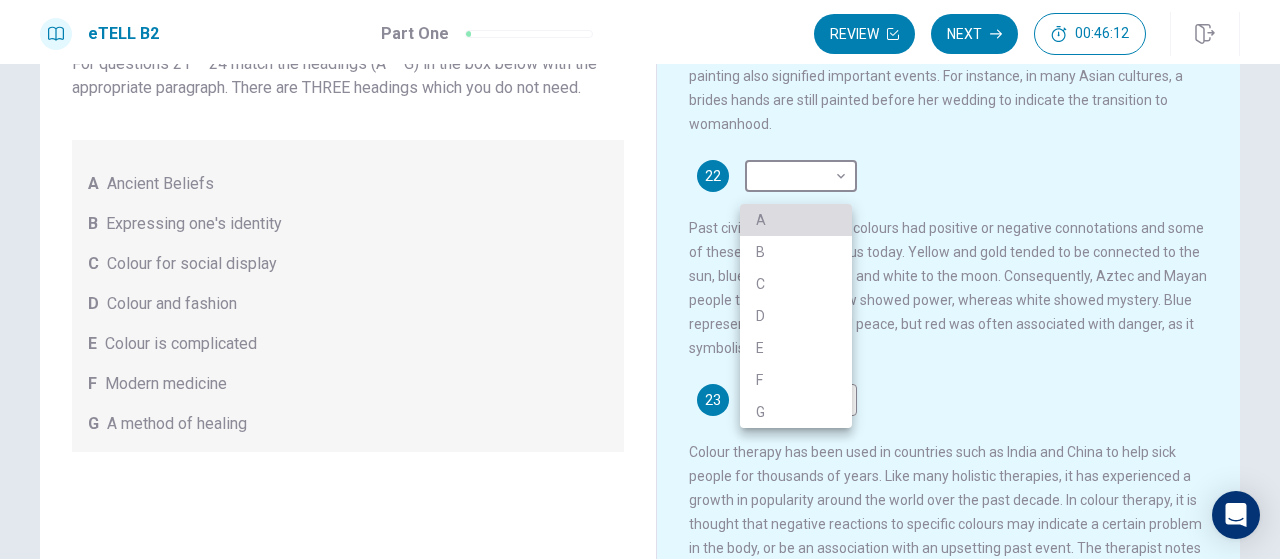 click on "A" at bounding box center [796, 220] 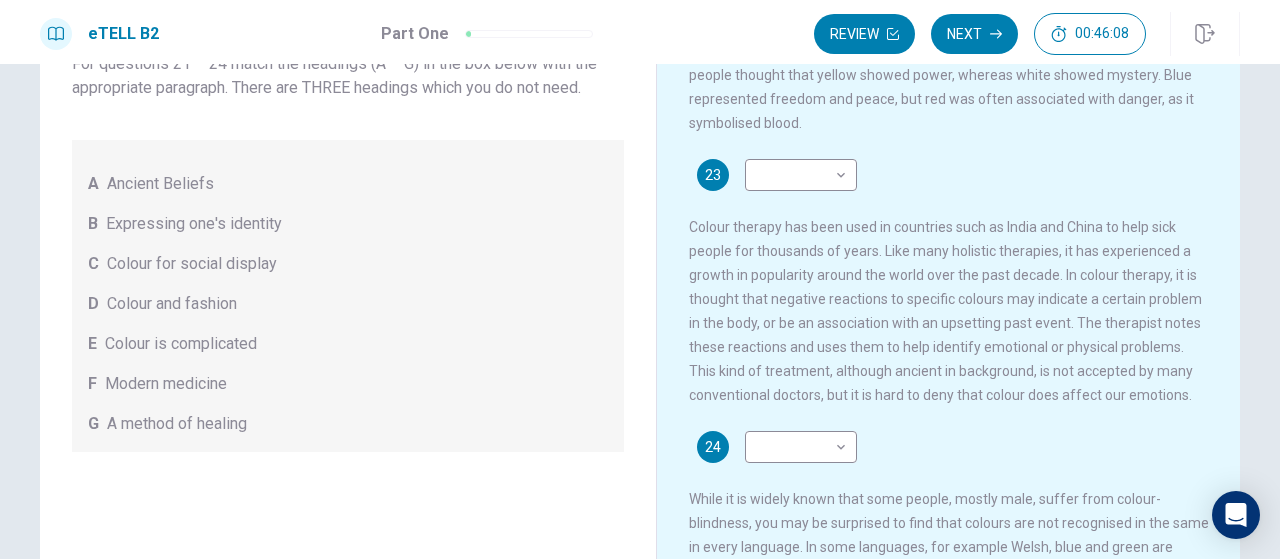 scroll, scrollTop: 652, scrollLeft: 0, axis: vertical 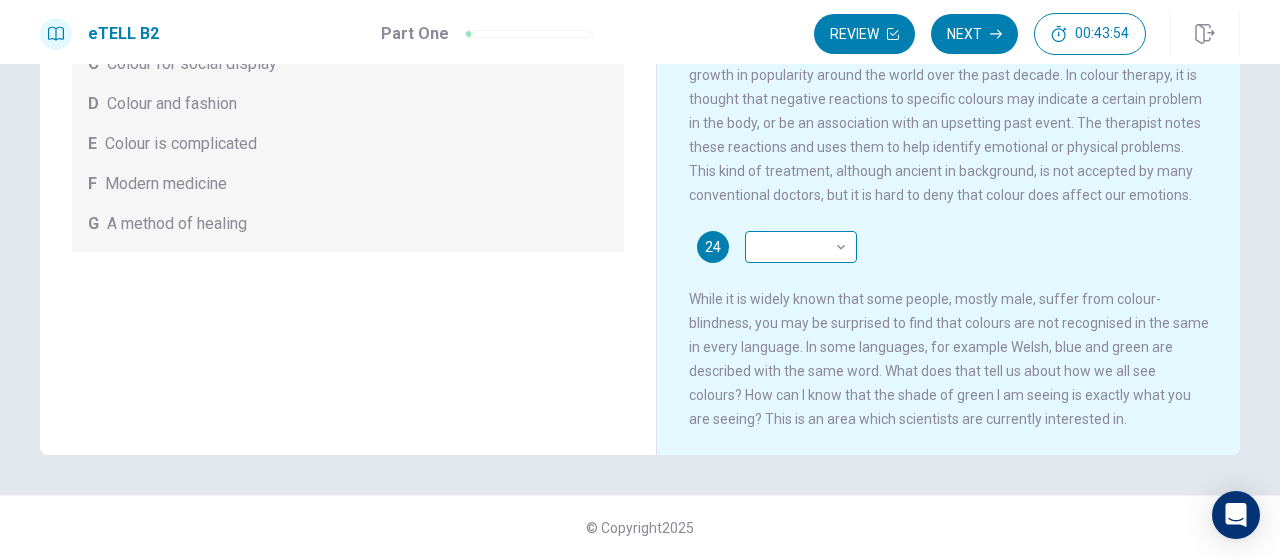 click on "This site uses cookies, as explained in our  Privacy Policy . If you agree to the use of cookies, please click the Accept button and continue to browse our site.   Privacy Policy Accept   eTELL B2 Part One Review Next [TIME] Question 1 - 4 of 30 [TIME] Review Next Questions 21 - 24 For questions 21 – 24 match the headings (A – G) in the box below with the appropriate paragraph. There are THREE headings which you do not need. A Ancient Beliefs B Expressing one's identity C Colour for social display D Colour and fashion E Colour is complicated F Modern medicine G A method of healing The Importance of Colour 21 C * ​ 22 A * ​ 23 ​ ​ 24 ​ ​ © Copyright  [YEAR] Going somewhere? You are not allowed to open other tabs/pages or switch windows during a test. Doing this will be reported as cheating to the Administrators. Are you sure you want to leave this page? Please continue until you finish your test. It looks like there is a problem with your internet connection. [TIME] Click to reconnect" at bounding box center [640, 279] 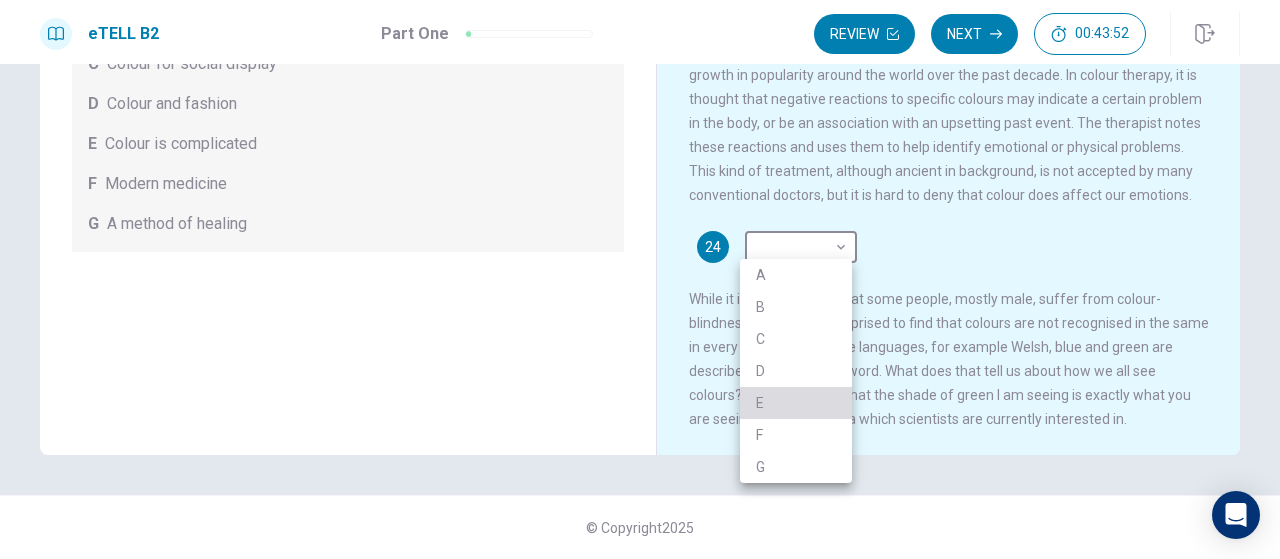 click on "E" at bounding box center (796, 403) 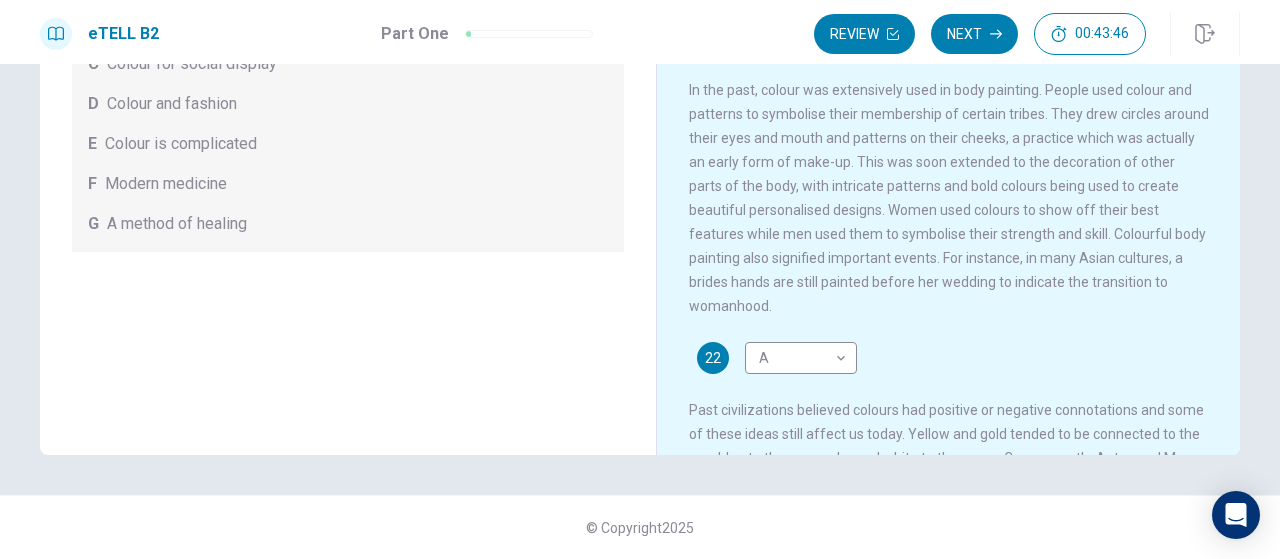 scroll, scrollTop: 0, scrollLeft: 0, axis: both 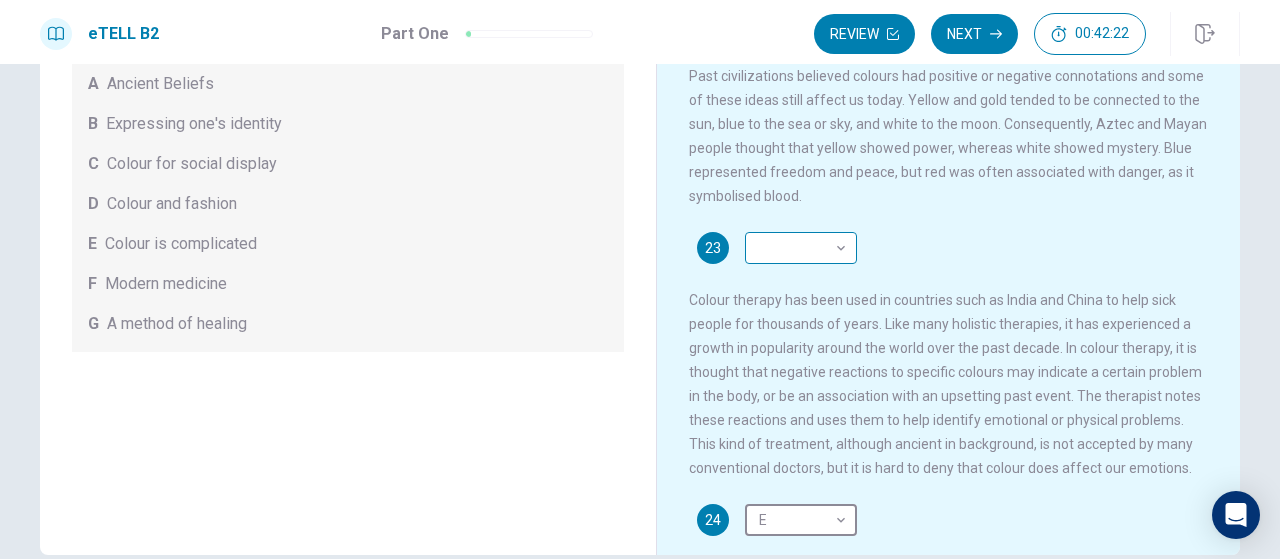 click on "Questions 21 – 24 For questions 21 – 24 match the headings (A – G) in the box below with the appropriate paragraph. There are THREE headings which you do not need. A Ancient Beliefs B Expressing one's identity C Colour for social display D Colour and fashion E Colour is complicated F Modern medicine G A method of healing The Importance of Colour 21 C * ​ 22 A * ​ 23 ​ ​ 24 E * ​ © Copyright  2025 Going somewhere? You are not allowed to open other tabs/pages or switch windows during a test. Doing this will be reported as cheating to the Administrators. Are you sure you want to leave this page? Please continue until you finish your test. It looks like there is a problem with your internet connection. 00:00 Click to reconnect" at bounding box center [640, 279] 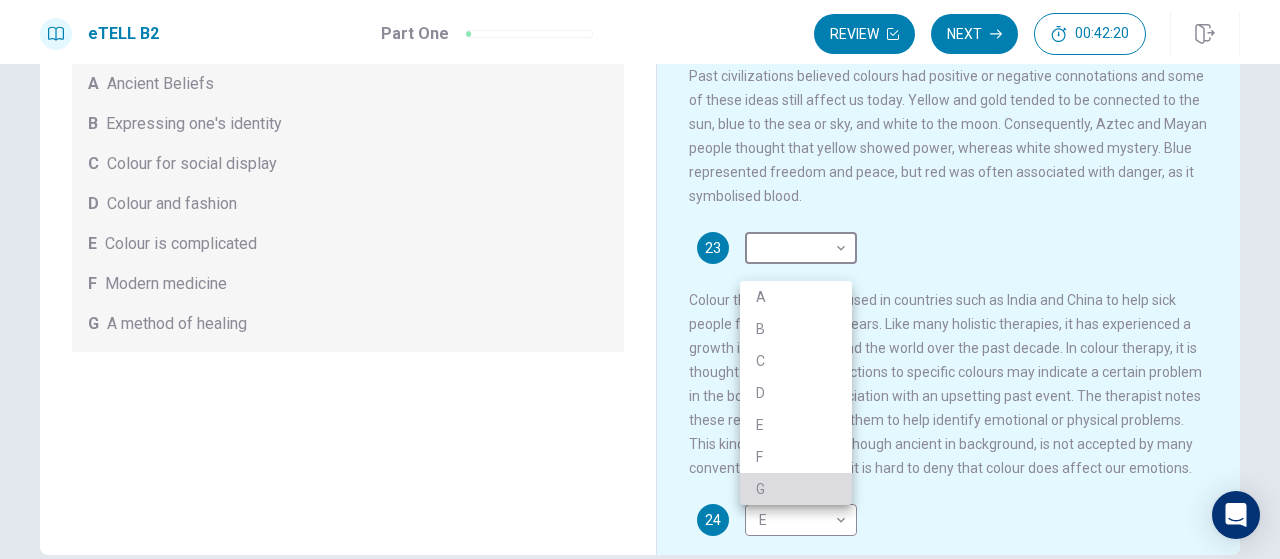 click on "G" at bounding box center [796, 489] 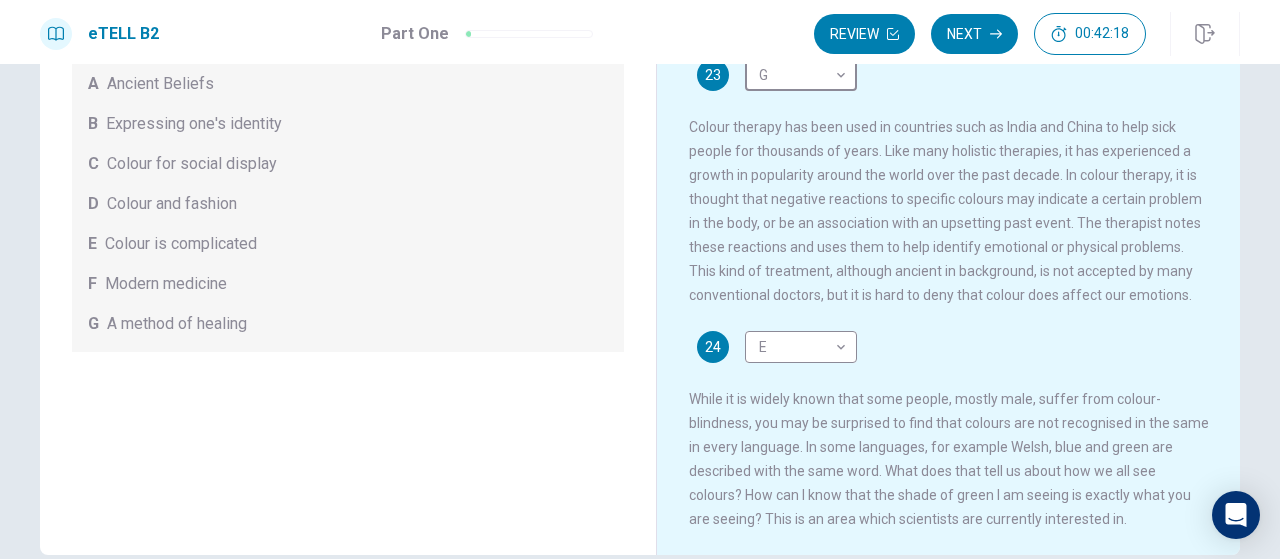 scroll, scrollTop: 652, scrollLeft: 0, axis: vertical 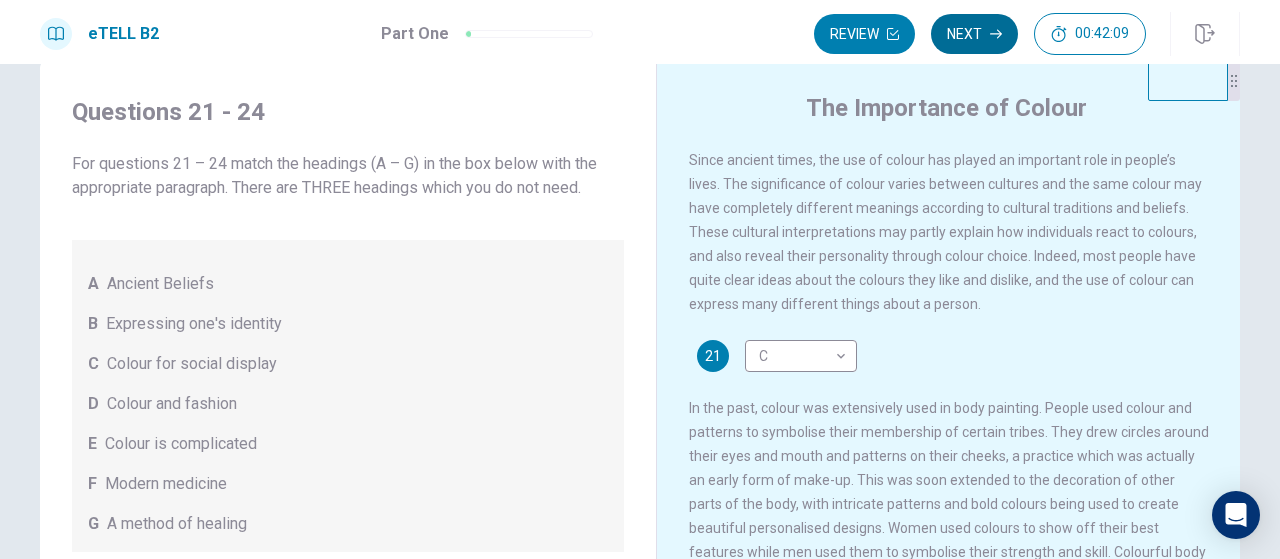 click on "Next" at bounding box center [974, 34] 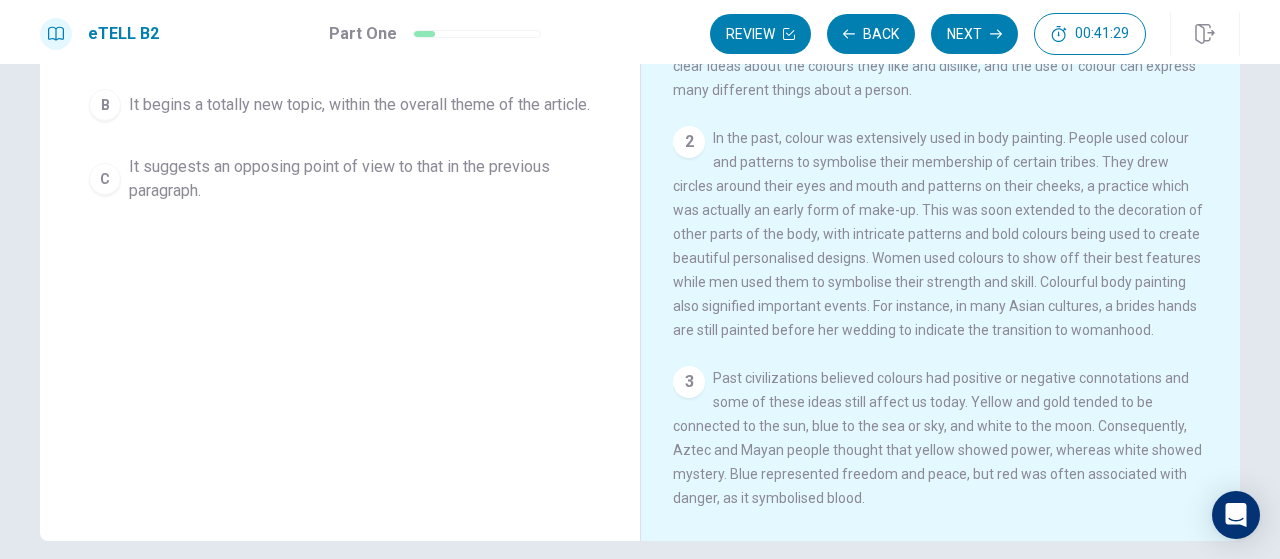 scroll, scrollTop: 300, scrollLeft: 0, axis: vertical 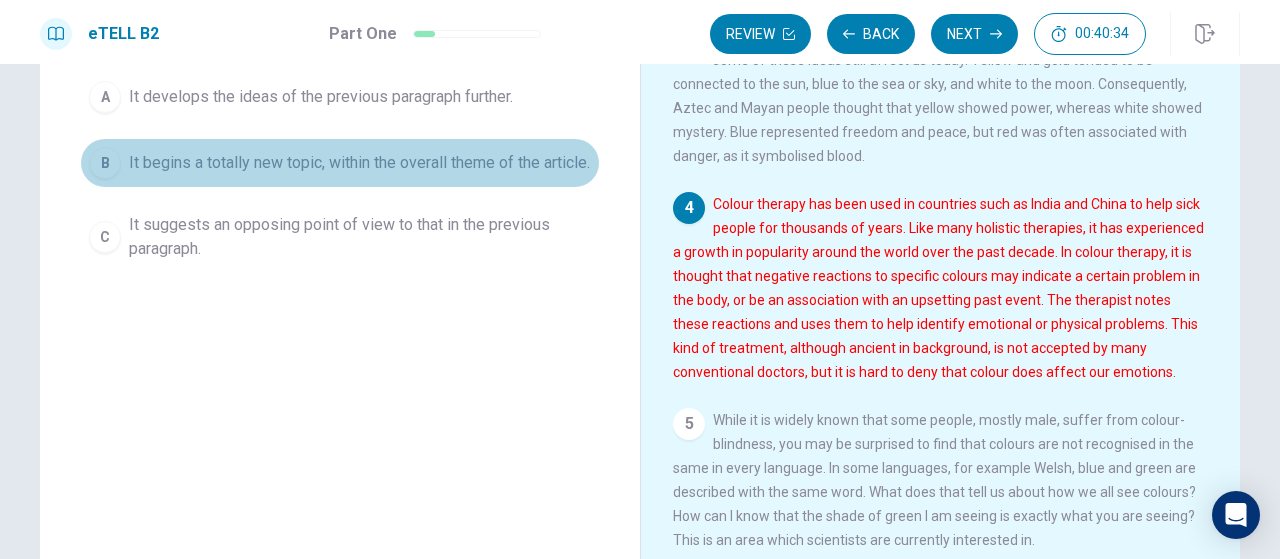click on "It begins a totally new topic, within the overall theme of the article." at bounding box center [359, 163] 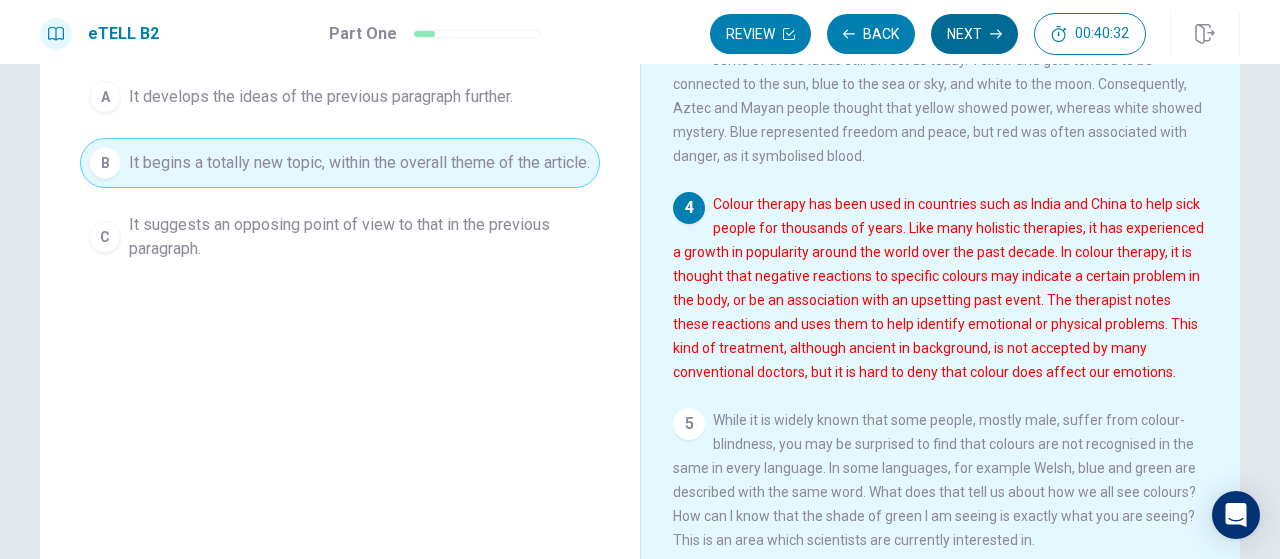 click on "Next" at bounding box center [974, 34] 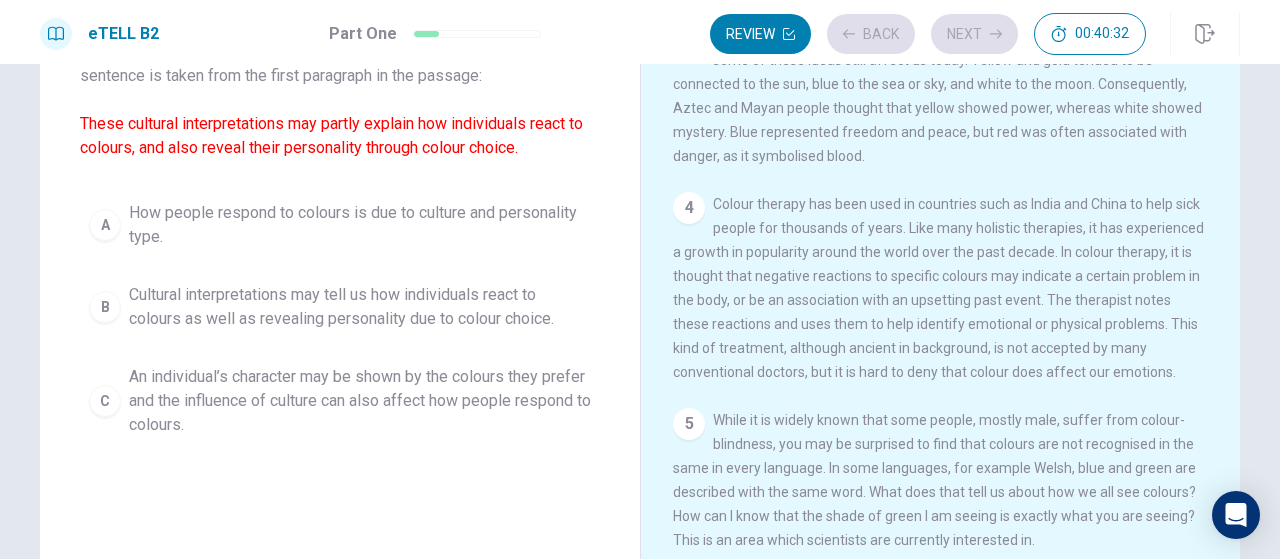 scroll, scrollTop: 320, scrollLeft: 0, axis: vertical 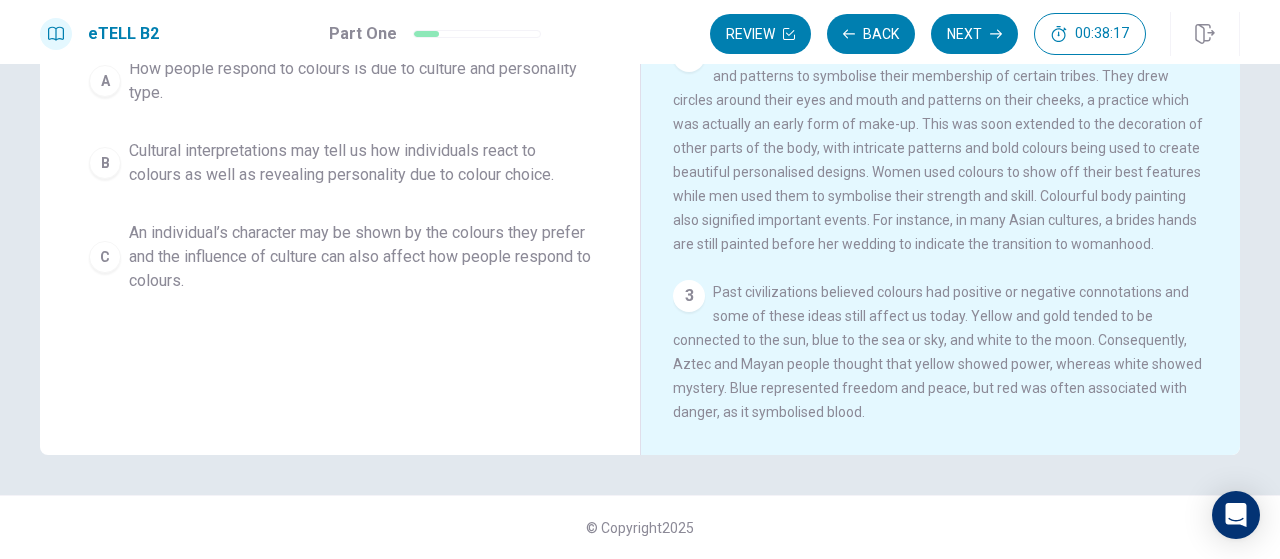 click on "Cultural interpretations may tell us how individuals react to colours as well as revealing personality due to colour choice." at bounding box center [360, 163] 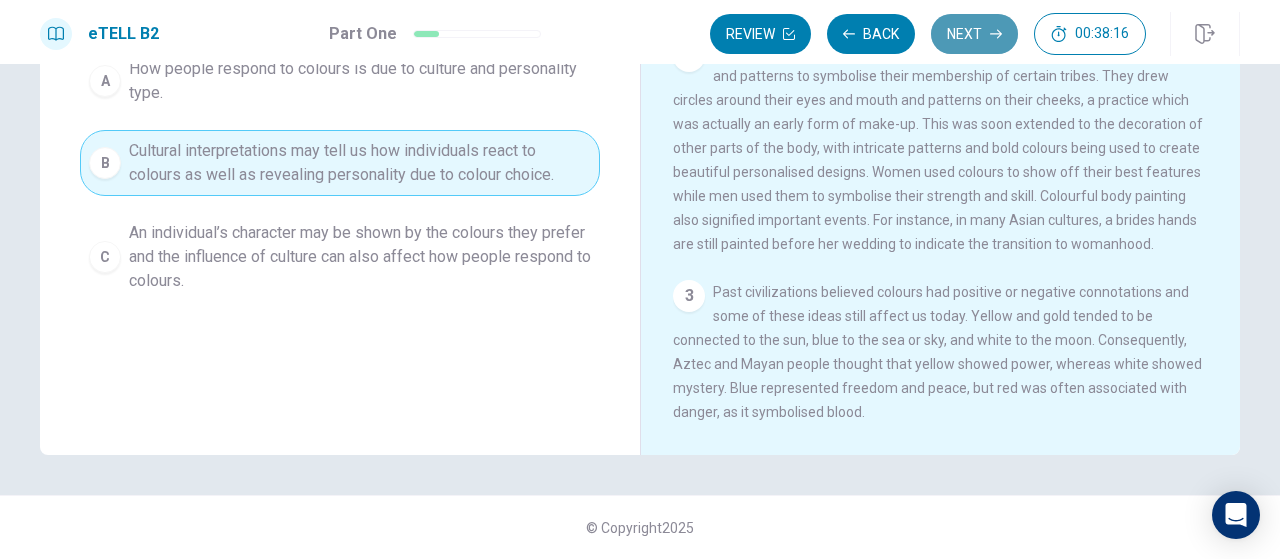 click on "Next" at bounding box center [974, 34] 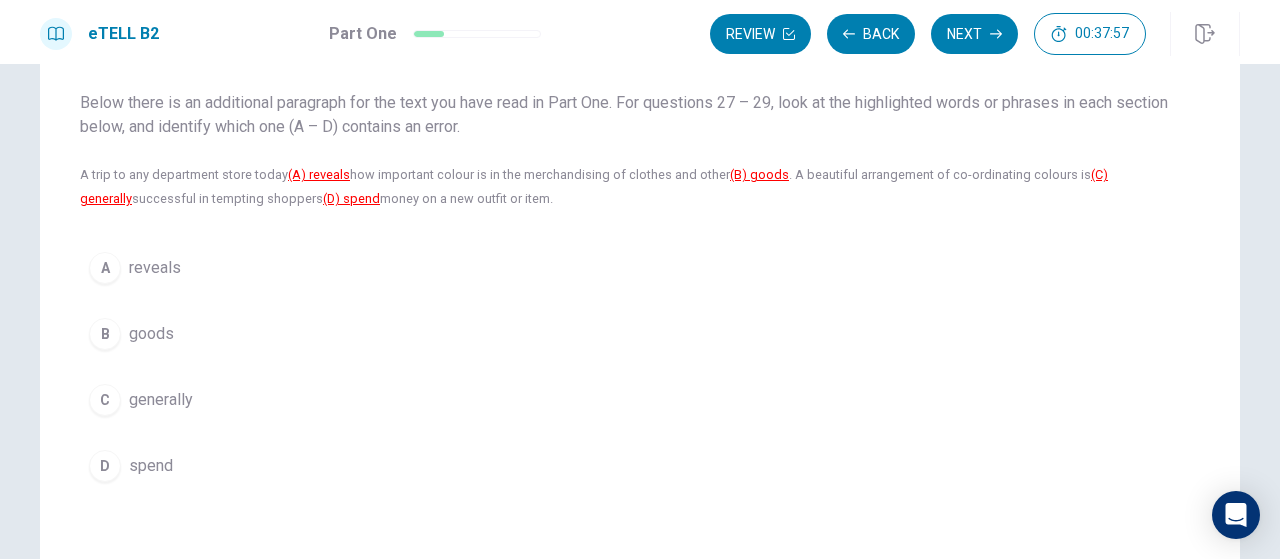 scroll, scrollTop: 144, scrollLeft: 0, axis: vertical 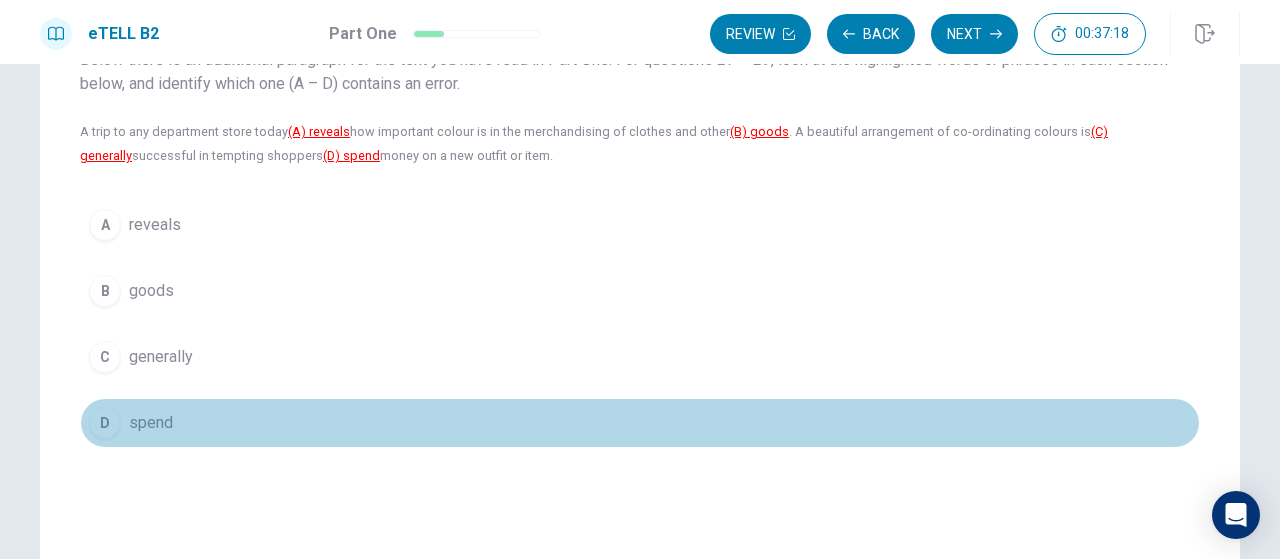 click on "spend" at bounding box center (151, 423) 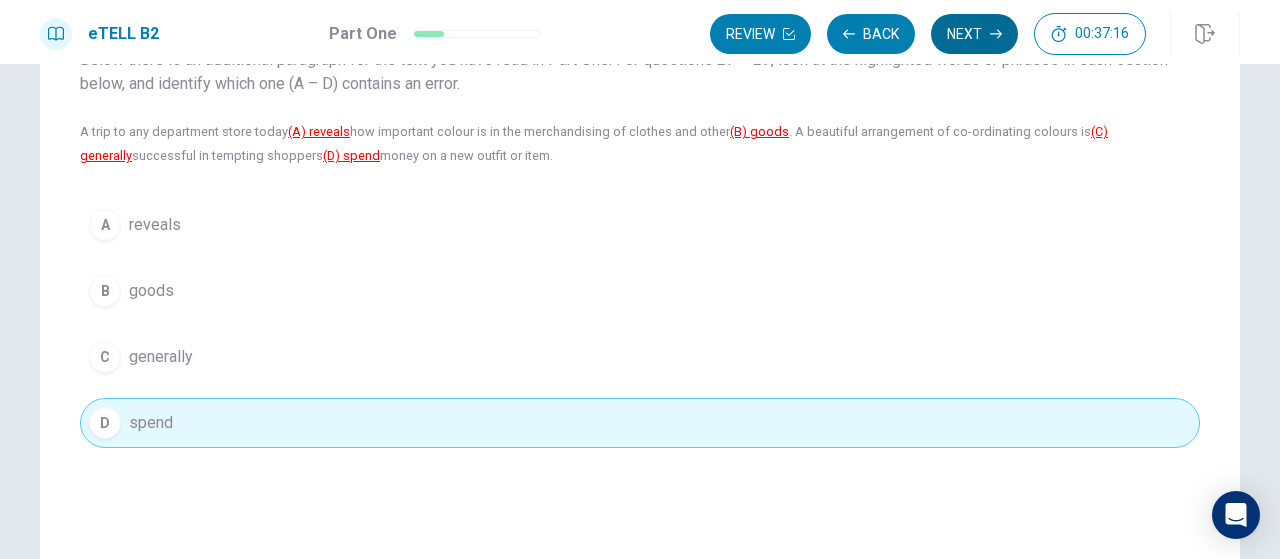 click on "Next" at bounding box center [974, 34] 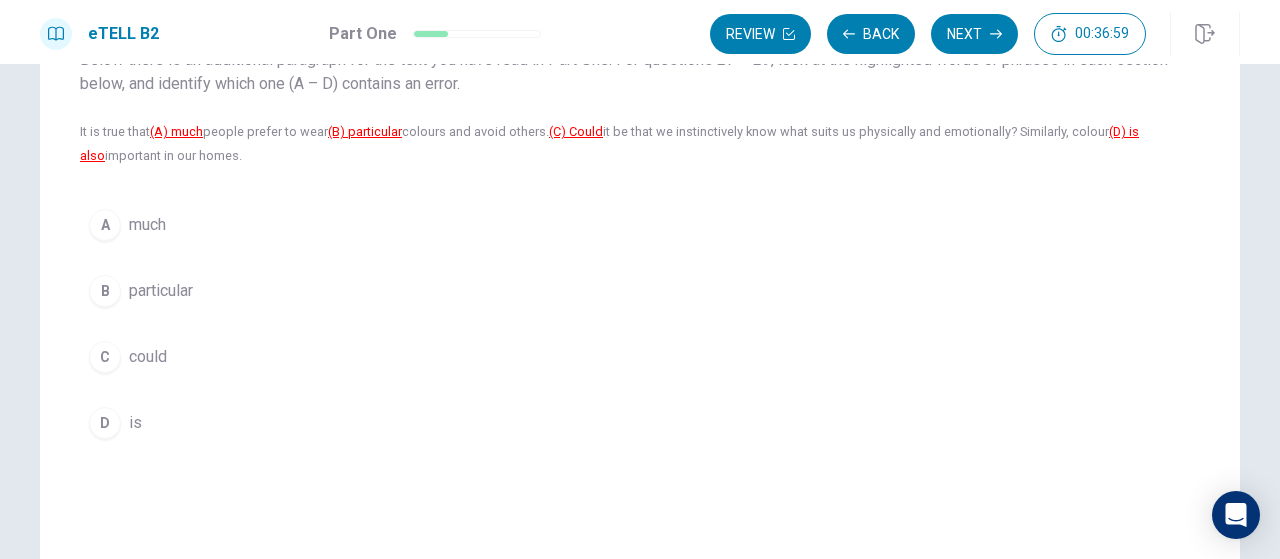 click on "much" at bounding box center [147, 225] 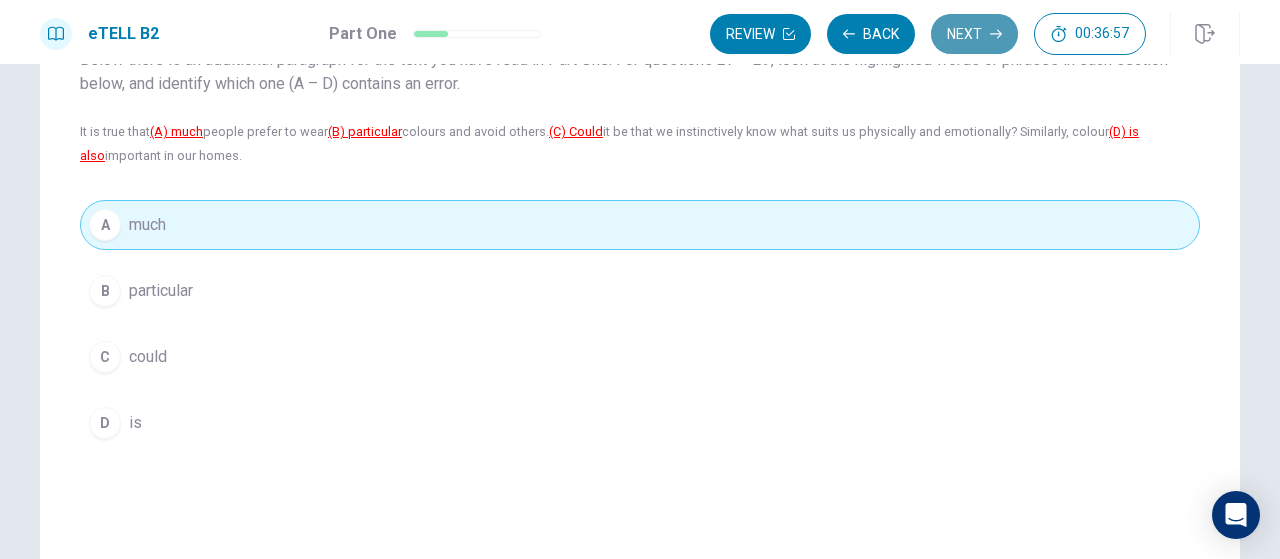 click on "Next" at bounding box center (974, 34) 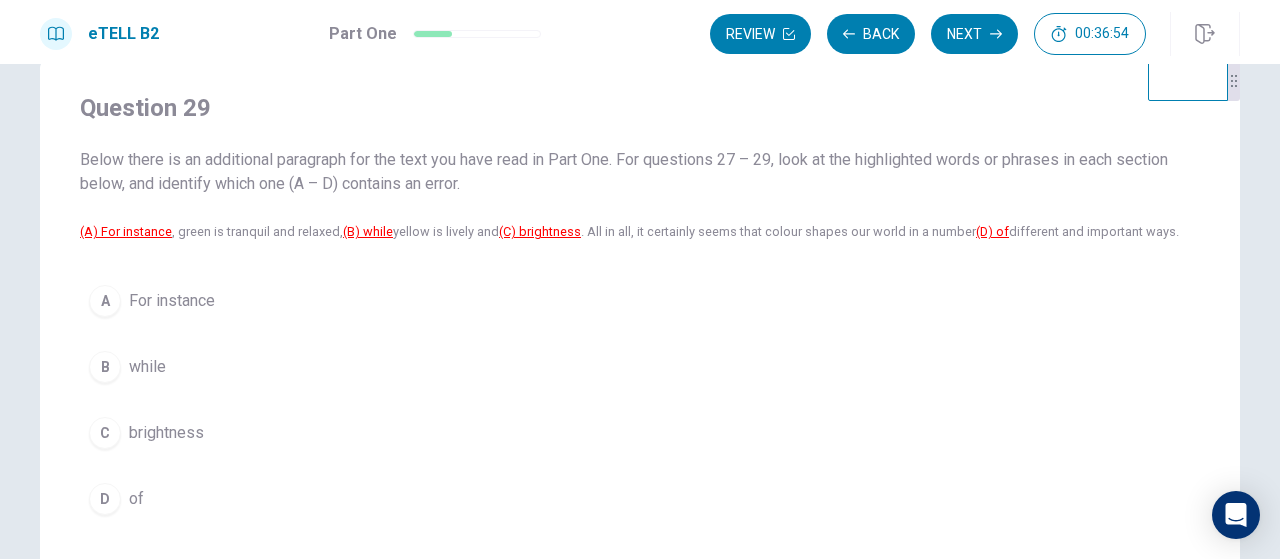 scroll, scrollTop: 144, scrollLeft: 0, axis: vertical 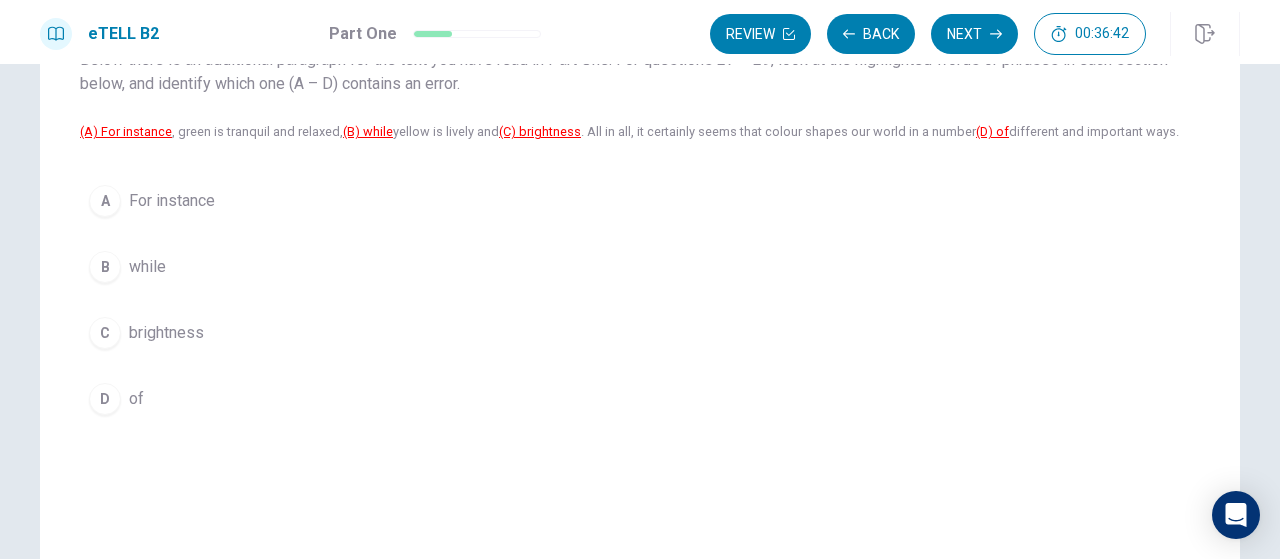 click on "brightness" at bounding box center (166, 333) 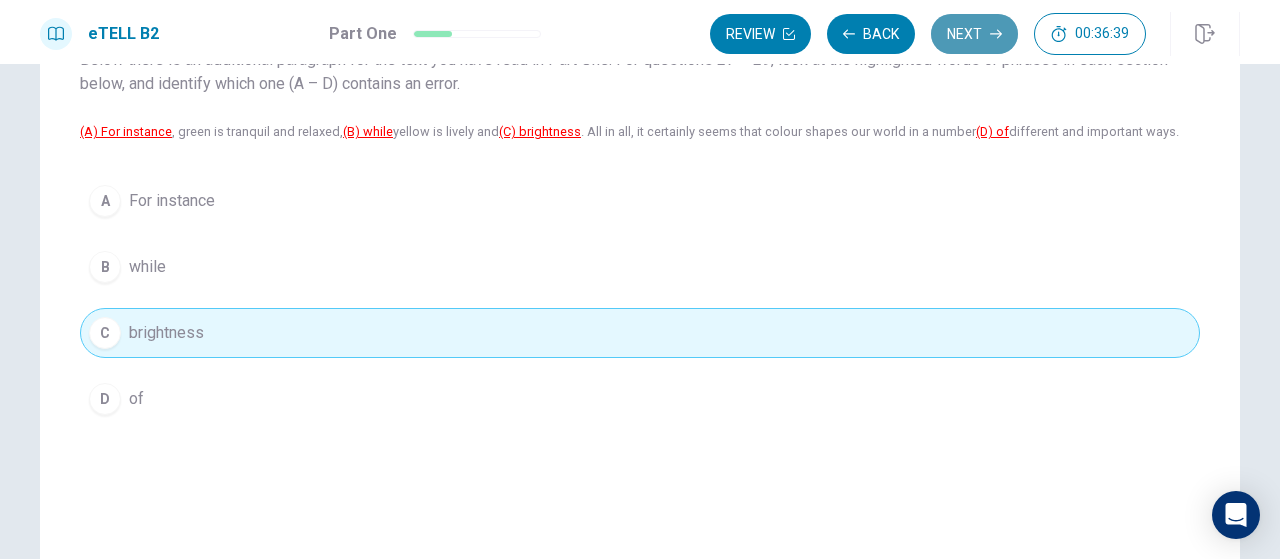 click on "Next" at bounding box center [974, 34] 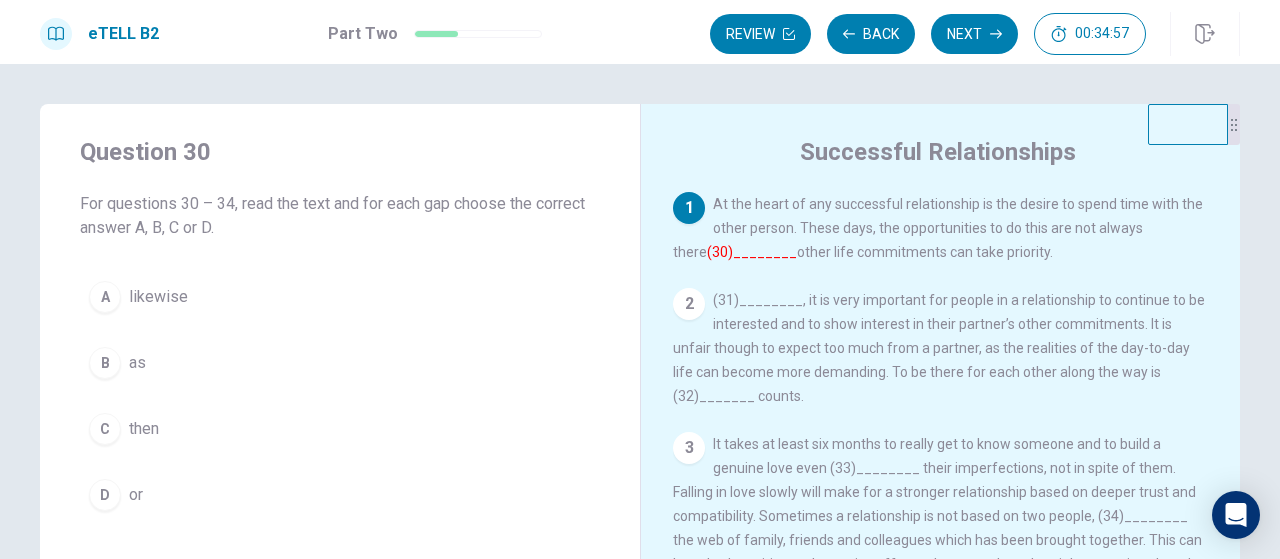 scroll, scrollTop: 100, scrollLeft: 0, axis: vertical 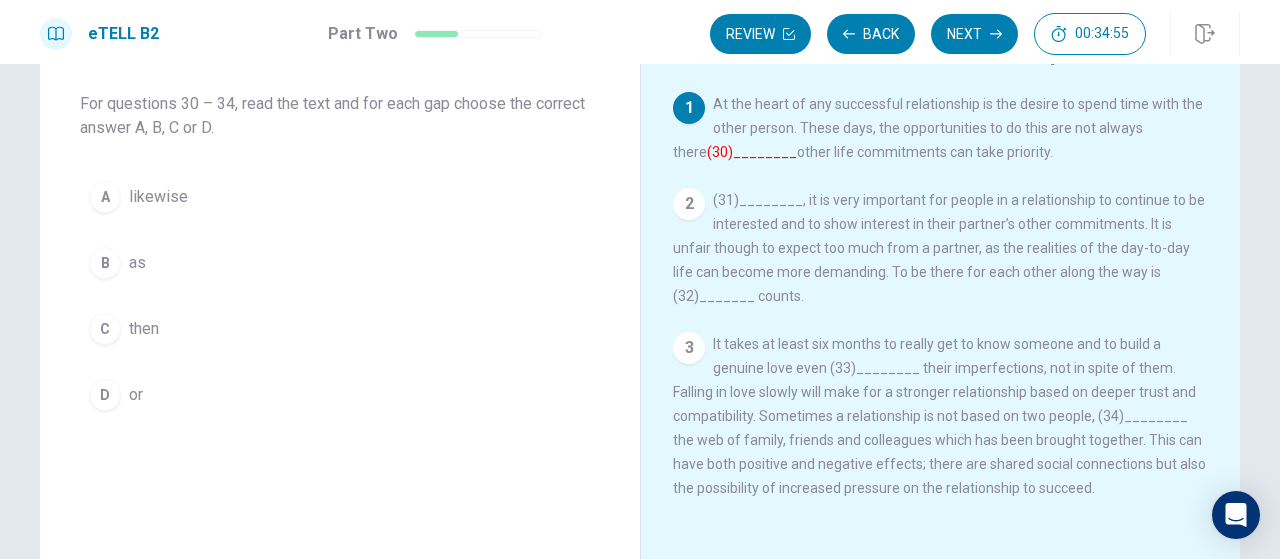 click on "B as" at bounding box center (340, 263) 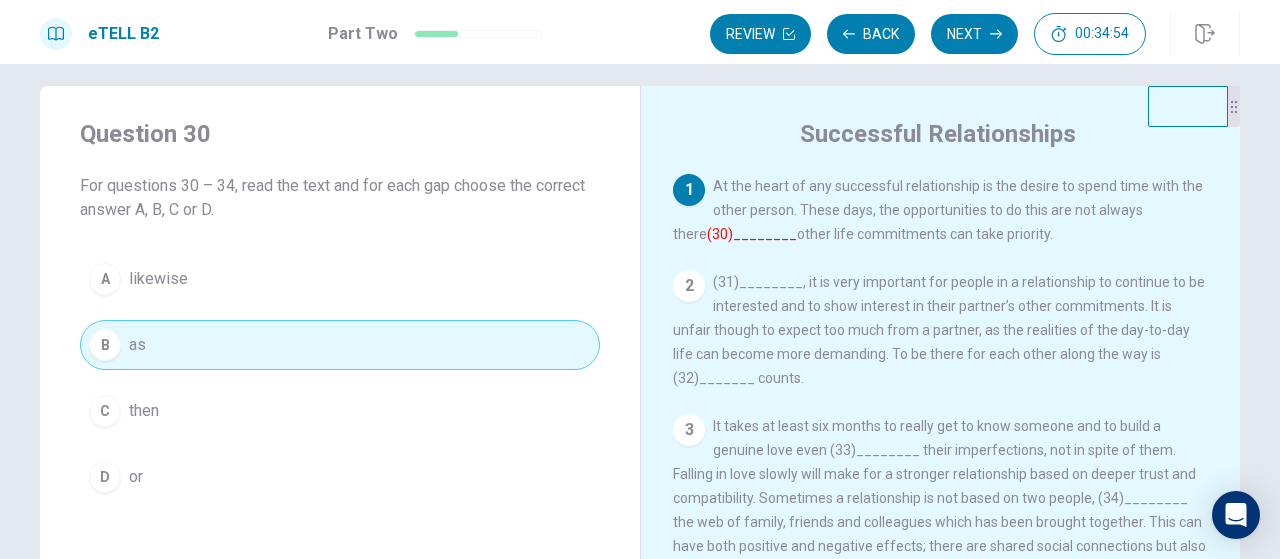 scroll, scrollTop: 0, scrollLeft: 0, axis: both 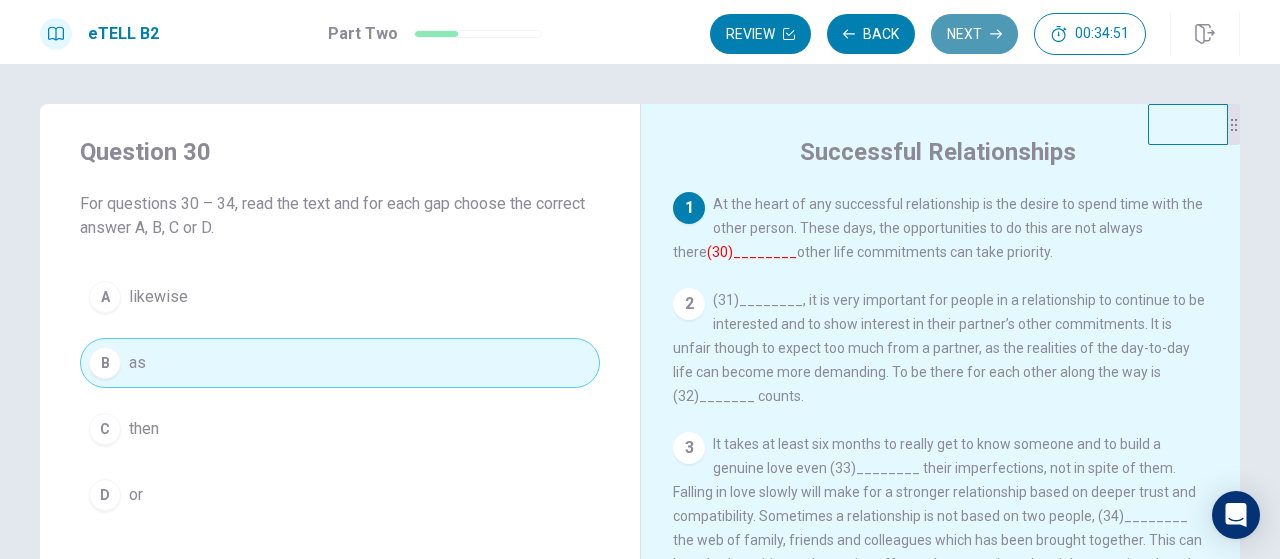 click on "Next" at bounding box center (974, 34) 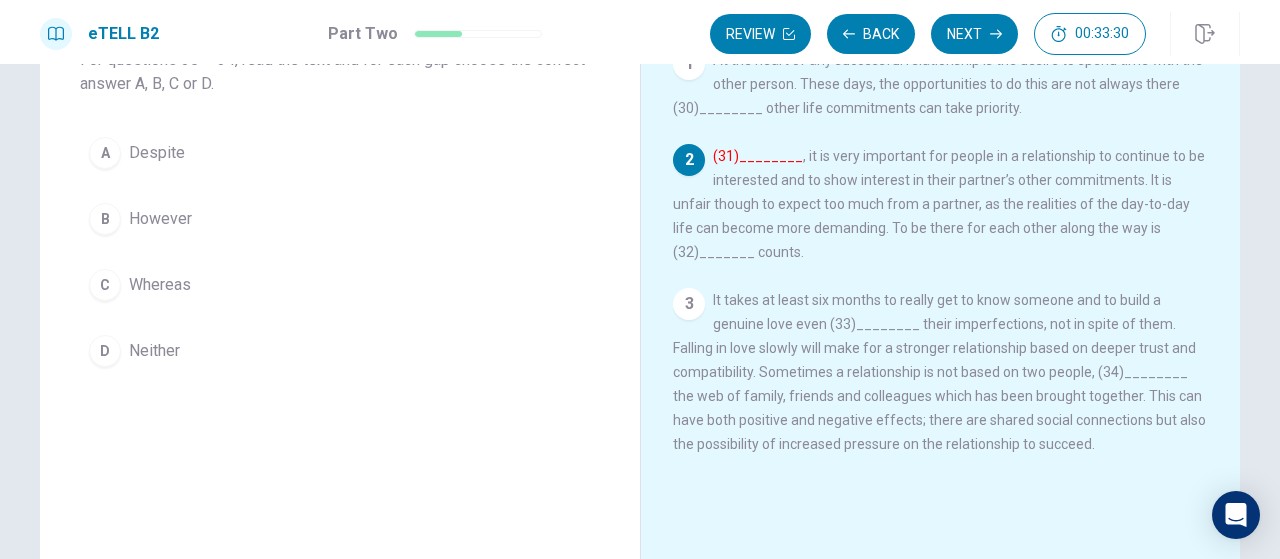 scroll, scrollTop: 100, scrollLeft: 0, axis: vertical 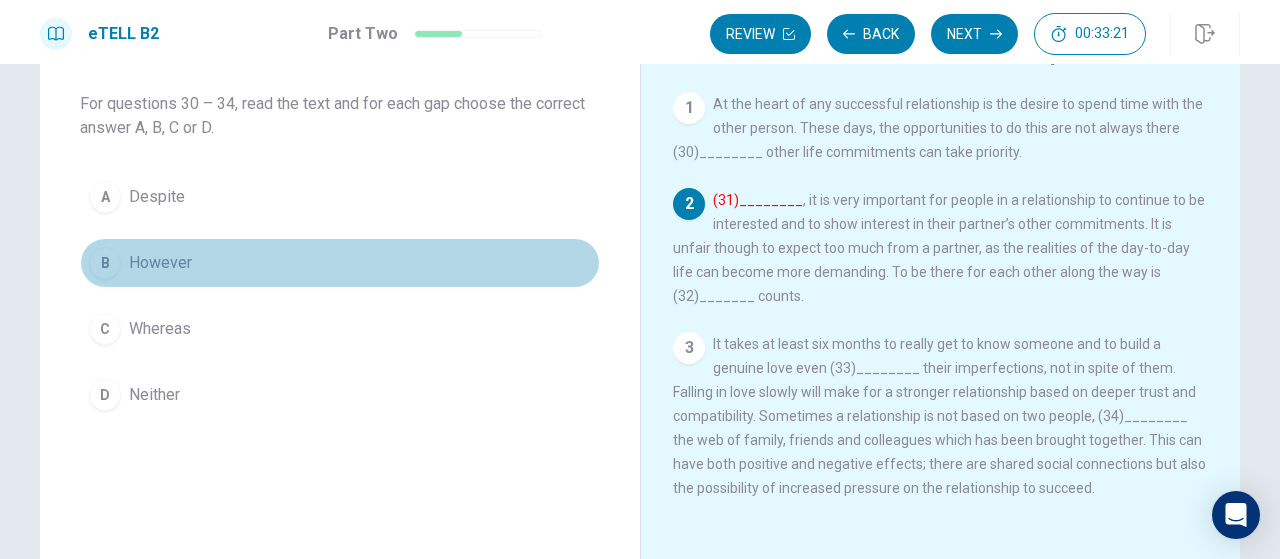 click on "B However" at bounding box center [340, 263] 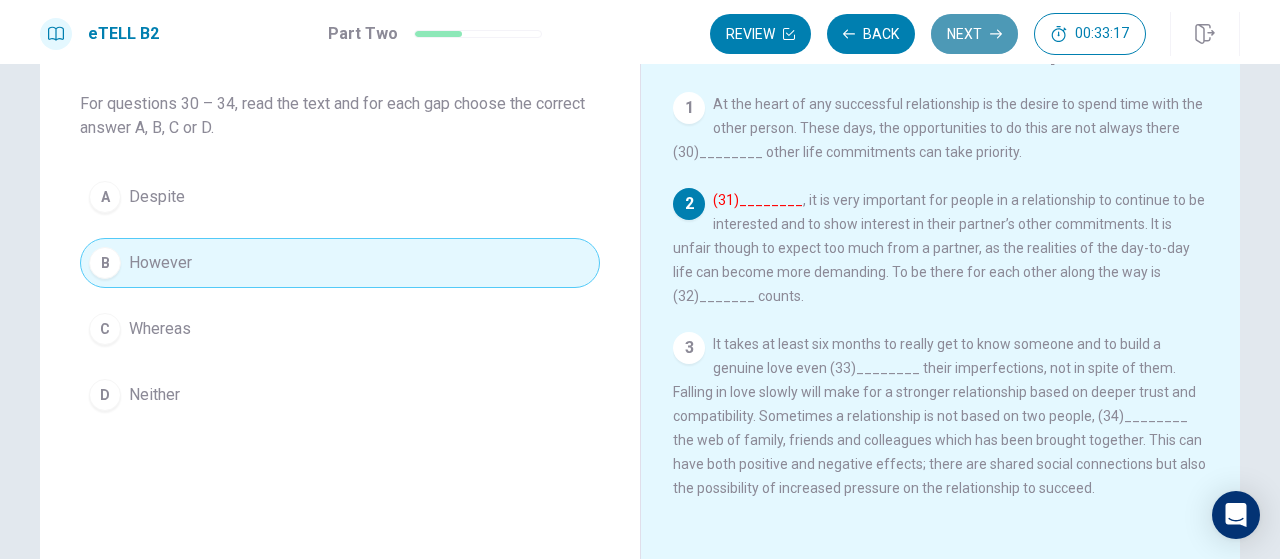 click on "Next" at bounding box center [974, 34] 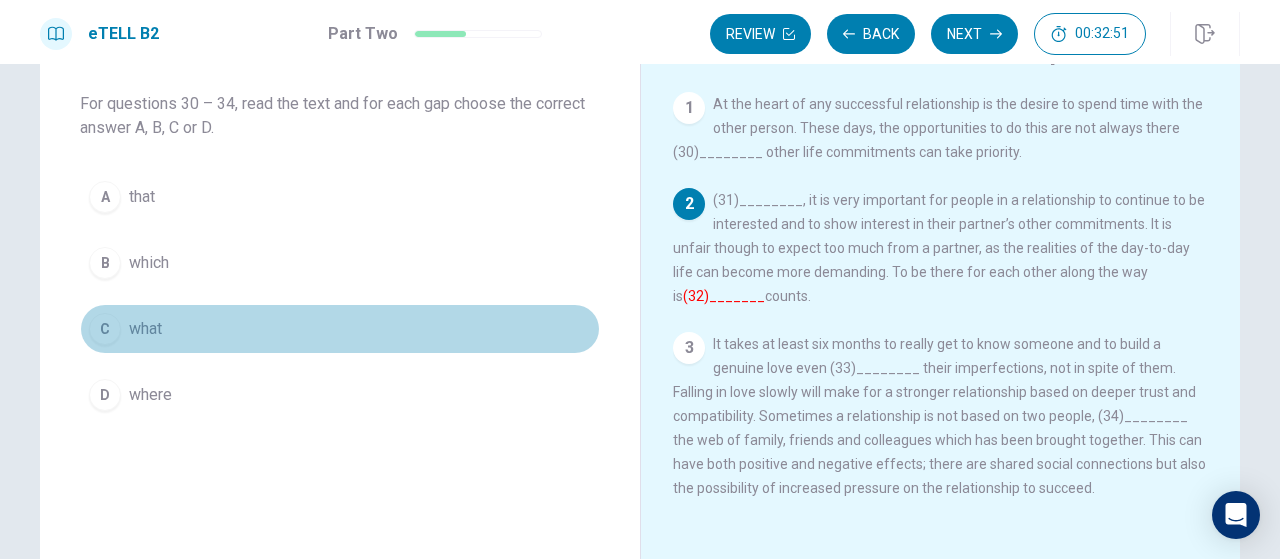 click on "what" at bounding box center [145, 329] 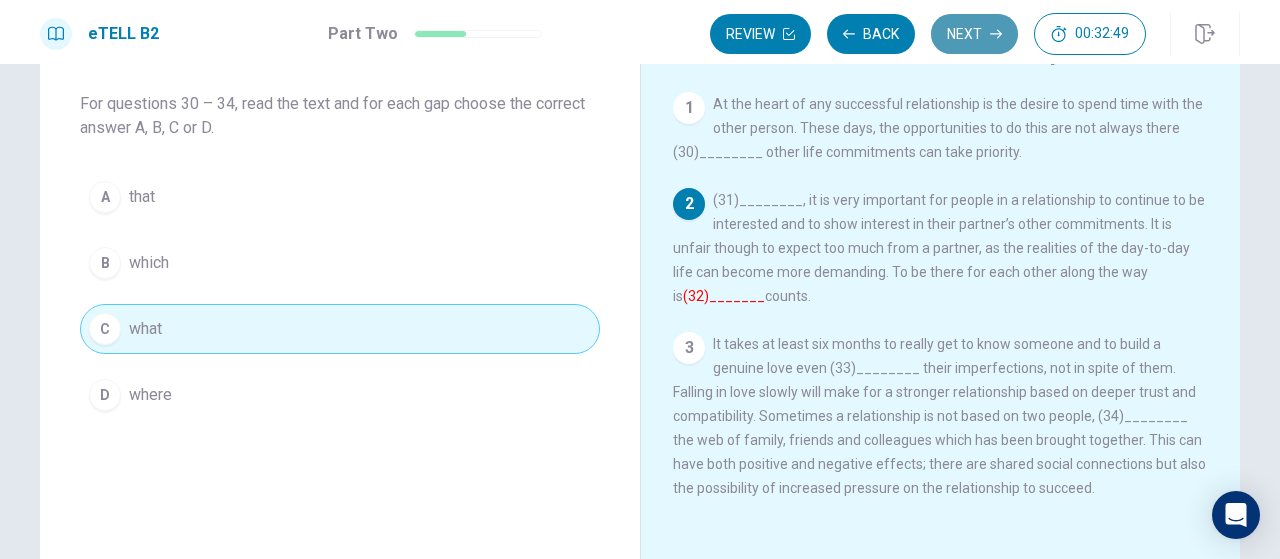 click on "Next" at bounding box center [974, 34] 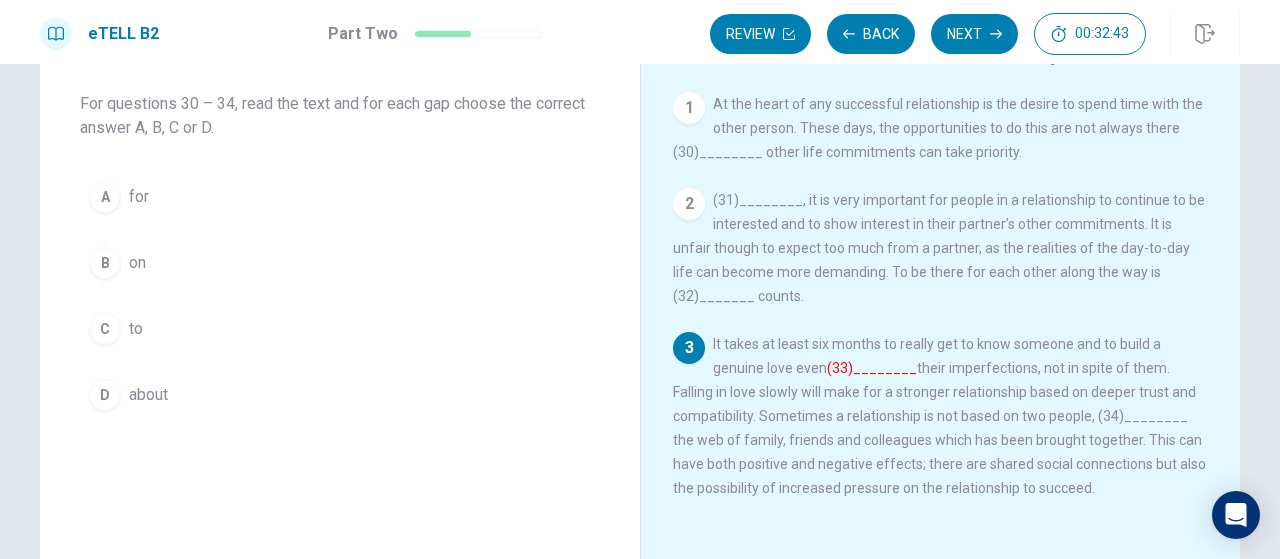 scroll, scrollTop: 200, scrollLeft: 0, axis: vertical 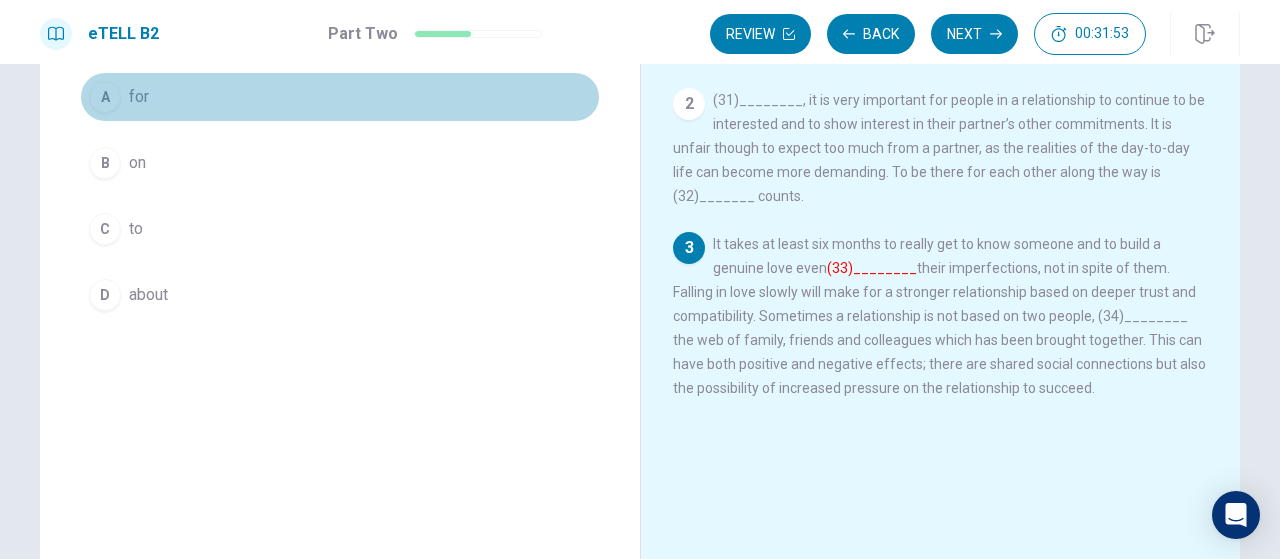 click on "for" at bounding box center [139, 97] 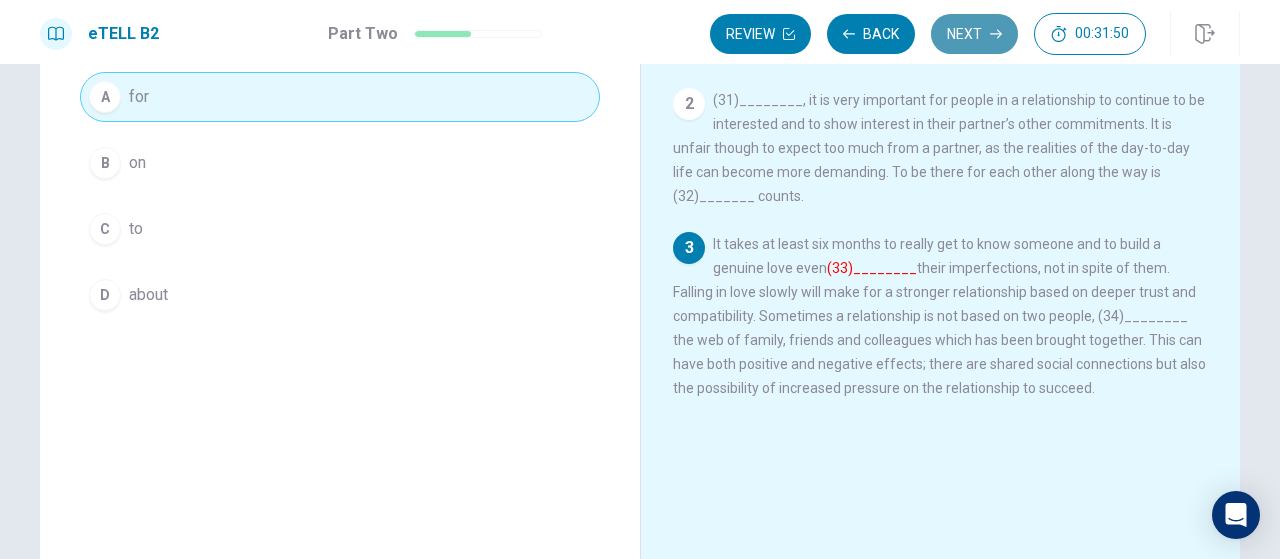 click on "Next" at bounding box center (974, 34) 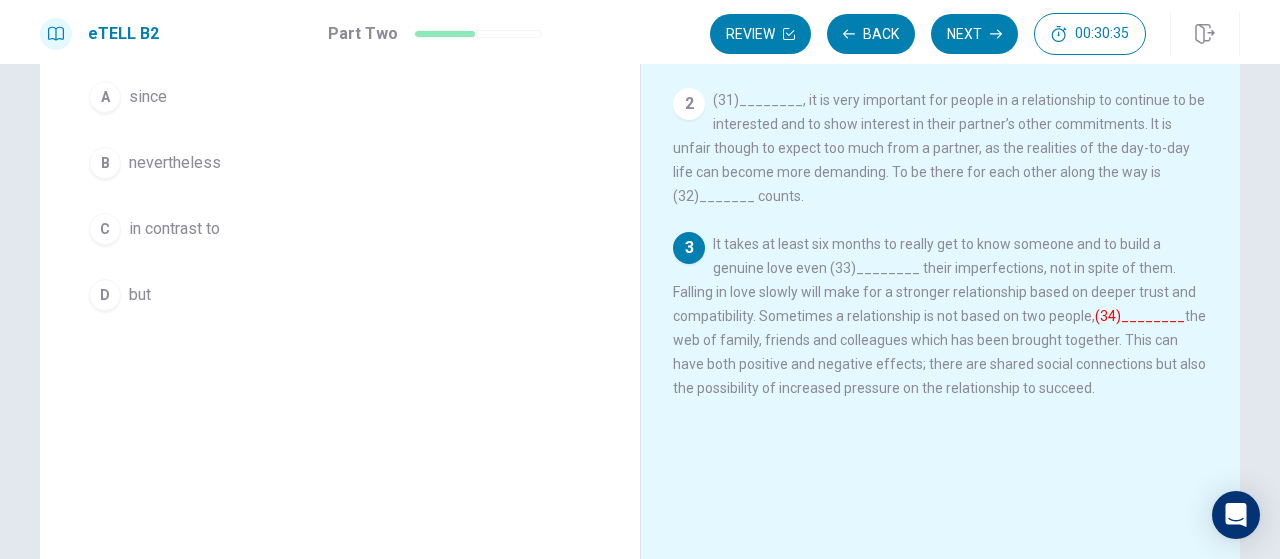 click on "D but" at bounding box center (340, 295) 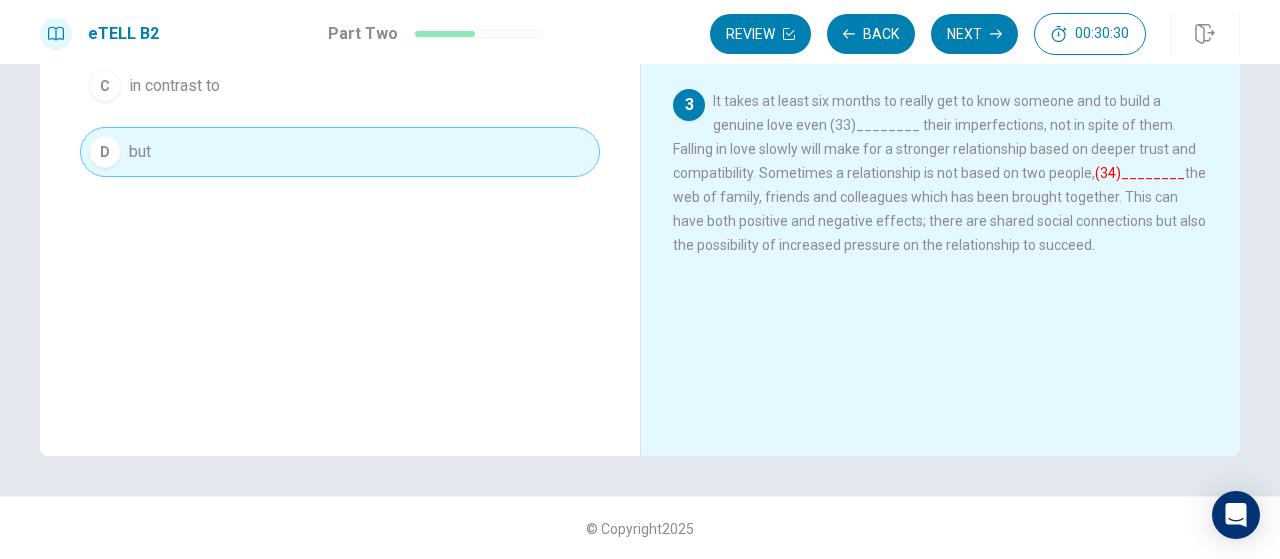 scroll, scrollTop: 344, scrollLeft: 0, axis: vertical 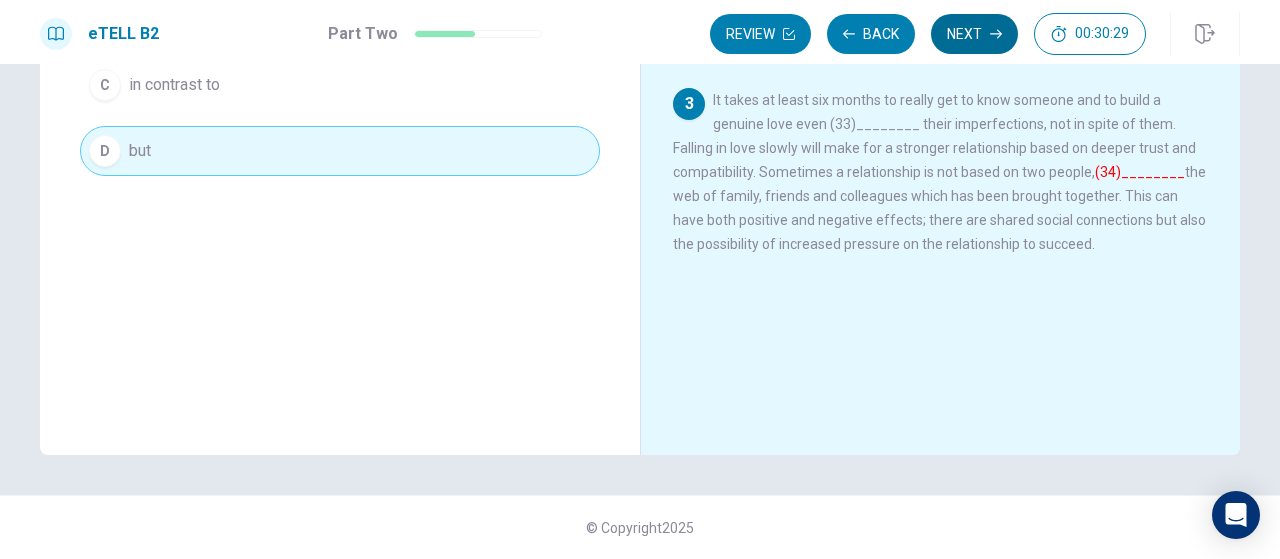 click on "Next" at bounding box center (974, 34) 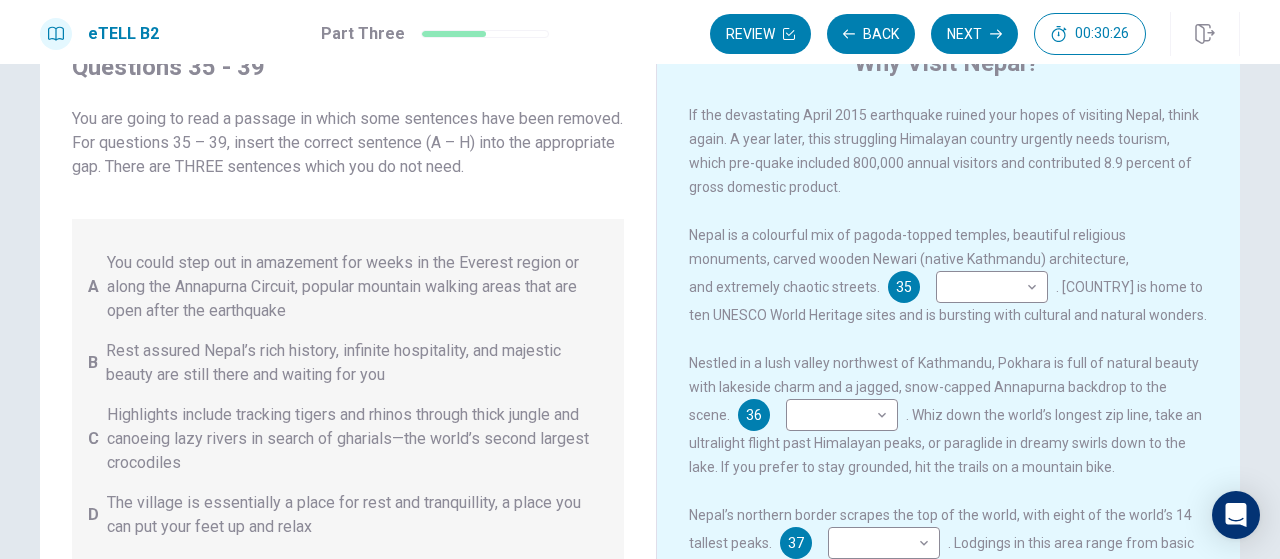 scroll, scrollTop: 44, scrollLeft: 0, axis: vertical 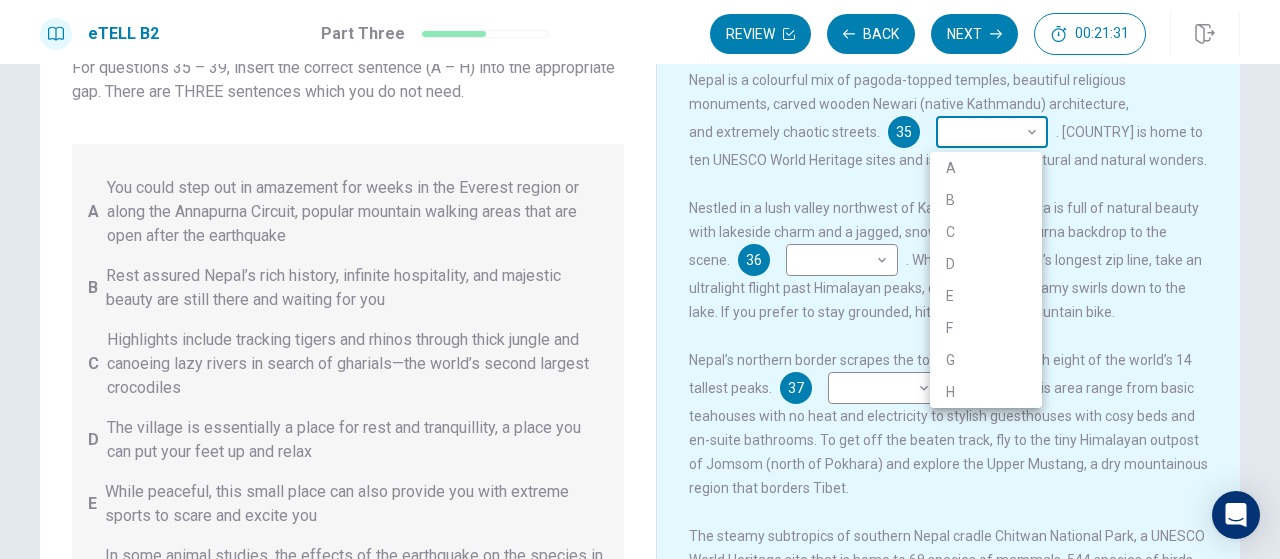 click on "Questions 35 – 39, insert the correct sentence (A – H) into the  appropriate gap. There are THREE sentences which you do not need. A You could step out in amazement for weeks in the [LOCATION] region or along the Annapurna Circuit, popular mountain walking areas that are open after the earthquake B Rest assured [COUNTRY]’s rich history, infinite hospitality, and majestic beauty are still there and waiting for you C Highlights include tracking tigers and rhinos through thick jungle and canoeing lazy rivers in search of gharials—the world’s second largest crocodiles D E F G H Why Visit [COUNTRY]? 35 ​ ​ 36 ​ ​ 37 ​ ​ 38 ​" at bounding box center (640, 279) 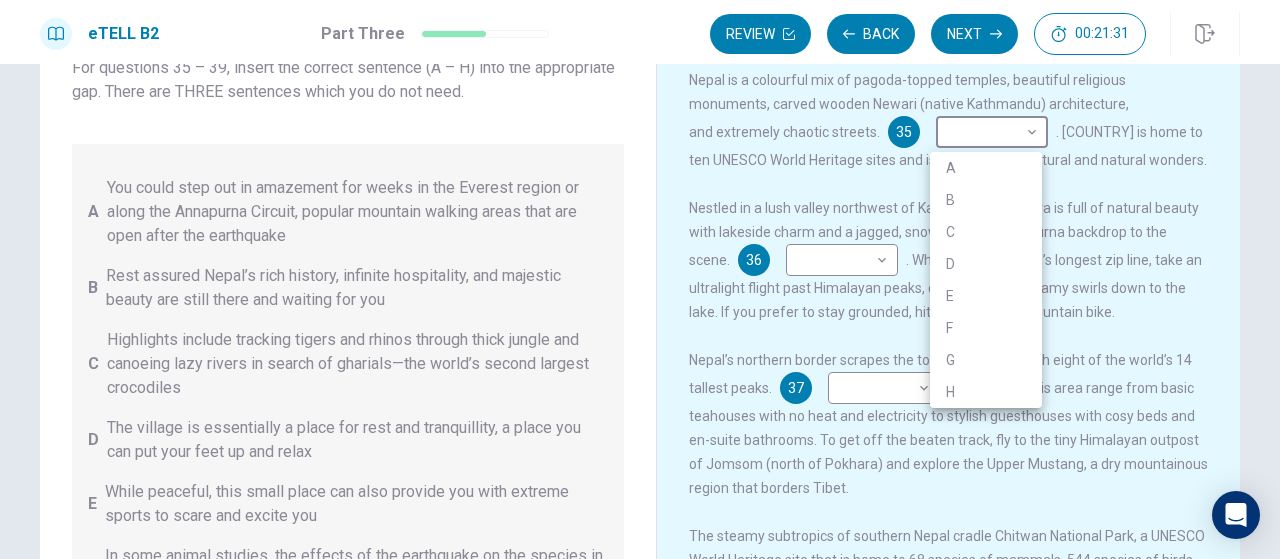 click on "C" at bounding box center [986, 232] 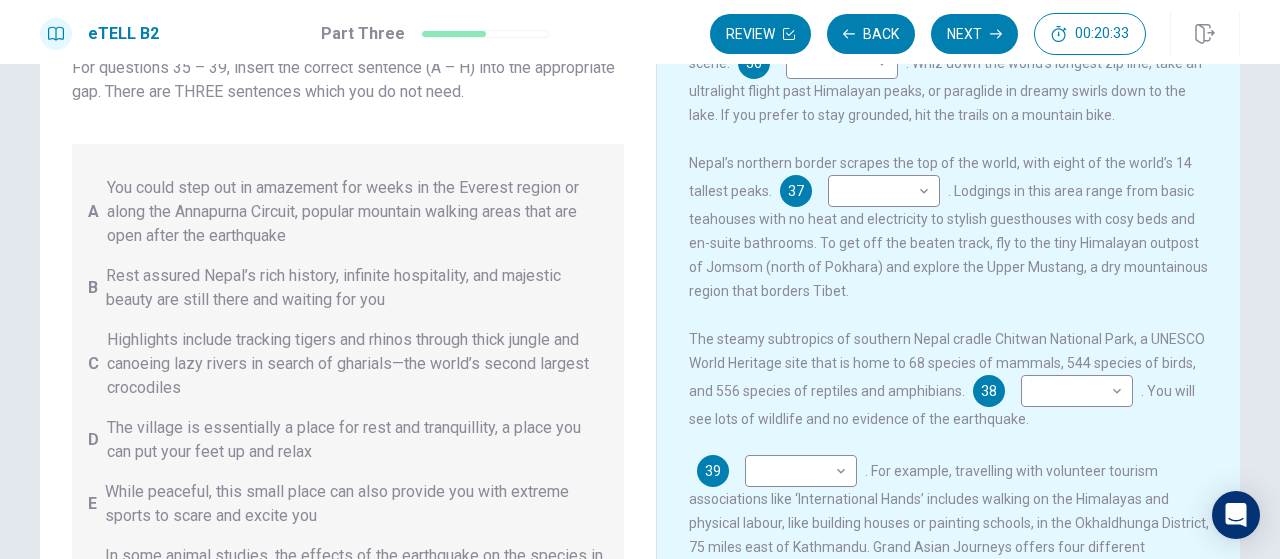 scroll, scrollTop: 200, scrollLeft: 0, axis: vertical 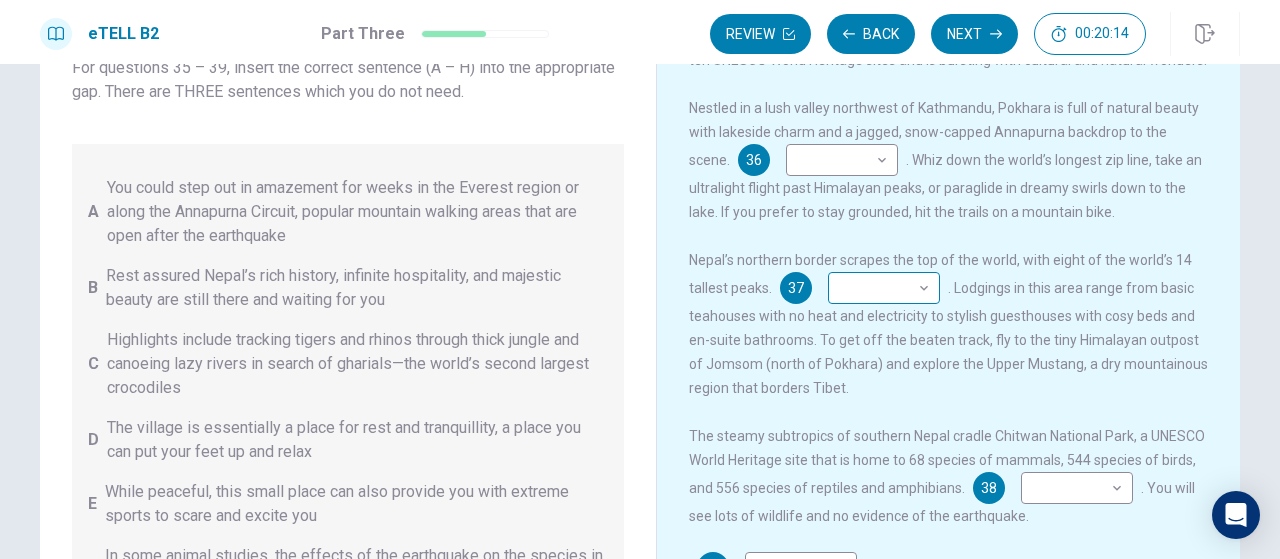 click on "This site uses cookies, as explained in our  Privacy Policy . If you agree to the use of cookies, please click the Accept button and continue to browse our site.   Privacy Policy Accept   eTELL B2 Part Three Review Back Next [TIME] Question 15 - 19 of 30 [TIME] Review Back Next Questions 35 - 39 You are going to read a passage in which some sentences have been  removed. For questions 35 – 39, insert the correct sentence (A – H) into the  appropriate gap. There are THREE sentences which you do not need. A You could step out in amazement for weeks in the Everest region or along the Annapurna Circuit, popular mountain walking areas that are open after the earthquake B Rest assured Nepal’s rich history, infinite hospitality, and majestic beauty are still there and waiting for you C Highlights include tracking tigers and rhinos through thick jungle and canoeing lazy rivers in search of gharials—the world’s second largest crocodiles D E F G H Why Visit Nepal? 35 C * ​ 36 ​ ​ 37 ​ ​ 38 ​" at bounding box center (640, 279) 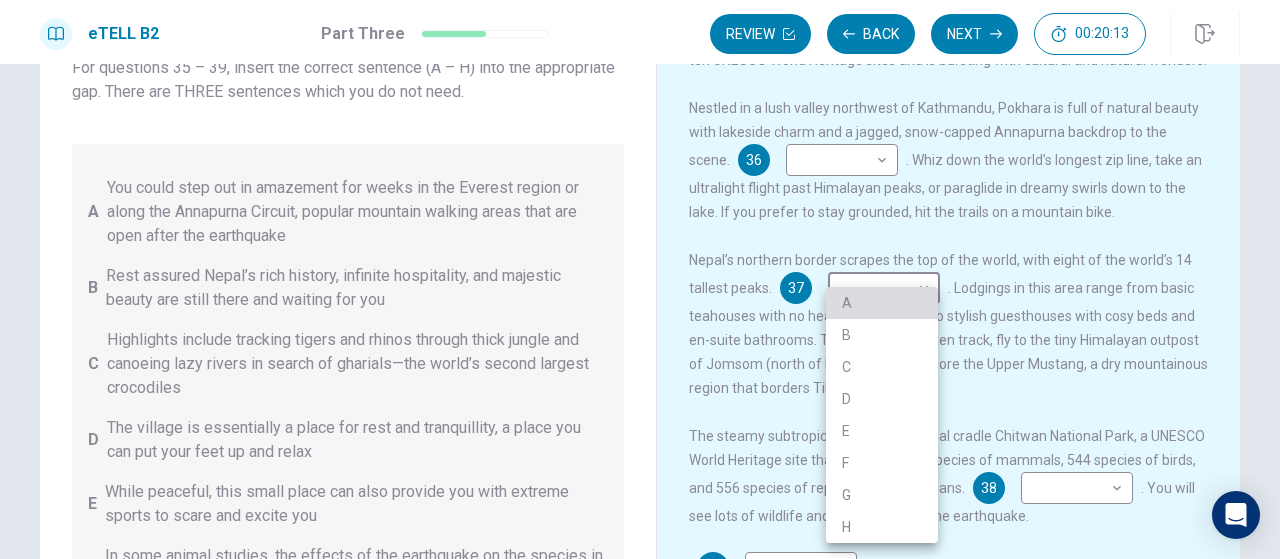 click on "A" at bounding box center (882, 303) 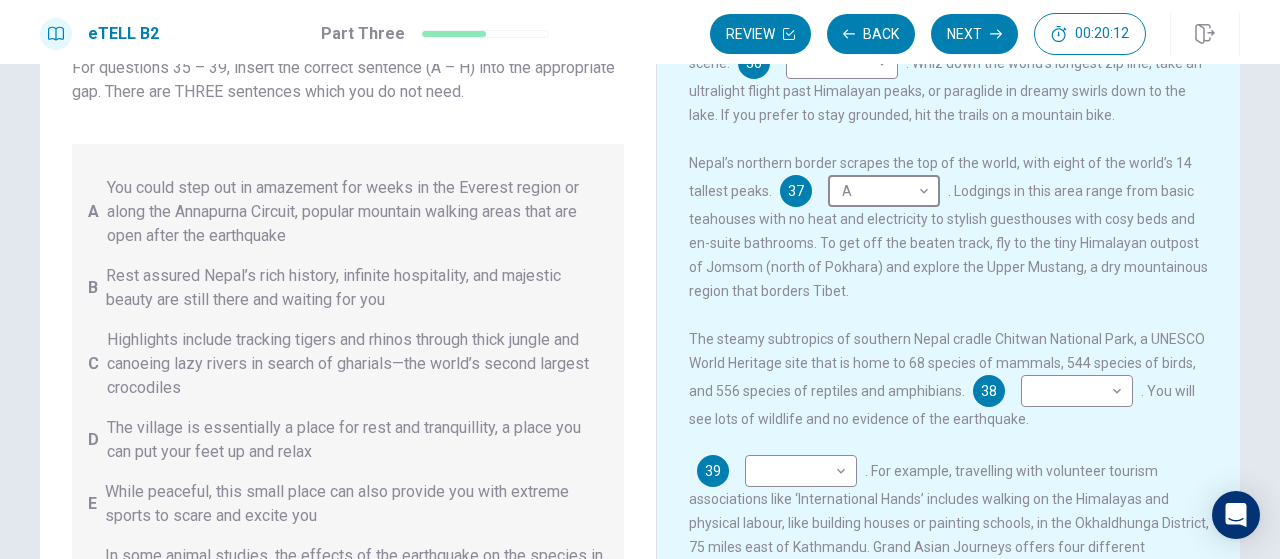 scroll, scrollTop: 338, scrollLeft: 0, axis: vertical 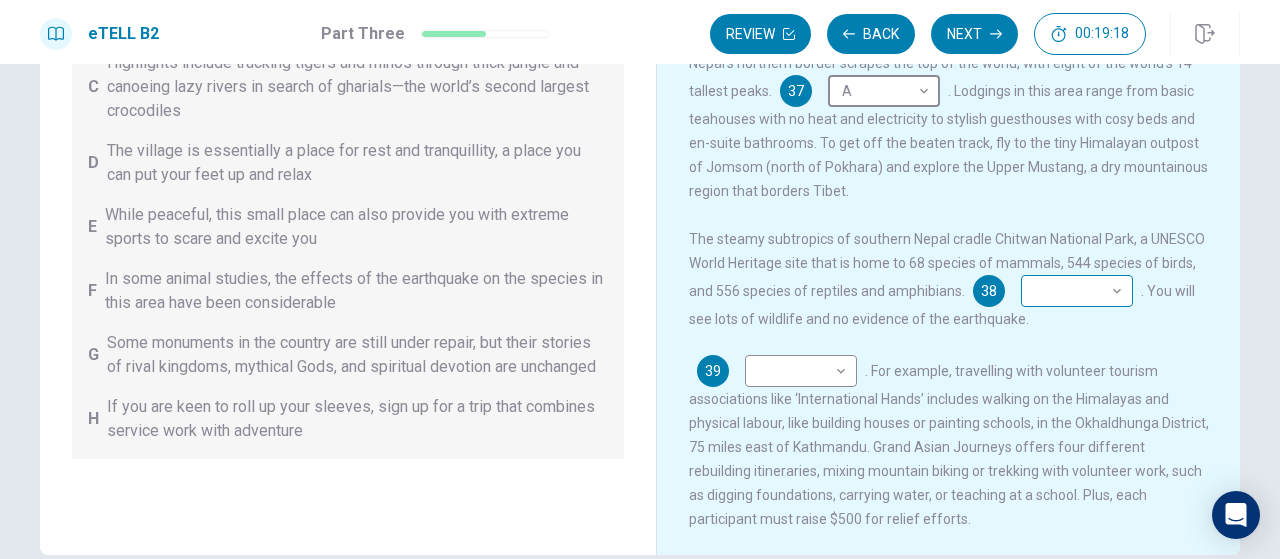 click on "Questions 35 – 39, insert the correct sentence (A – H) into the  appropriate gap. There are THREE sentences which you do not need. A You could step out in amazement for weeks in the [LOCATION] region or along the Annapurna Circuit, popular mountain walking areas that are open after the earthquake B Rest assured [COUNTRY]’s rich history, infinite hospitality, and majestic beauty are still there and waiting for you C Highlights include tracking tigers and rhinos through thick jungle and canoeing lazy rivers in search of gharials—the world’s second largest crocodiles D E F G H Why Visit [COUNTRY]? 35 C * ​ 36 ​ ​ 37 A * ​ 38 ​" at bounding box center [640, 279] 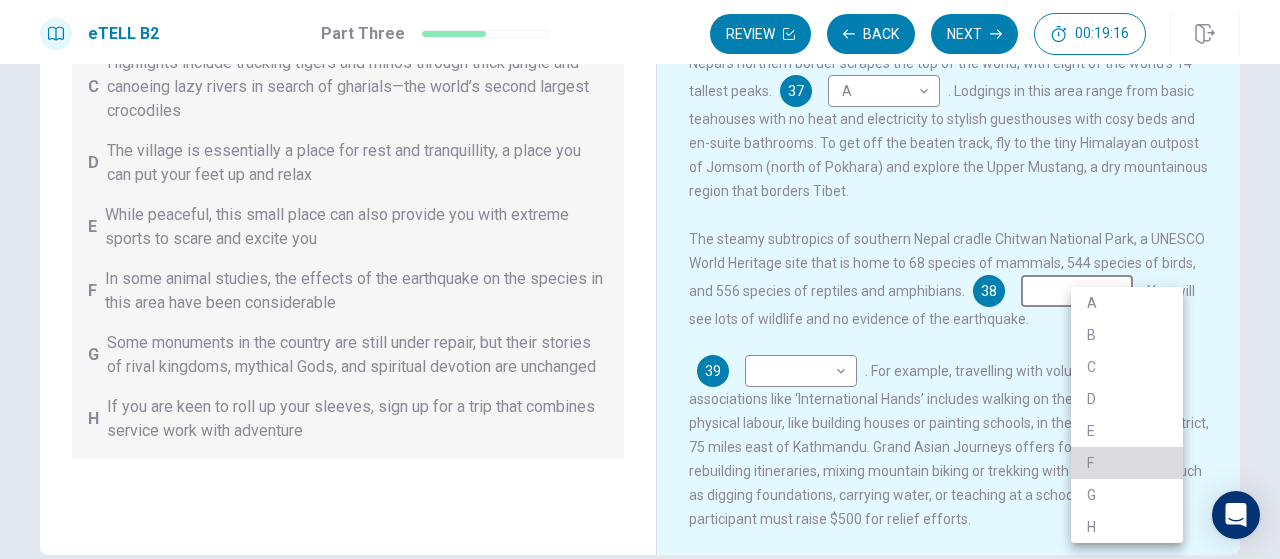 click on "F" at bounding box center [1127, 463] 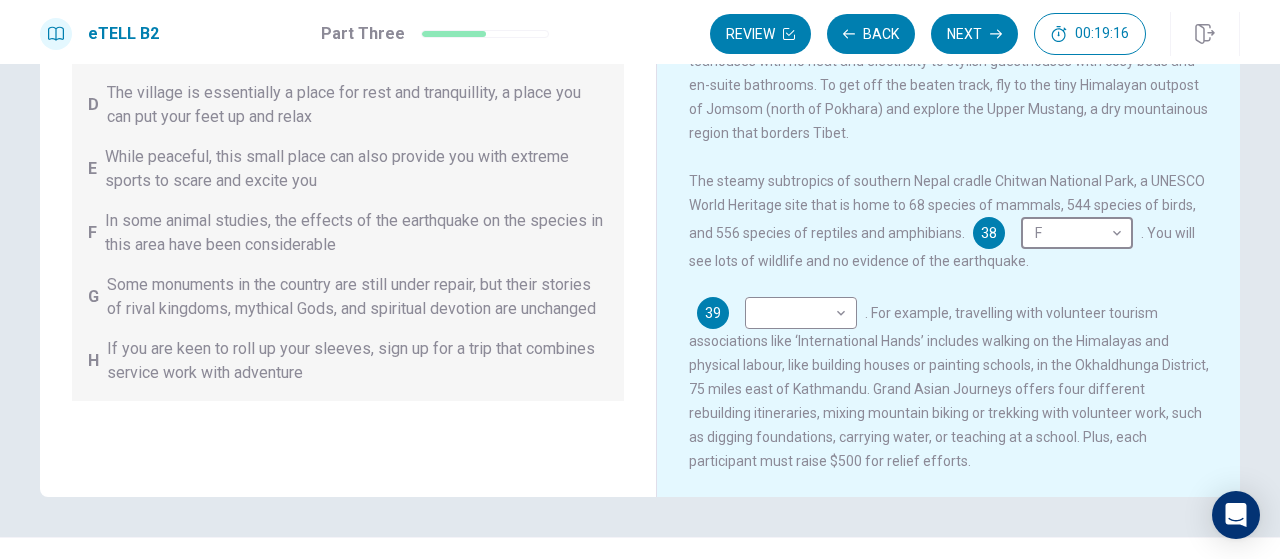 scroll, scrollTop: 344, scrollLeft: 0, axis: vertical 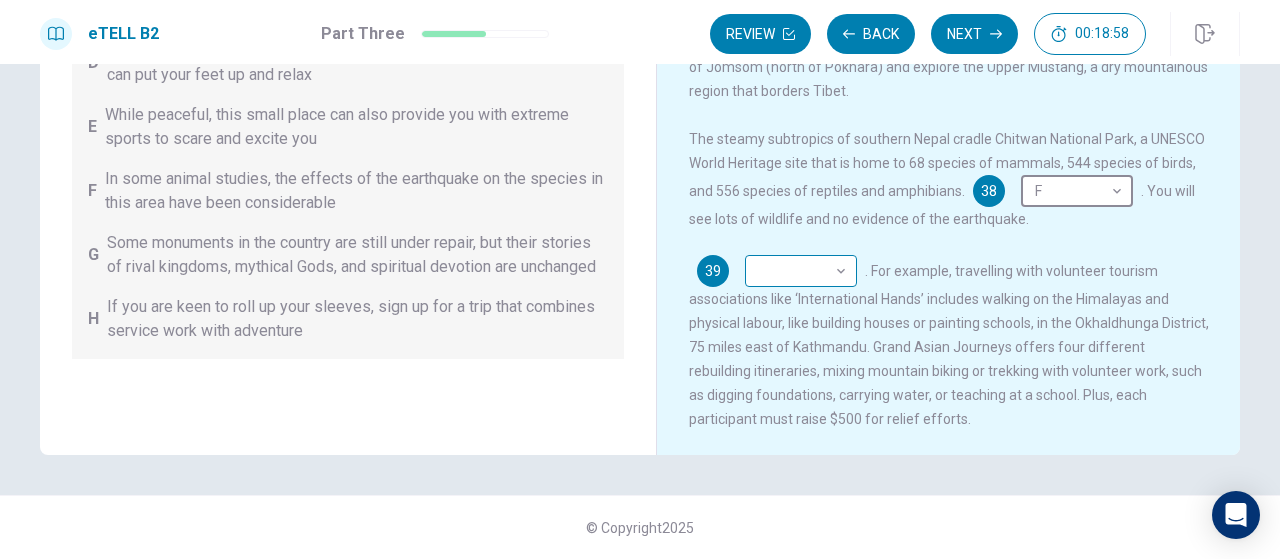 click on "Questions 35 – 39, insert the correct sentence (A – H) into the  appropriate gap. There are THREE sentences which you do not need. A You could step out in amazement for weeks in the [LOCATION] region or along the Annapurna Circuit, popular mountain walking areas that are open after the earthquake B Rest assured [COUNTRY]’s rich history, infinite hospitality, and majestic beauty are still there and waiting for you C Highlights include tracking tigers and rhinos through thick jungle and canoeing lazy rivers in search of gharials—the world’s second largest crocodiles D E F G H Why Visit [COUNTRY]? 35 C * ​ 36 ​ ​ 37 A * ​ 38 F *" at bounding box center (640, 279) 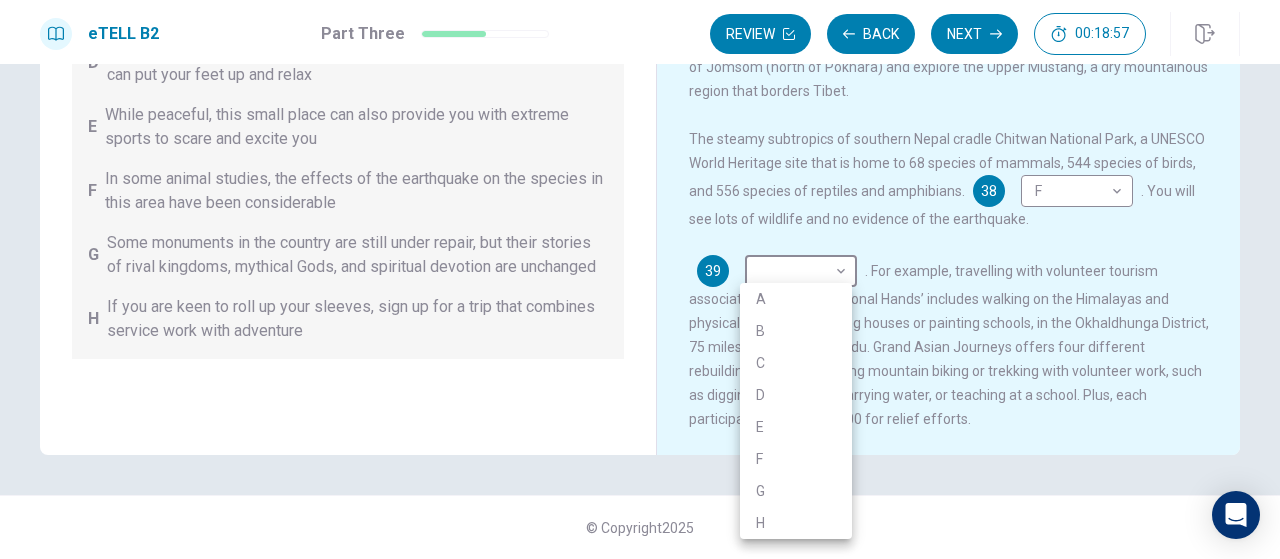 click on "H" at bounding box center (796, 523) 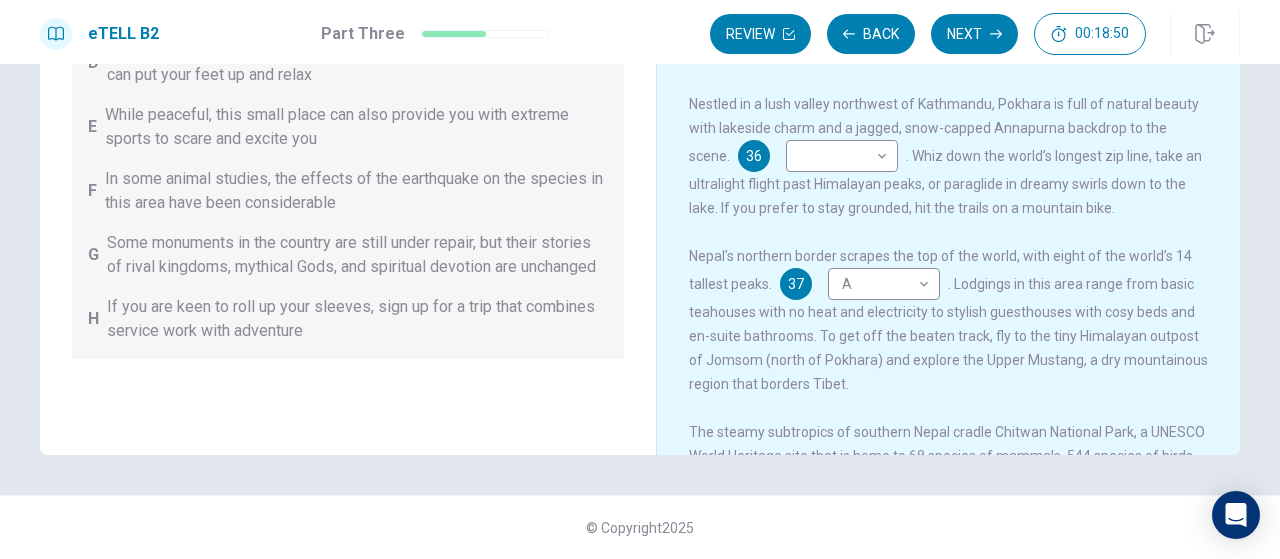 scroll, scrollTop: 0, scrollLeft: 0, axis: both 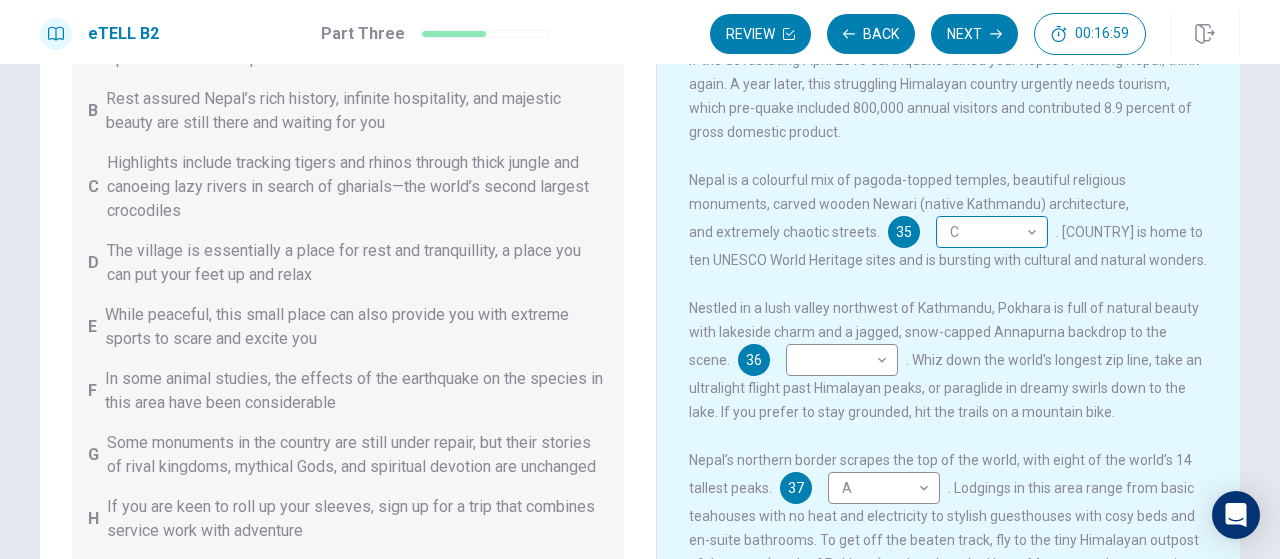 click on "Questions 35 – 39, insert the correct sentence (A – H) into the  appropriate gap. There are THREE sentences which you do not need. A You could step out in amazement for weeks in the [LOCATION] region or along the Annapurna Circuit, popular mountain walking areas that are open after the earthquake B Rest assured [COUNTRY]’s rich history, infinite hospitality, and majestic beauty are still there and waiting for you C Highlights include tracking tigers and rhinos through thick jungle and canoeing lazy rivers in search of gharials—the world’s second largest crocodiles D E F G H Why Visit [COUNTRY]? 35 C * ​ 36 ​ ​ 37 A * ​ 38 F * H" at bounding box center [640, 279] 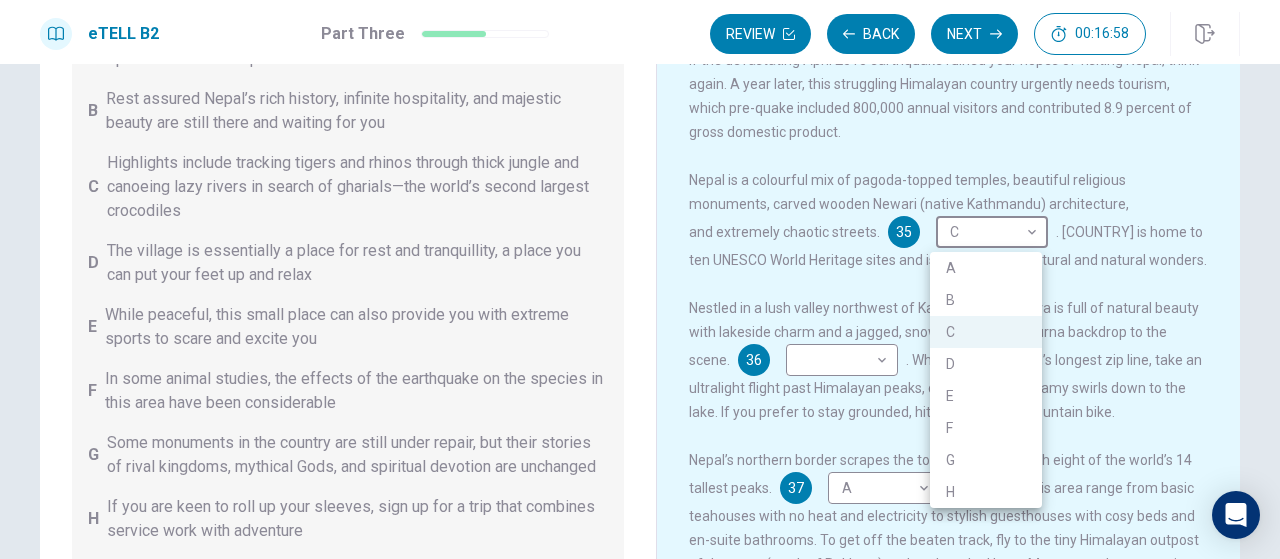 click on "B" at bounding box center [986, 300] 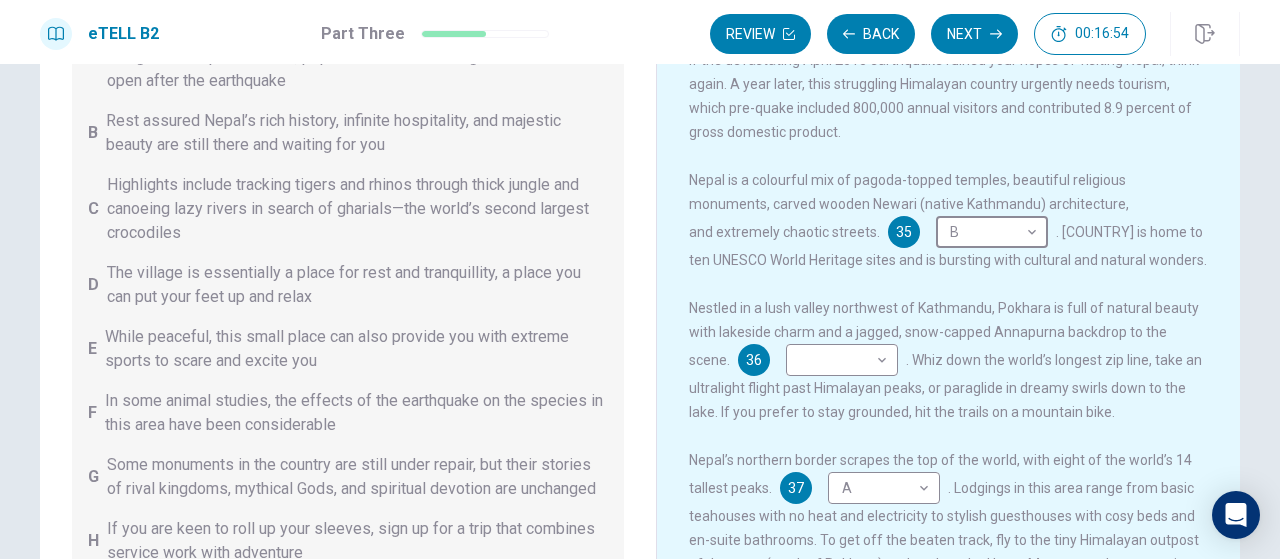 scroll, scrollTop: 220, scrollLeft: 0, axis: vertical 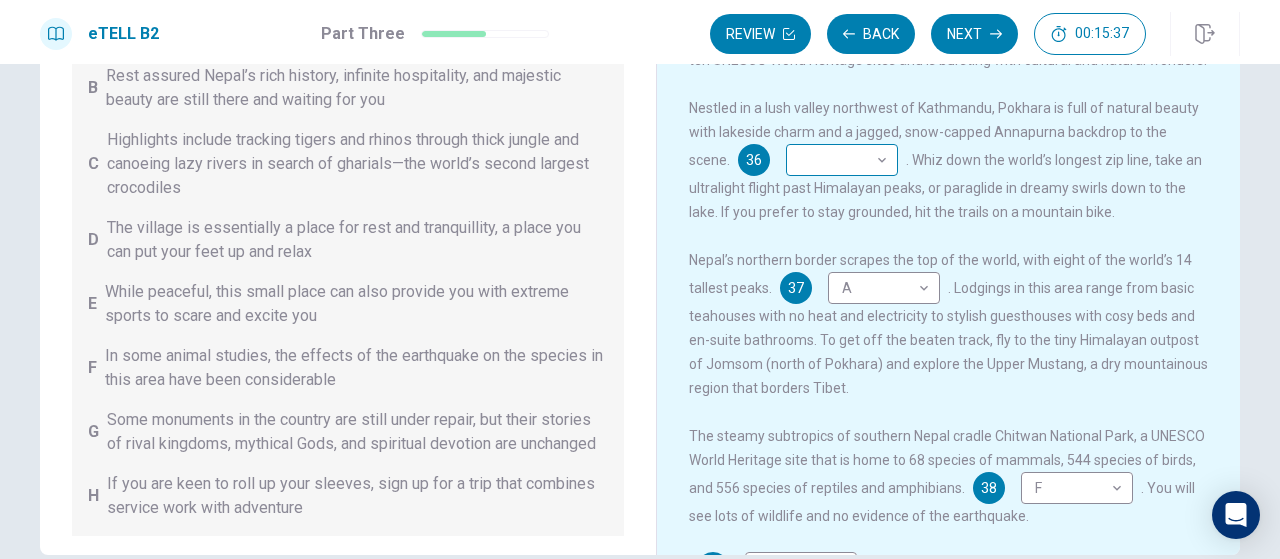 click on "Questions 35 – 39, insert the correct sentence (A – H) into the  appropriate gap. There are THREE sentences which you do not need. A You could step out in amazement for weeks in the [LOCATION] region or along the Annapurna Circuit, popular mountain walking areas that are open after the earthquake B Rest assured [COUNTRY]’s rich history, infinite hospitality, and majestic beauty are still there and waiting for you C Highlights include tracking tigers and rhinos through thick jungle and canoeing lazy rivers in search of gharials—the world’s second largest crocodiles D E F G H Why Visit [COUNTRY]? 35 B * ​ 36 ​ ​ 37 A * ​ 38 F * H" at bounding box center (640, 279) 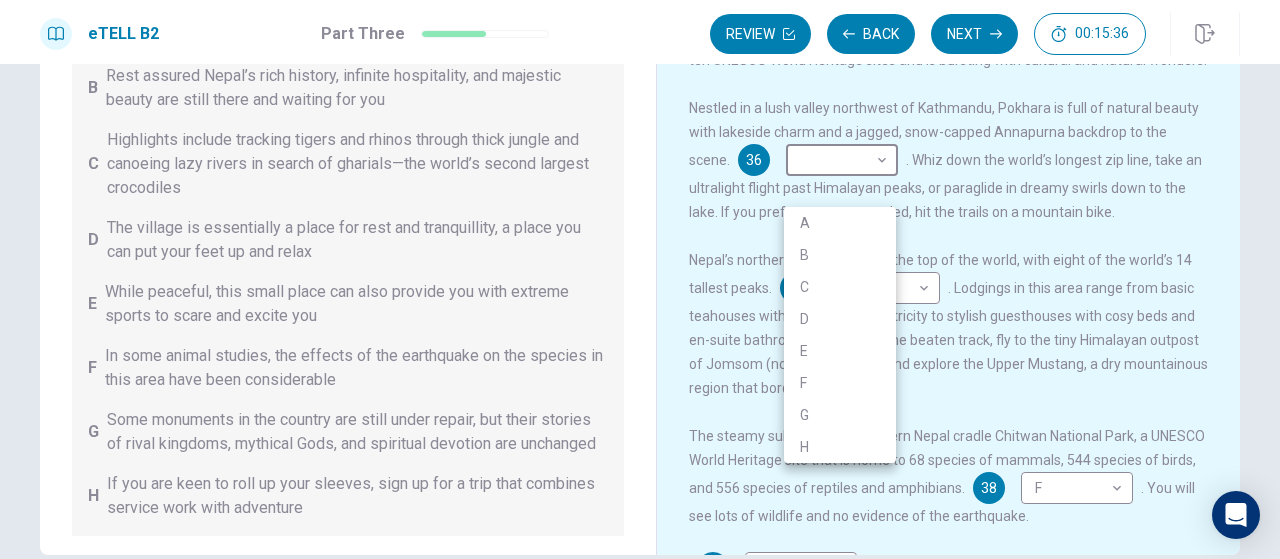 click on "E" at bounding box center (840, 351) 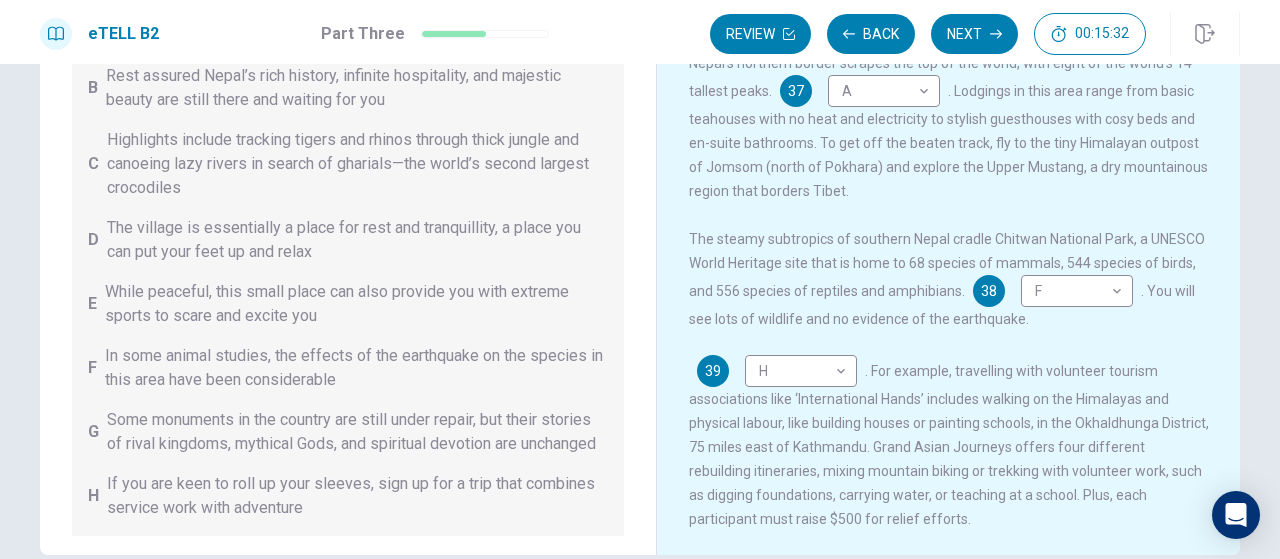 scroll, scrollTop: 338, scrollLeft: 0, axis: vertical 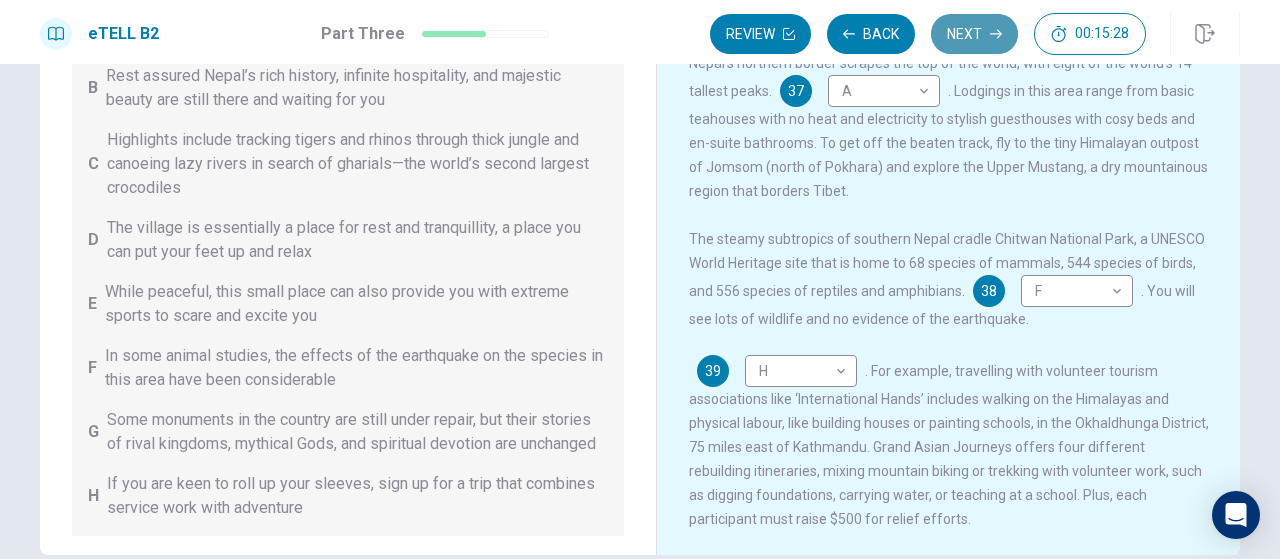 click on "Next" at bounding box center (974, 34) 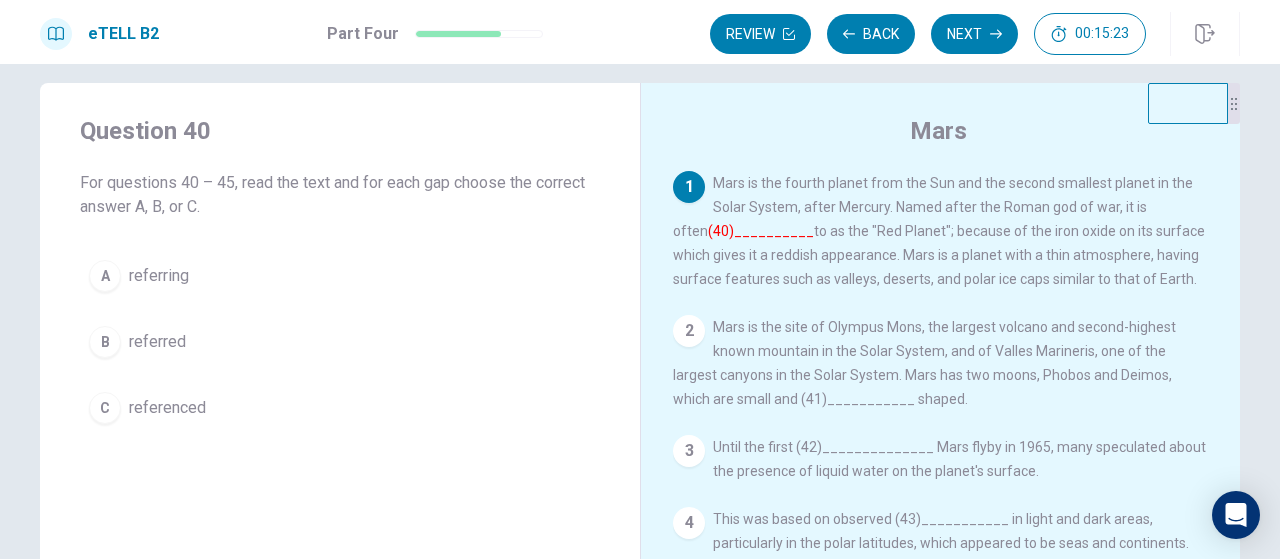 scroll, scrollTop: 0, scrollLeft: 0, axis: both 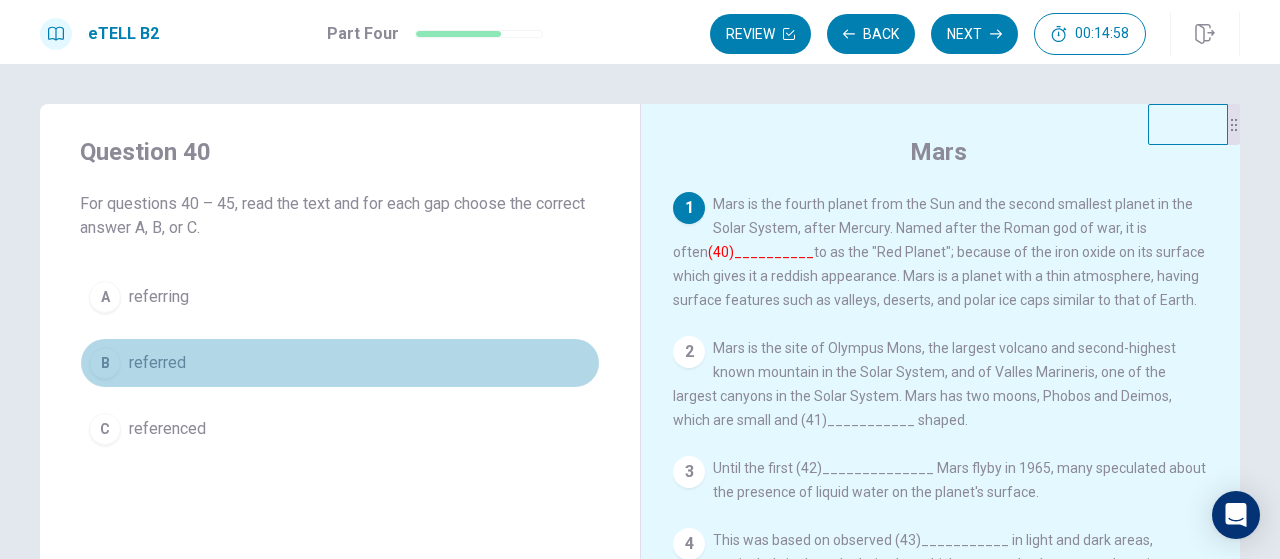 click on "referred" at bounding box center [157, 363] 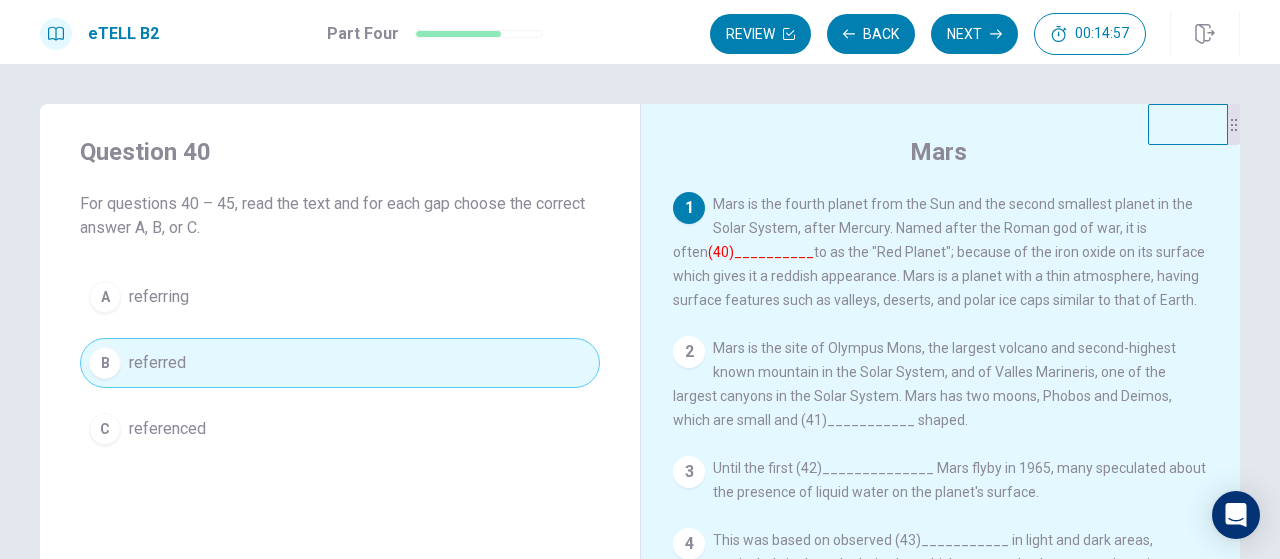 click on "Next" at bounding box center (974, 34) 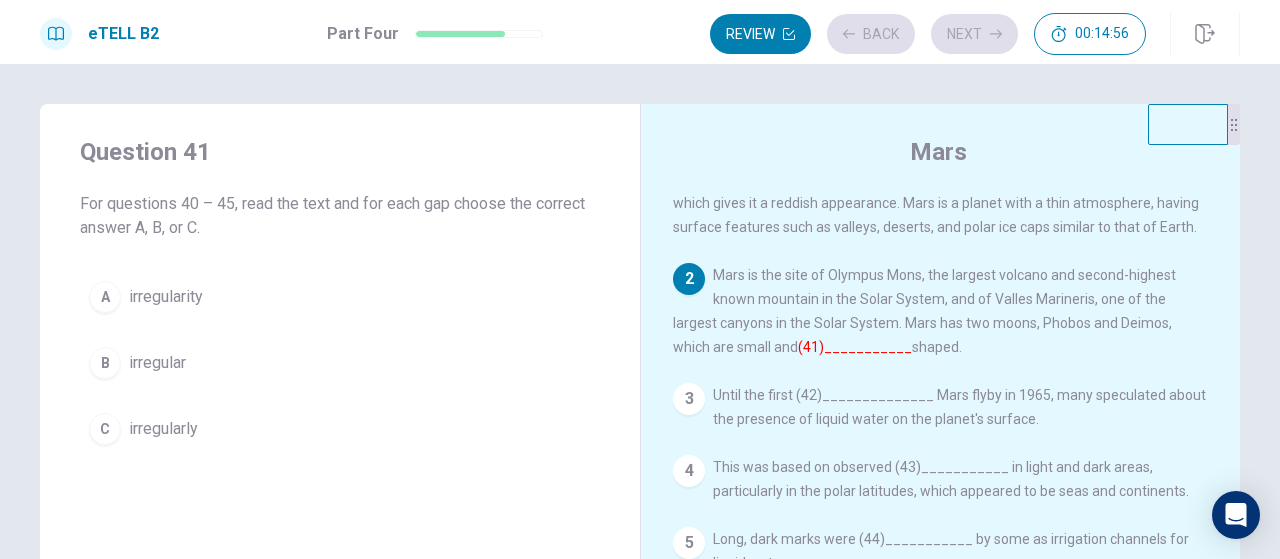 scroll, scrollTop: 86, scrollLeft: 0, axis: vertical 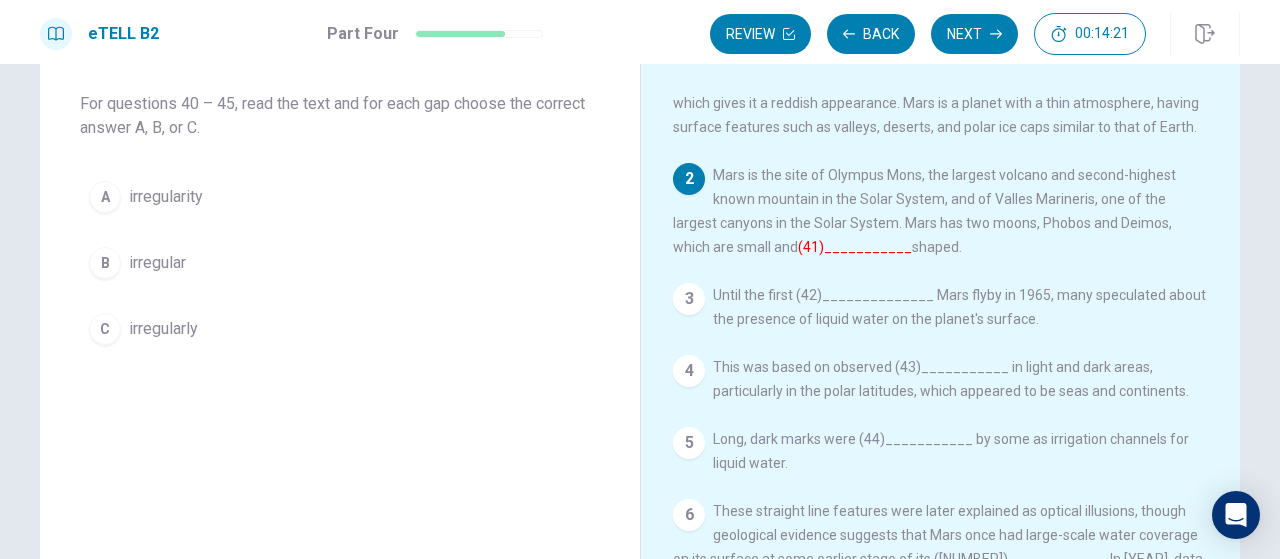 click on "irregularly" at bounding box center [163, 329] 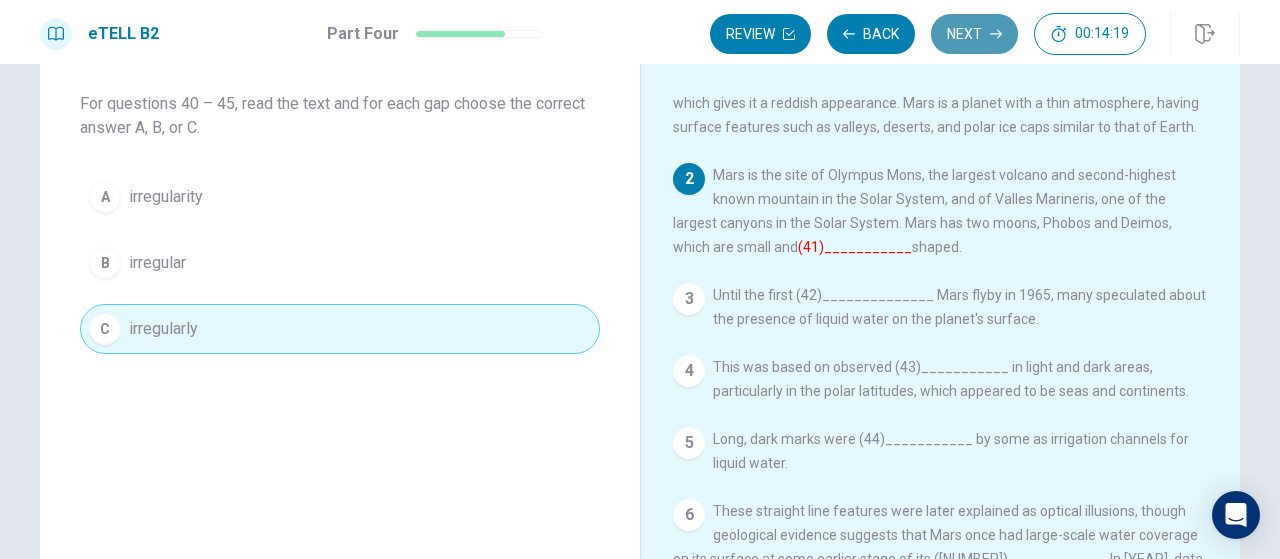 click on "Next" at bounding box center (974, 34) 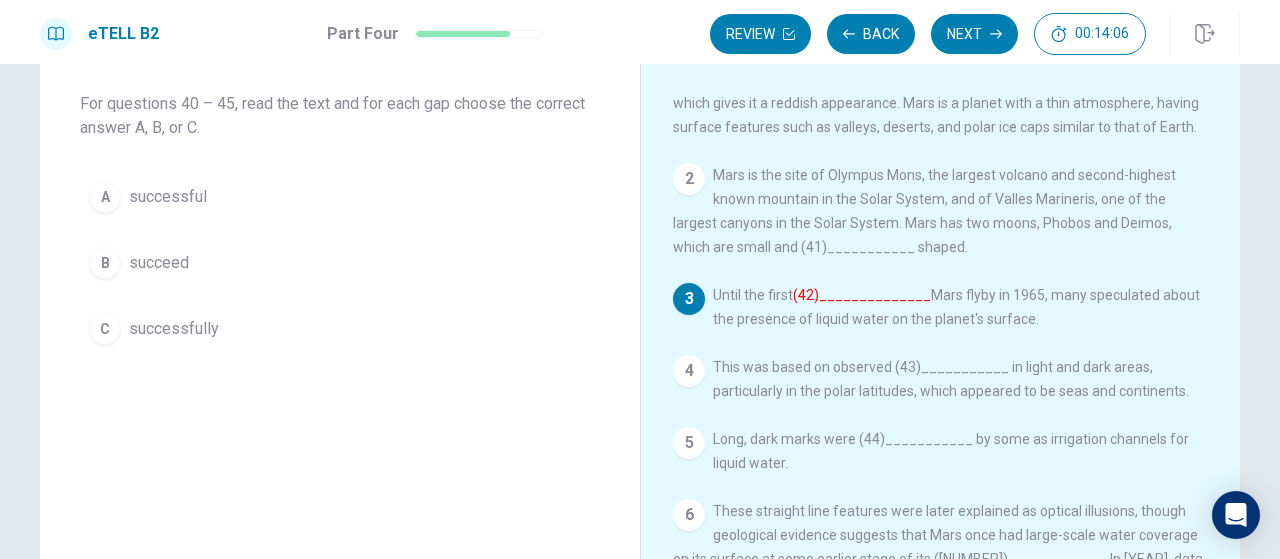 click on "successful" at bounding box center (168, 197) 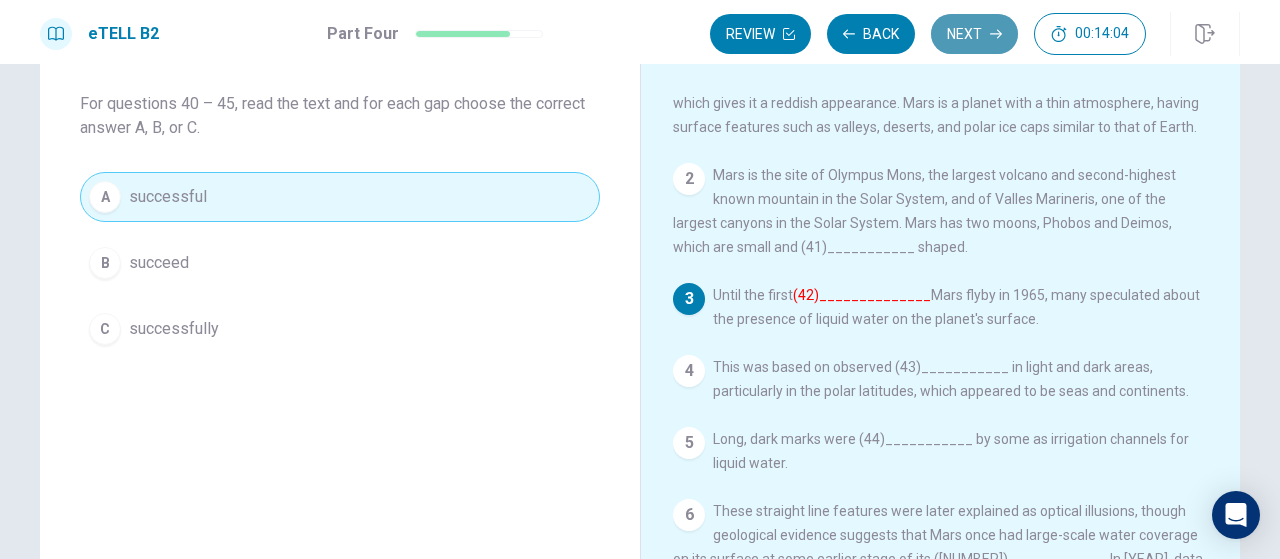 click on "Next" at bounding box center (974, 34) 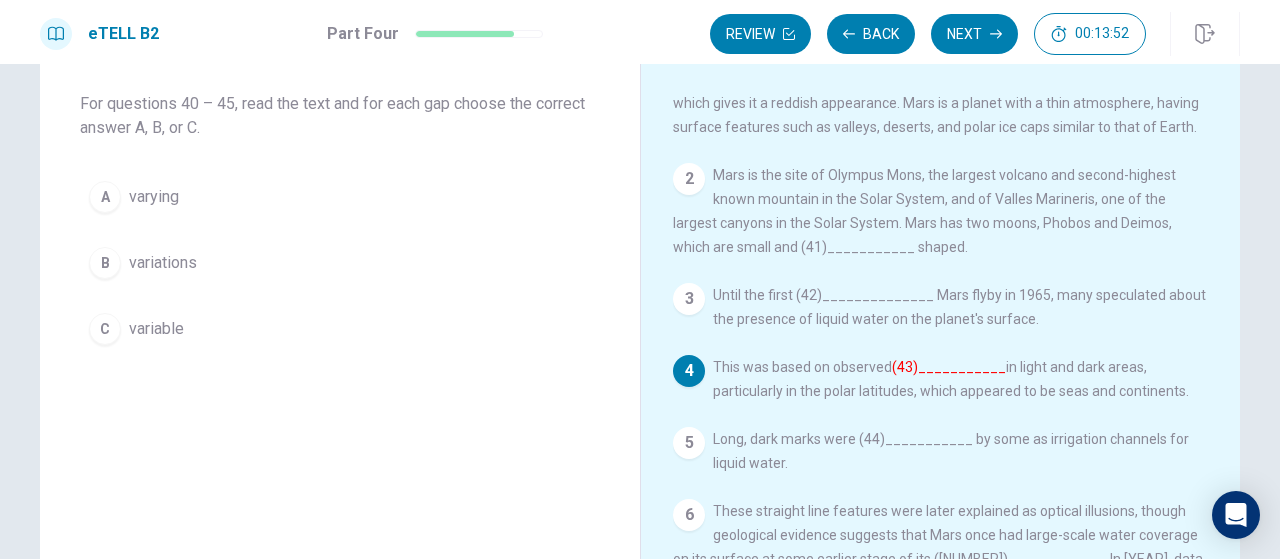 click on "variations" at bounding box center (163, 263) 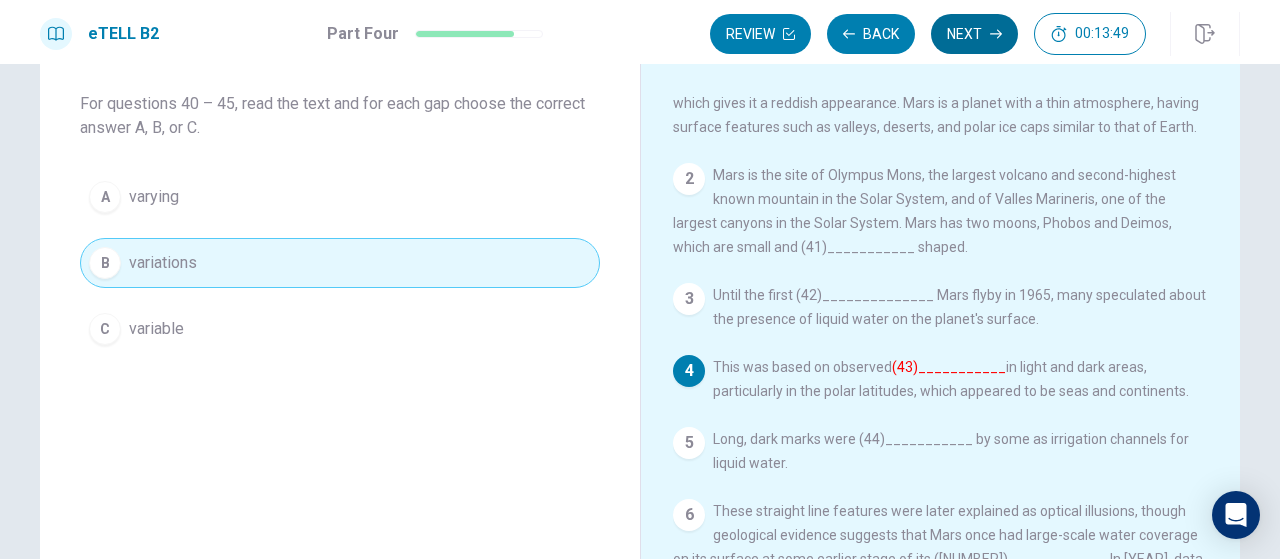 click on "Next" at bounding box center (974, 34) 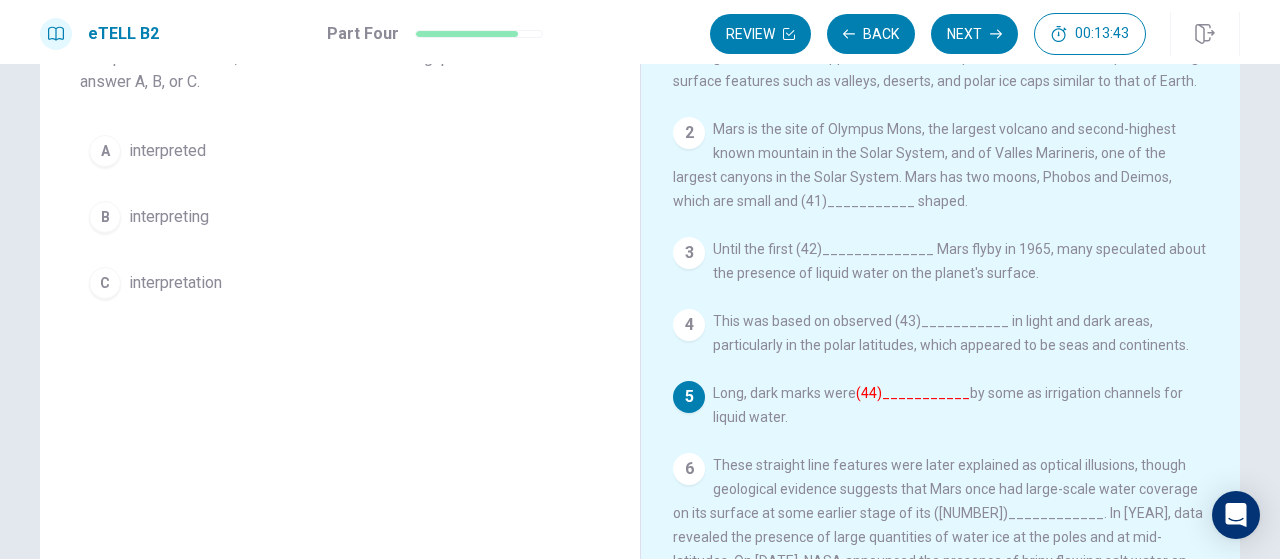 scroll, scrollTop: 100, scrollLeft: 0, axis: vertical 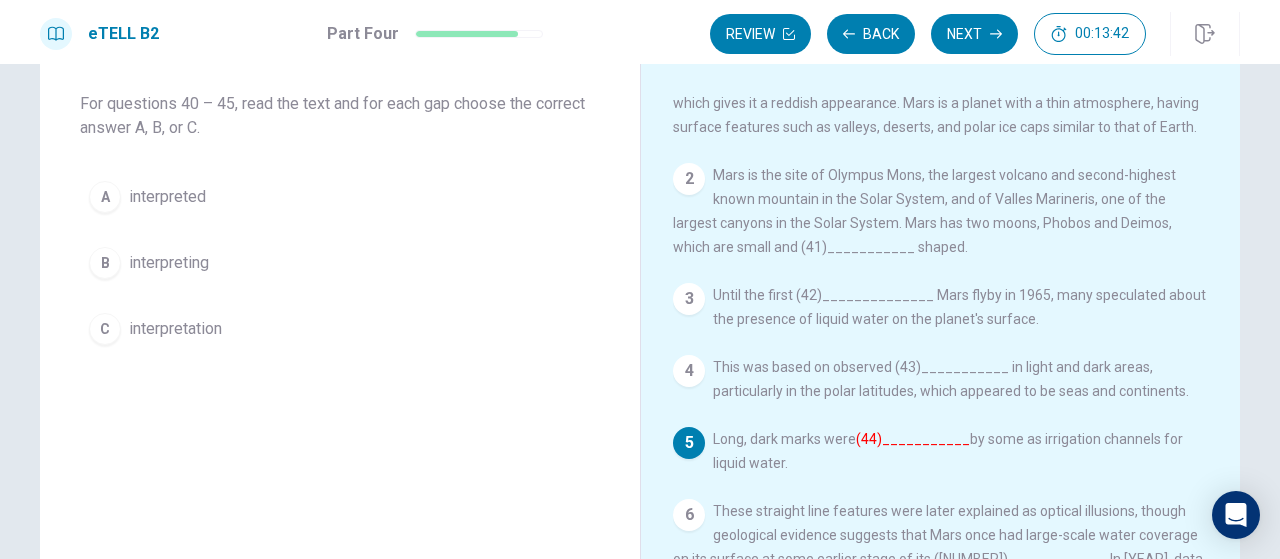 click on "A interpreted" at bounding box center (340, 197) 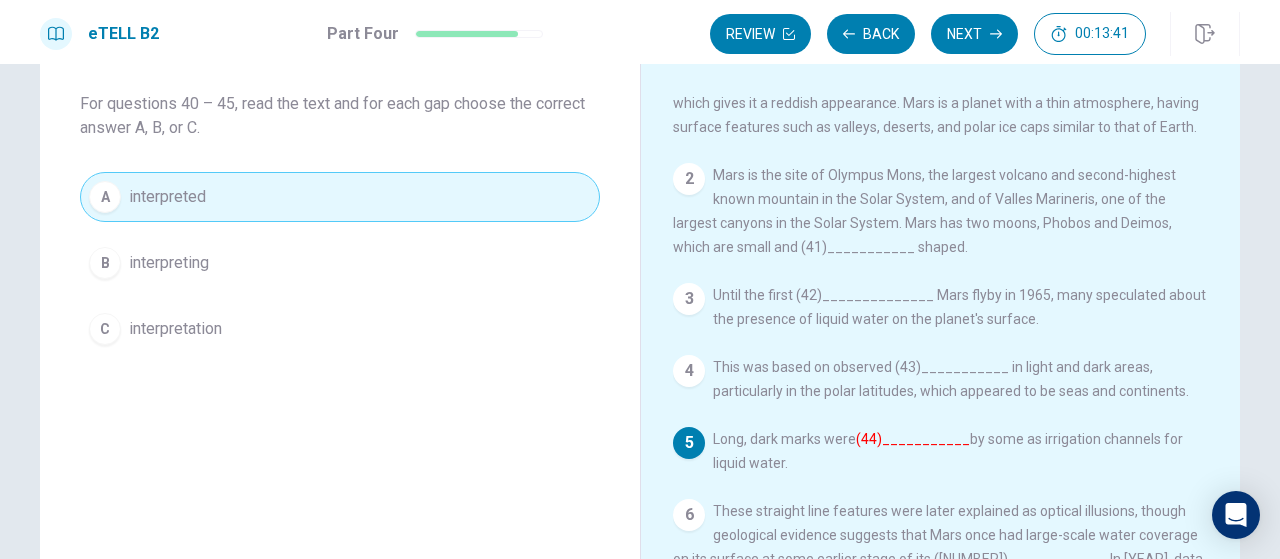 scroll, scrollTop: 200, scrollLeft: 0, axis: vertical 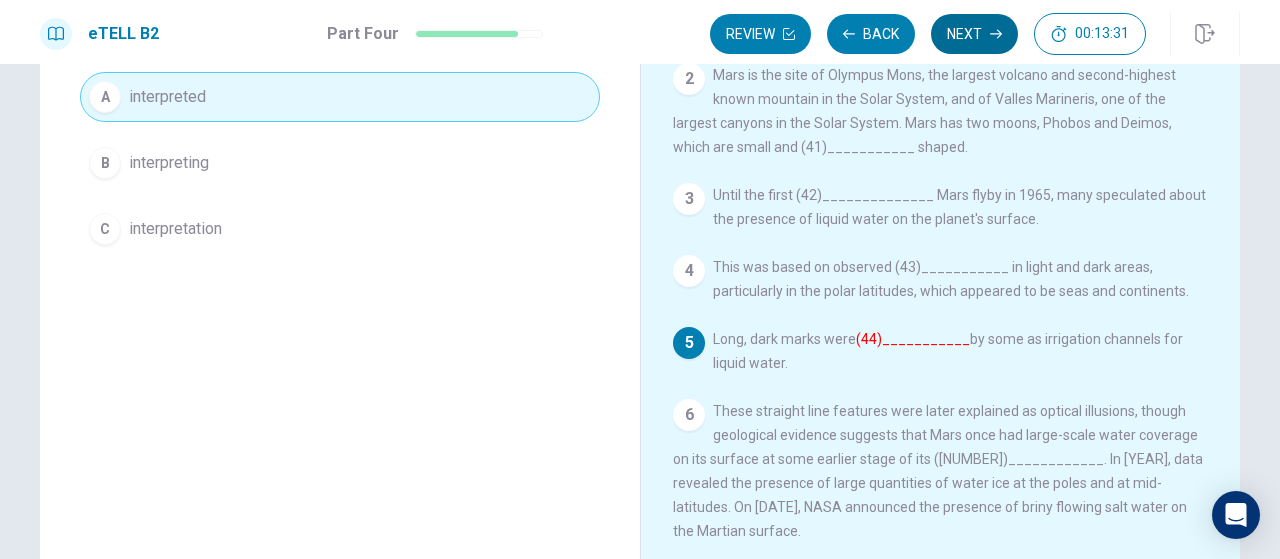 click on "Next" at bounding box center [974, 34] 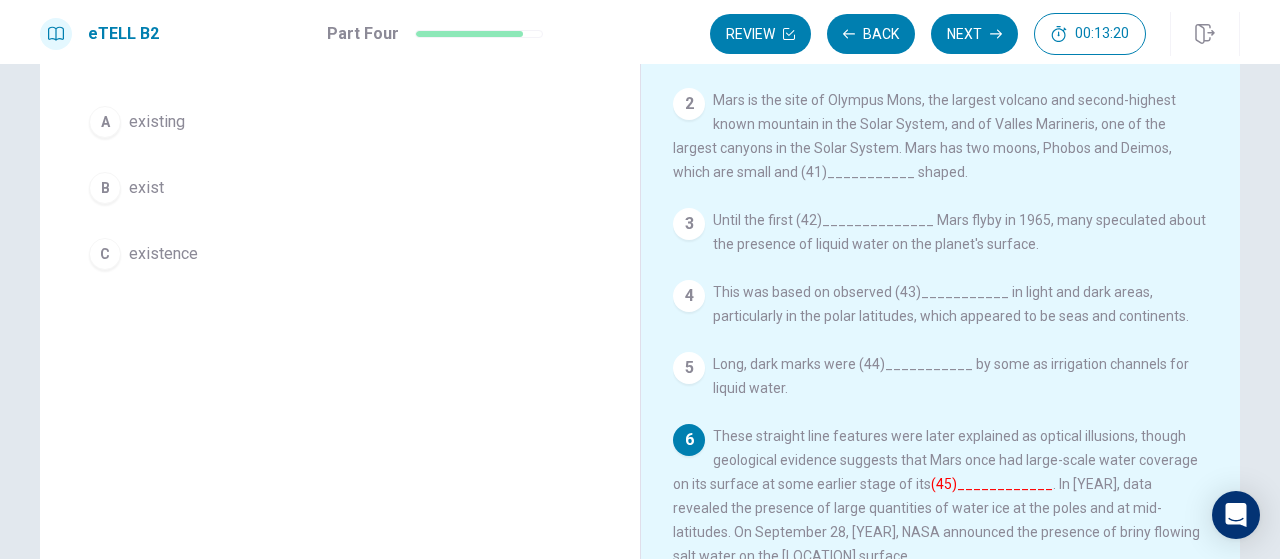 scroll, scrollTop: 144, scrollLeft: 0, axis: vertical 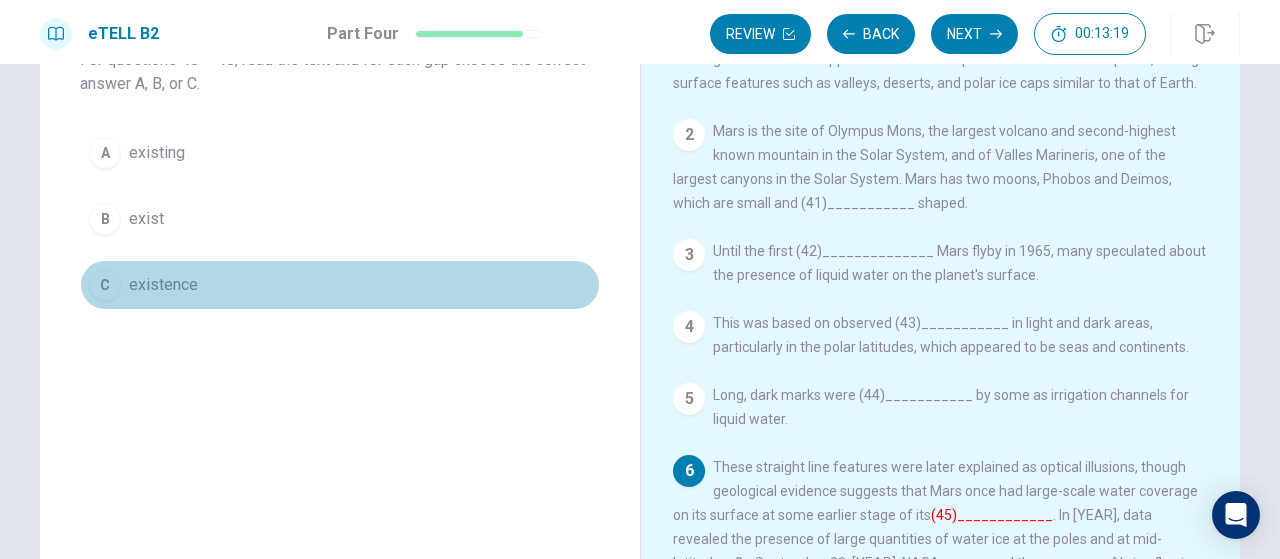click on "C existence" at bounding box center (340, 285) 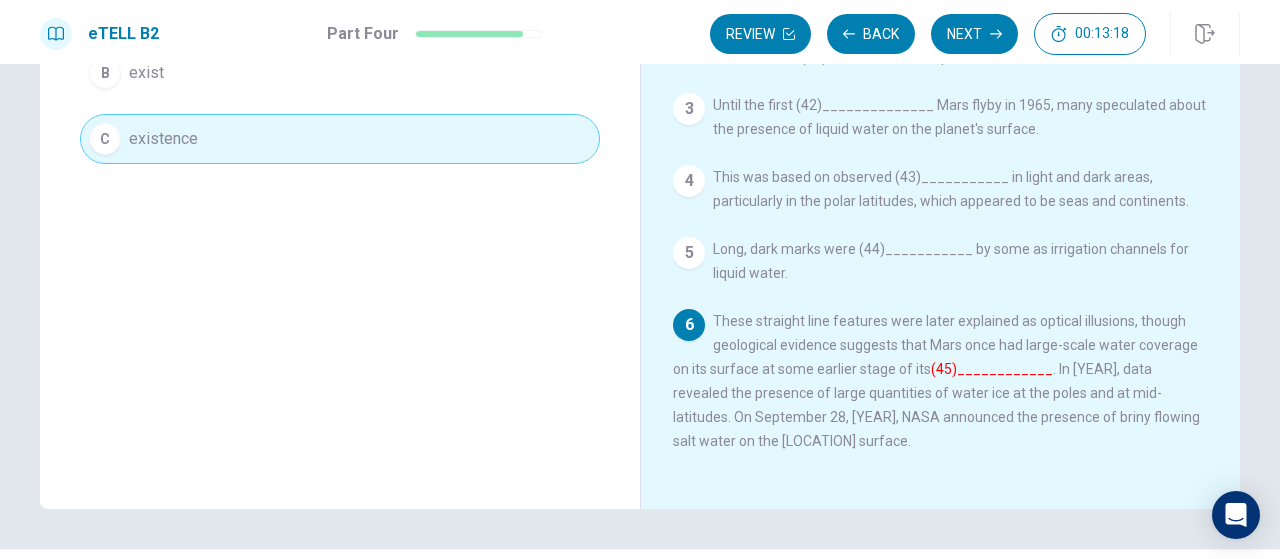 scroll, scrollTop: 344, scrollLeft: 0, axis: vertical 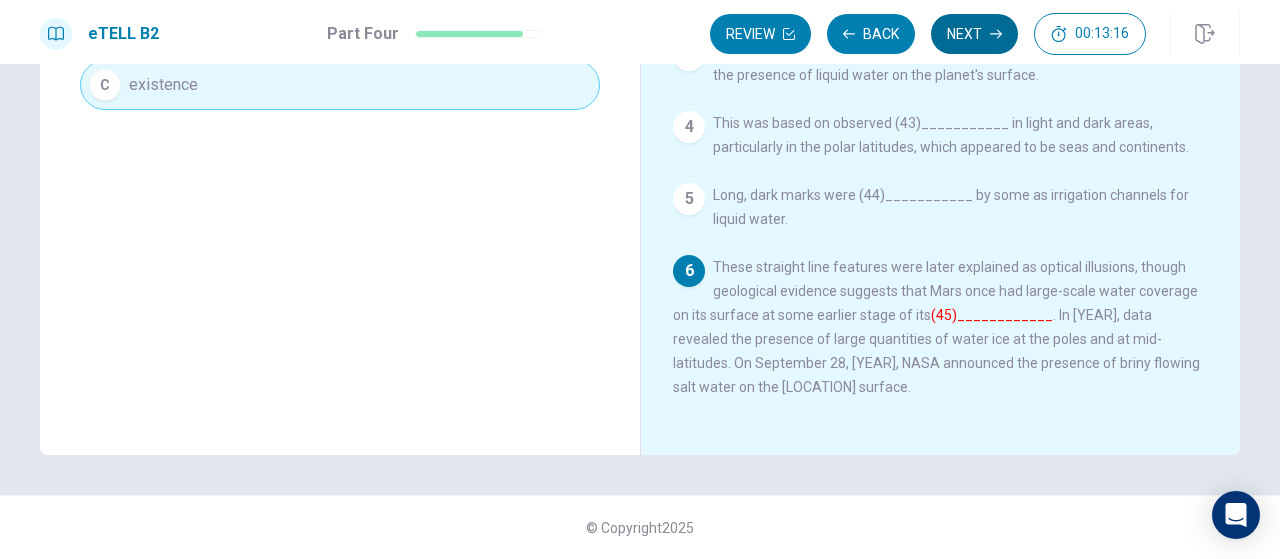 click on "Next" at bounding box center (974, 34) 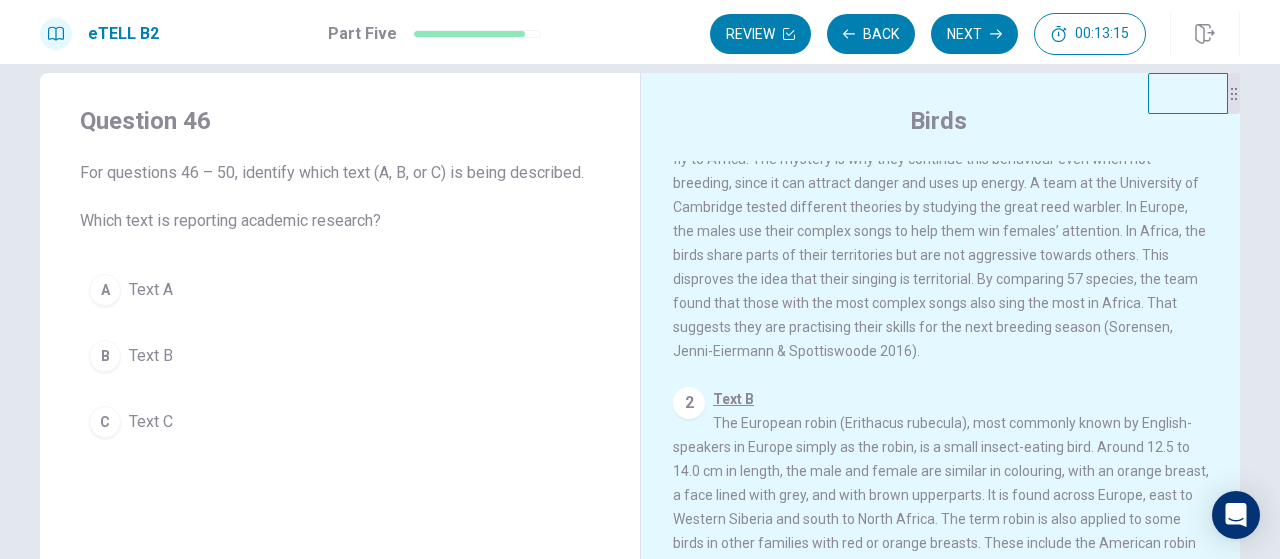 scroll, scrollTop: 0, scrollLeft: 0, axis: both 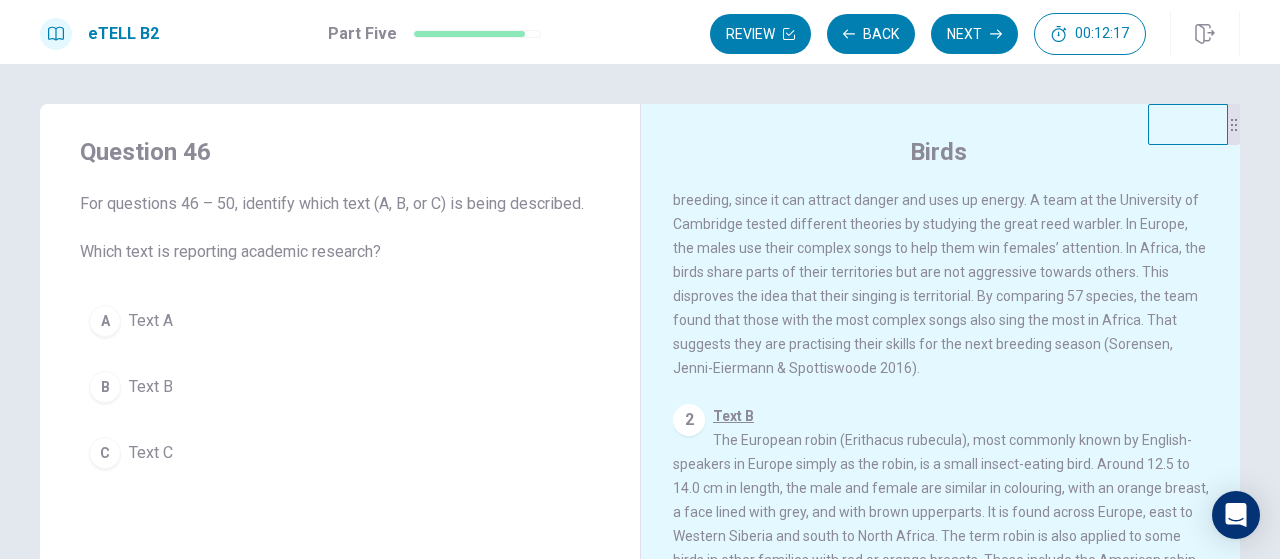 click on "A Text A" at bounding box center (340, 321) 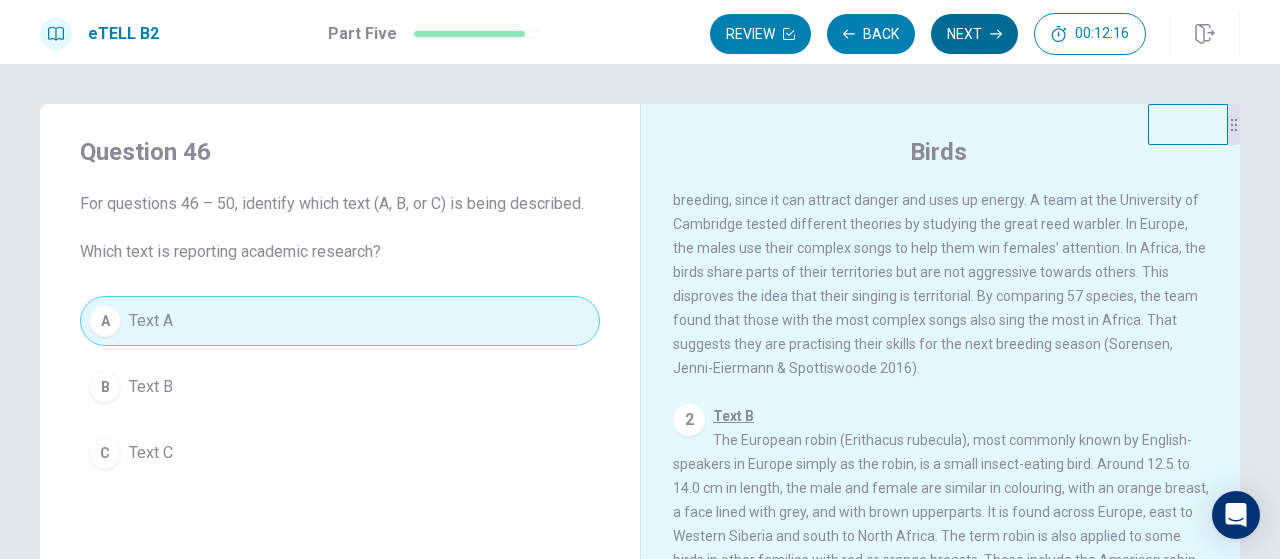 click on "Next" at bounding box center (974, 34) 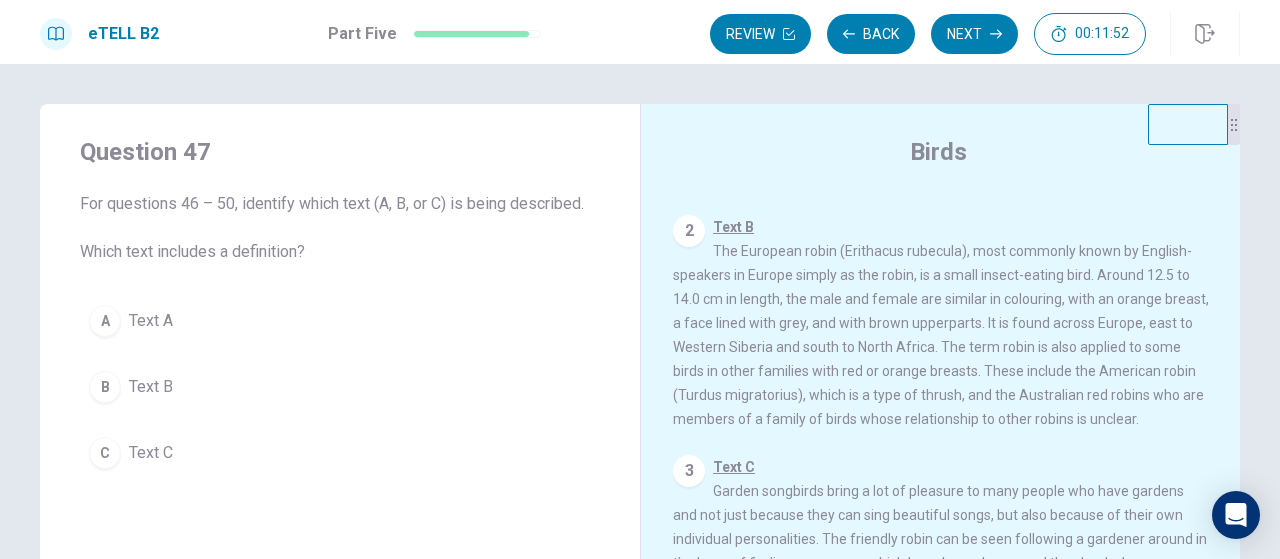 scroll, scrollTop: 310, scrollLeft: 0, axis: vertical 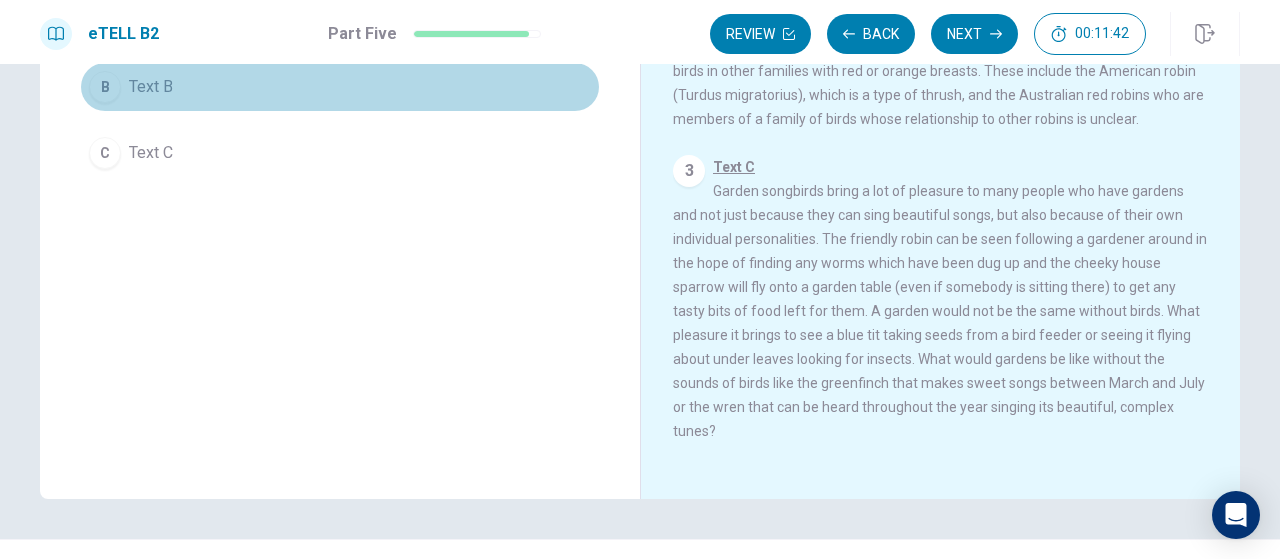 click on "B Text B" at bounding box center (340, 87) 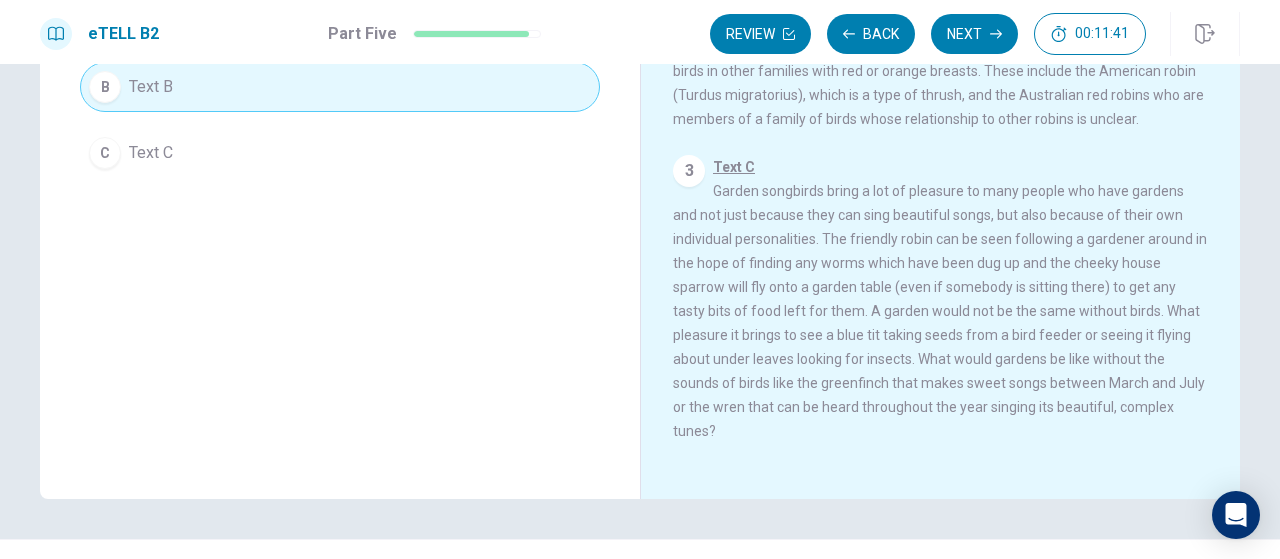 scroll, scrollTop: 200, scrollLeft: 0, axis: vertical 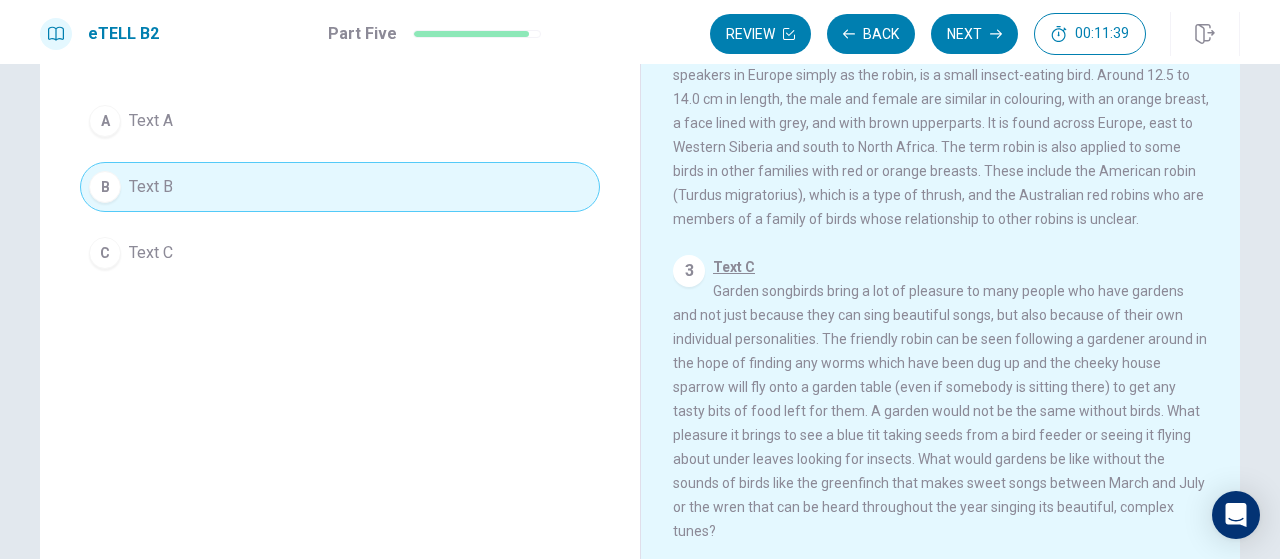 click on "Next" at bounding box center [974, 34] 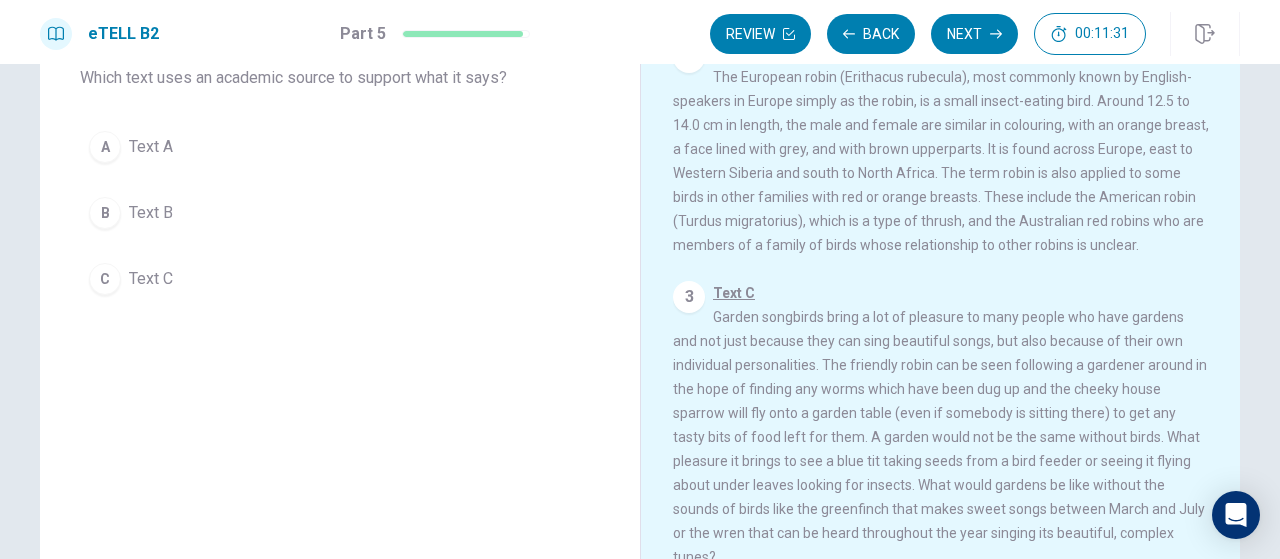 scroll, scrollTop: 200, scrollLeft: 0, axis: vertical 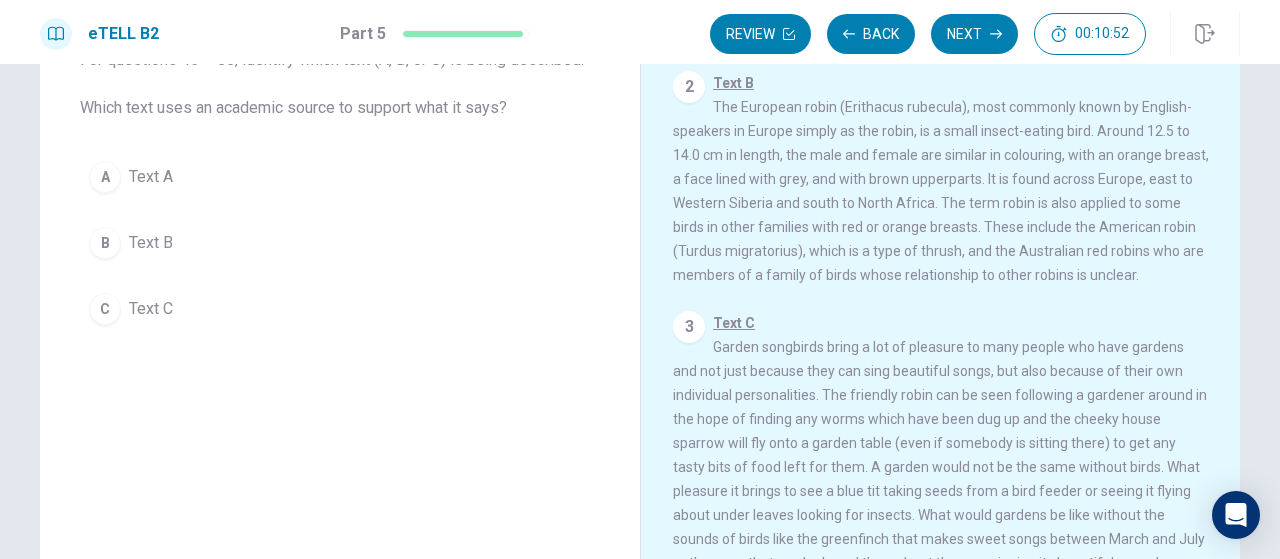 click on "Text A" at bounding box center (151, 177) 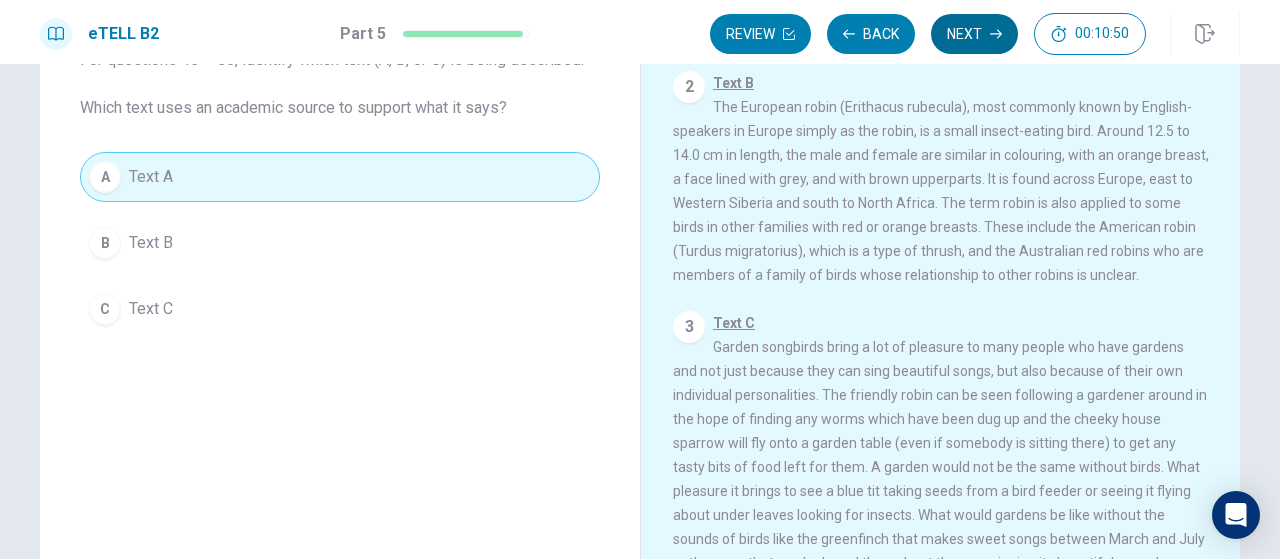 click on "Next" at bounding box center [974, 34] 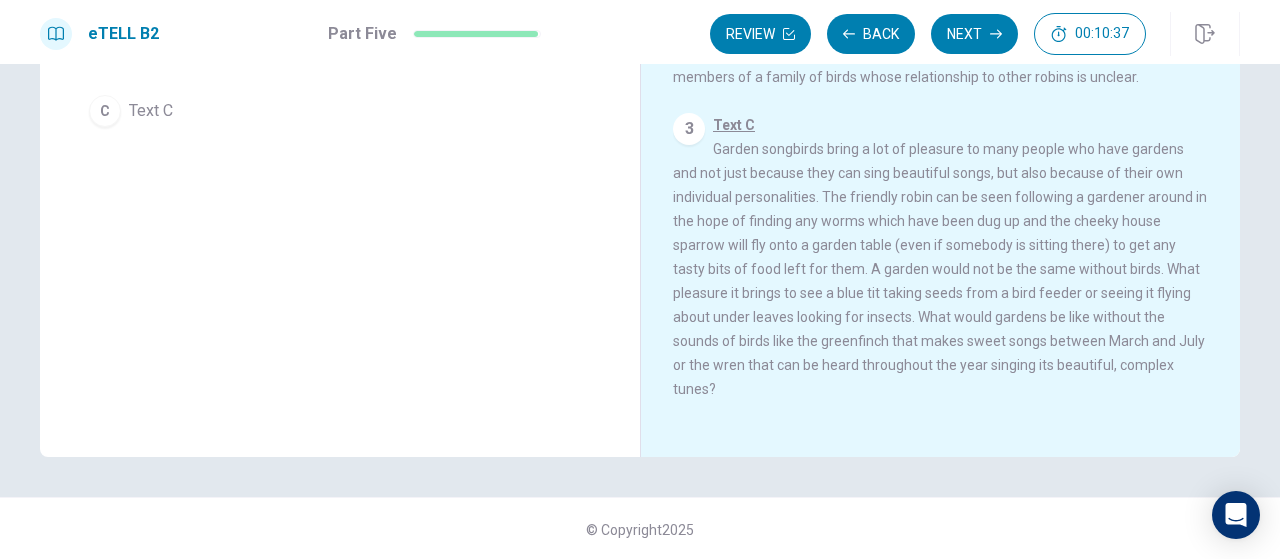 scroll, scrollTop: 344, scrollLeft: 0, axis: vertical 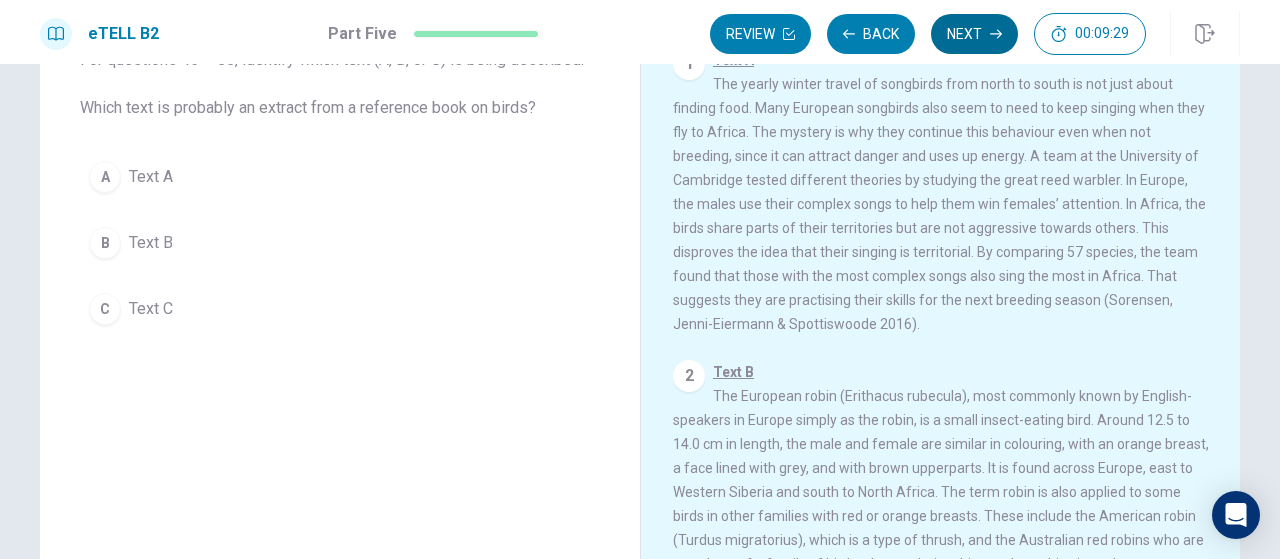 click on "Next" at bounding box center (974, 34) 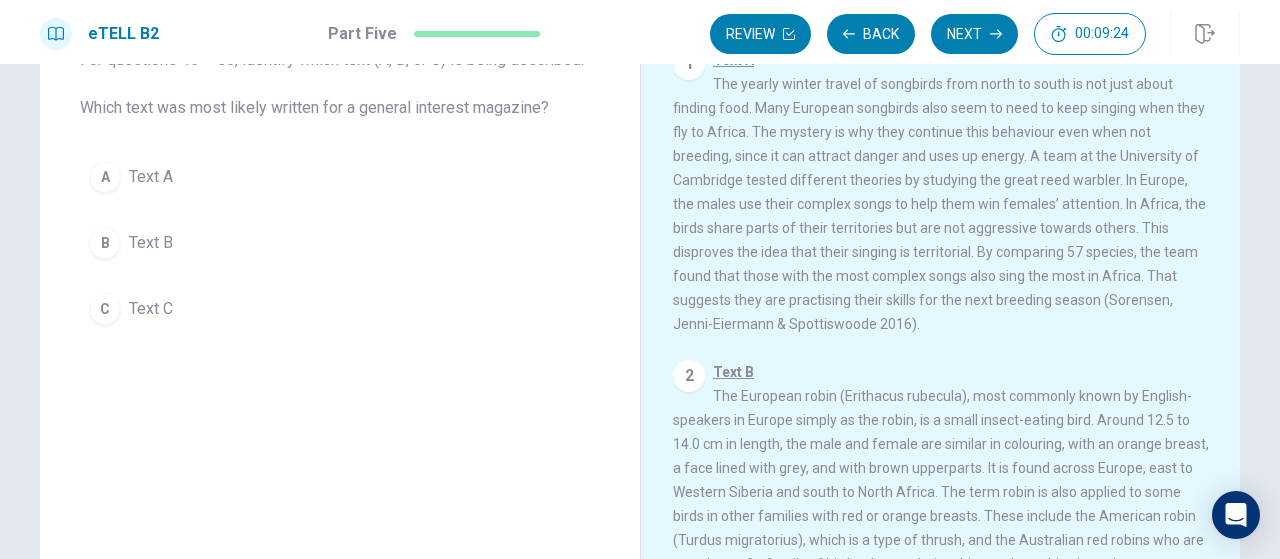 scroll, scrollTop: 344, scrollLeft: 0, axis: vertical 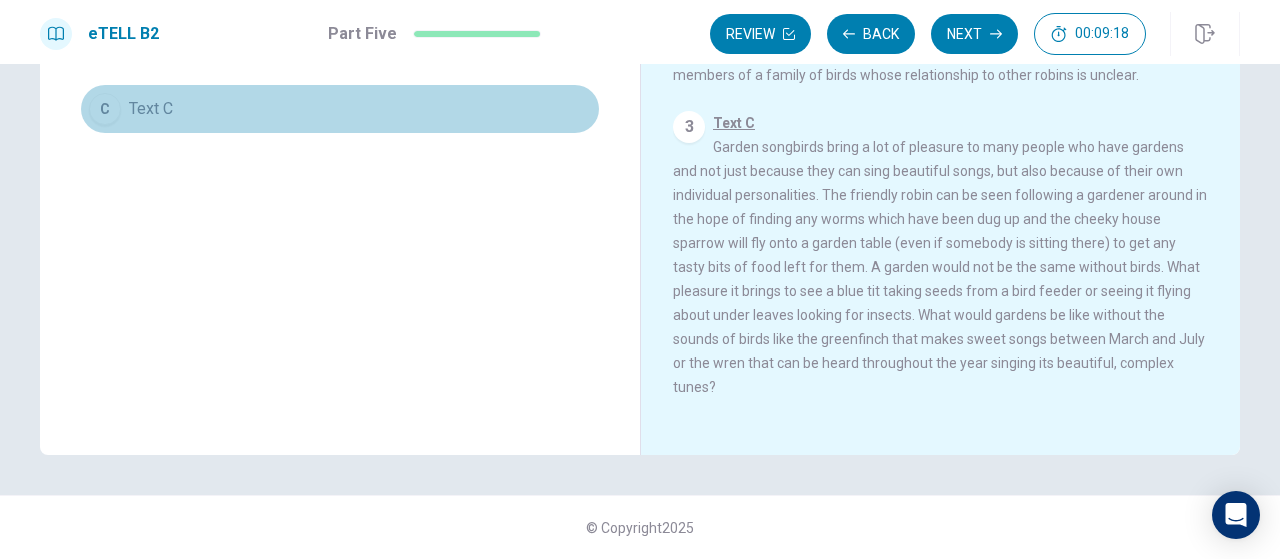 click on "Text C" at bounding box center (151, 109) 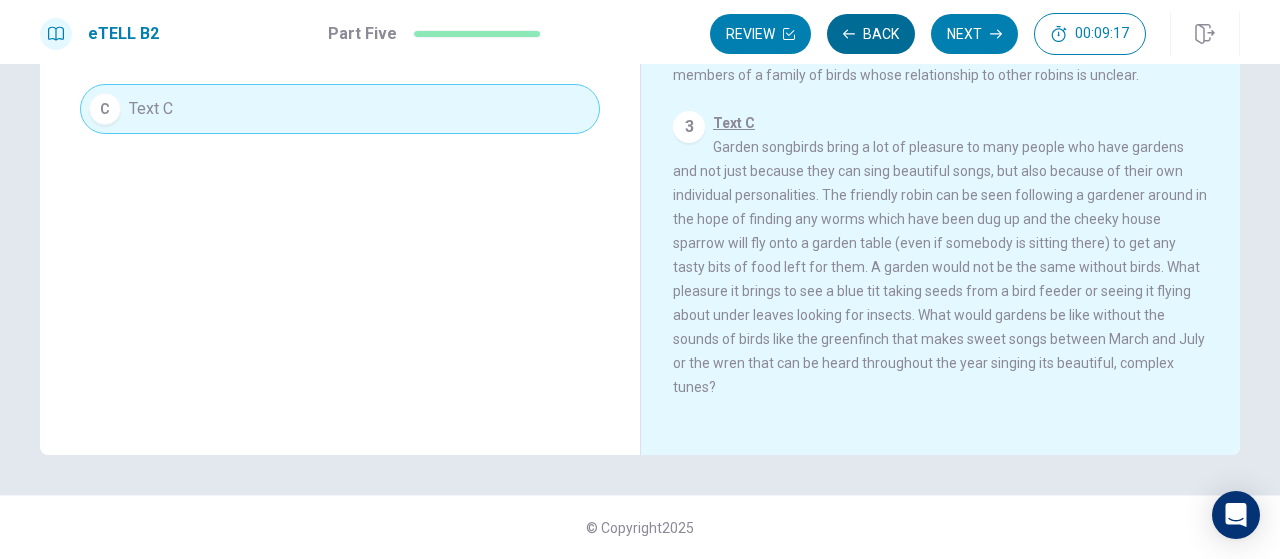 click on "Back" at bounding box center [871, 34] 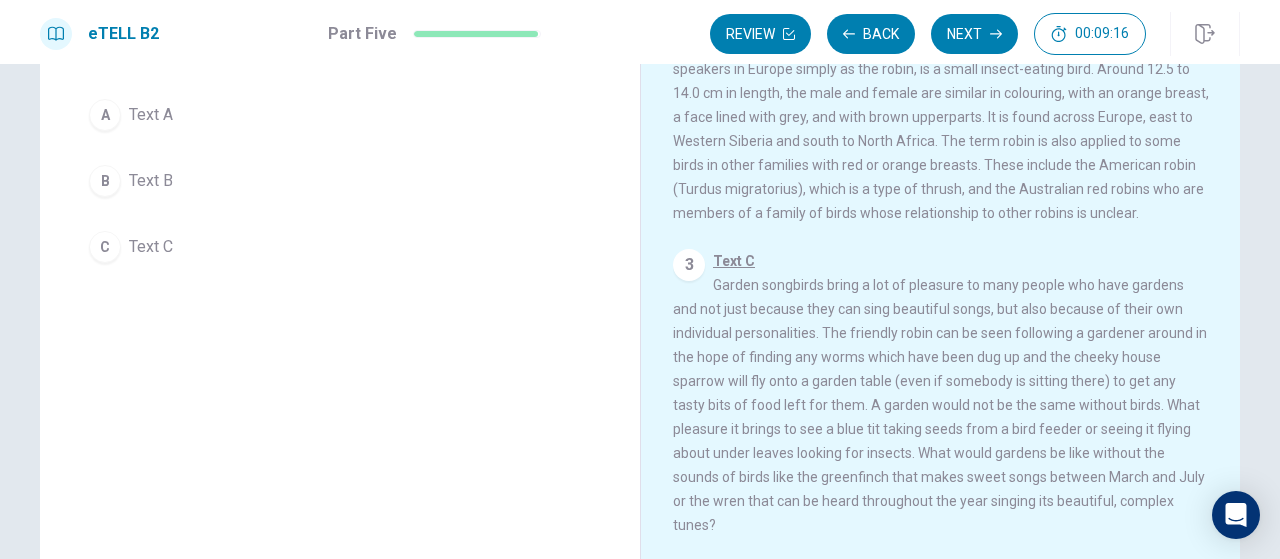 scroll, scrollTop: 44, scrollLeft: 0, axis: vertical 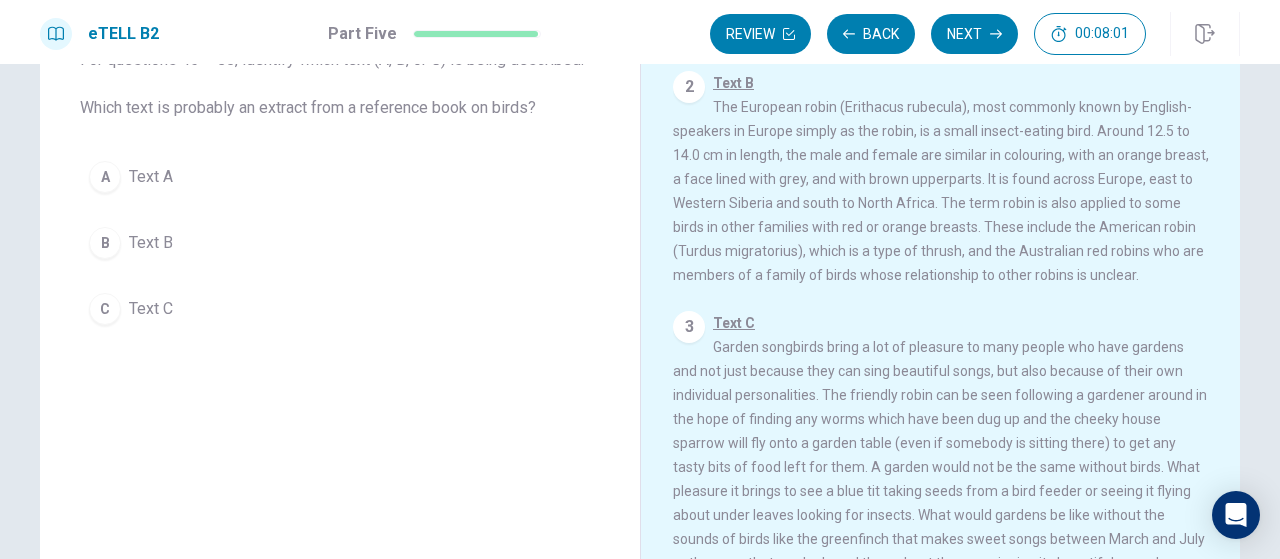 click on "Text B" at bounding box center (151, 243) 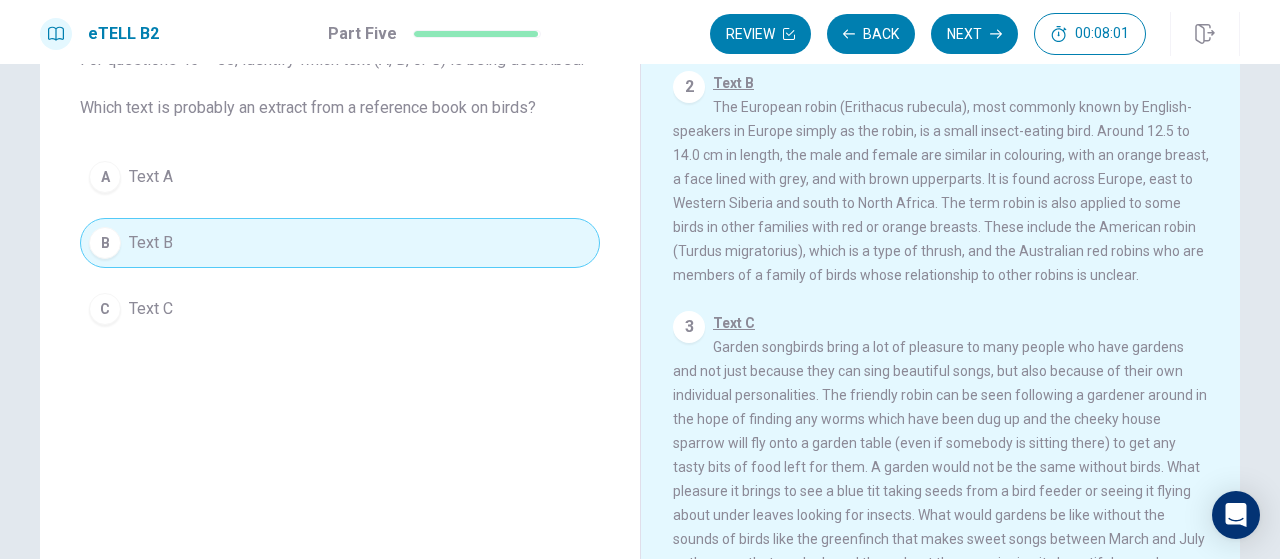 scroll, scrollTop: 344, scrollLeft: 0, axis: vertical 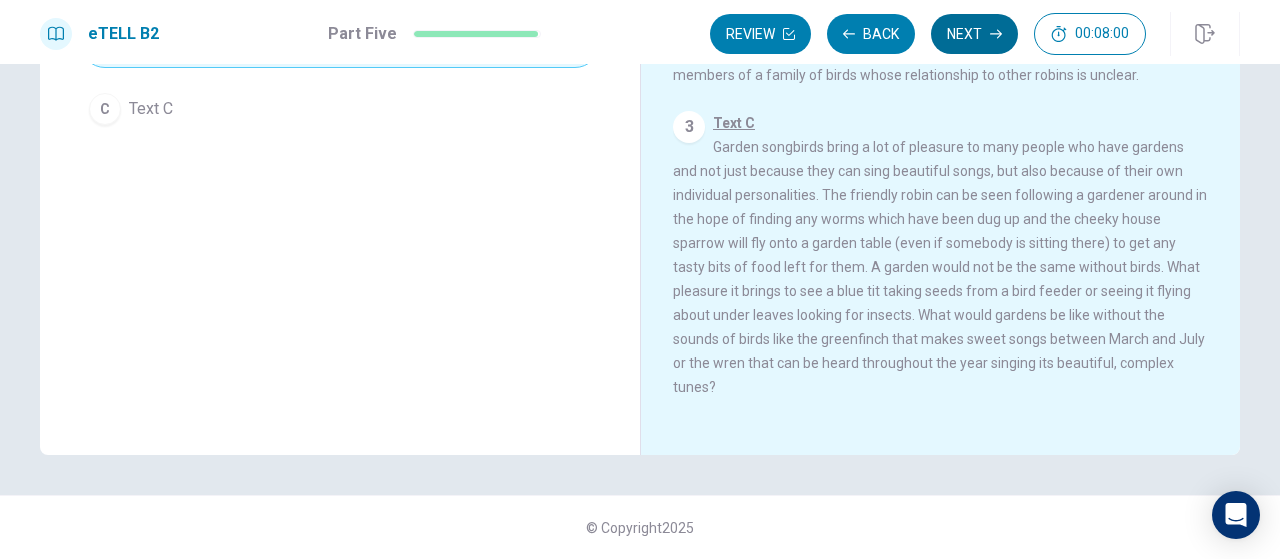 click on "Next" at bounding box center [974, 34] 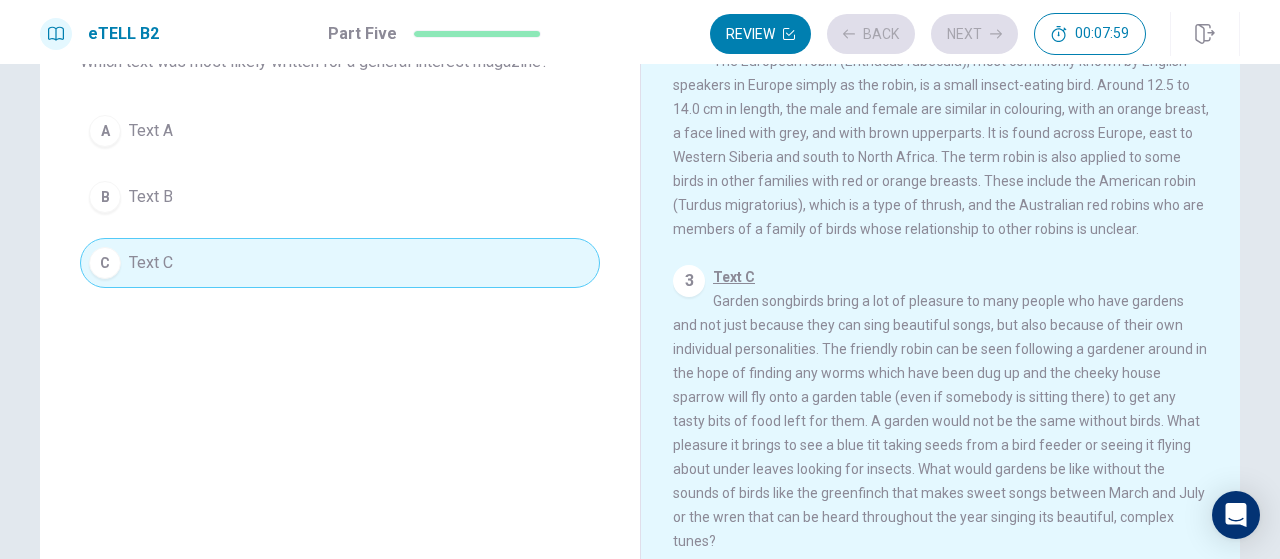scroll, scrollTop: 0, scrollLeft: 0, axis: both 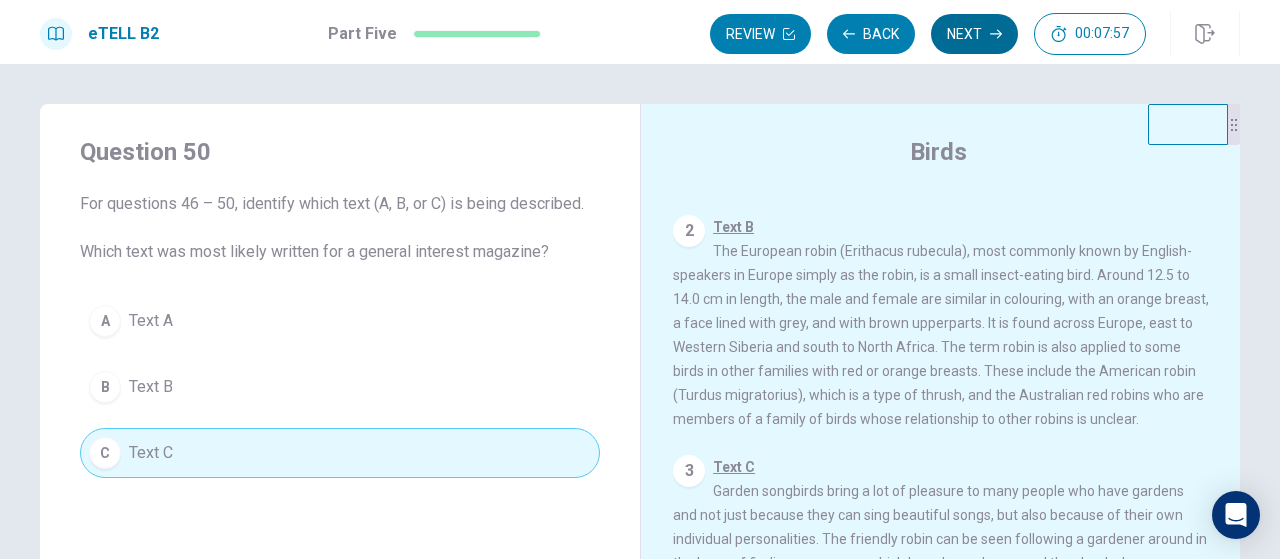 click on "Next" at bounding box center (974, 34) 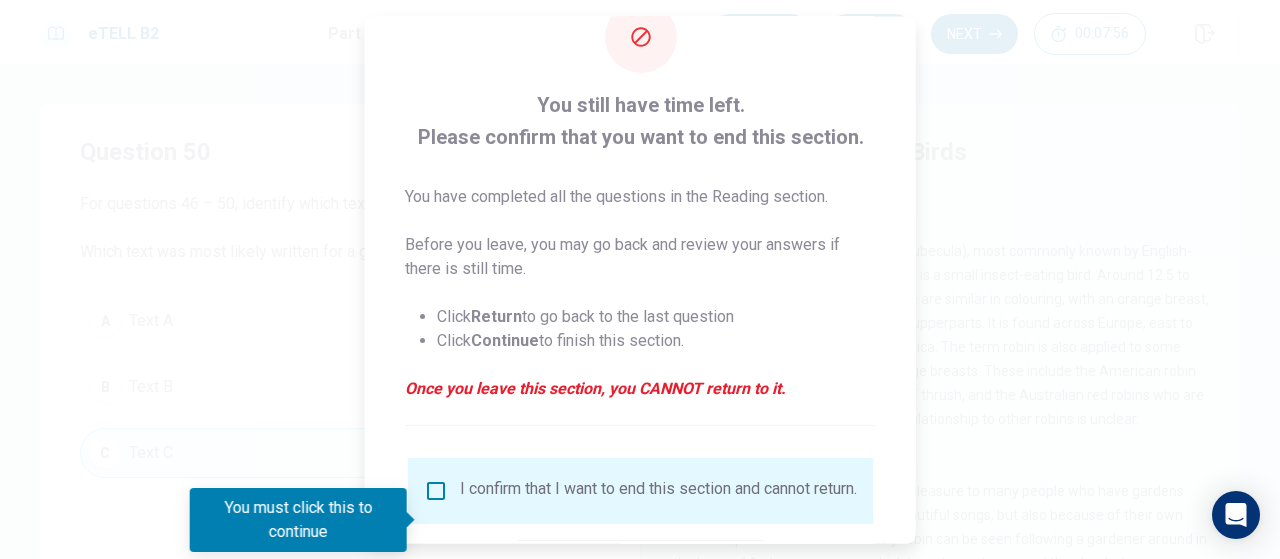 scroll, scrollTop: 100, scrollLeft: 0, axis: vertical 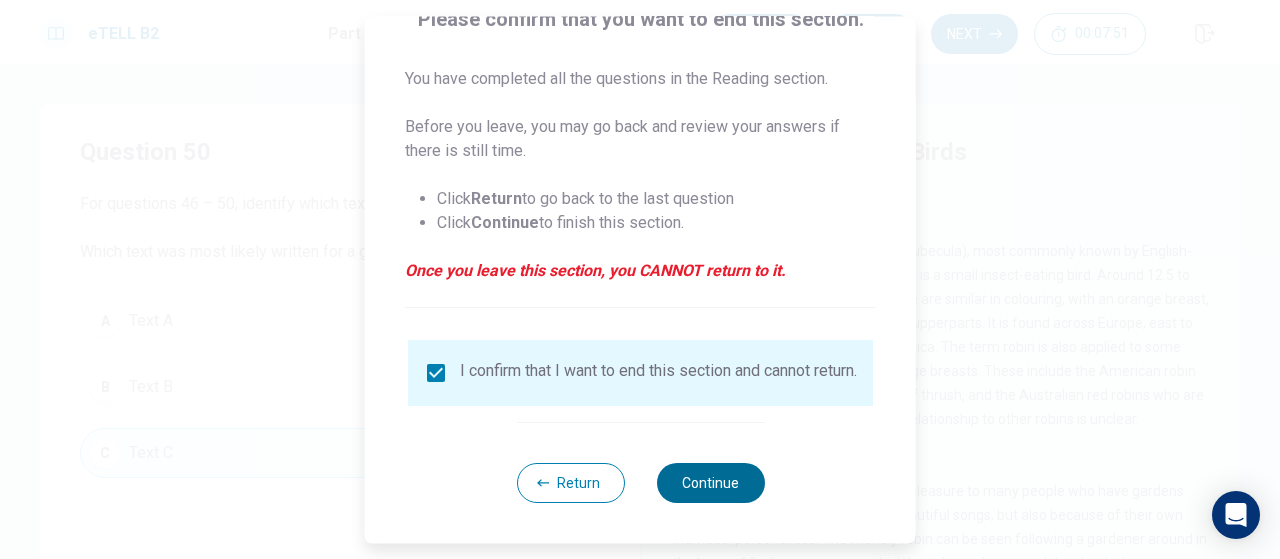 click on "Continue" at bounding box center (710, 483) 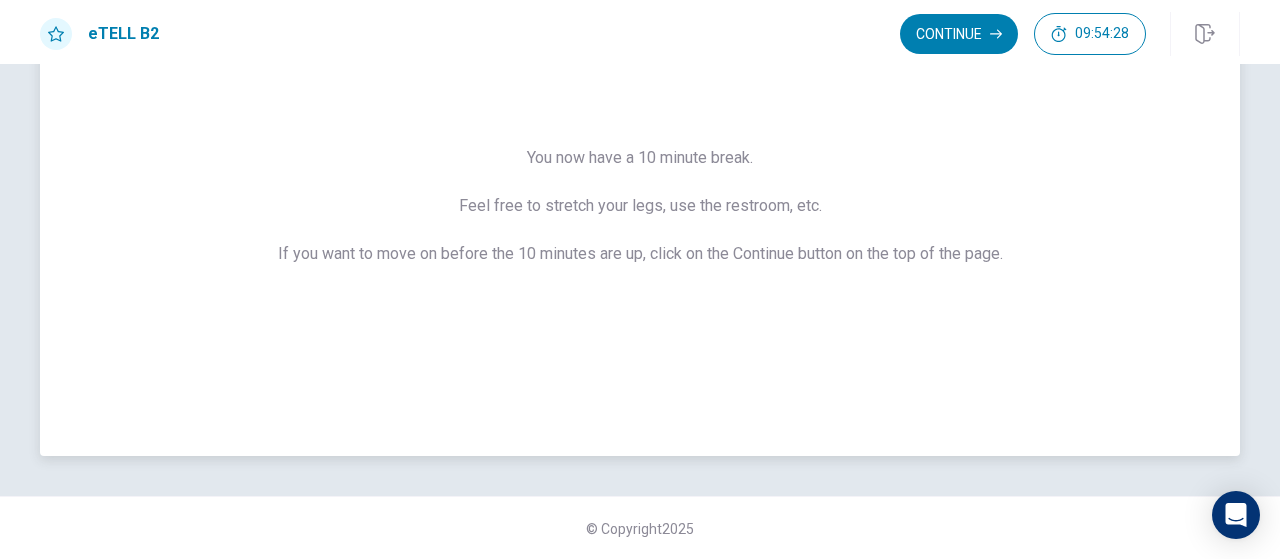 scroll, scrollTop: 0, scrollLeft: 0, axis: both 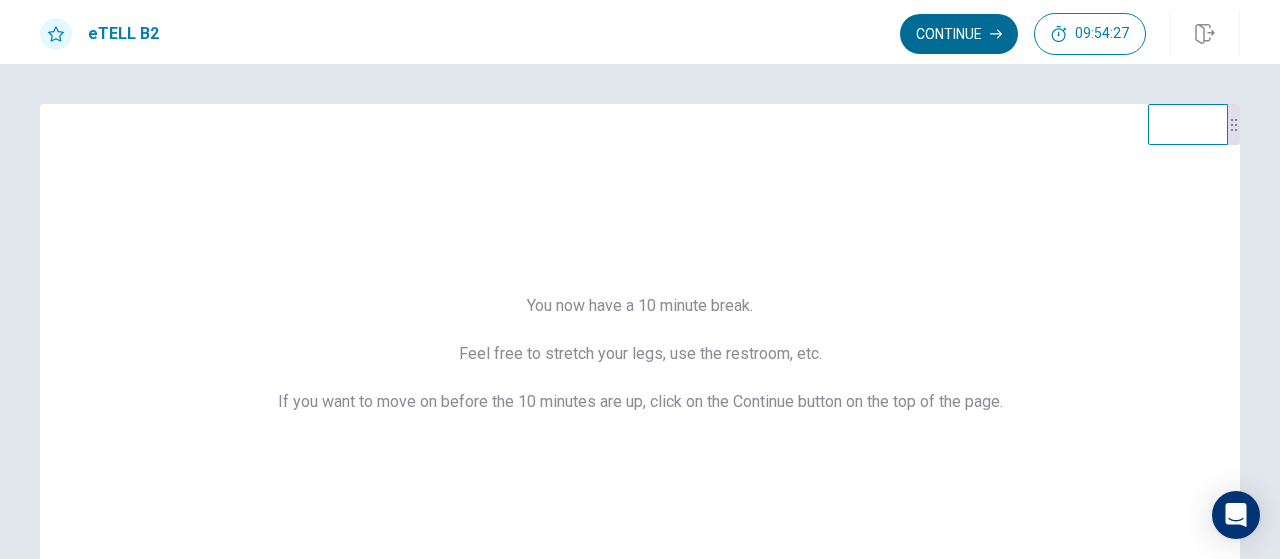click on "Continue" at bounding box center [959, 34] 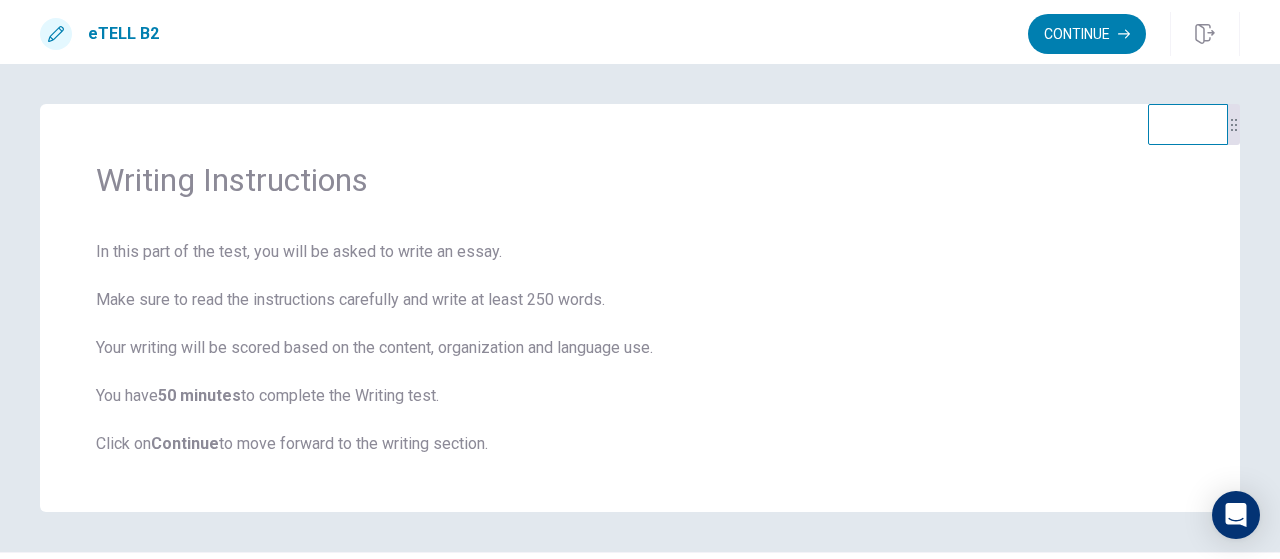 scroll, scrollTop: 56, scrollLeft: 0, axis: vertical 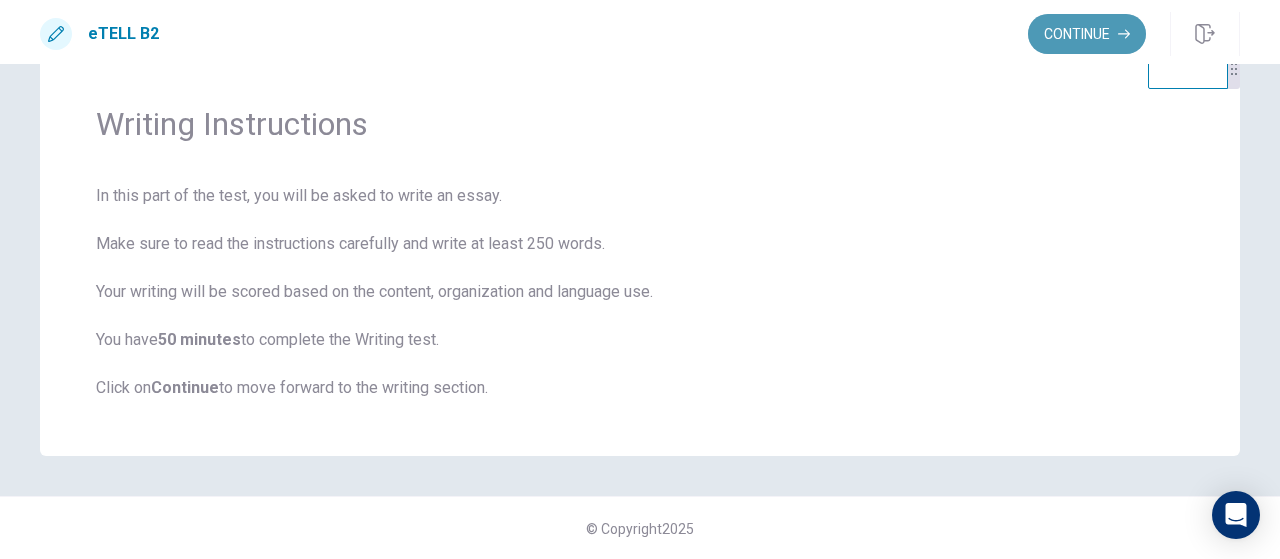 click on "Continue" at bounding box center [1087, 34] 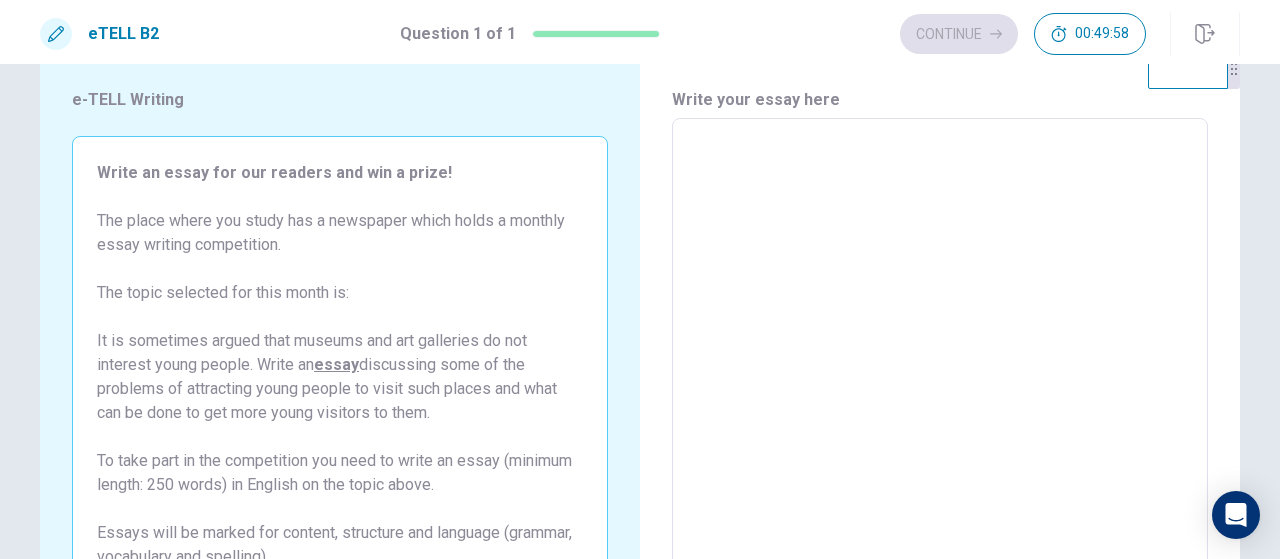 click at bounding box center (940, 395) 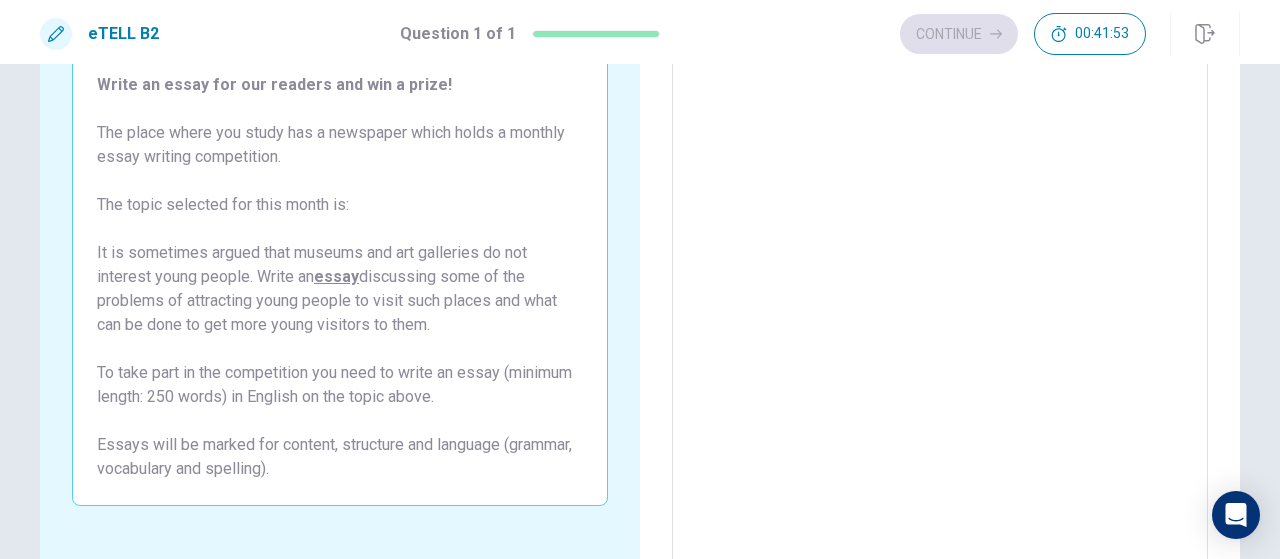 scroll, scrollTop: 44, scrollLeft: 0, axis: vertical 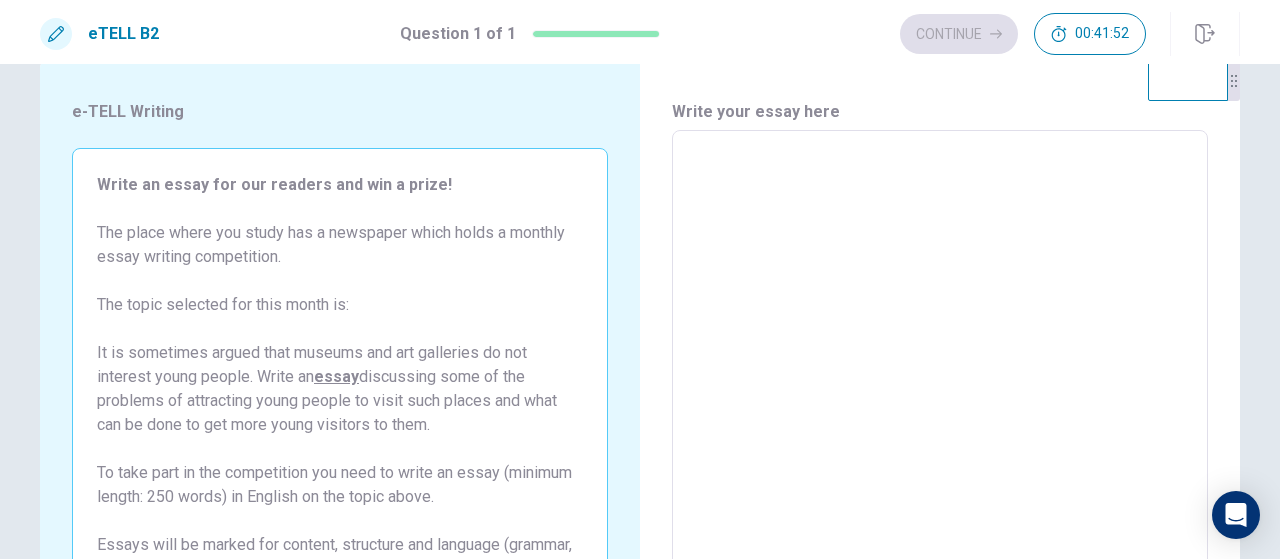 click at bounding box center (940, 407) 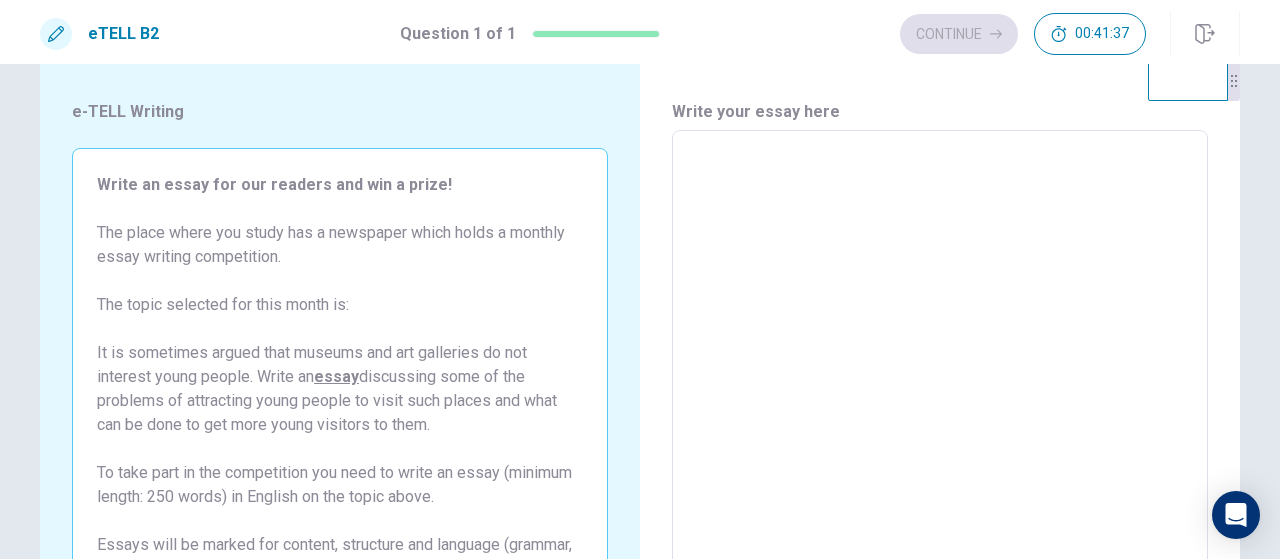 type on "*" 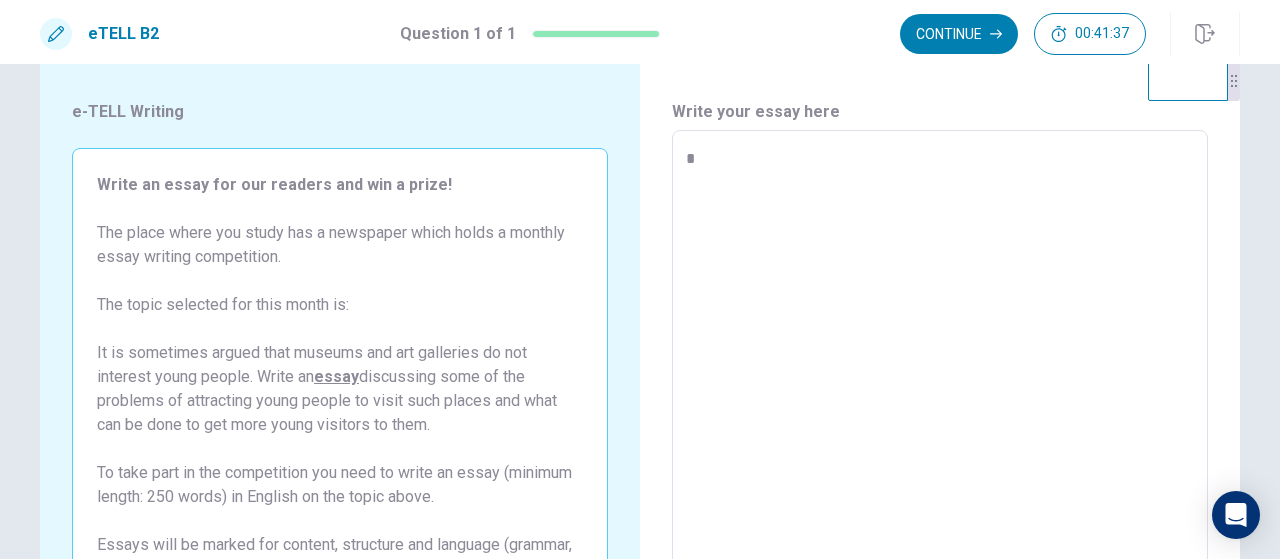 type on "*" 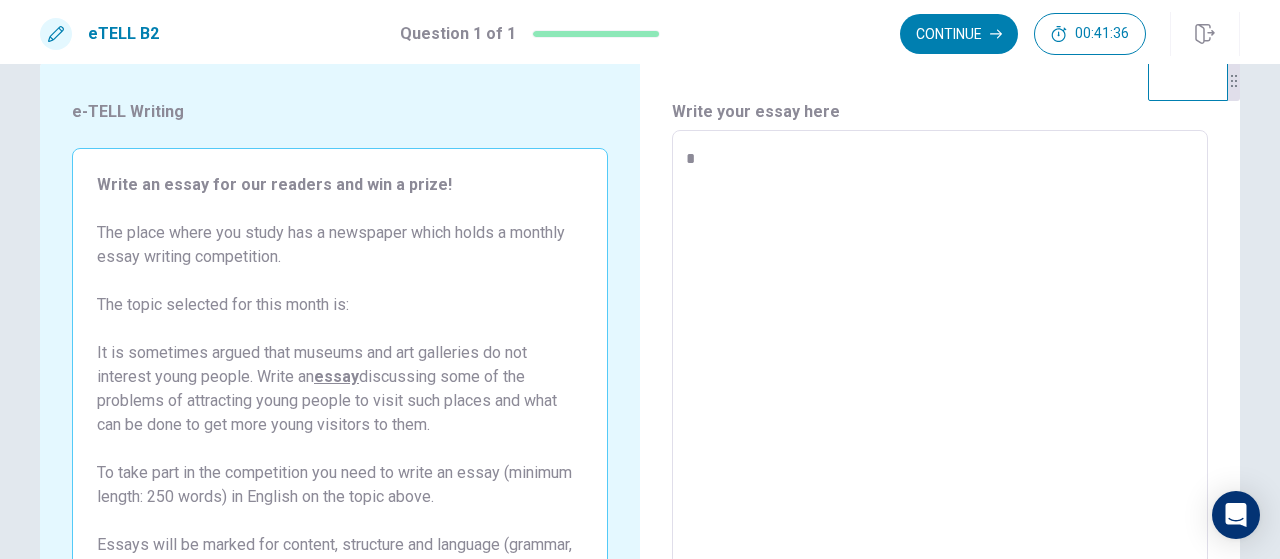 type on "**" 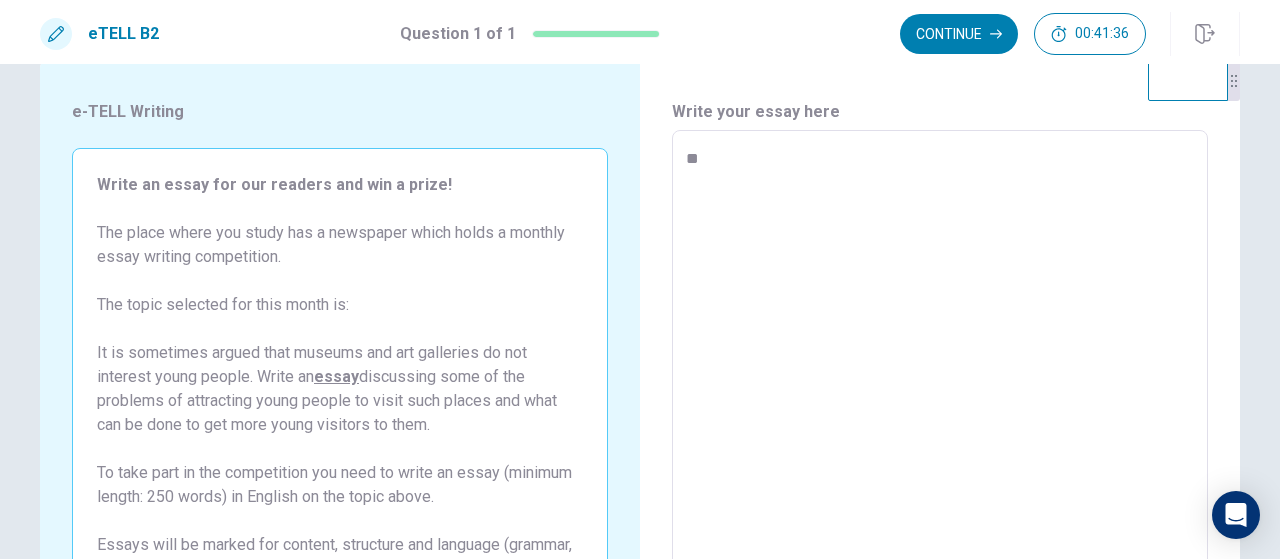 type on "*" 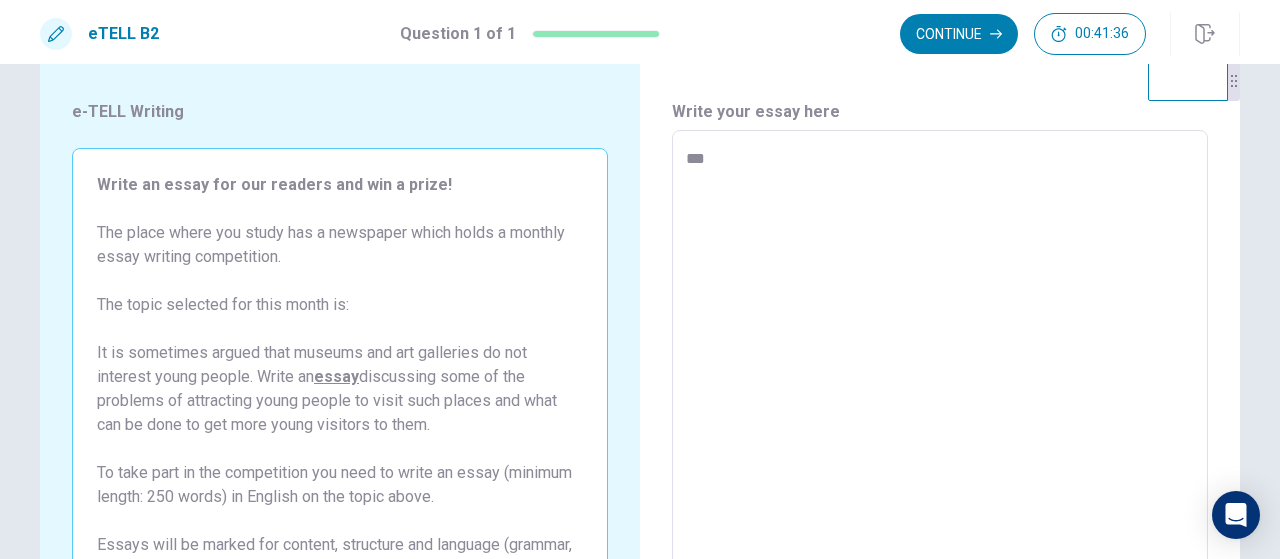 type on "*" 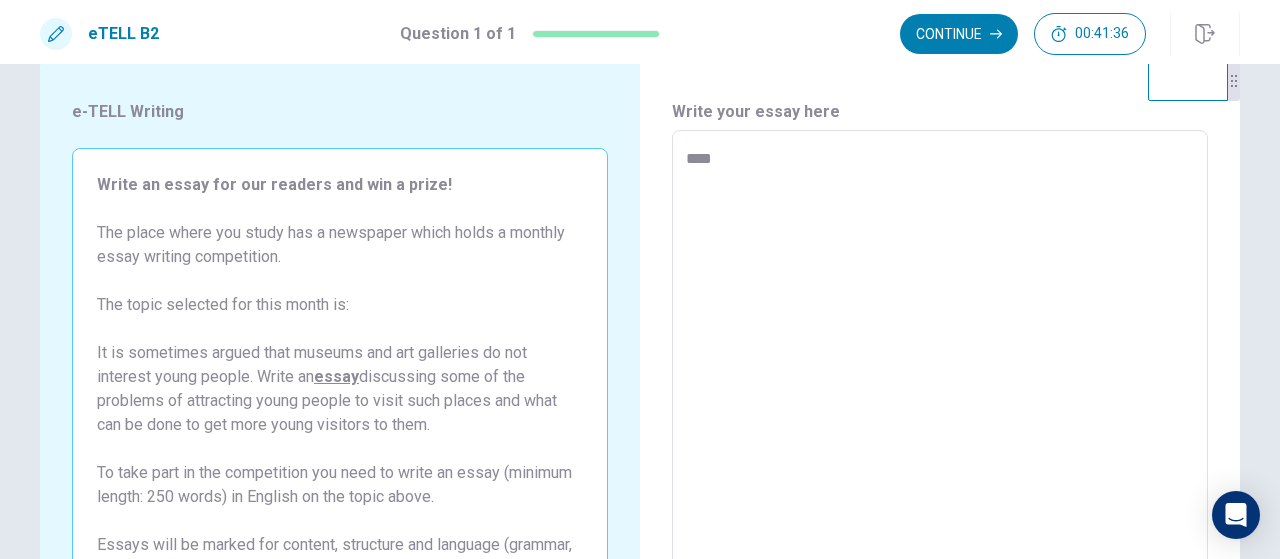 type on "*" 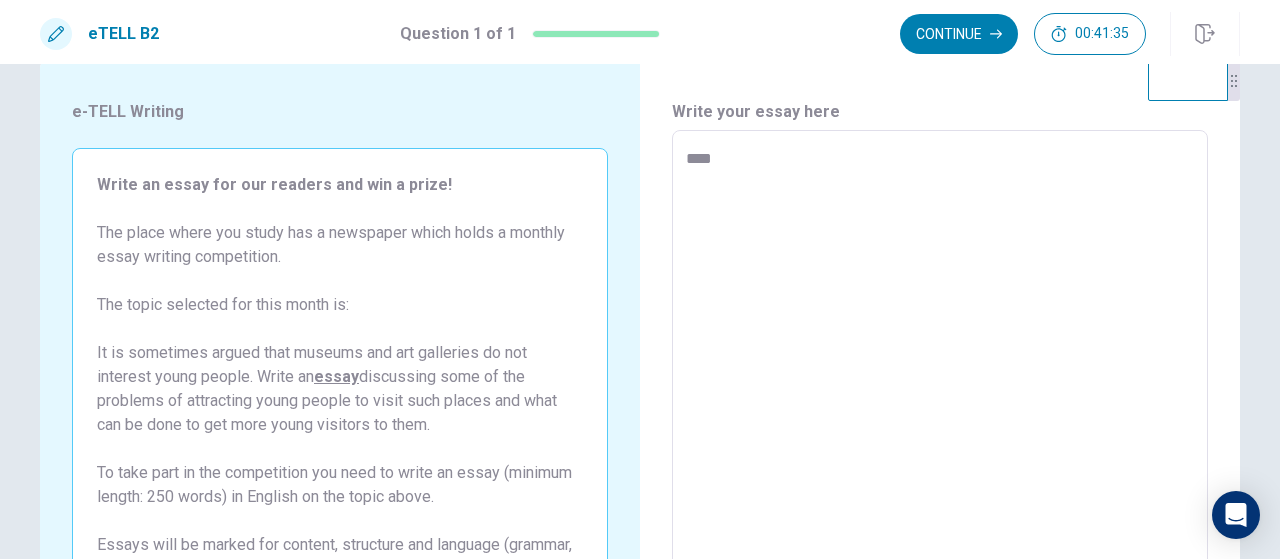 type on "*****" 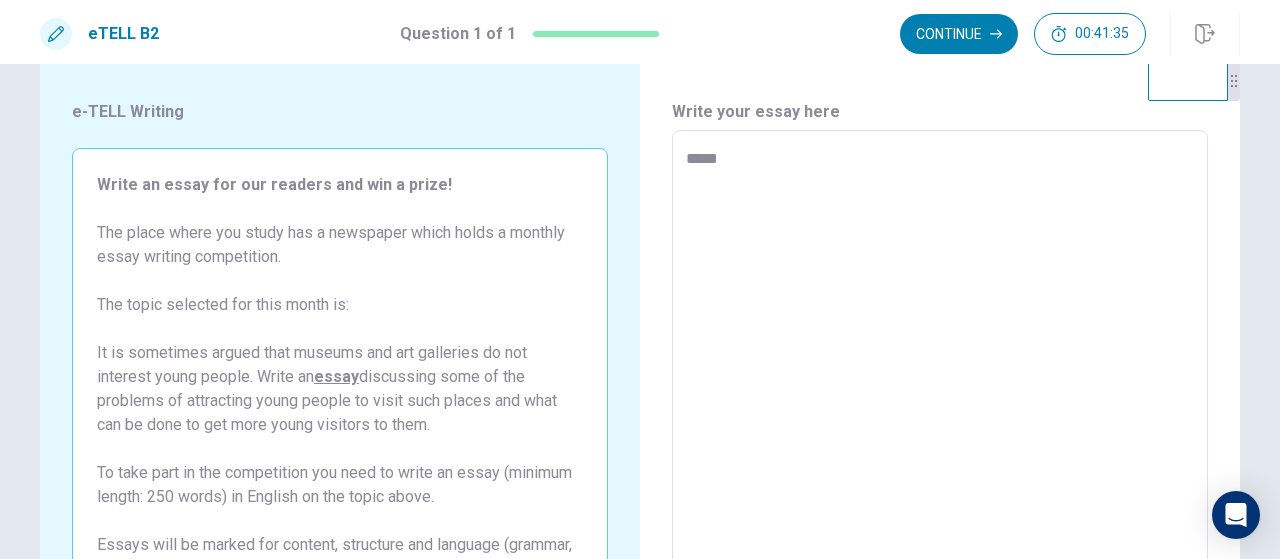 type on "*" 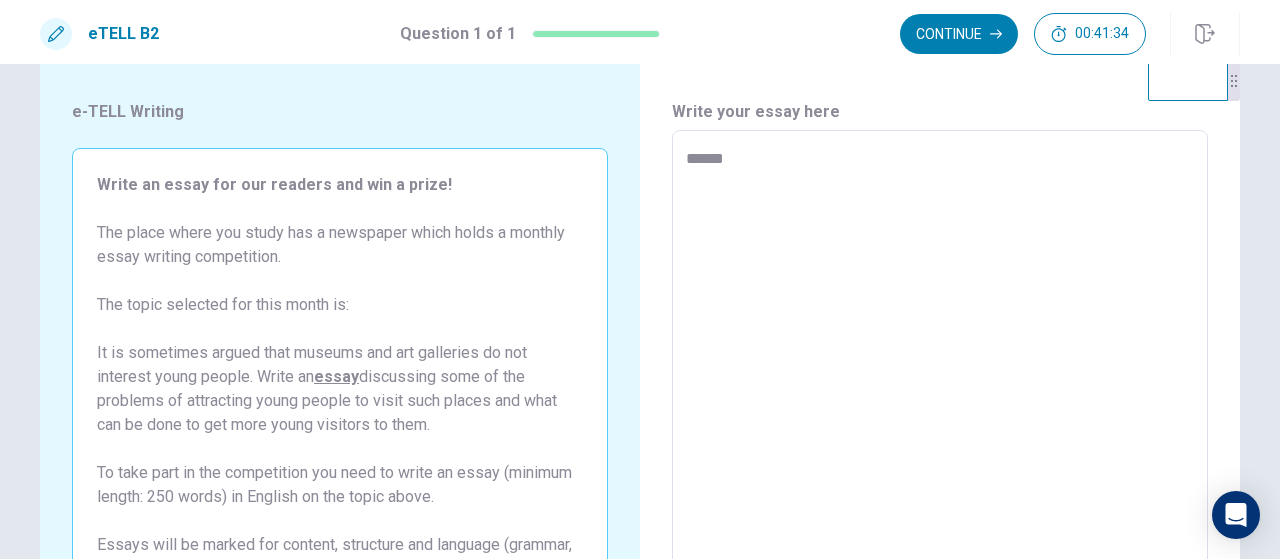 type on "*" 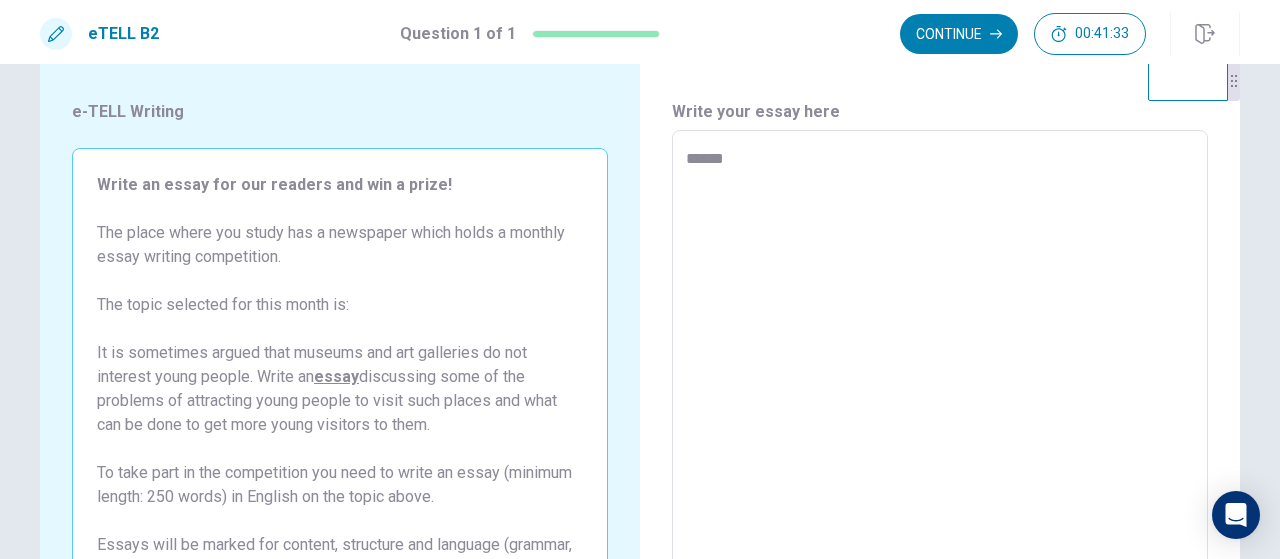 type on "*******" 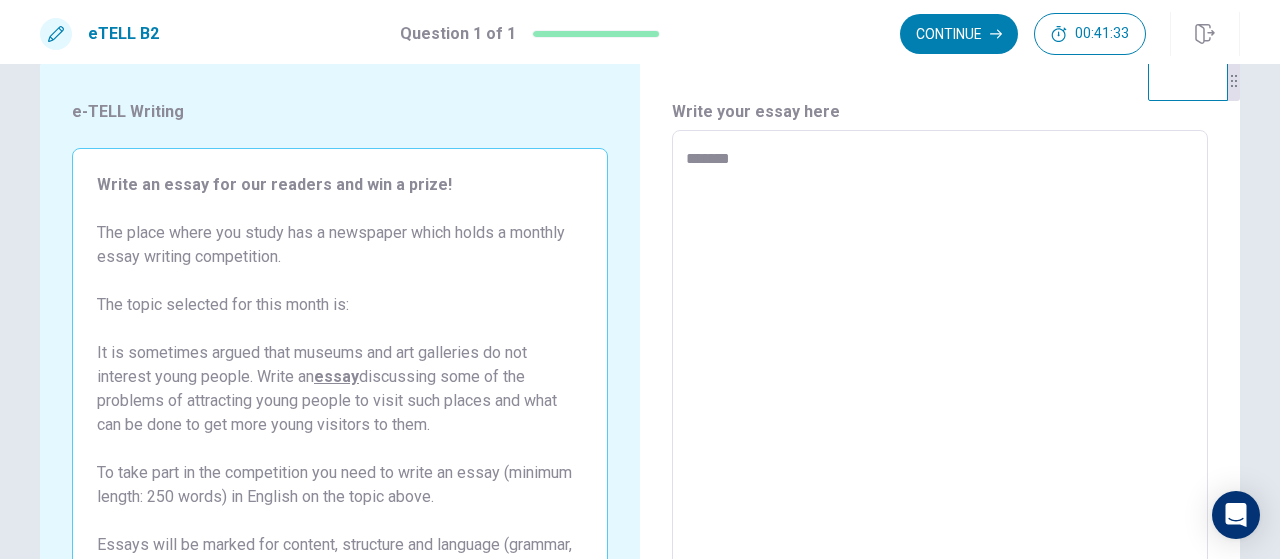type on "*" 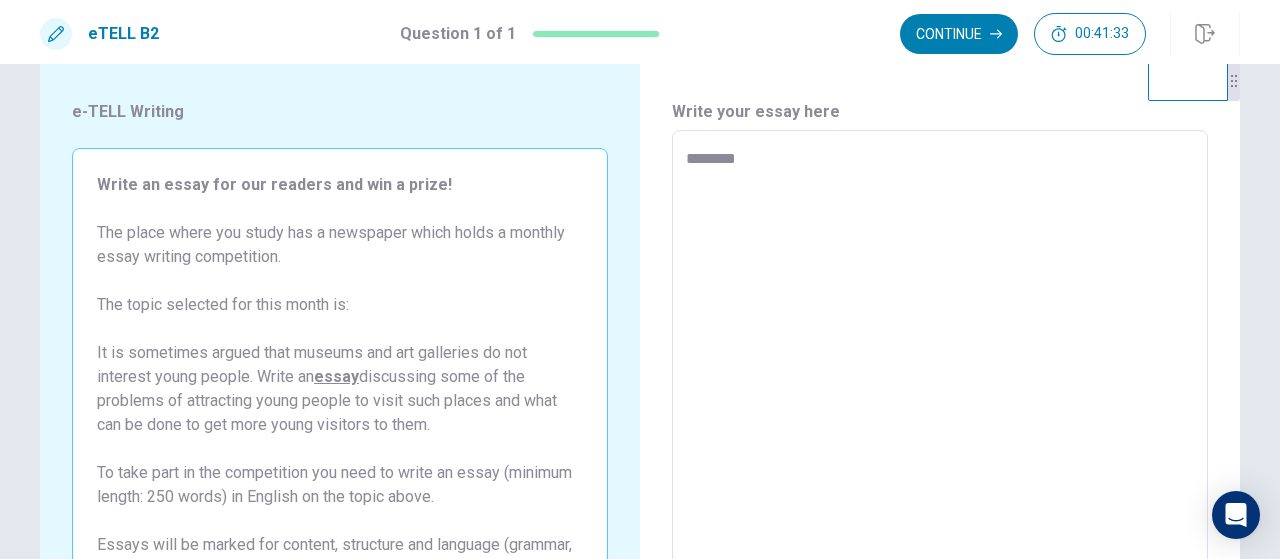 type on "*" 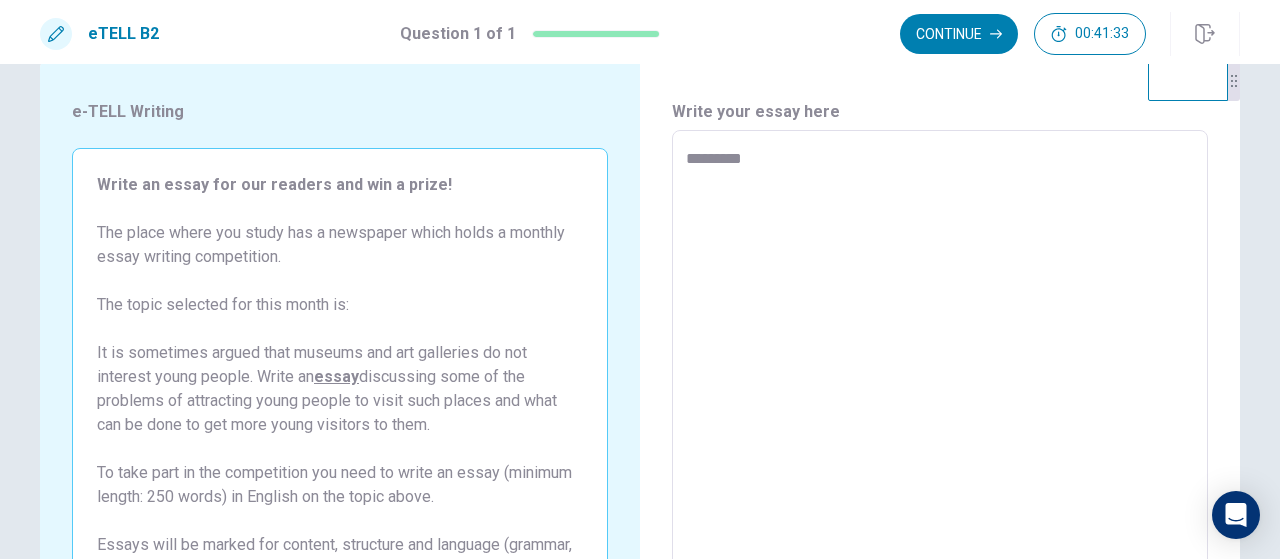 type on "*" 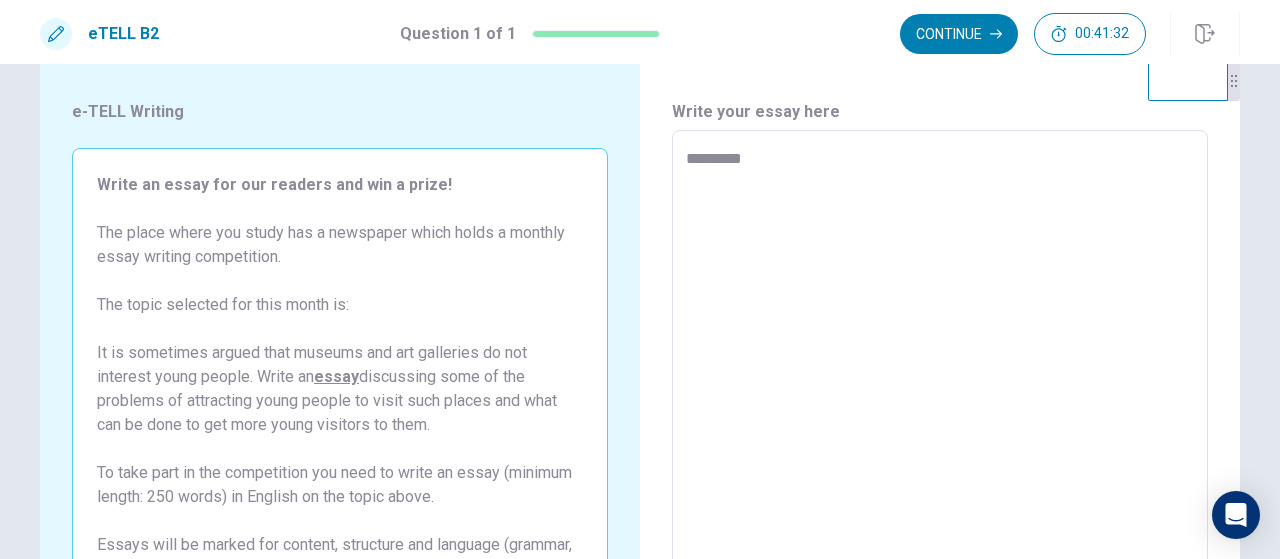 type on "**********" 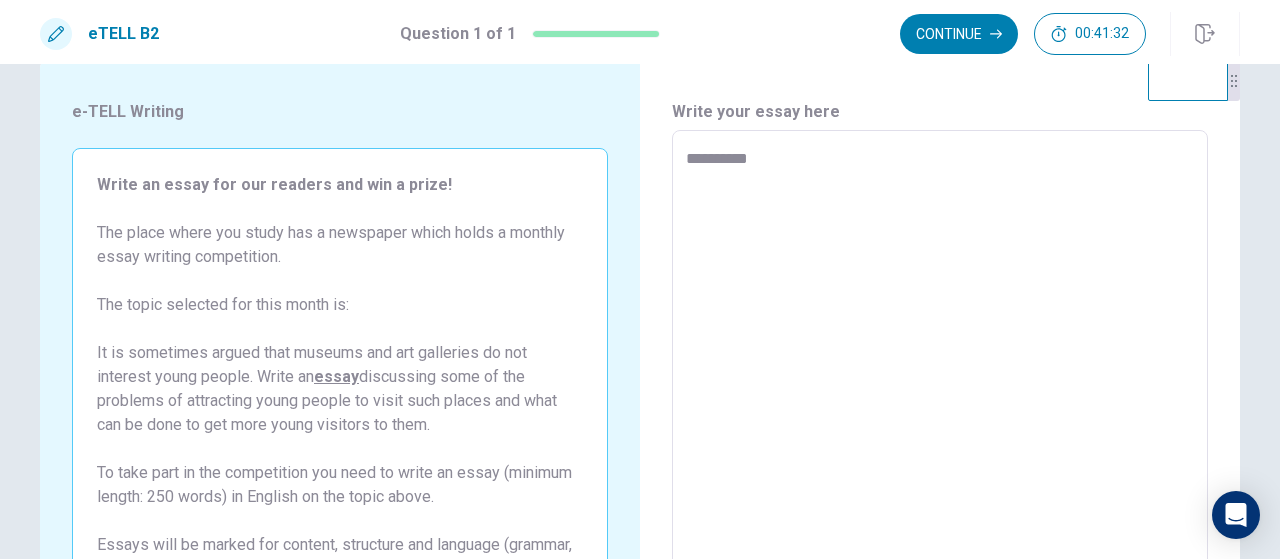 type on "*" 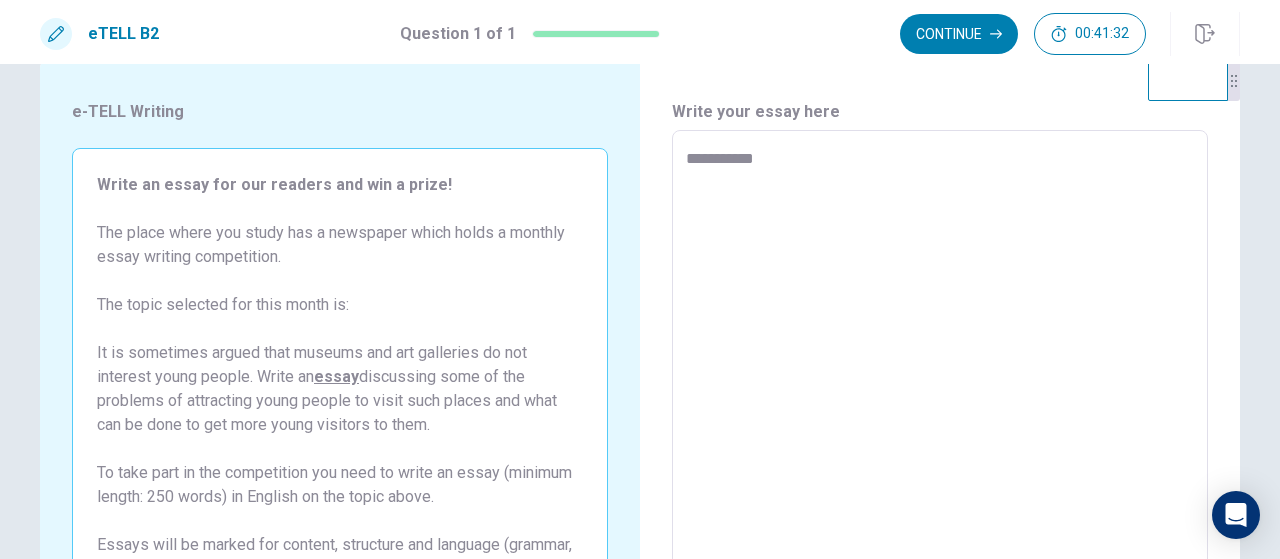 type on "*" 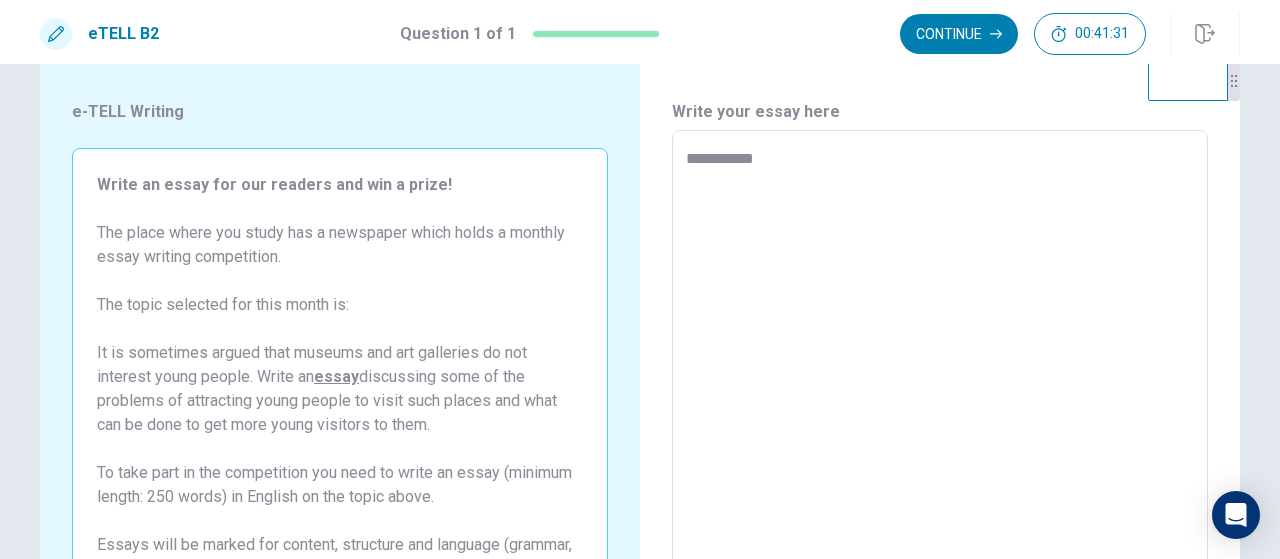 type on "**********" 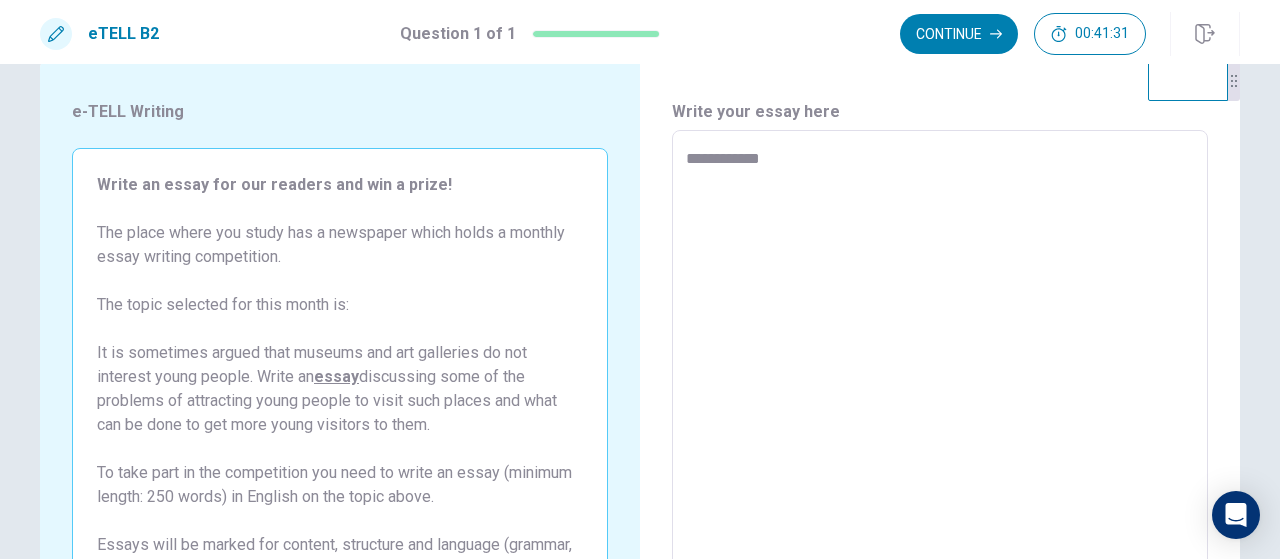 type on "*" 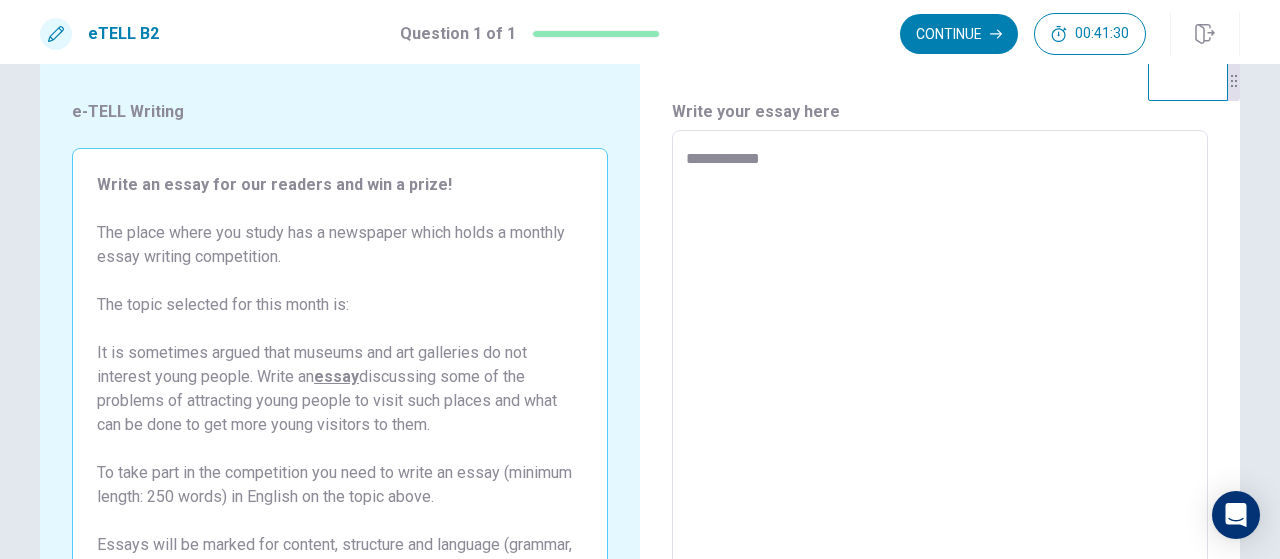 type on "**********" 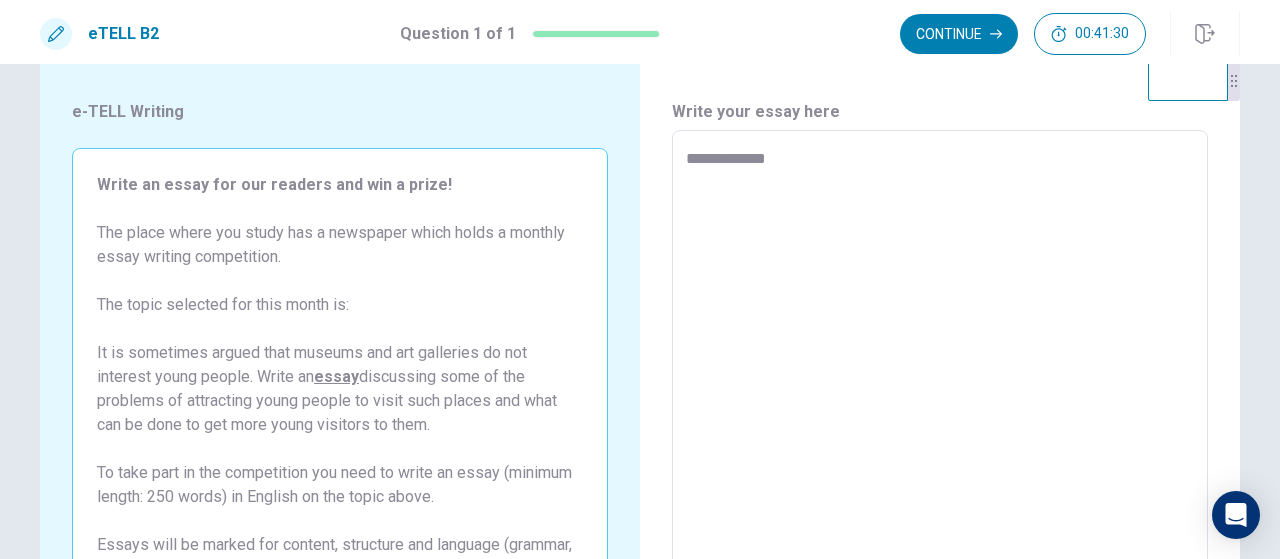 type on "*" 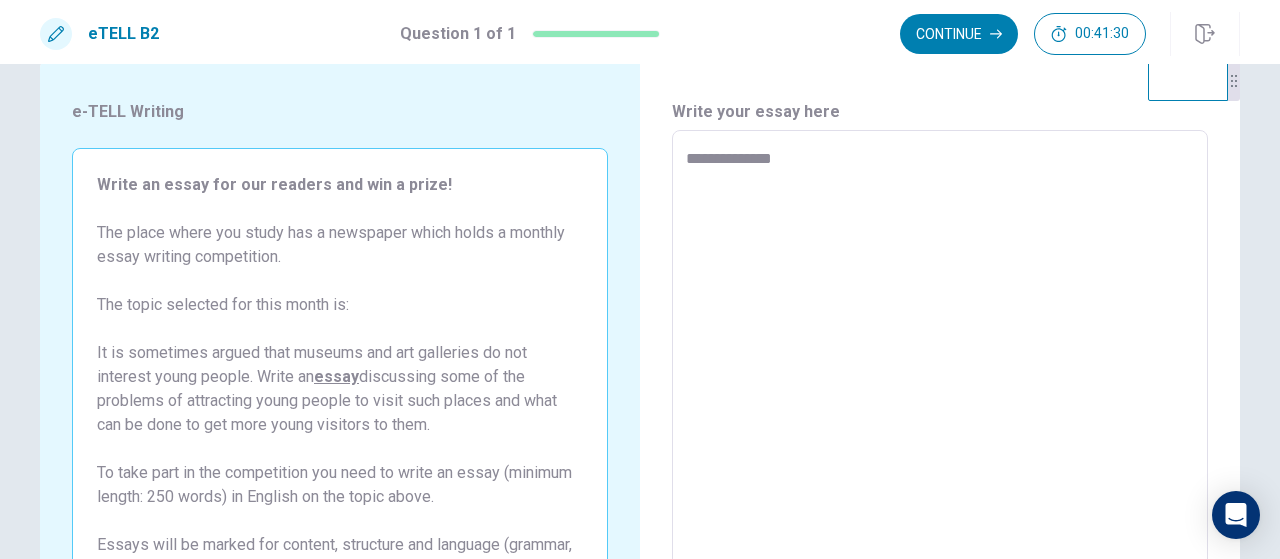 type on "*" 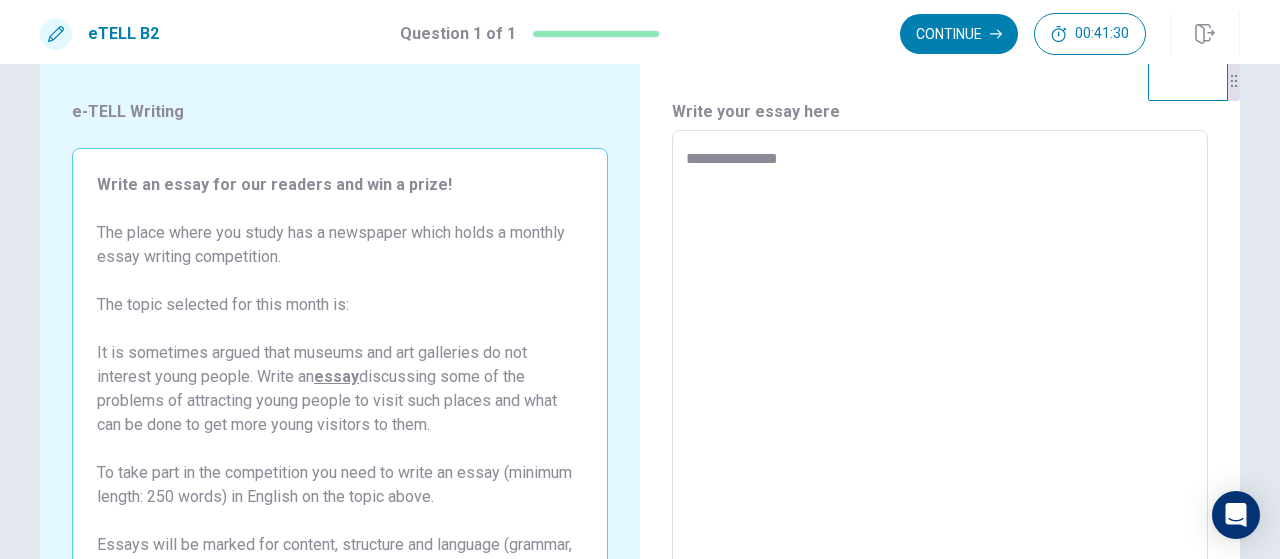 type on "*" 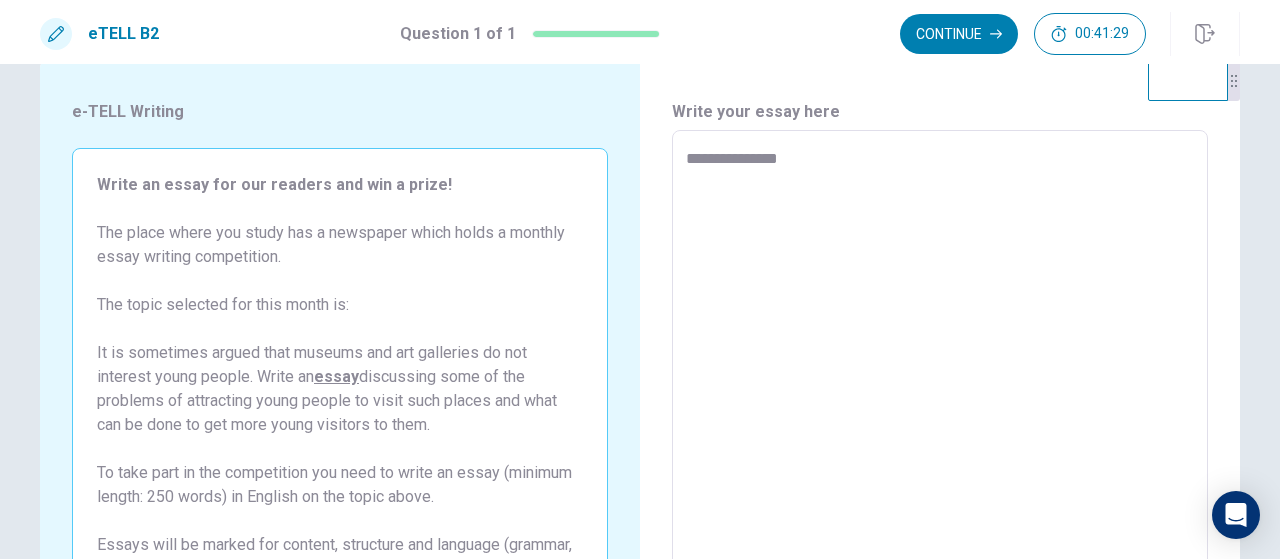 type on "**********" 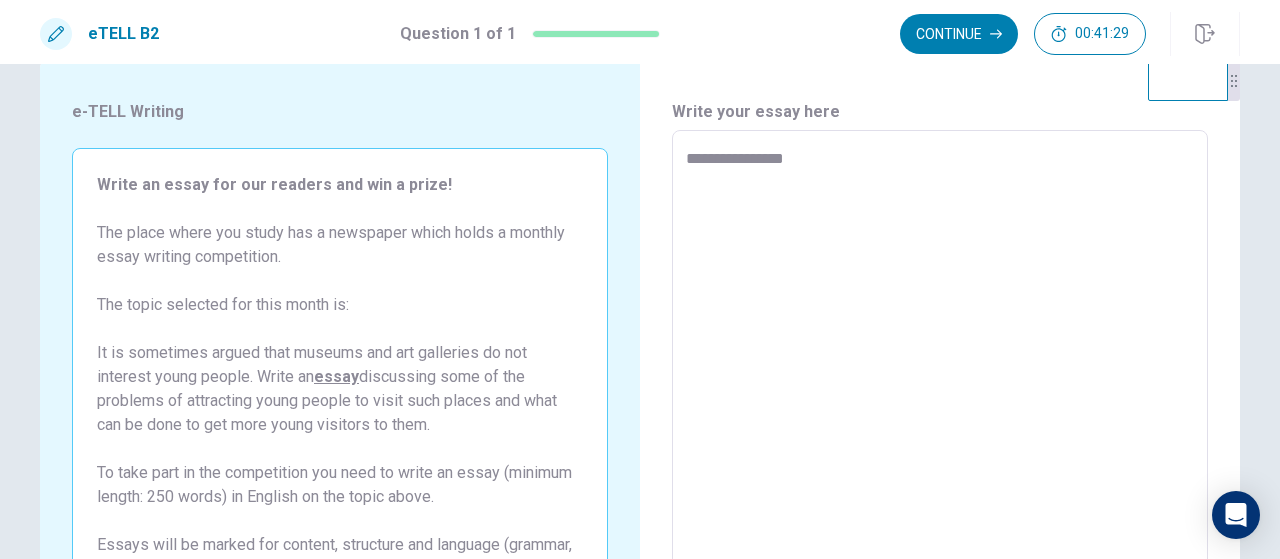 type on "*" 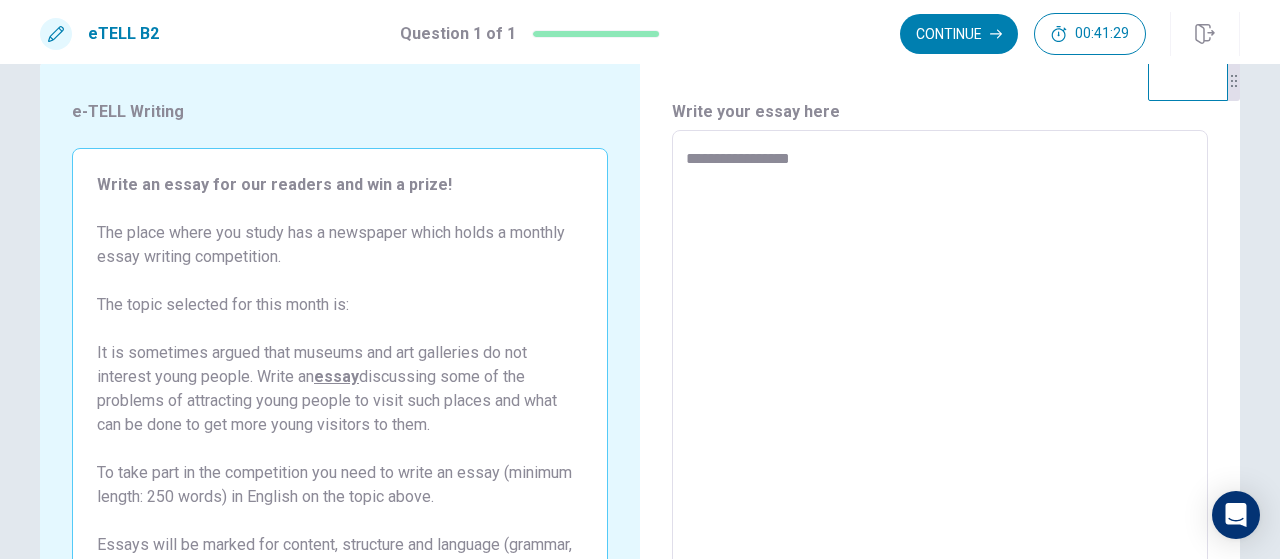 type on "*" 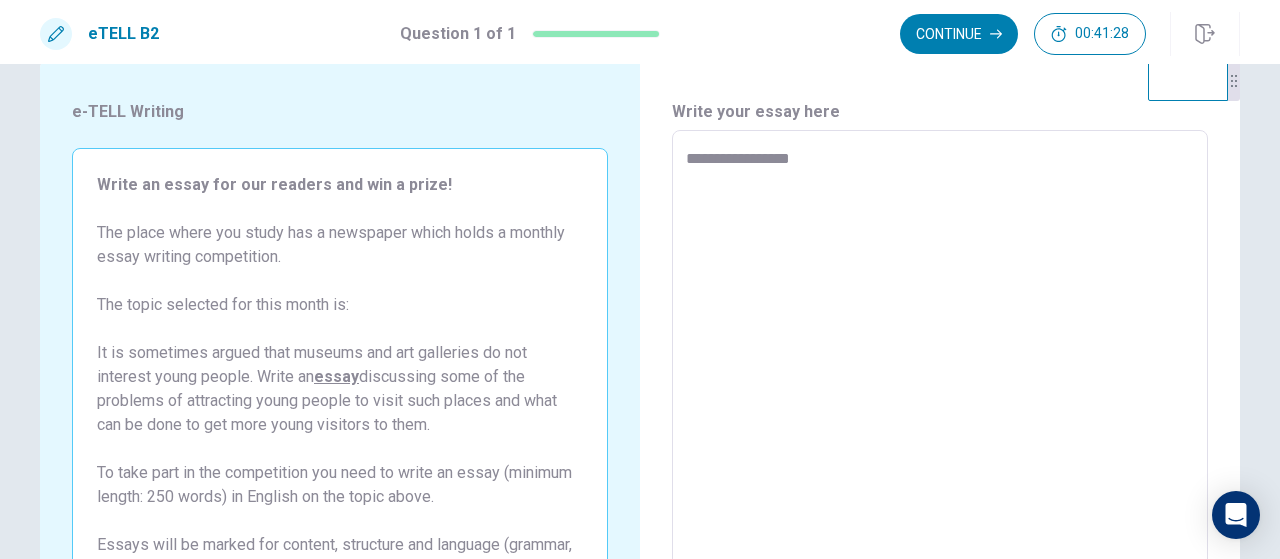 type on "**********" 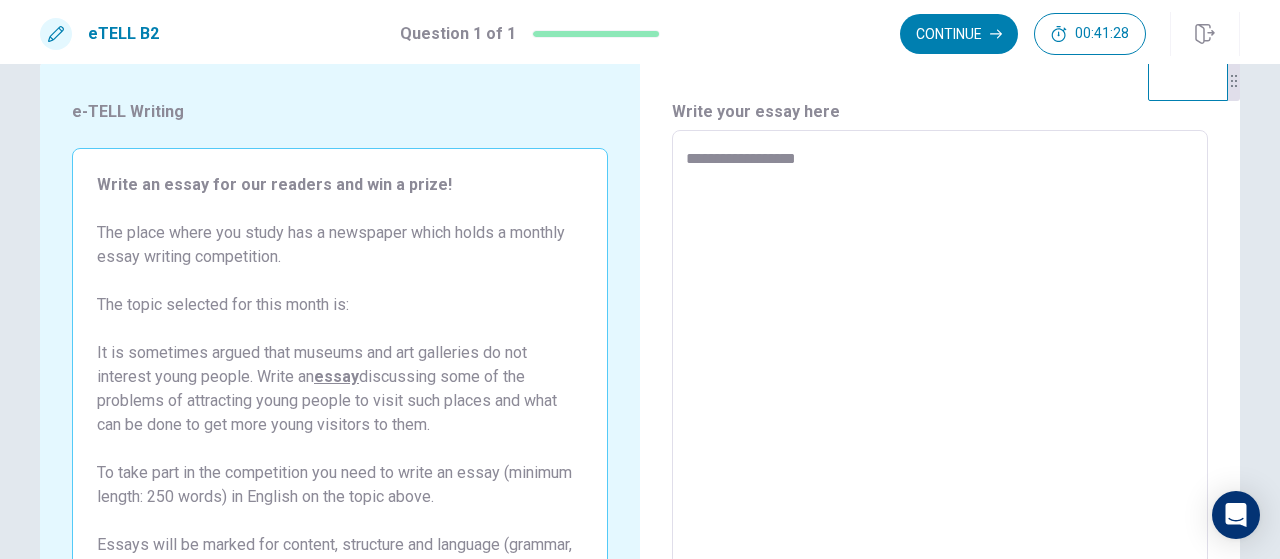 type on "*" 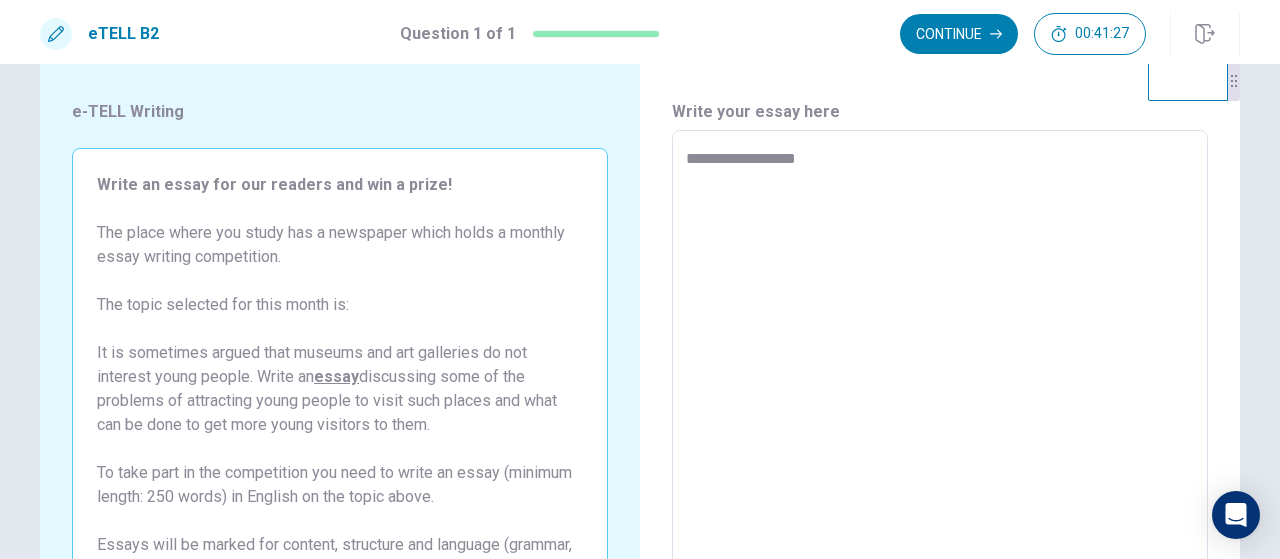 type on "**********" 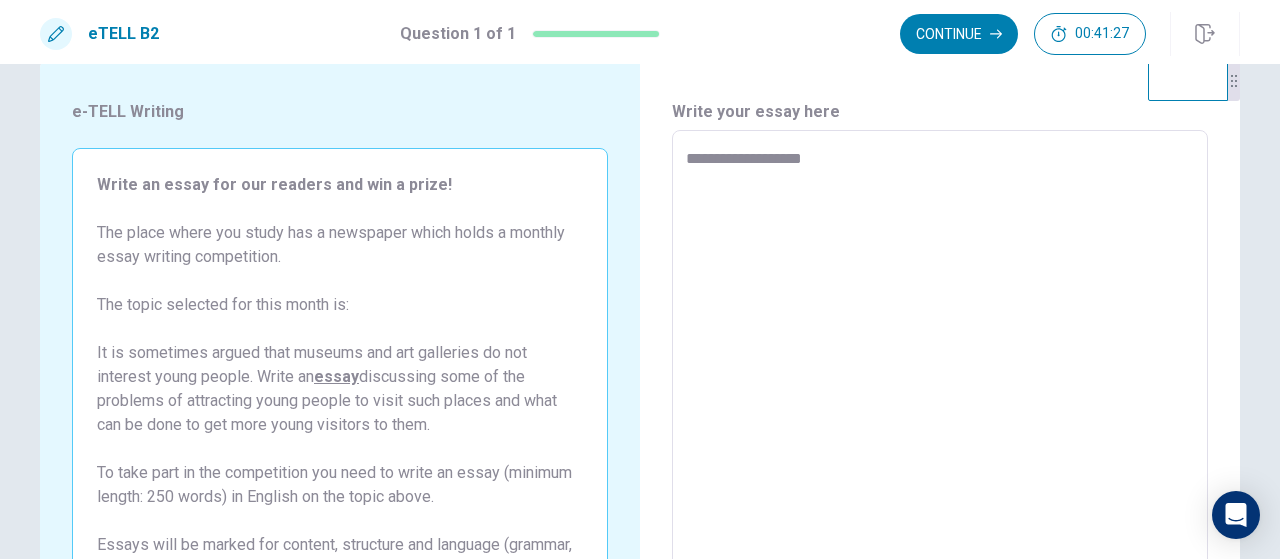 type on "*" 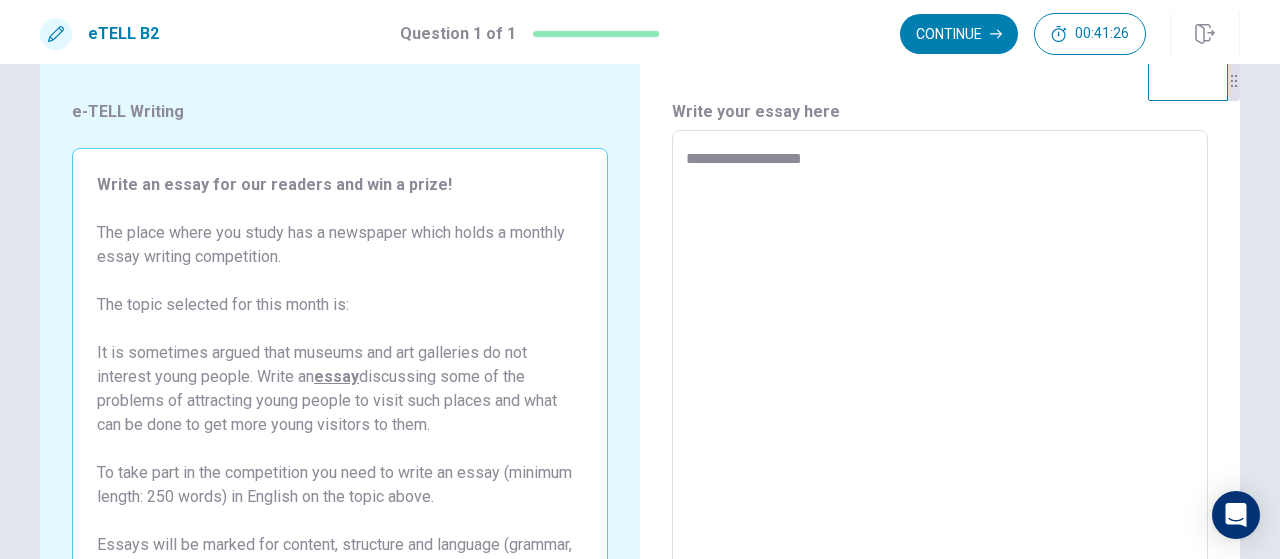 type on "**********" 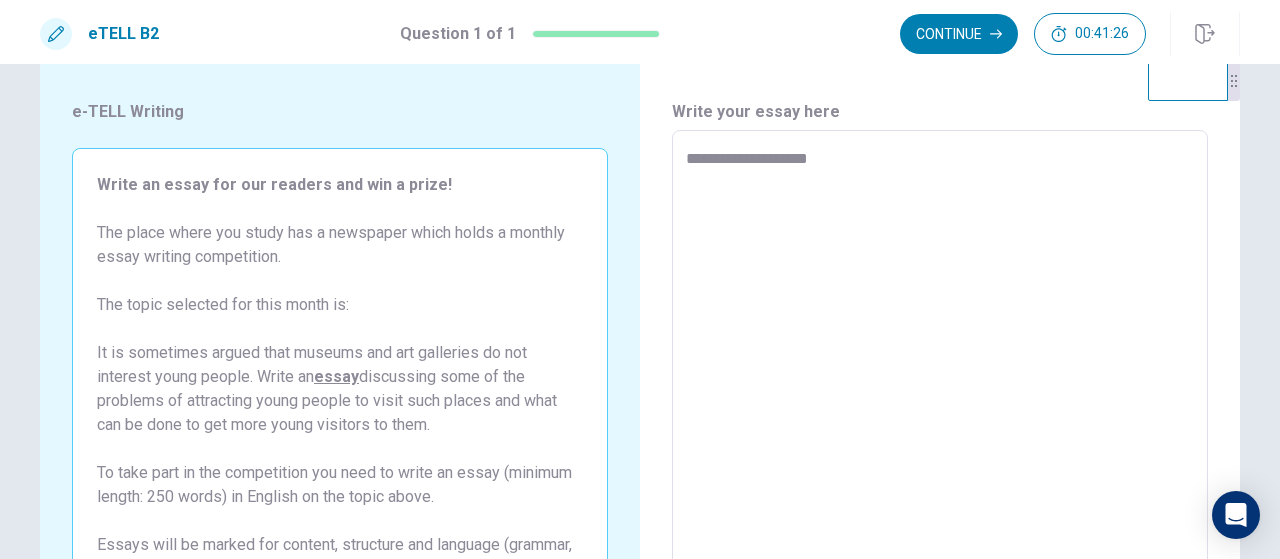 type on "*" 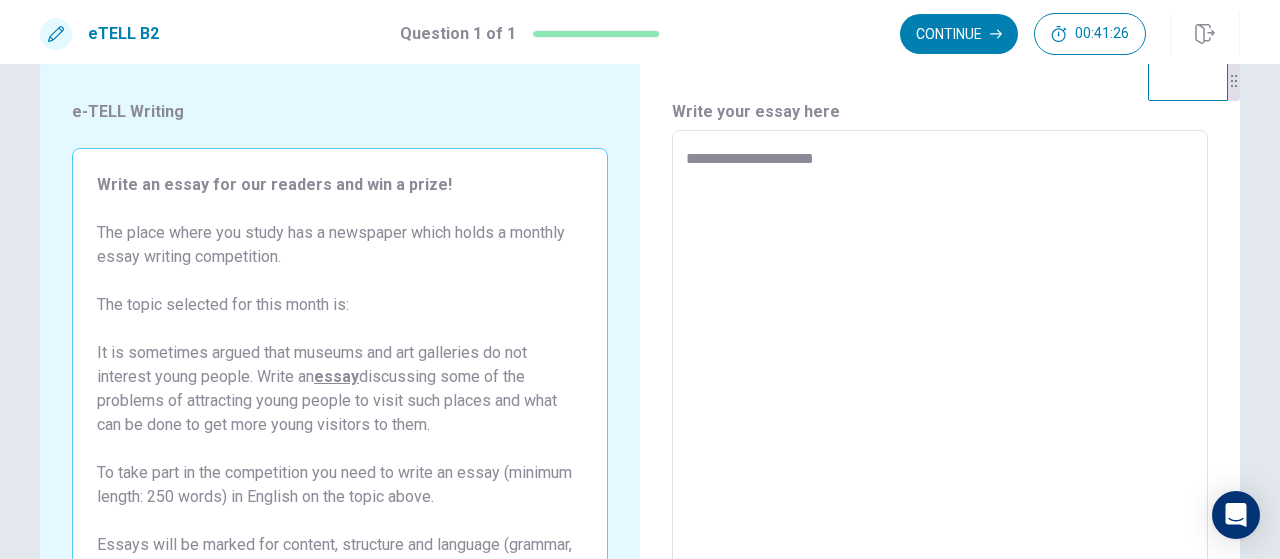 type on "*" 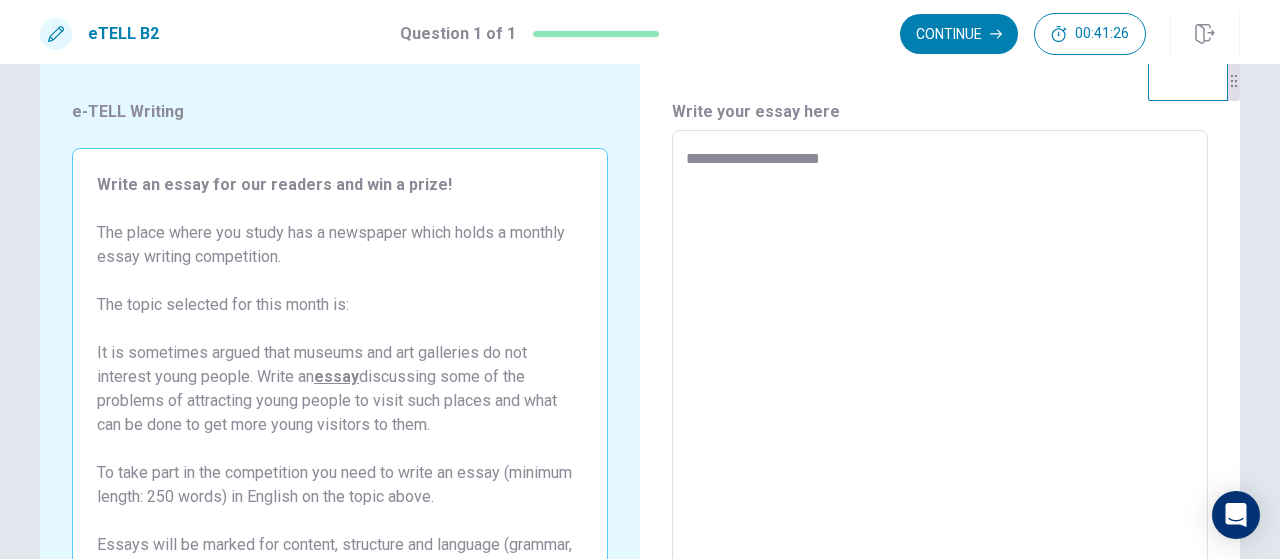 type on "*" 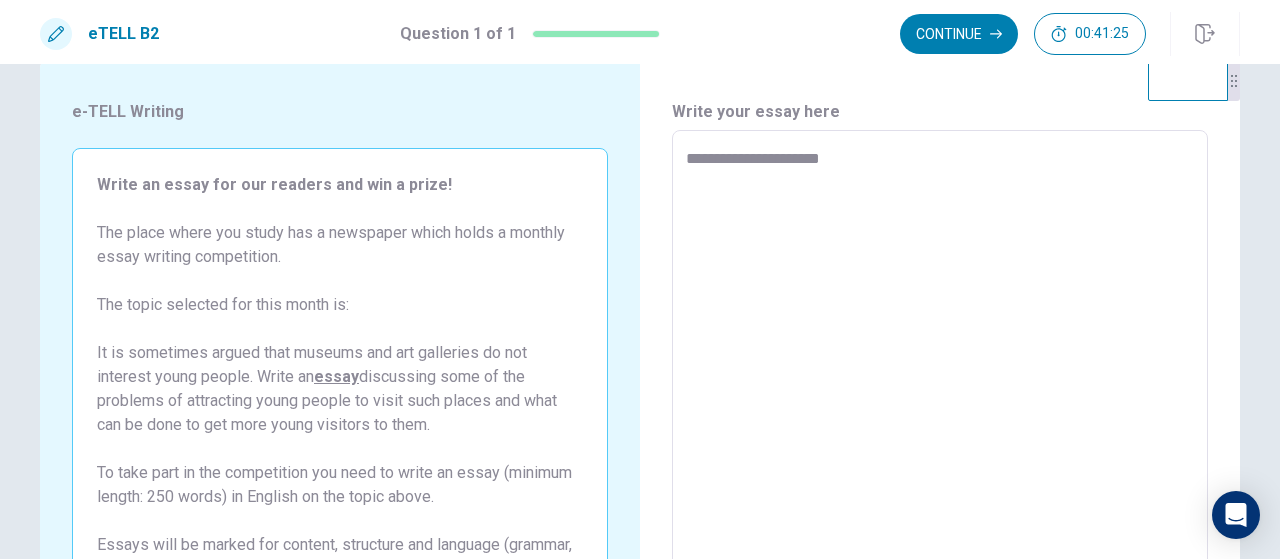 type on "**********" 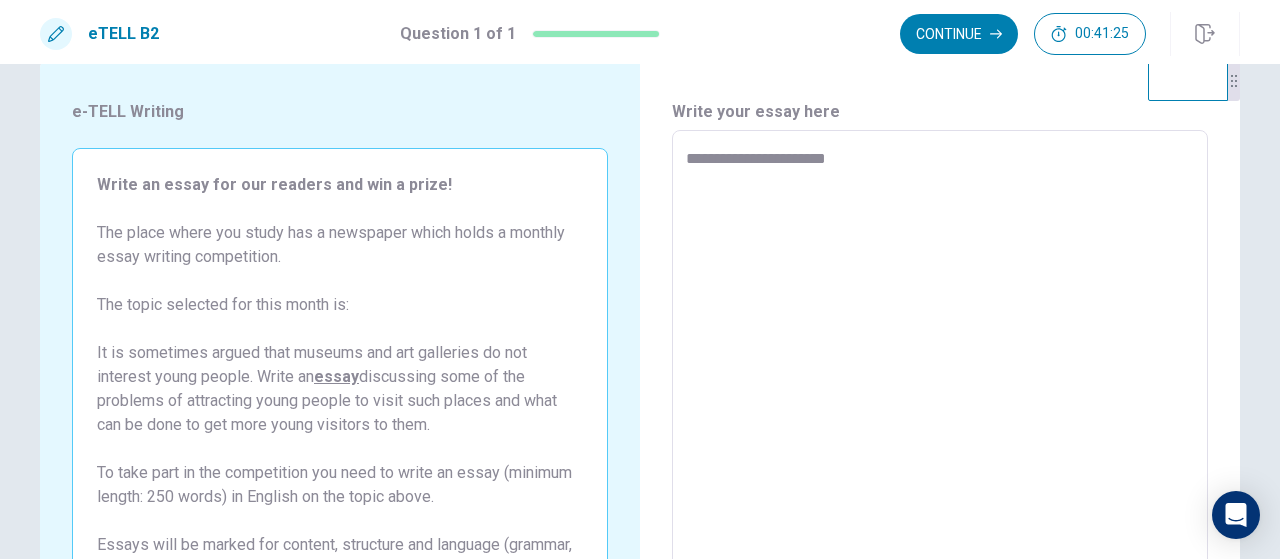 type on "*" 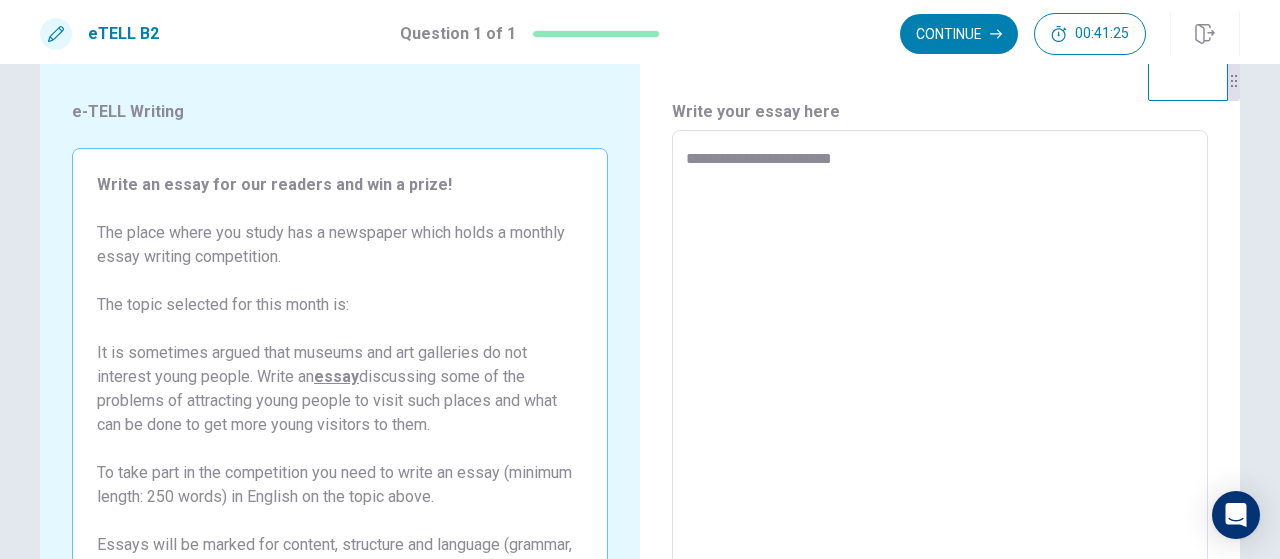 type on "*" 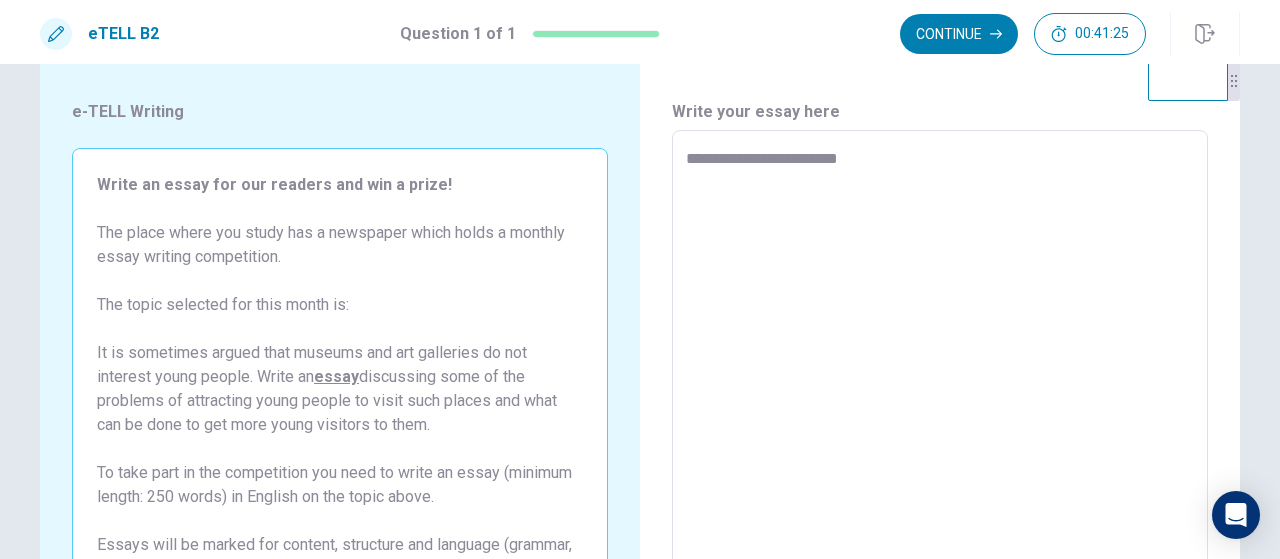 type on "*" 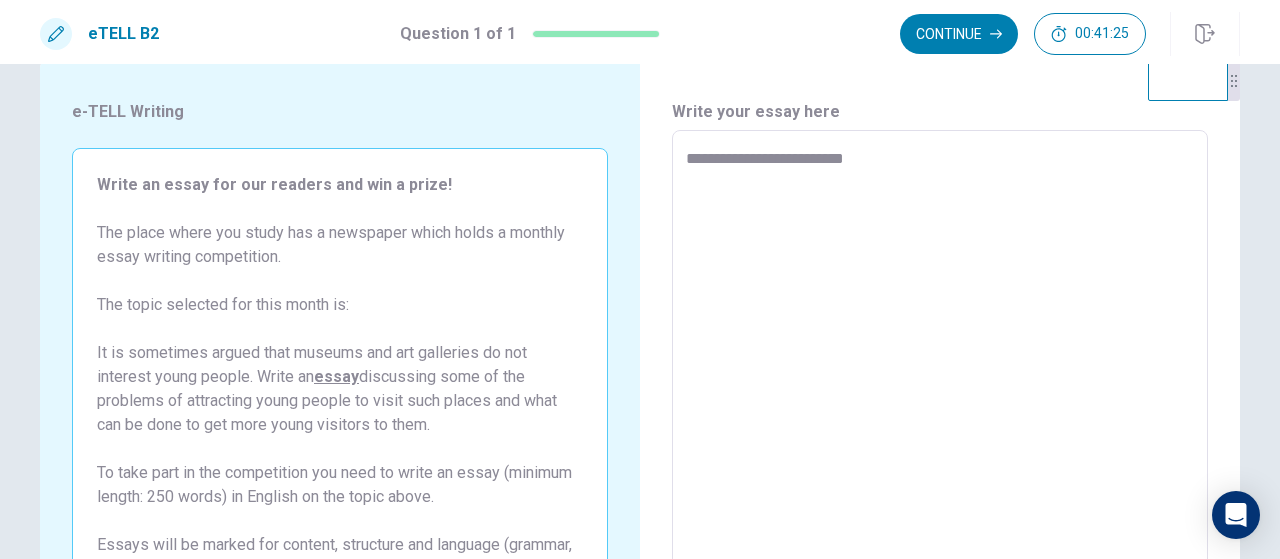 type on "*" 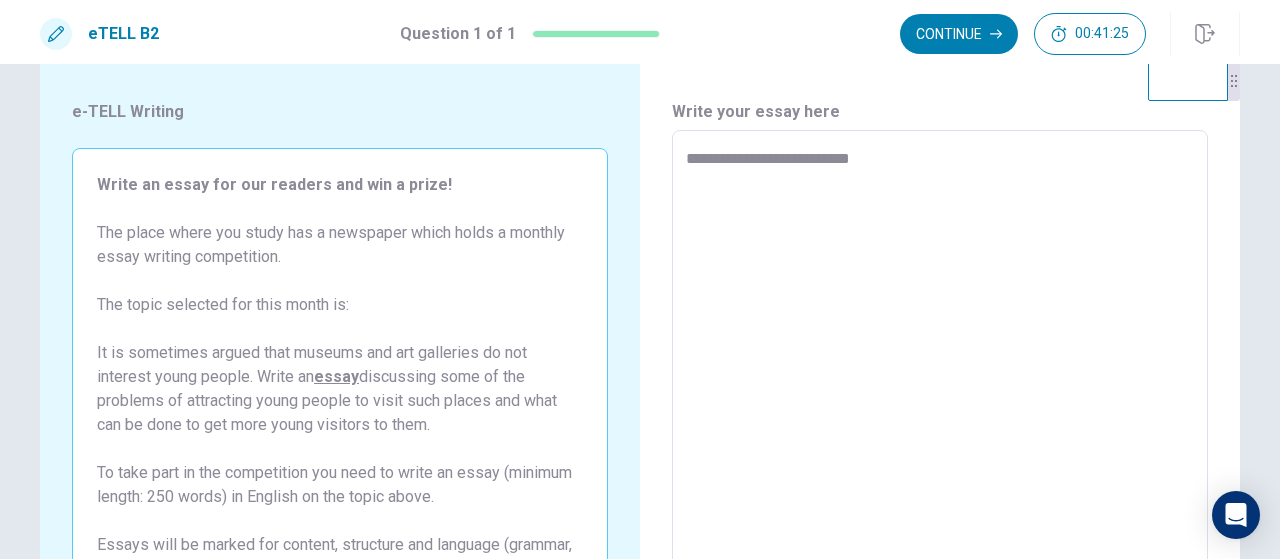 type on "*" 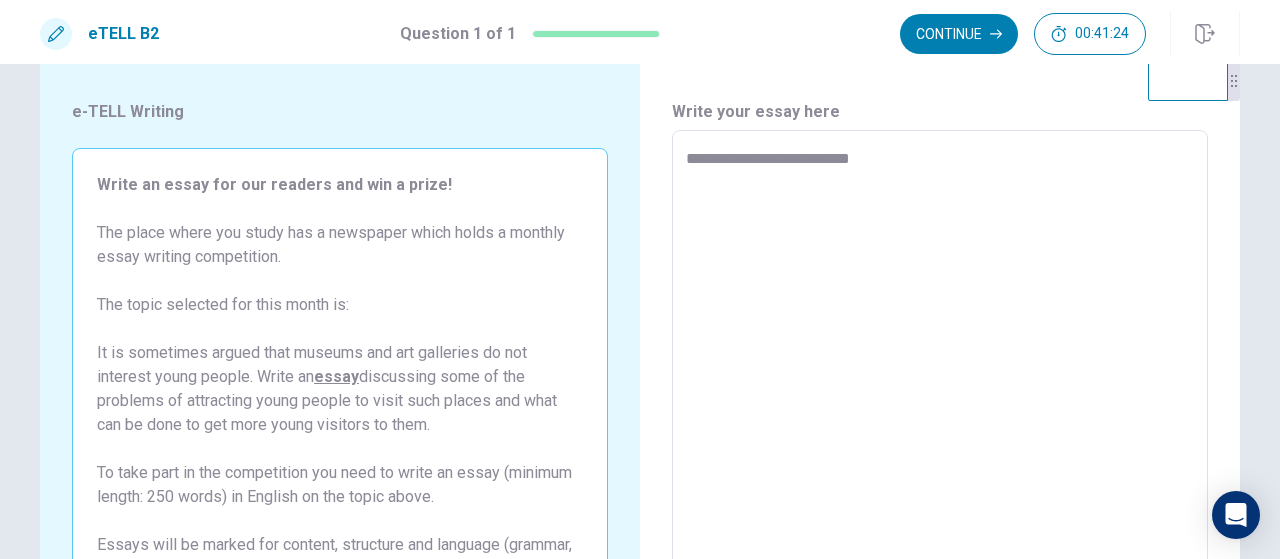type on "**********" 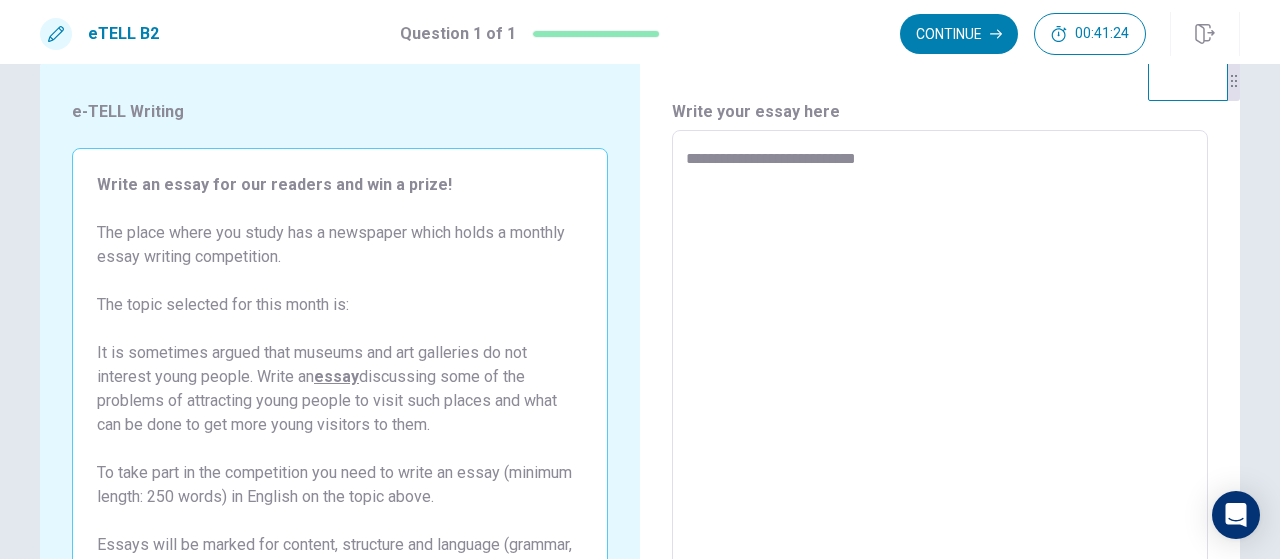 type on "*" 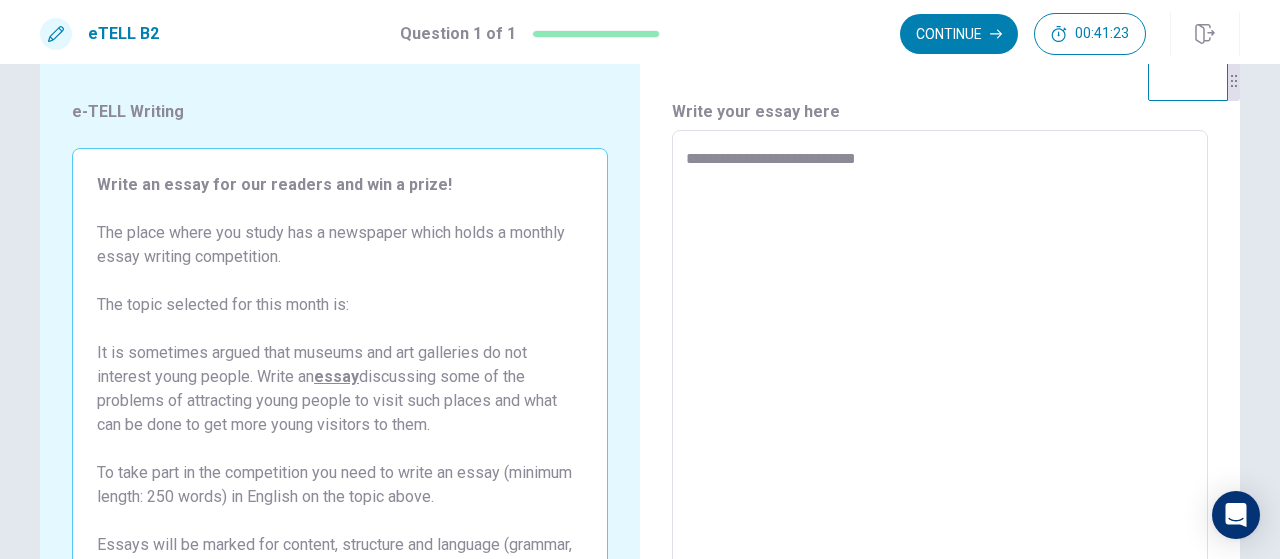 type on "**********" 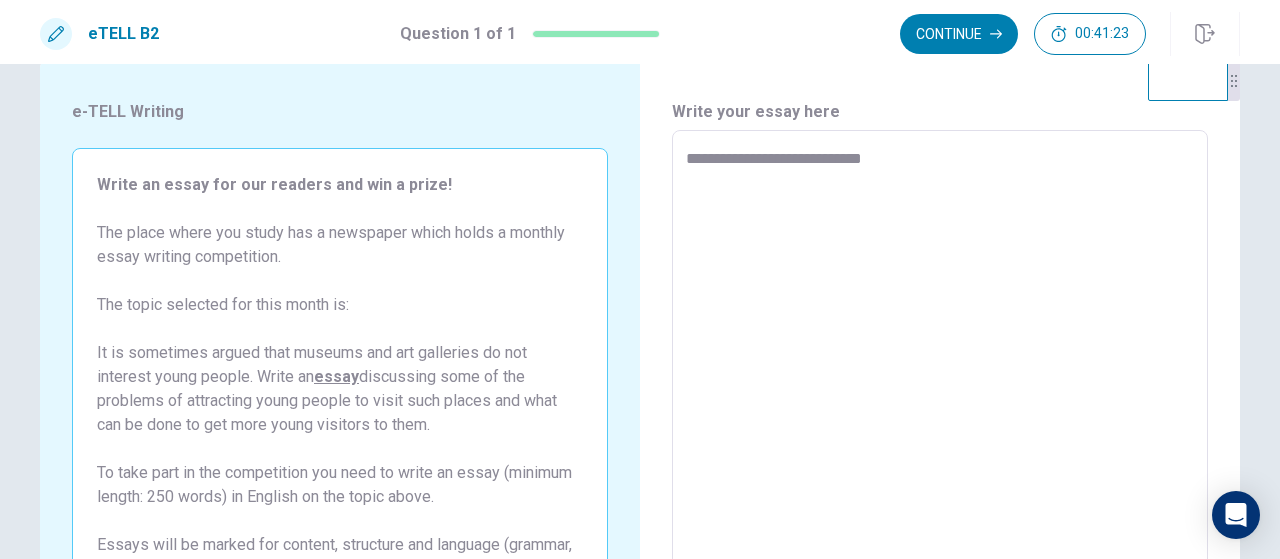type on "*" 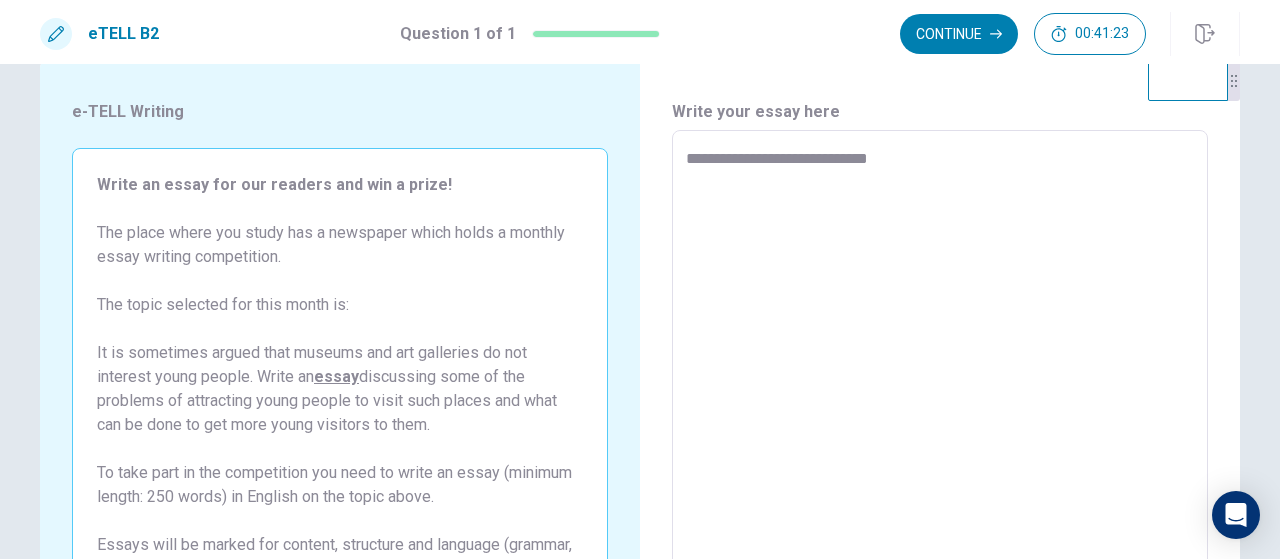 type on "*" 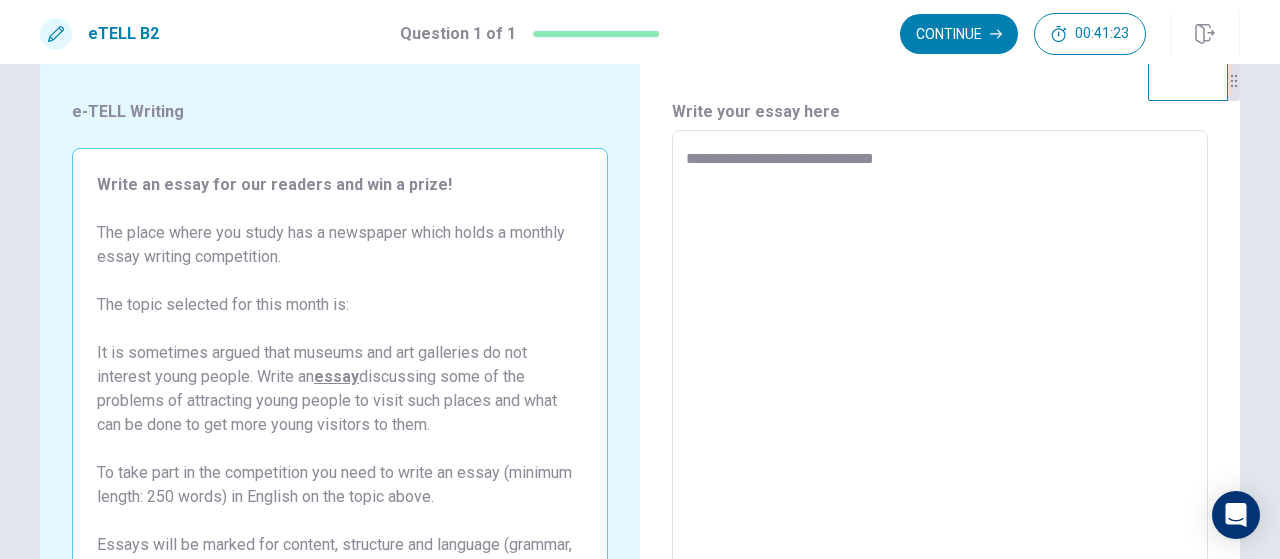 type on "*" 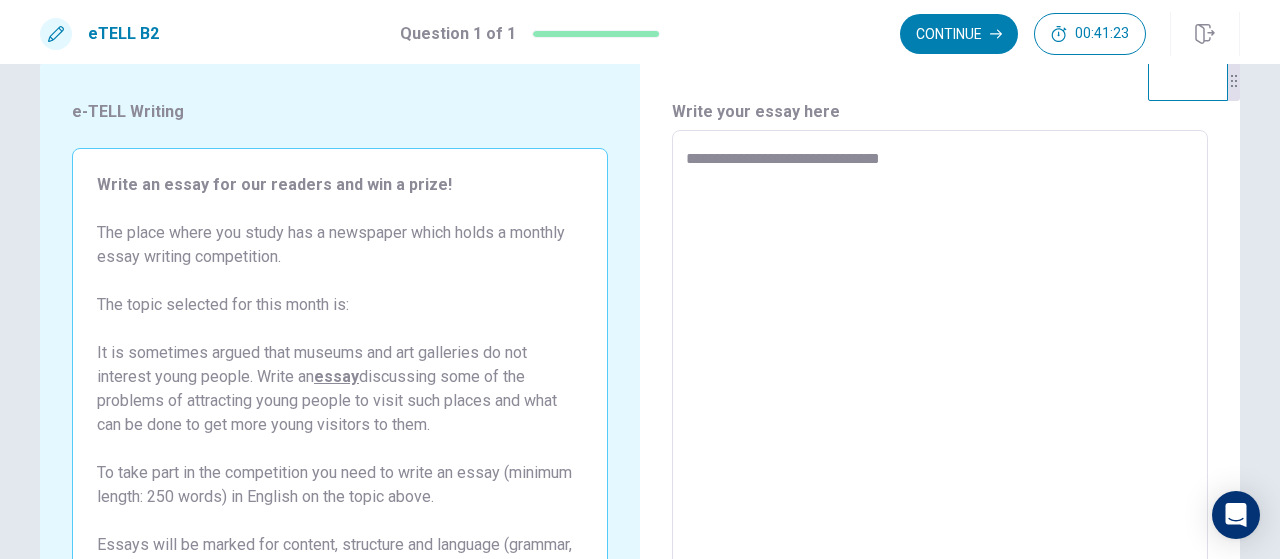 type on "*" 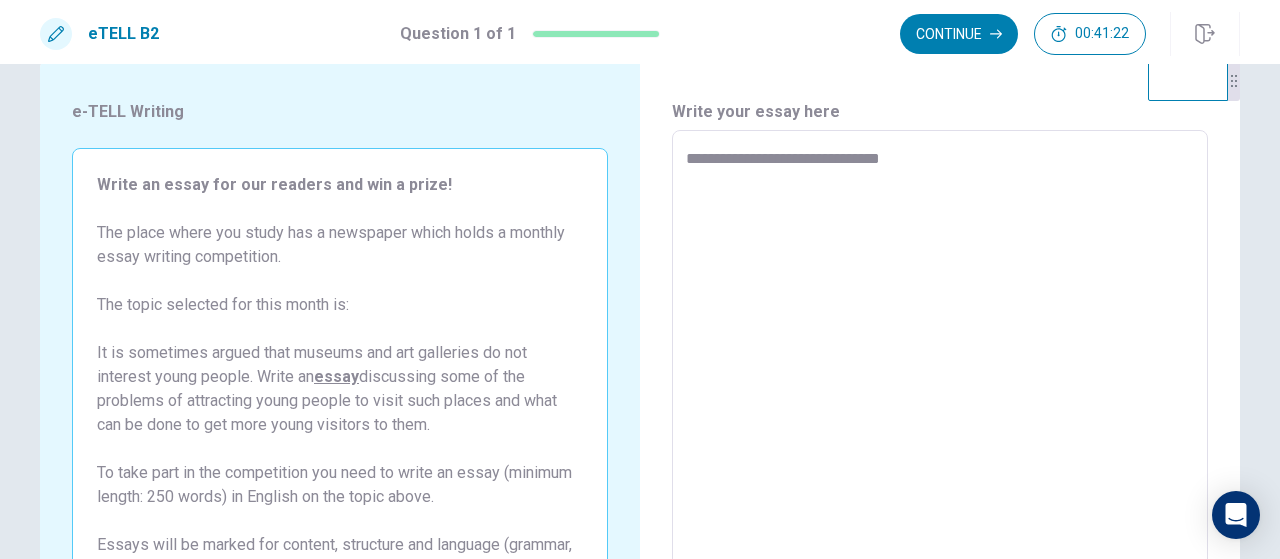 type on "**********" 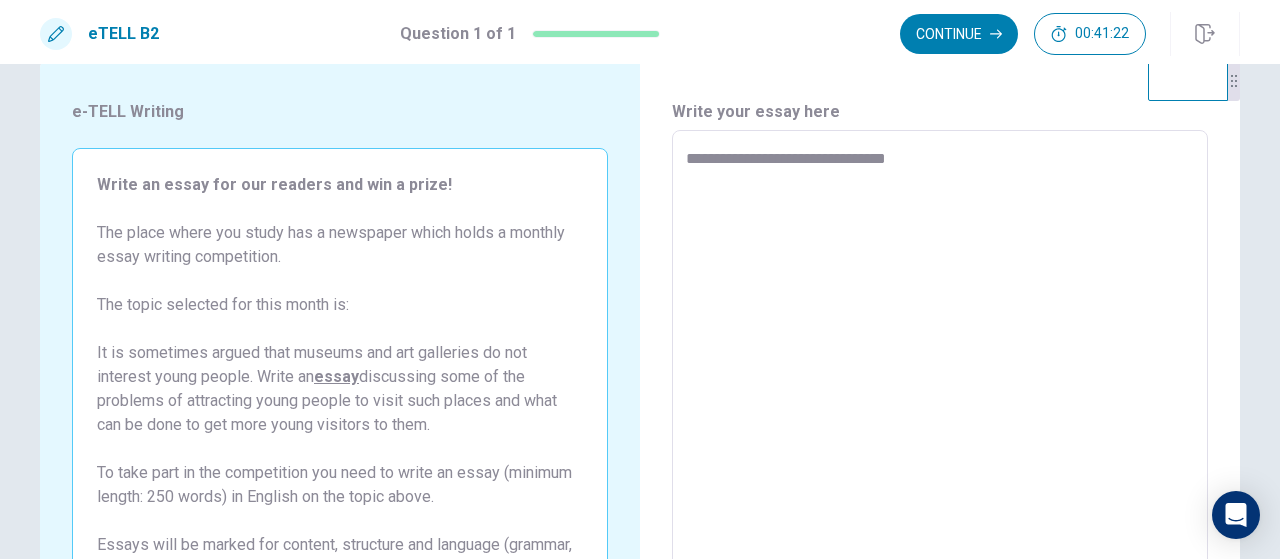 type on "*" 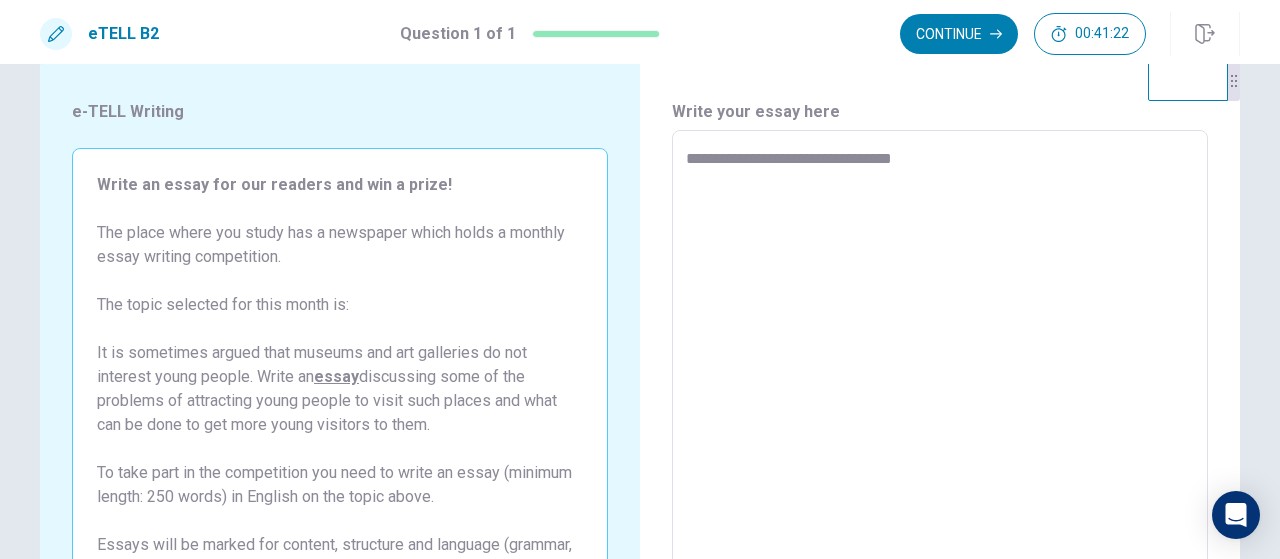 type on "*" 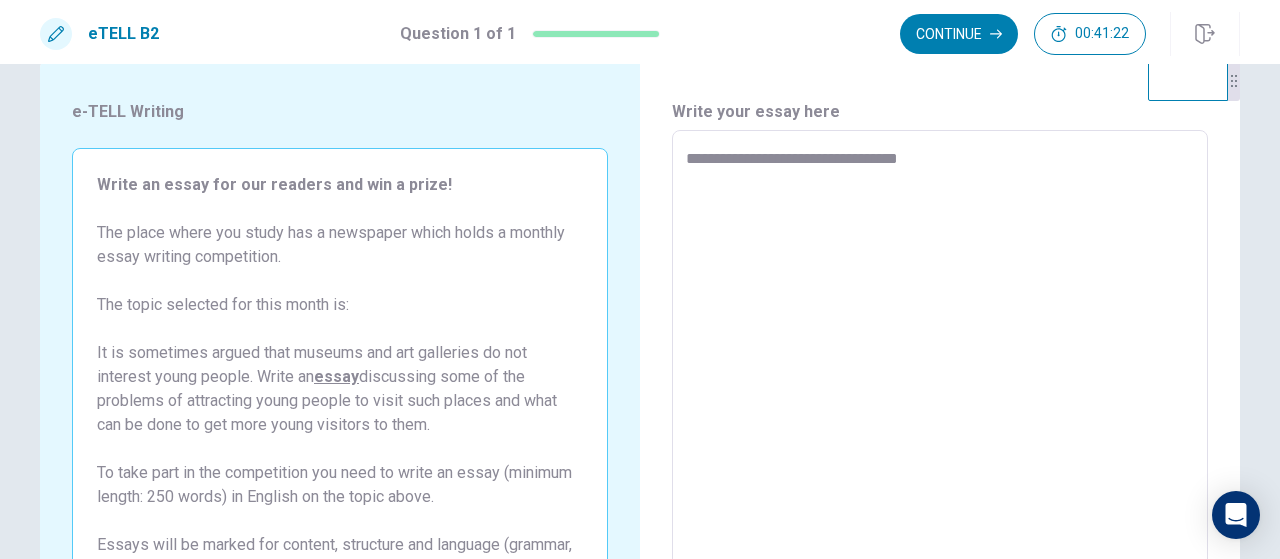 type on "*" 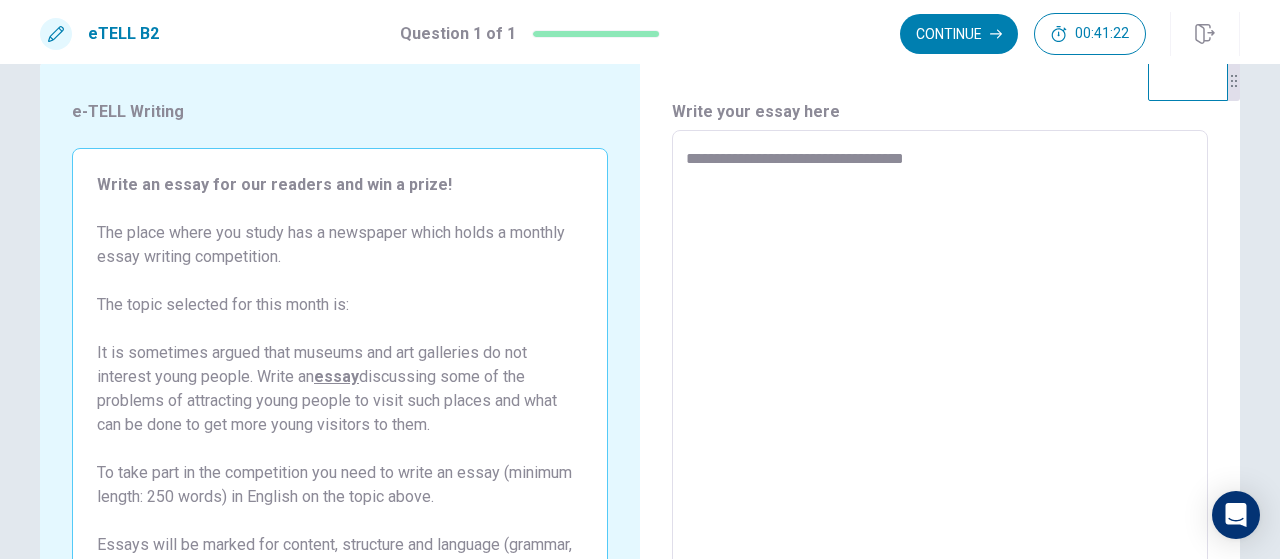 type on "*" 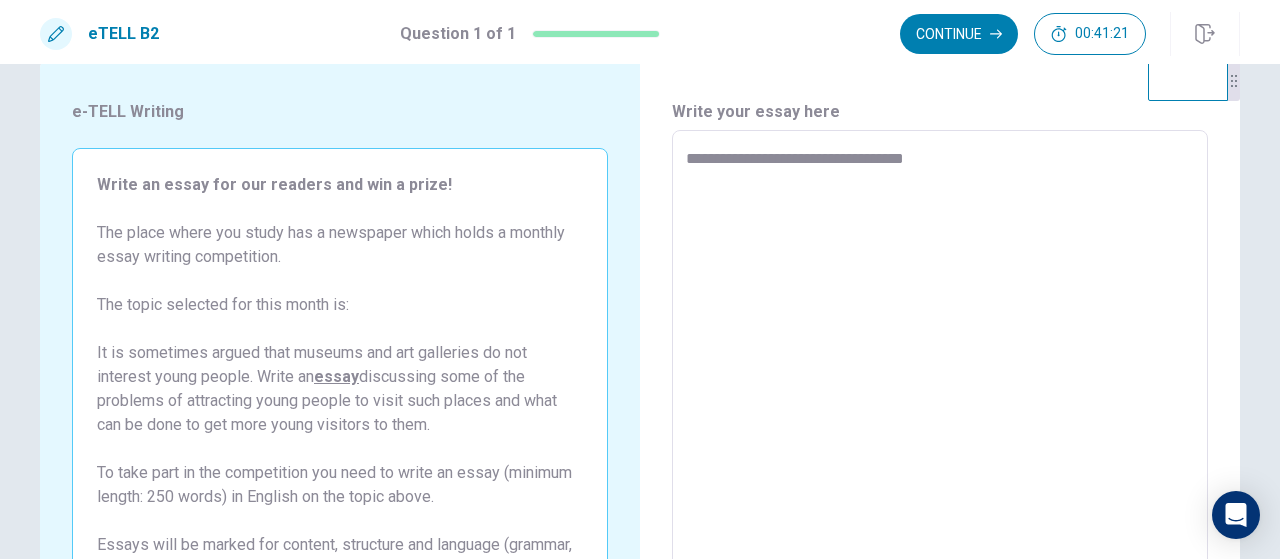 type on "**********" 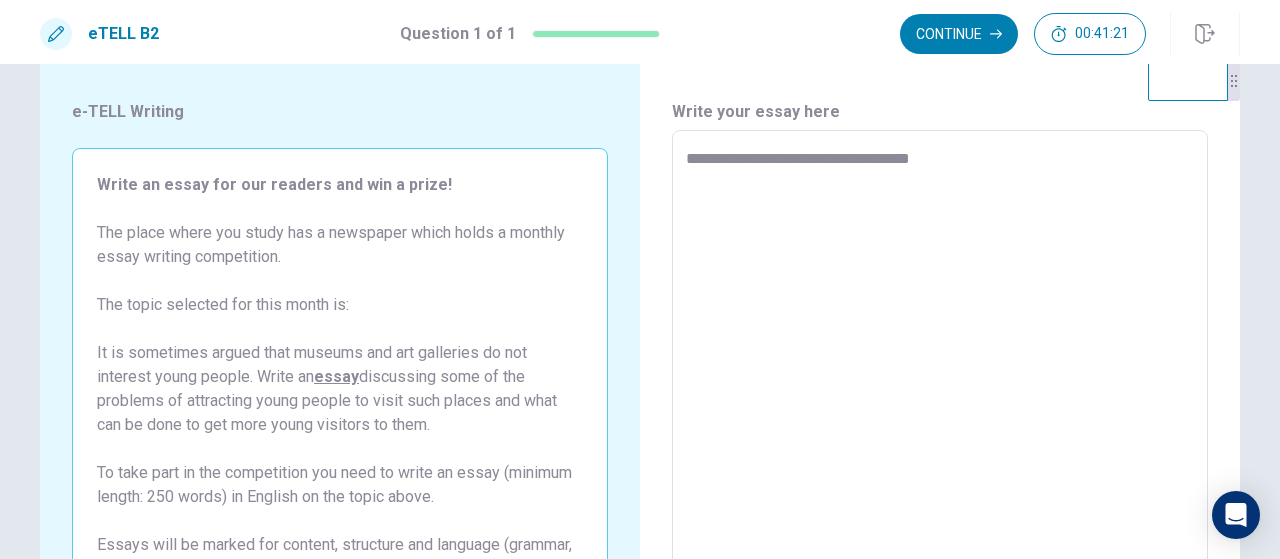 type on "*" 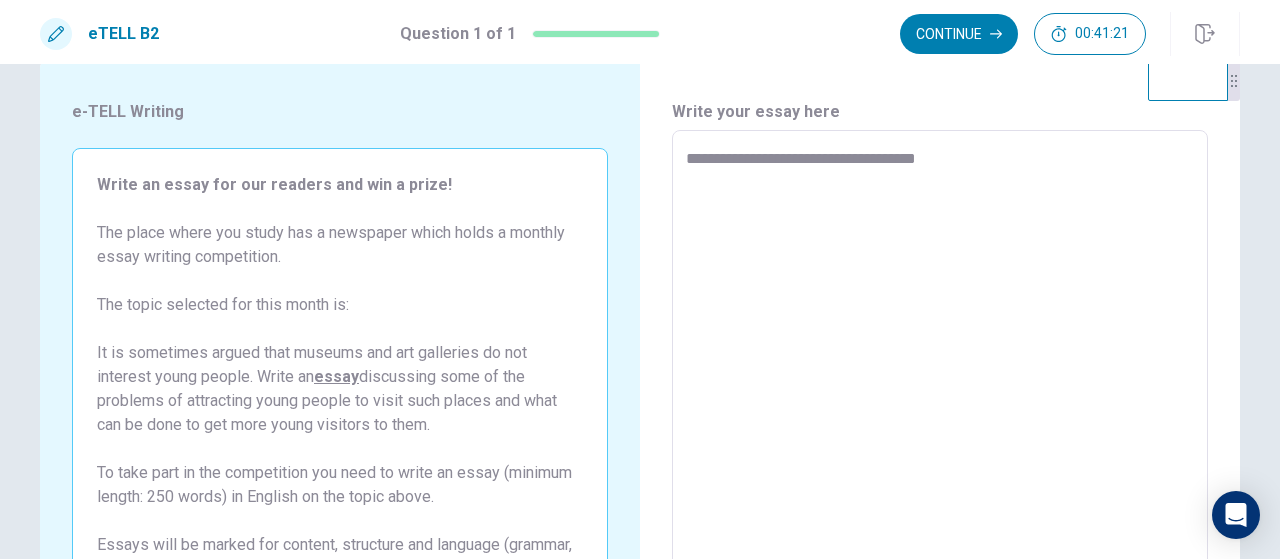 type on "*" 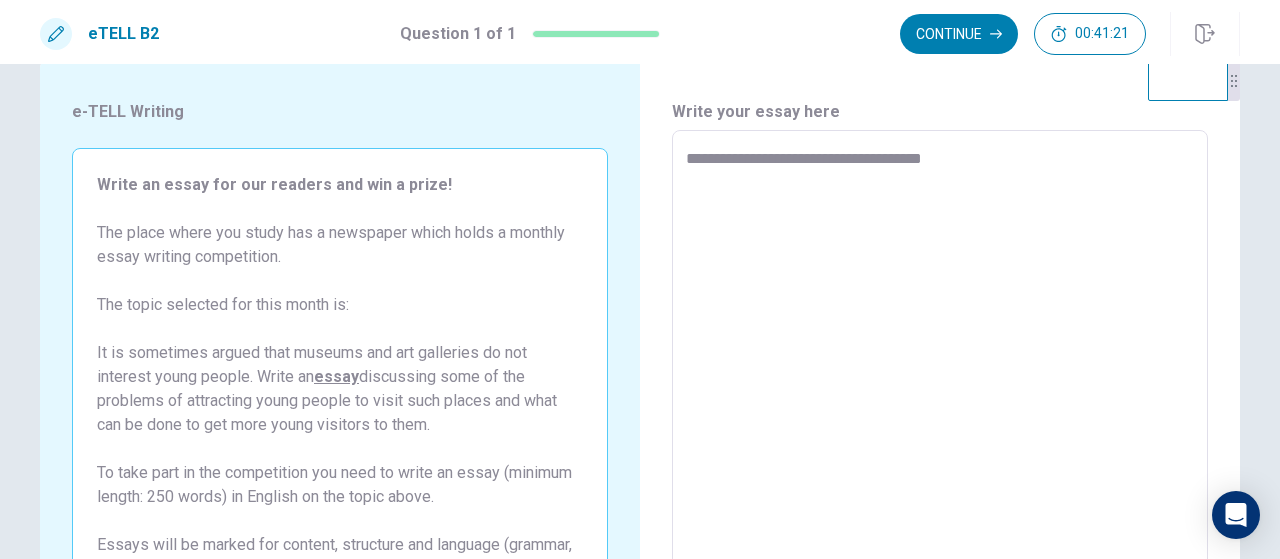 type on "*" 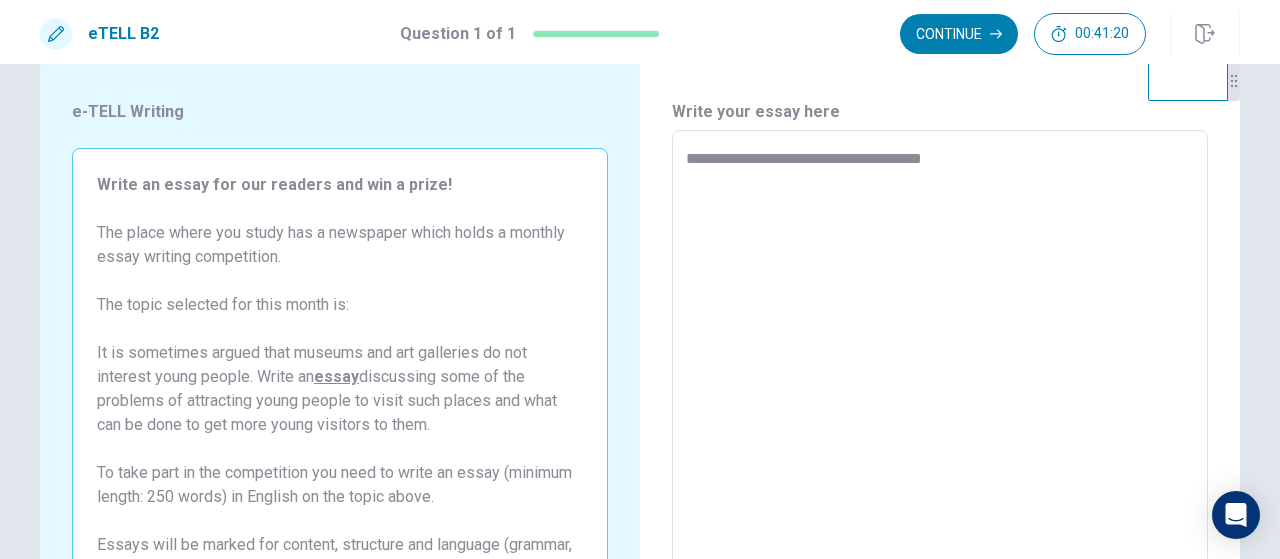 type on "**********" 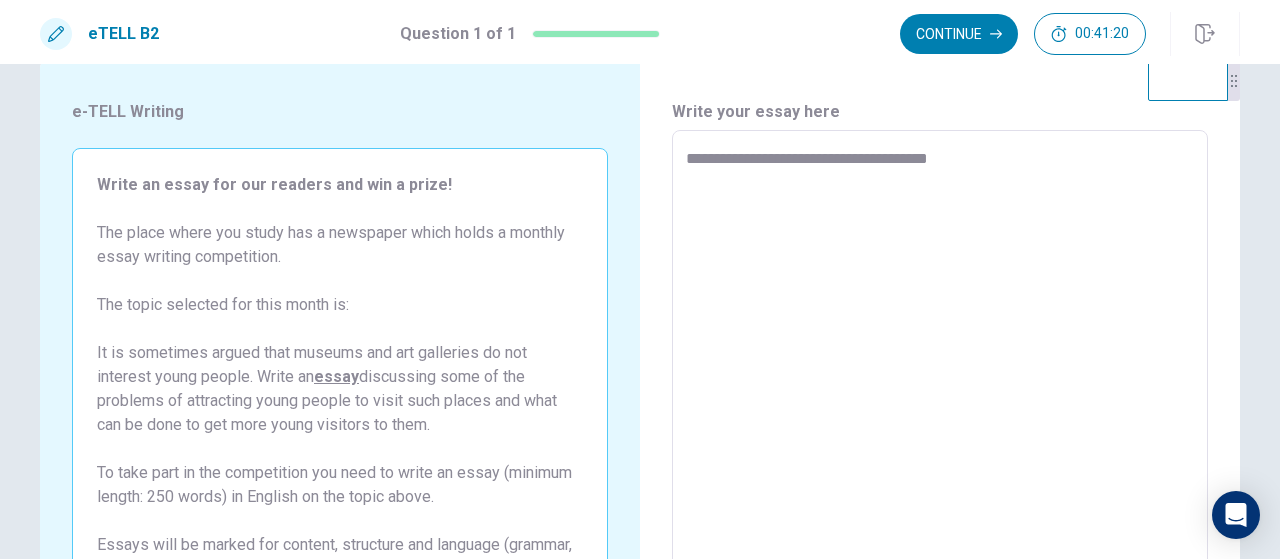 type on "*" 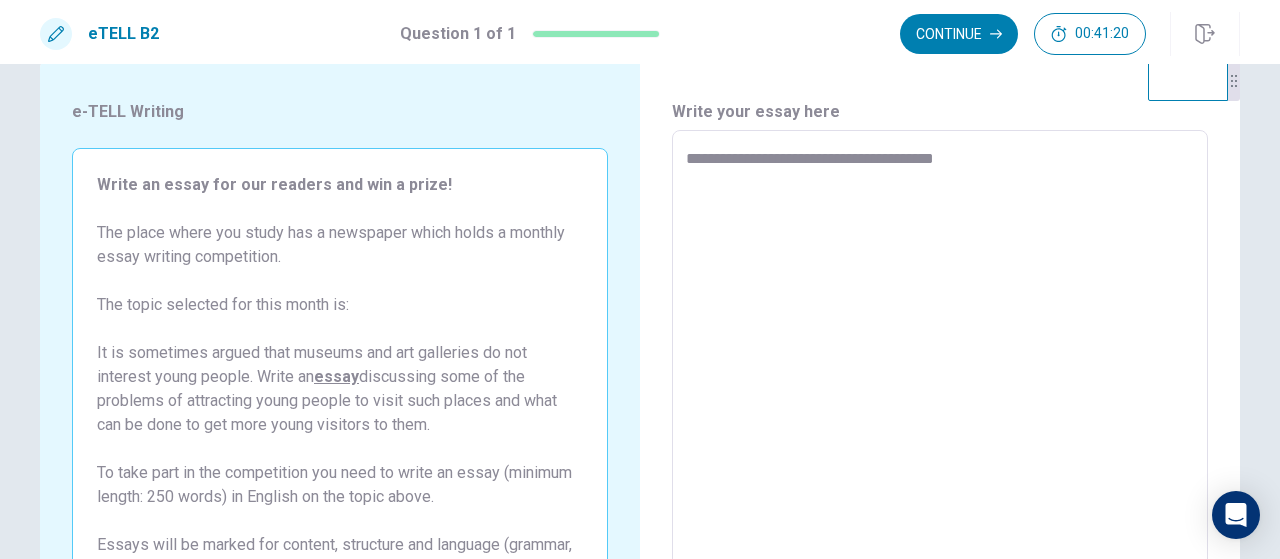type on "*" 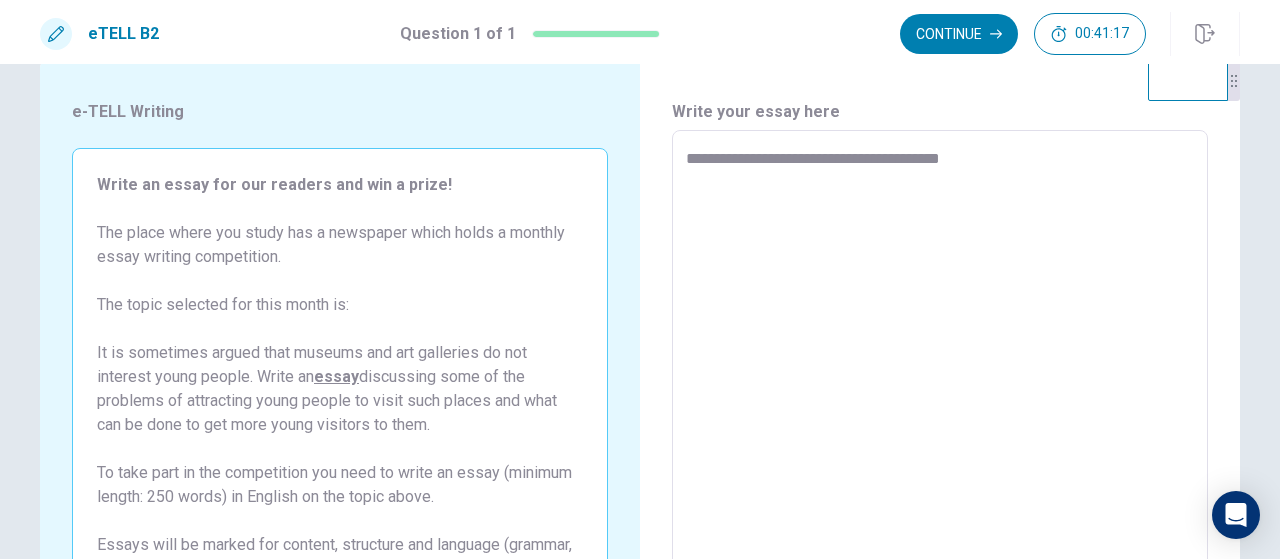 type on "*" 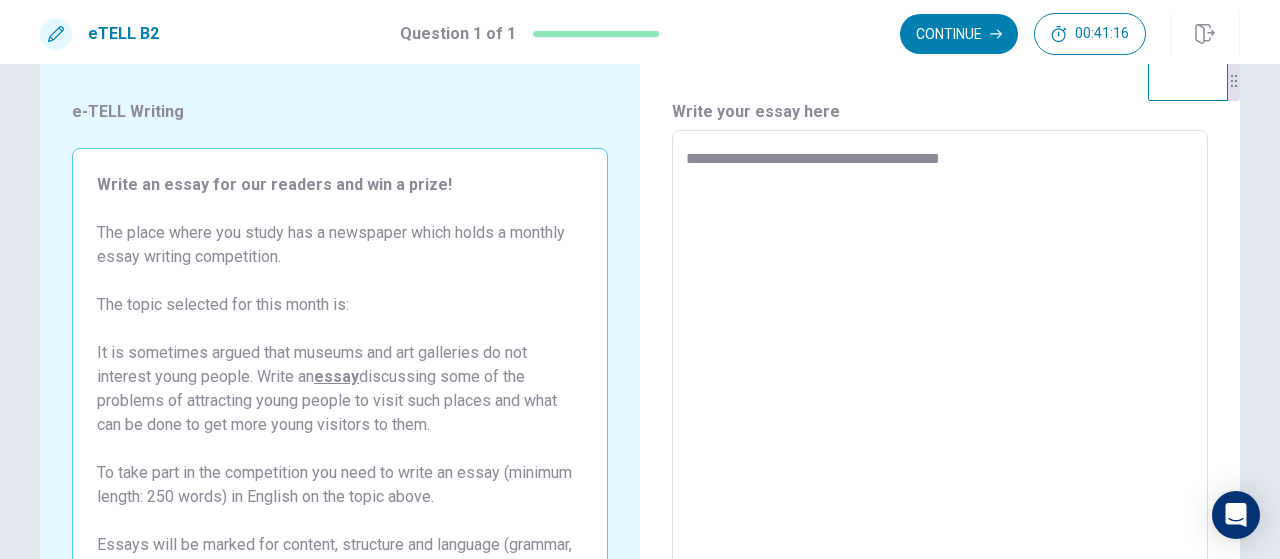 type on "**********" 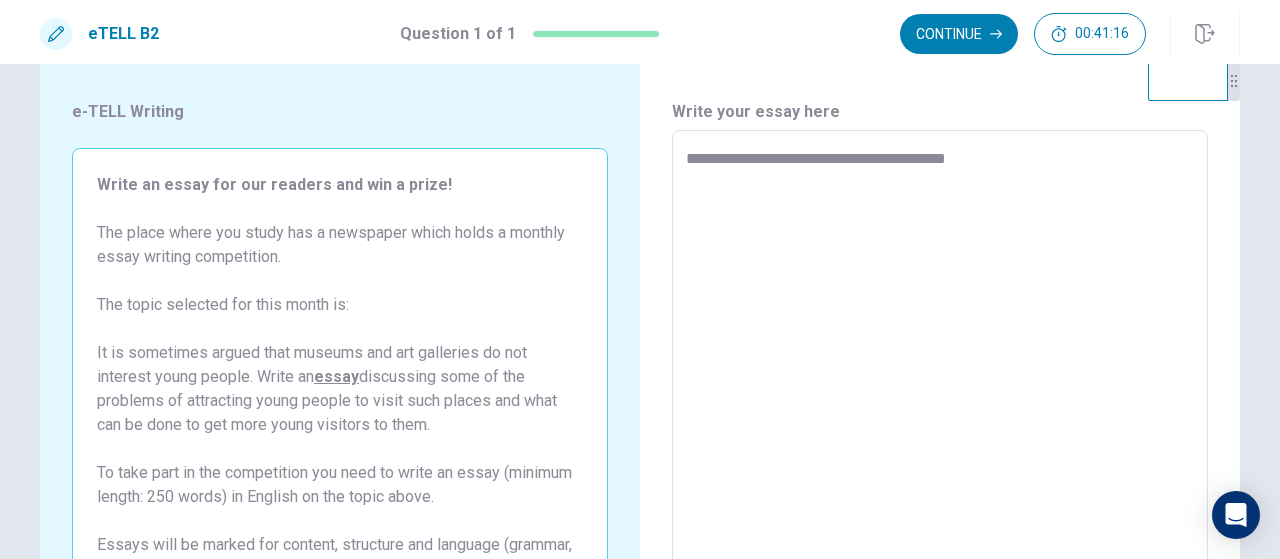 type on "*" 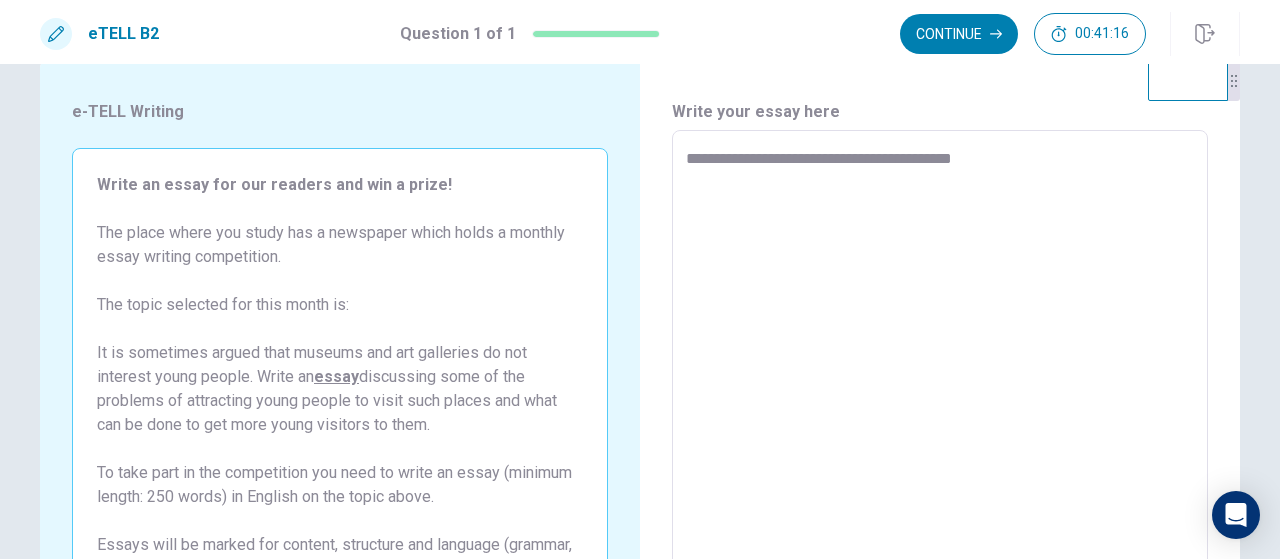 type on "*" 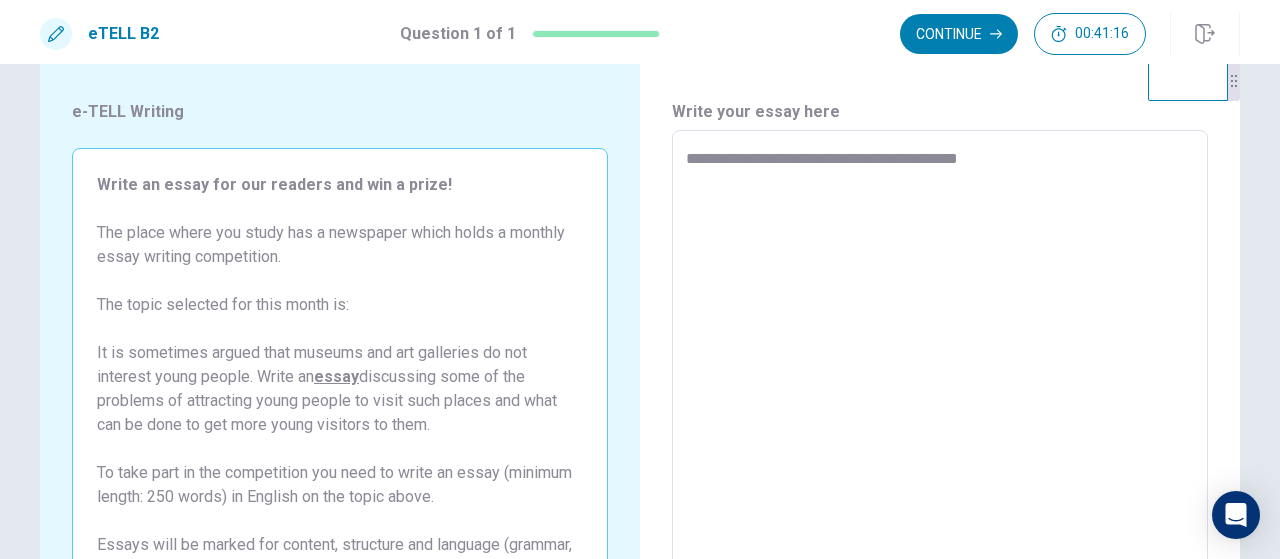 type on "*" 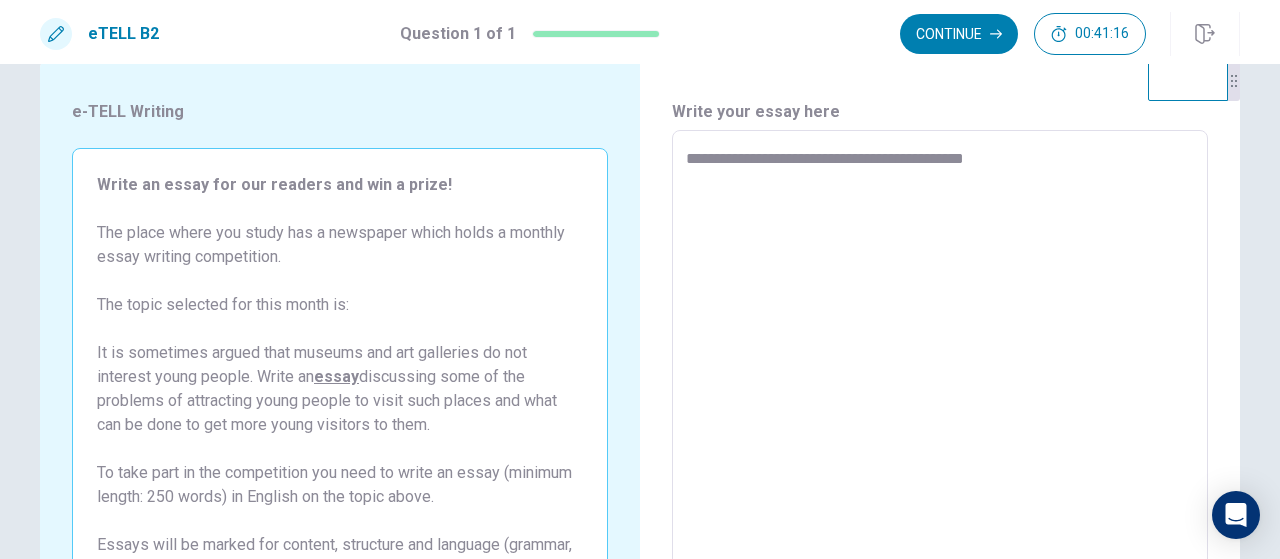 type on "*" 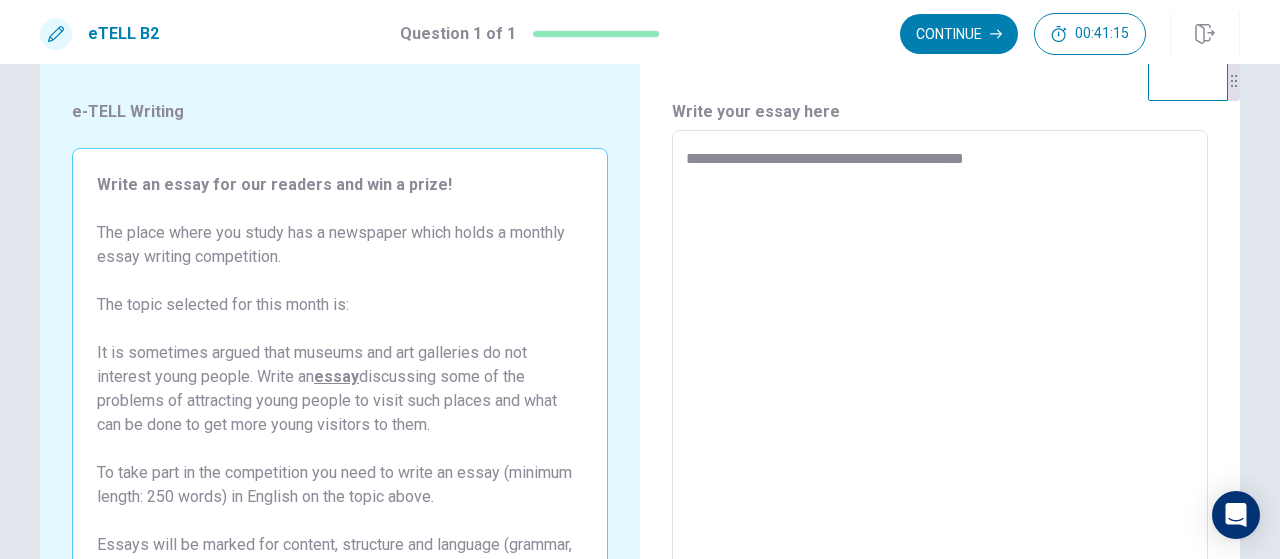 type on "**********" 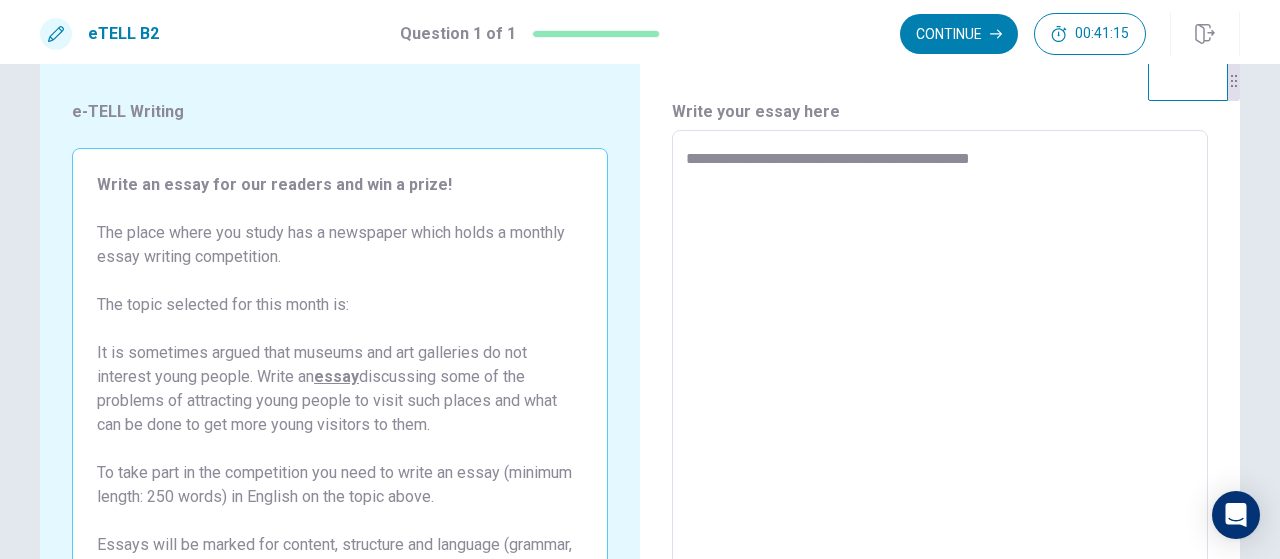 type on "*" 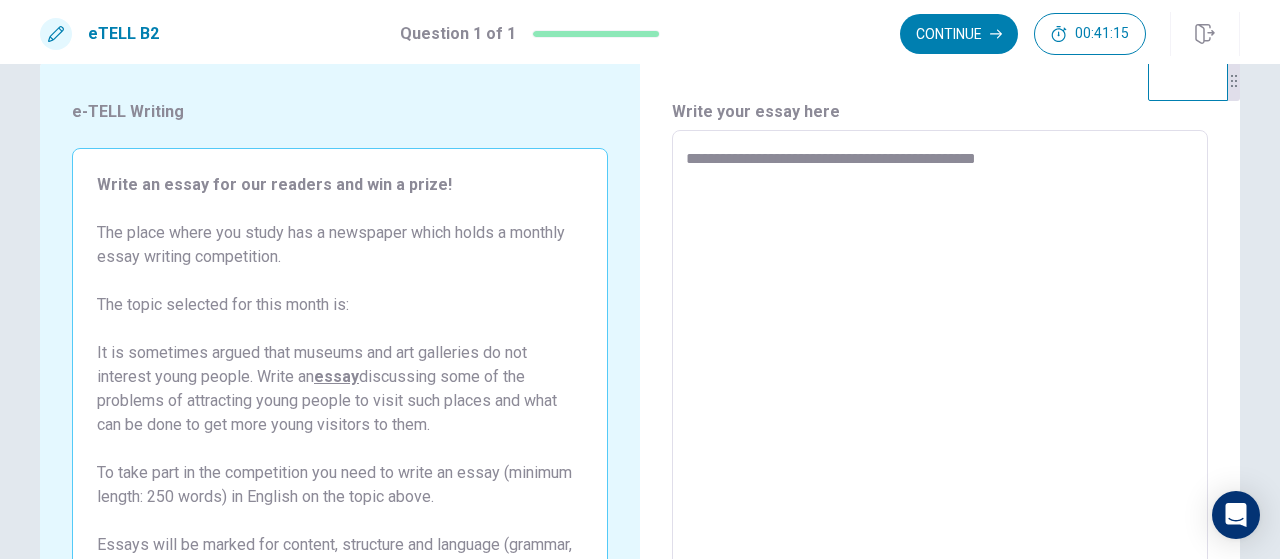type on "*" 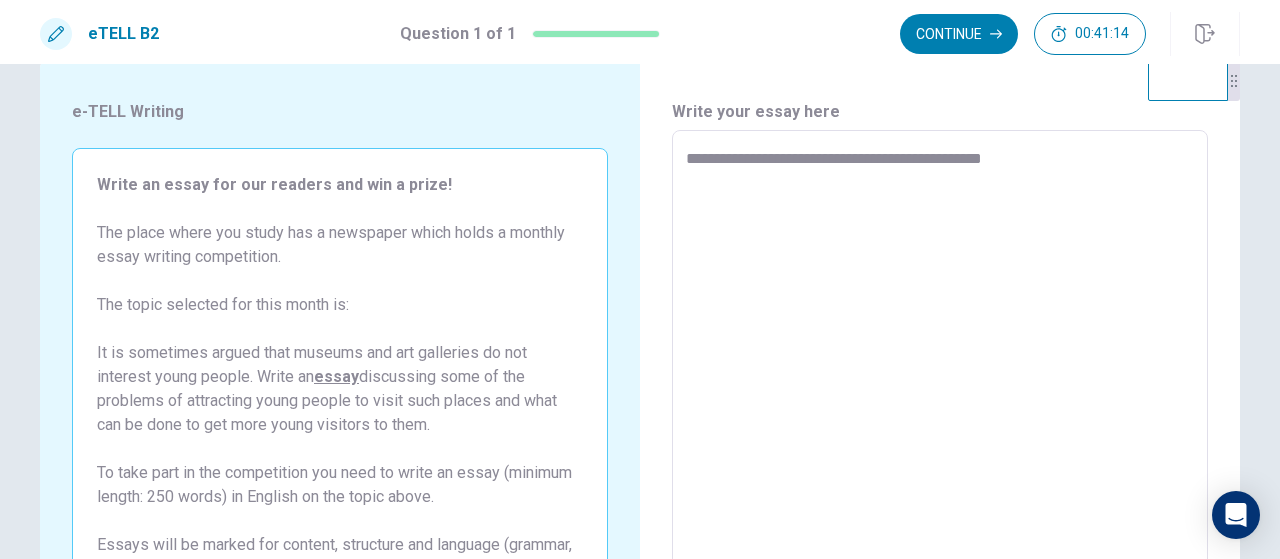 type on "*" 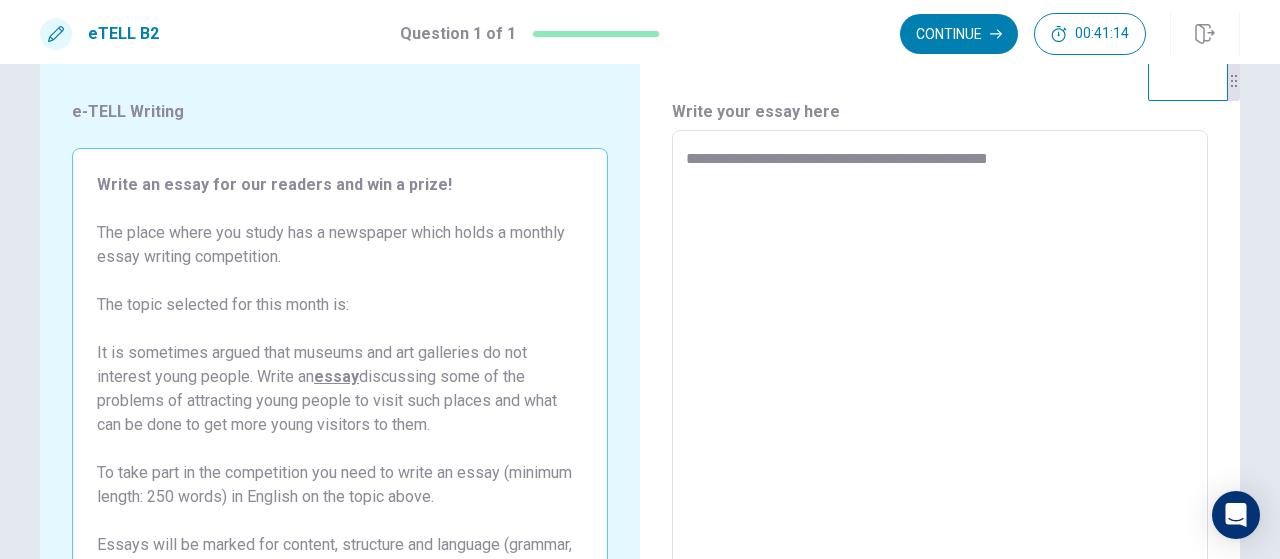 type on "*" 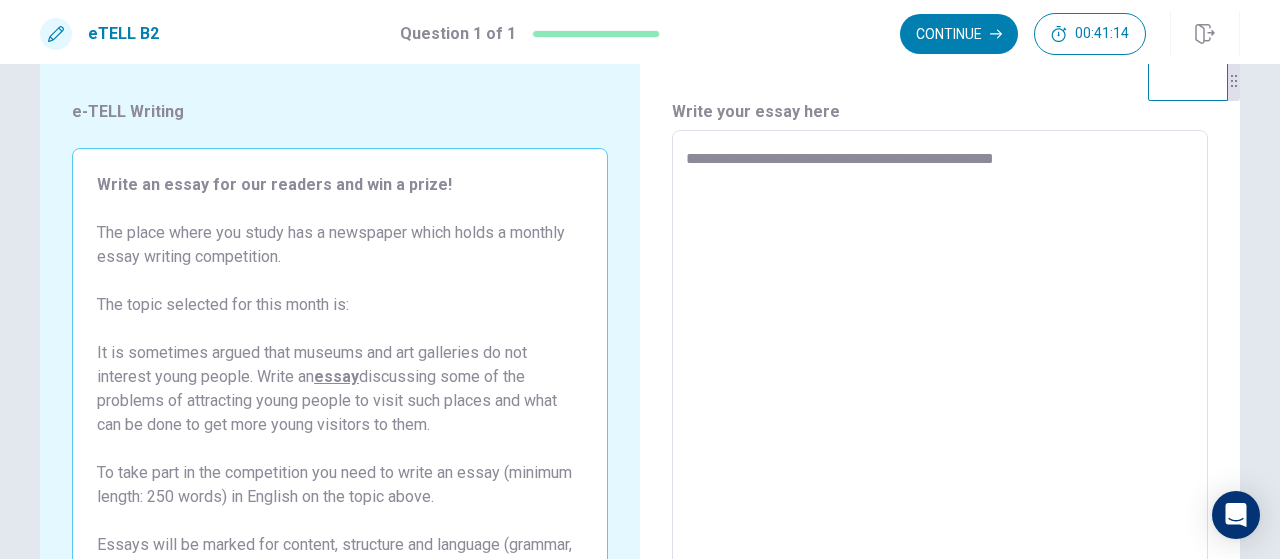 type on "*" 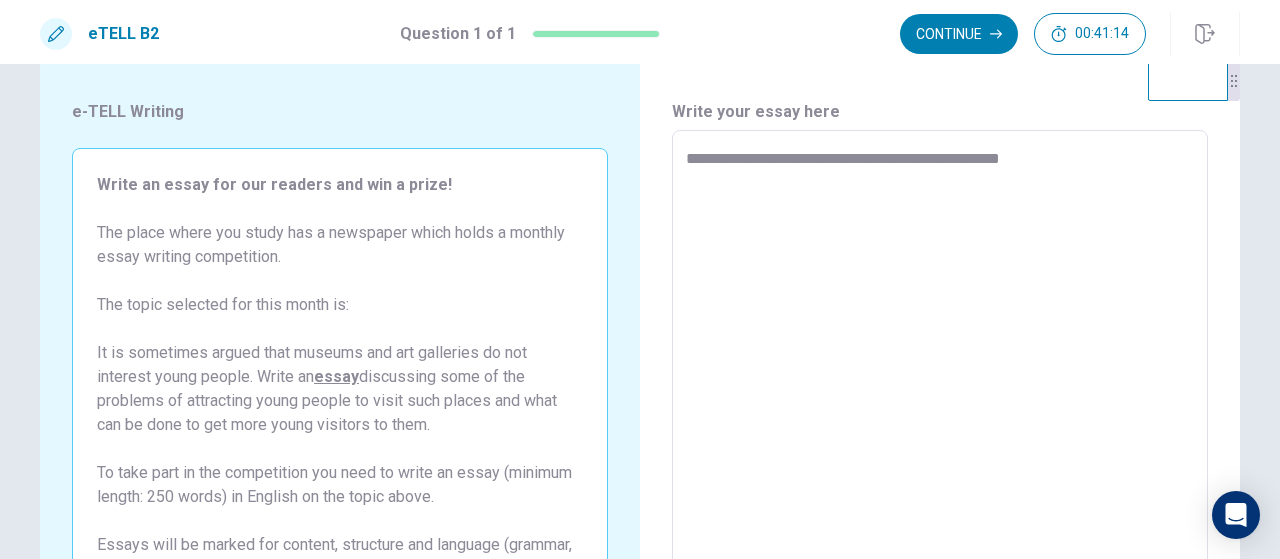 type on "*" 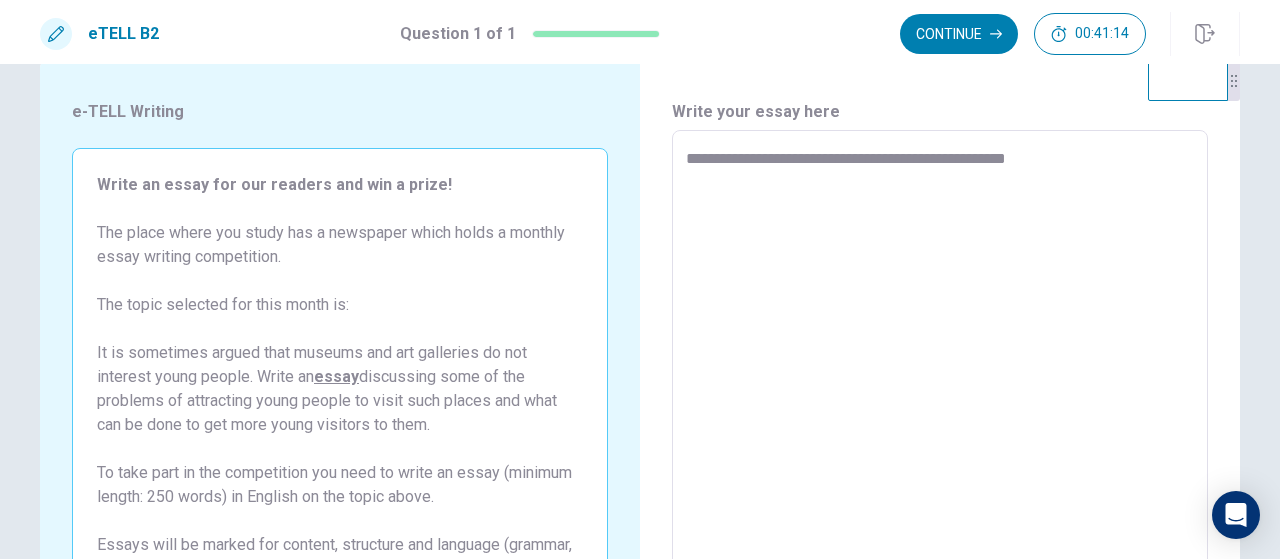 type on "*" 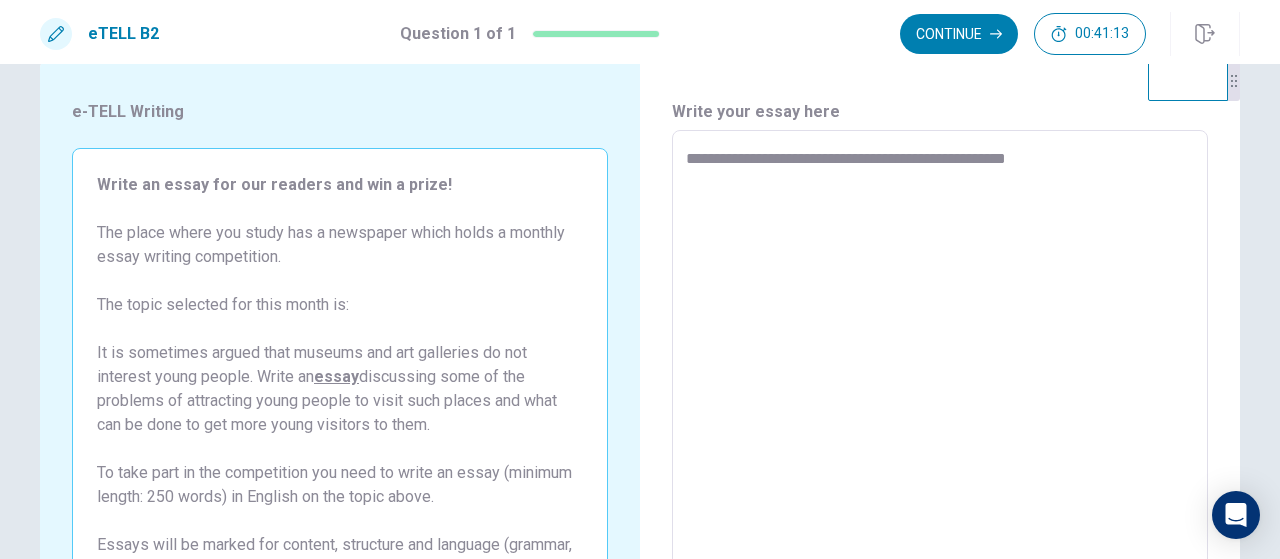 type on "**********" 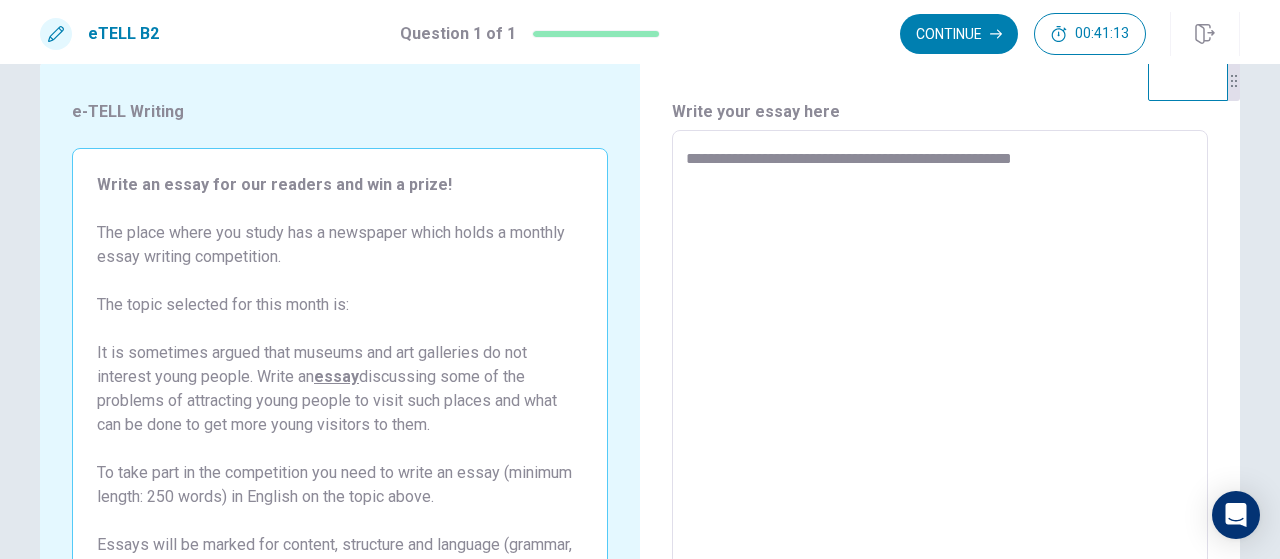 type on "*" 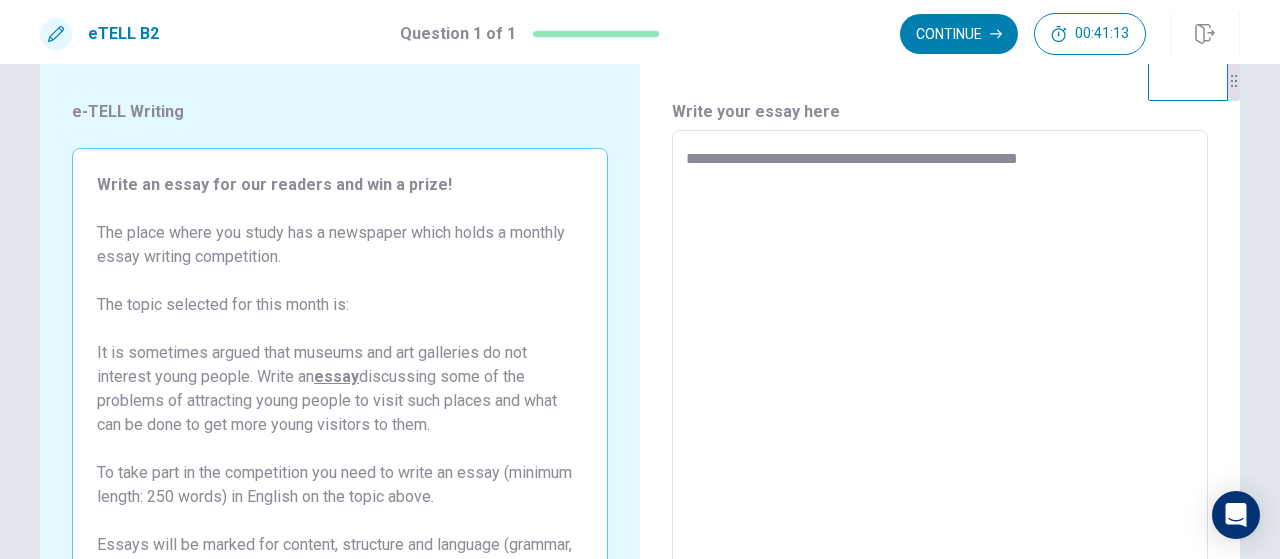 type on "*" 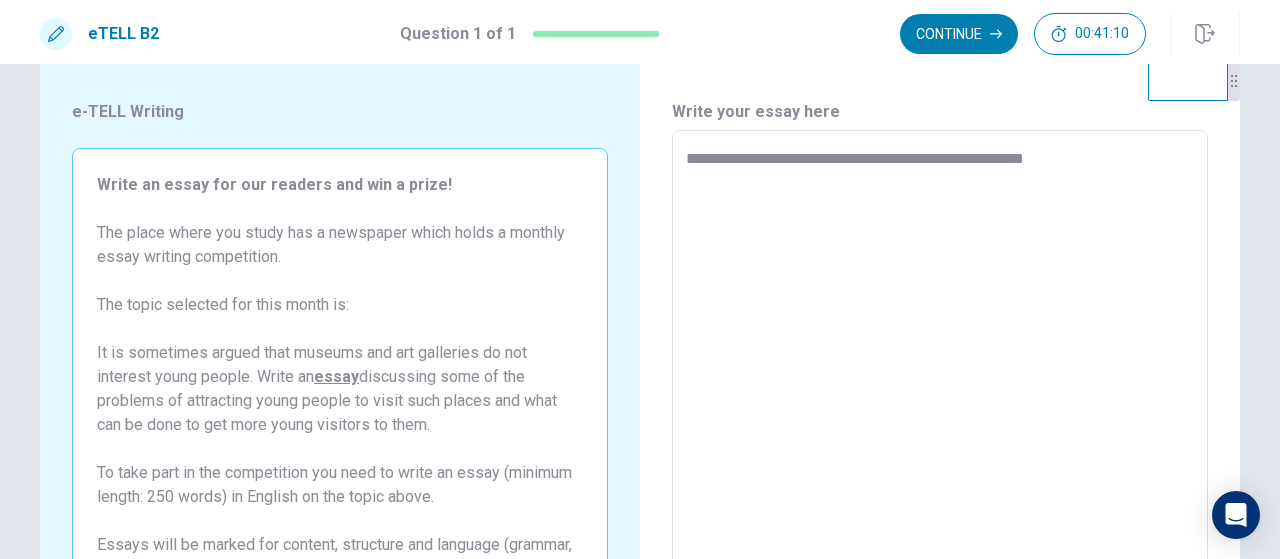 type on "*" 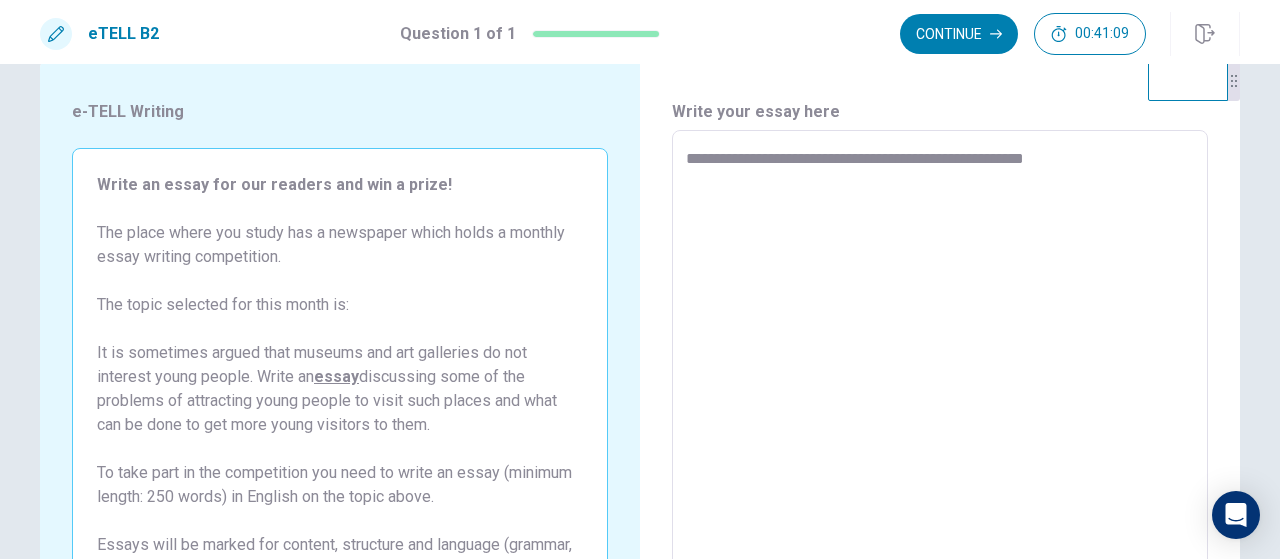 type on "**********" 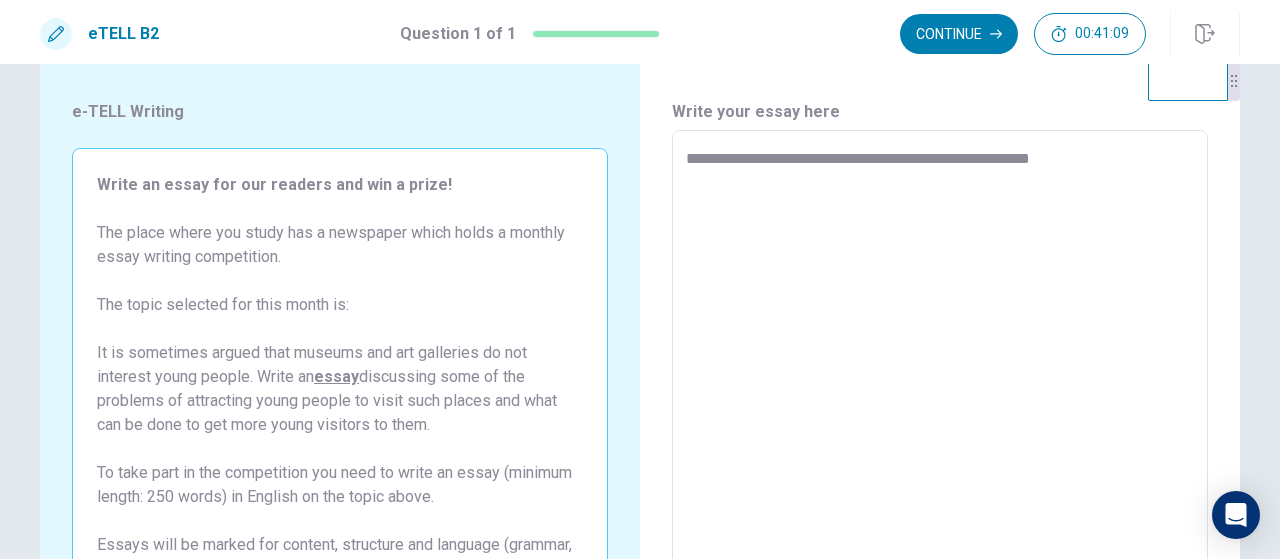 type on "*" 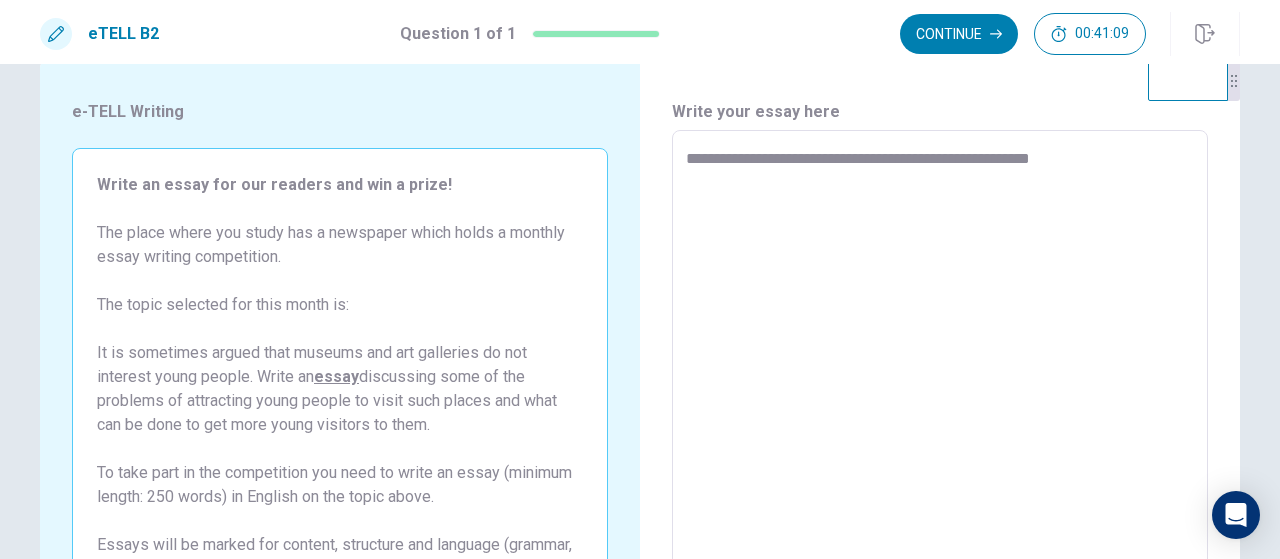 type on "**********" 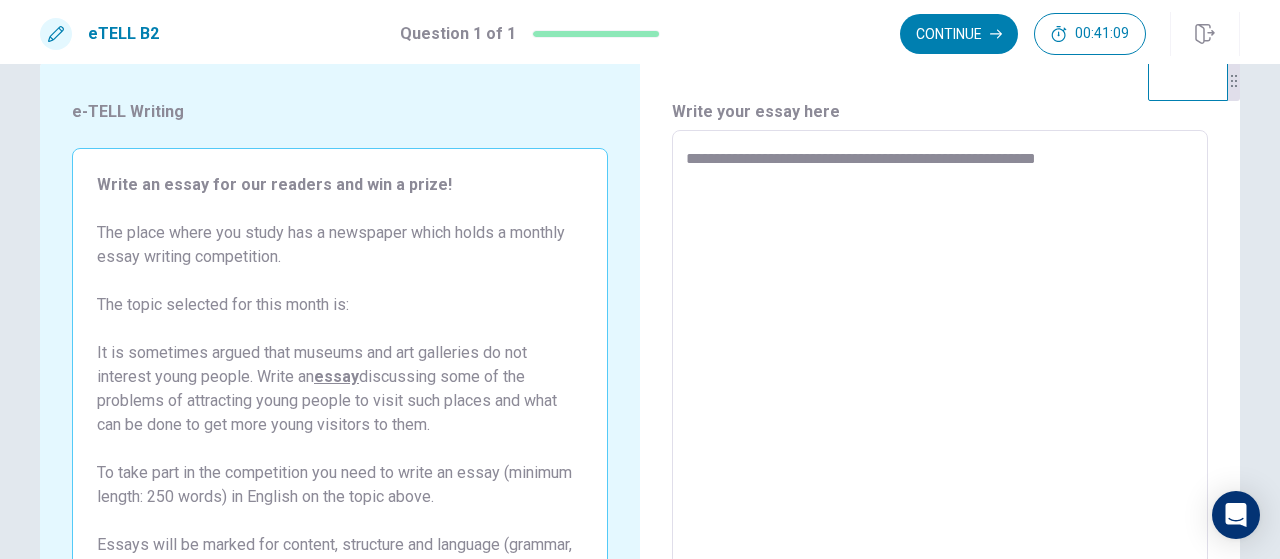 type on "*" 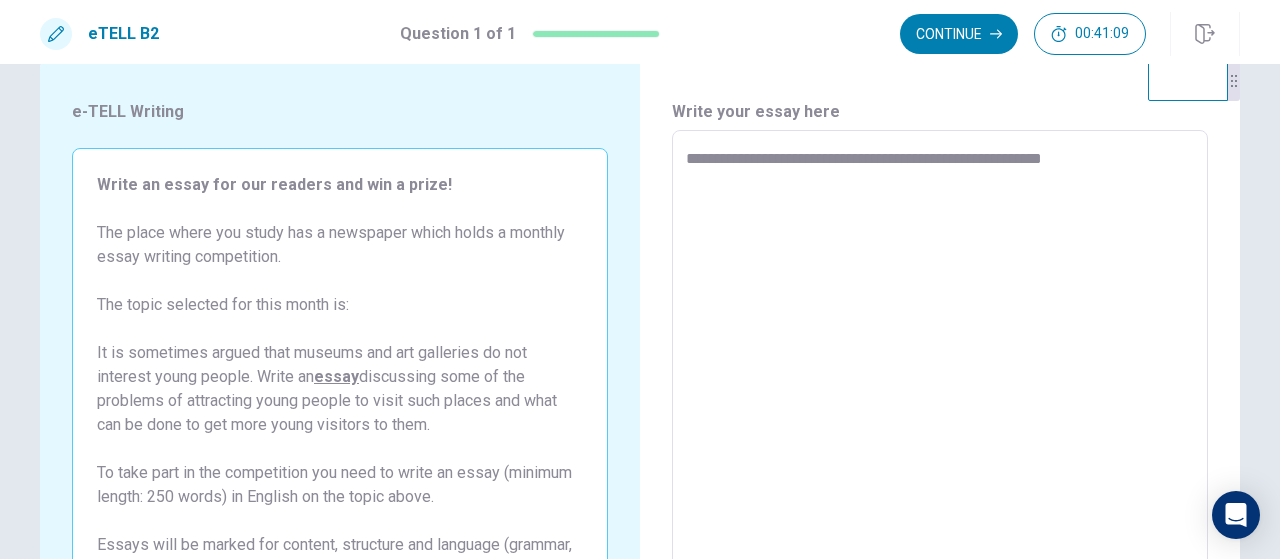type on "*" 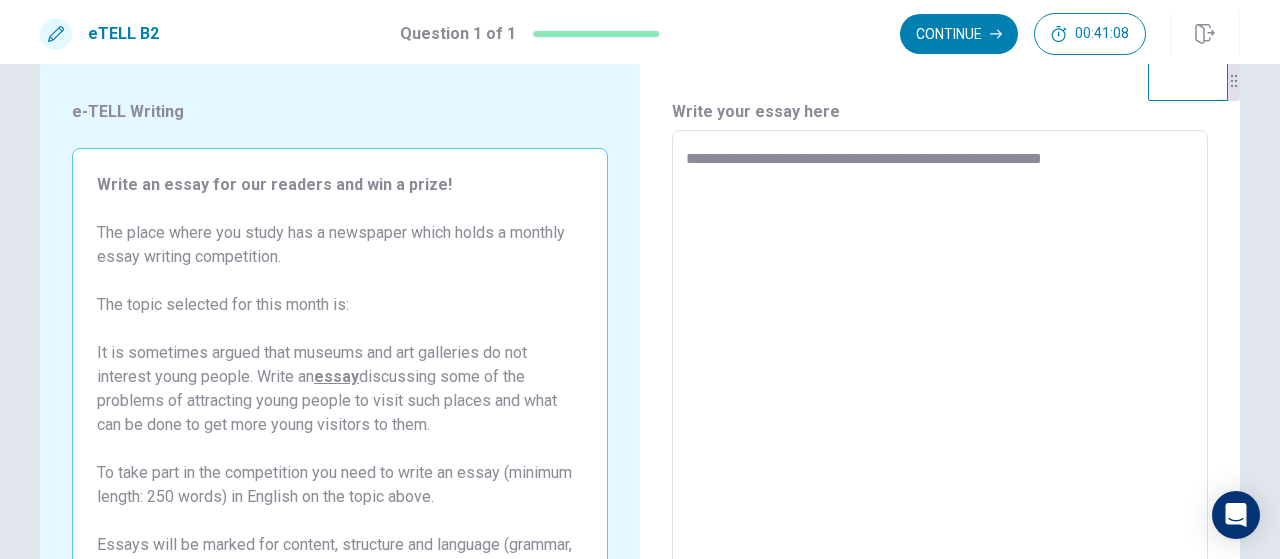 type on "**********" 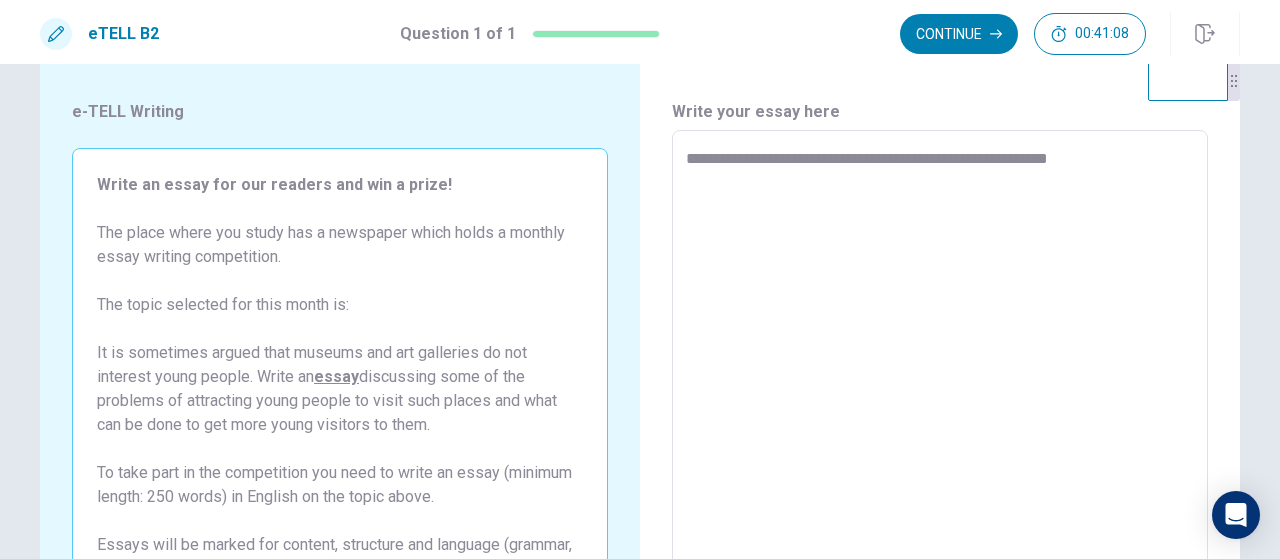 type on "*" 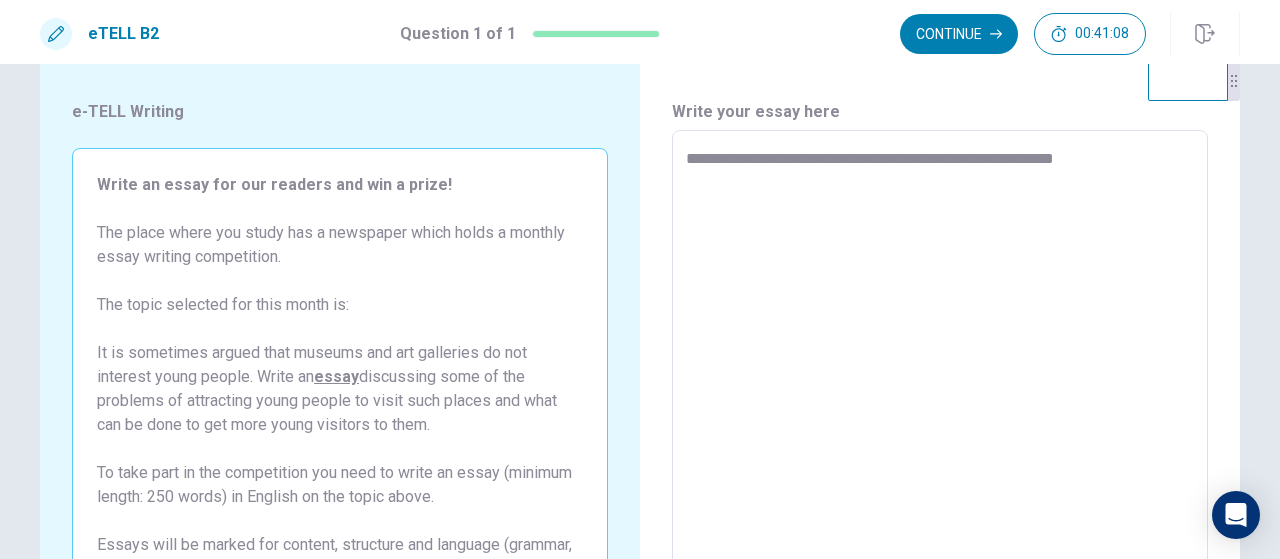 type on "*" 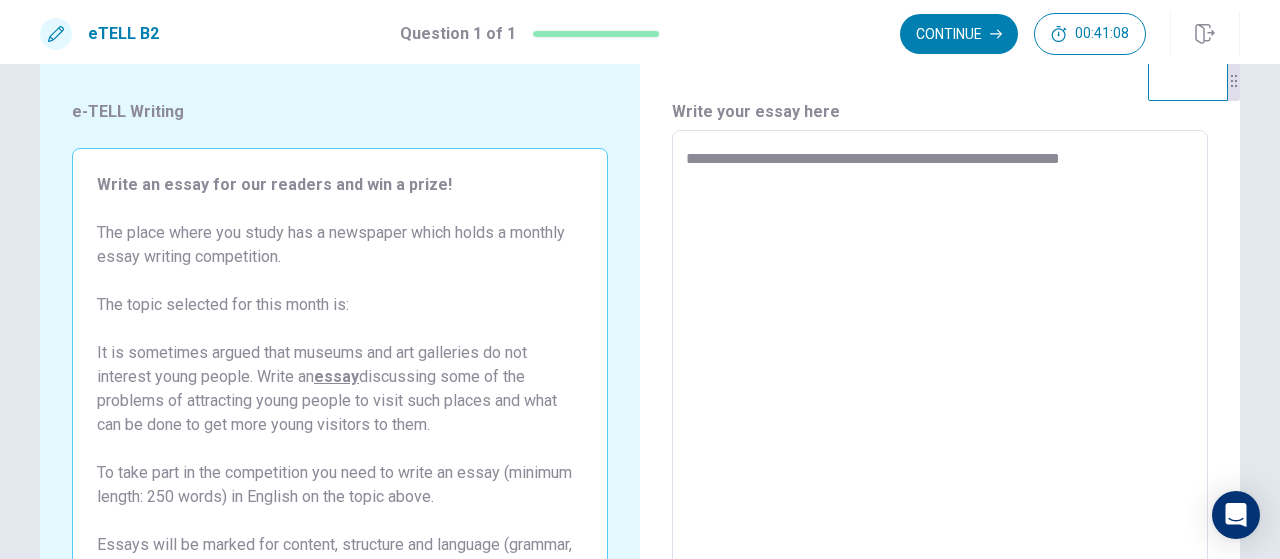 type on "*" 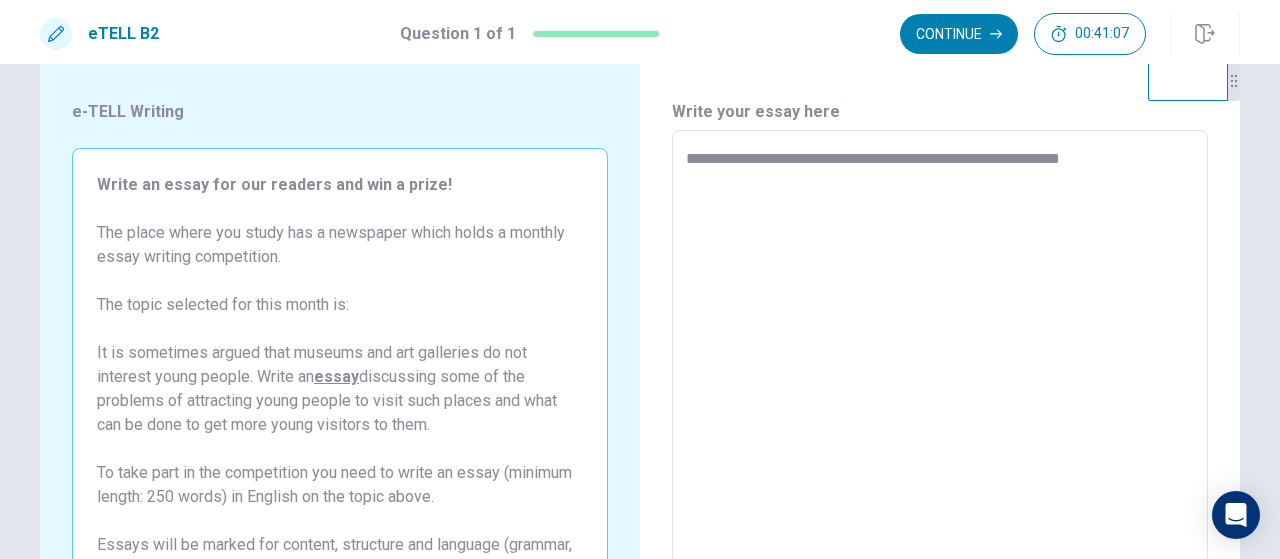 type on "**********" 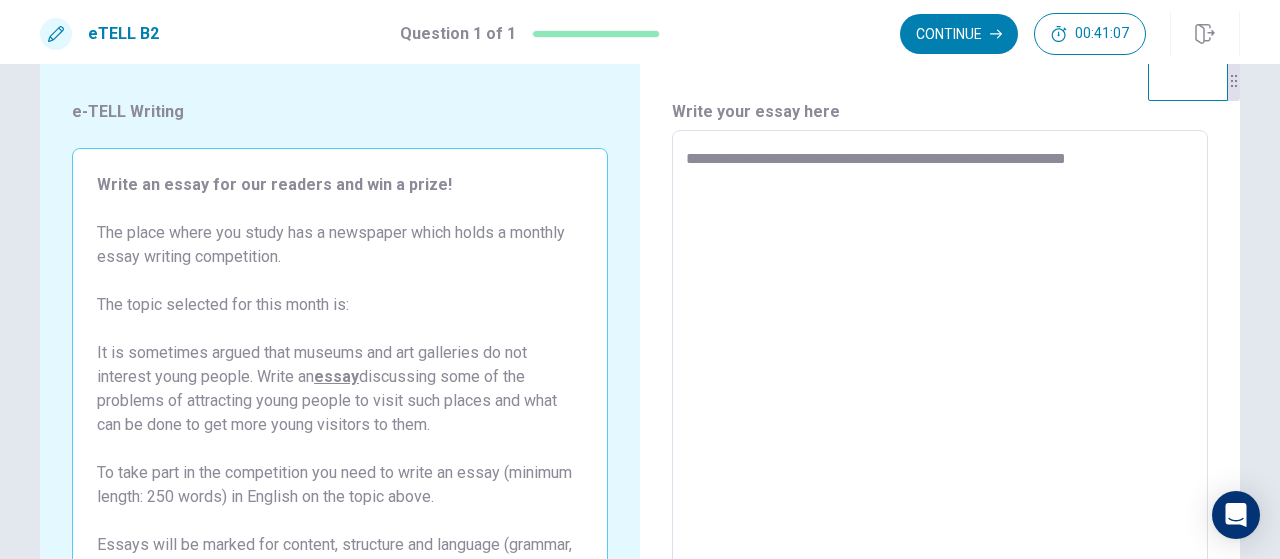 type on "*" 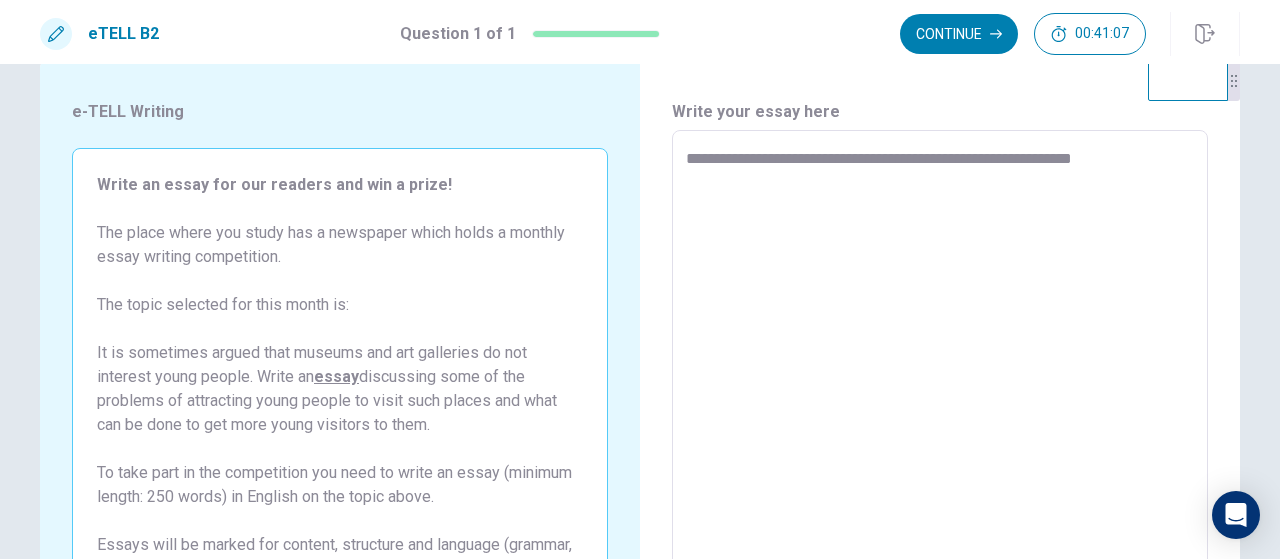 type on "*" 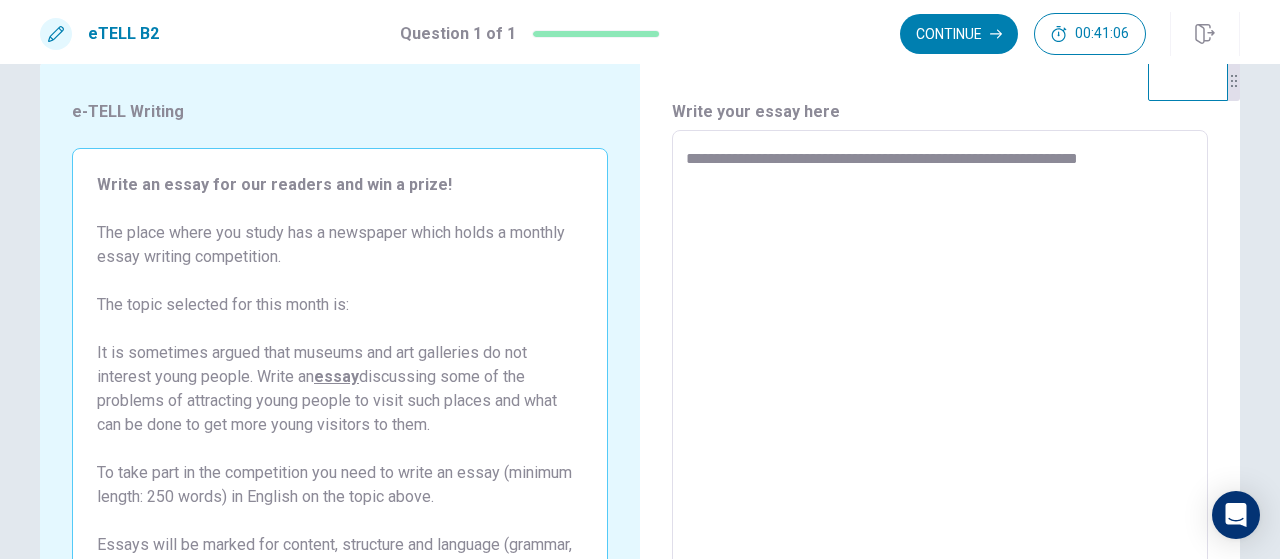 type on "*" 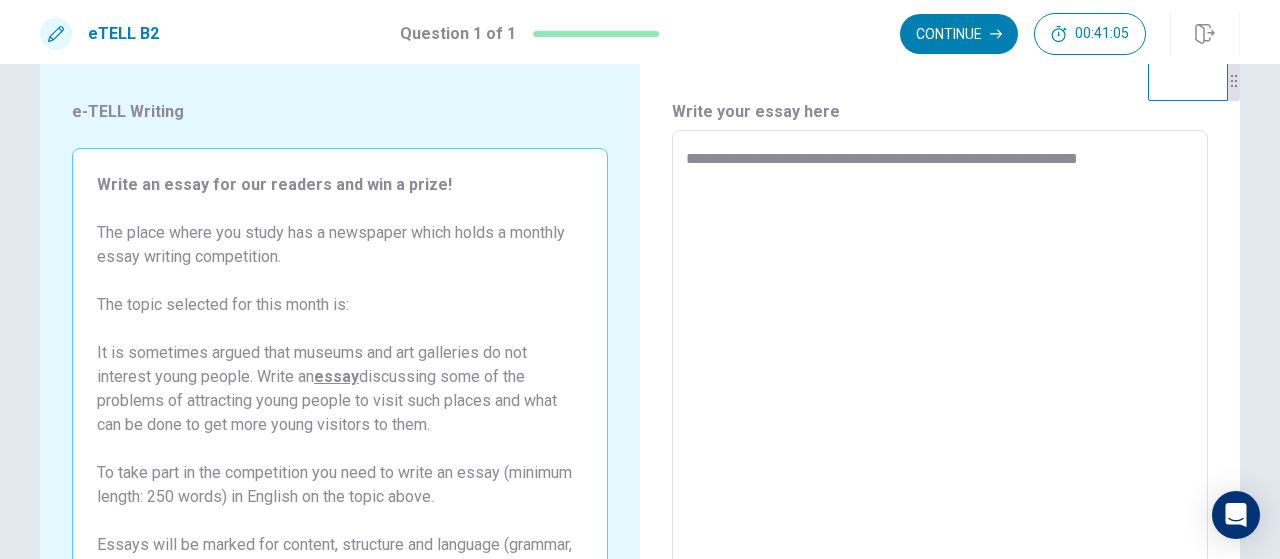 type on "**********" 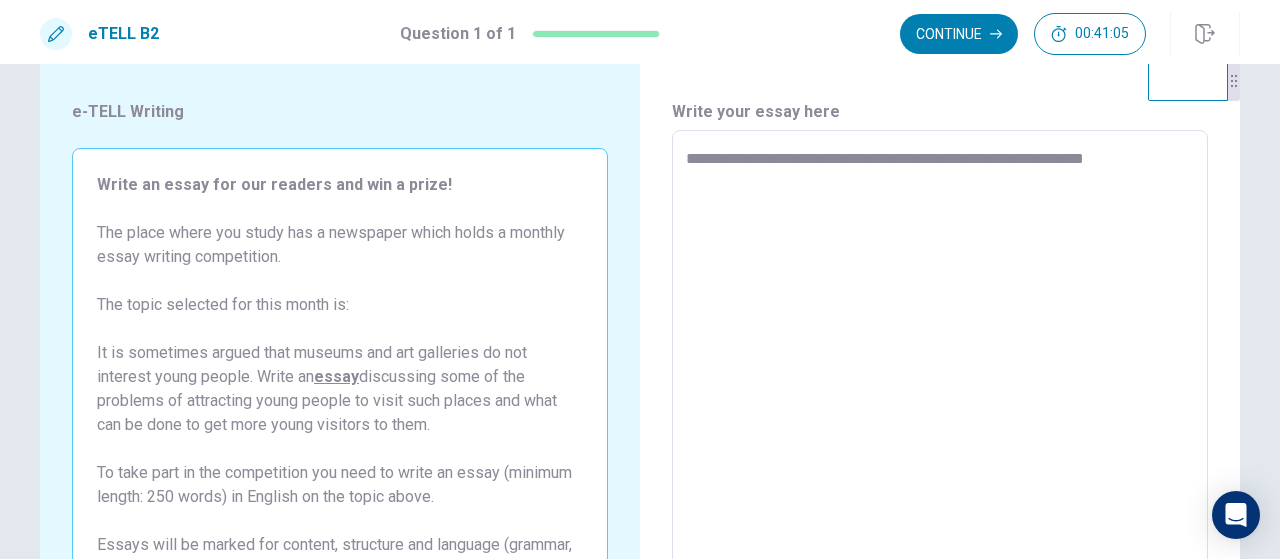 type on "*" 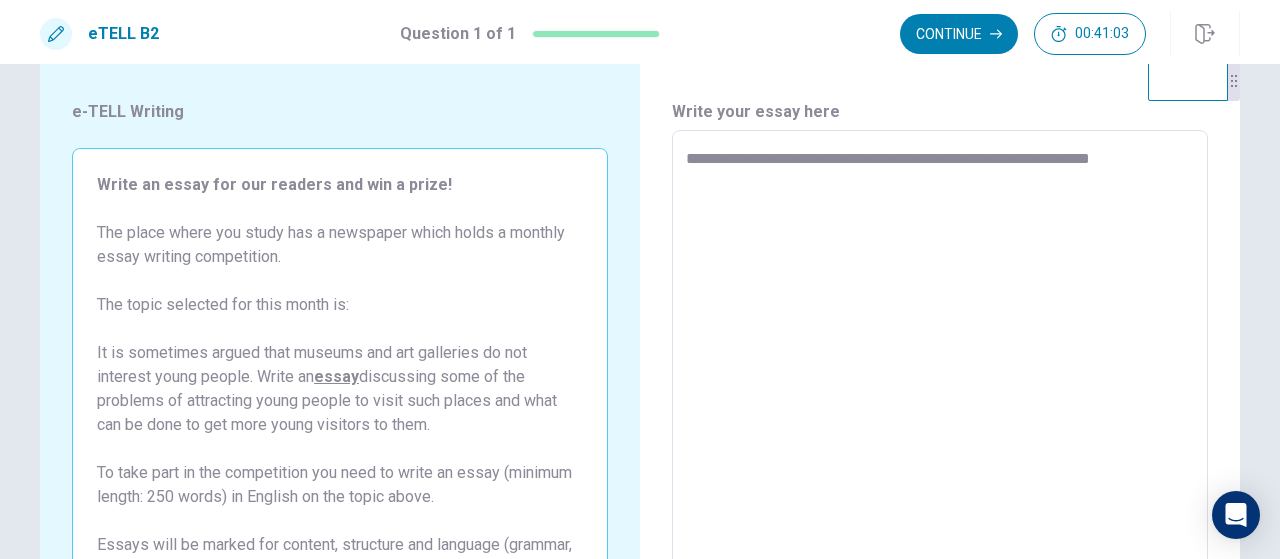 type on "*" 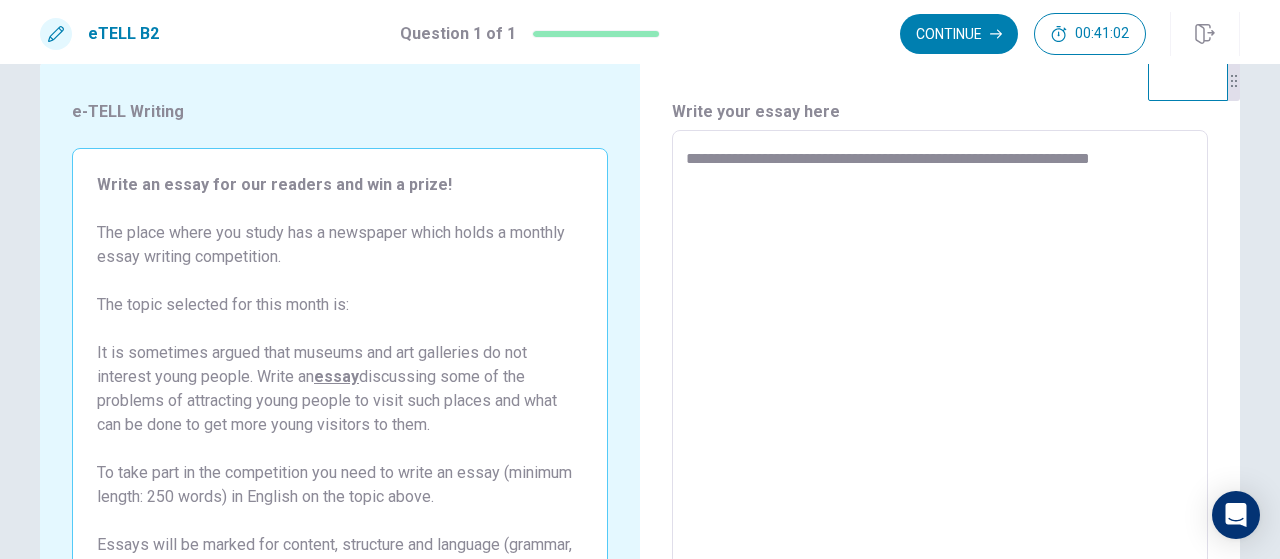 type on "**********" 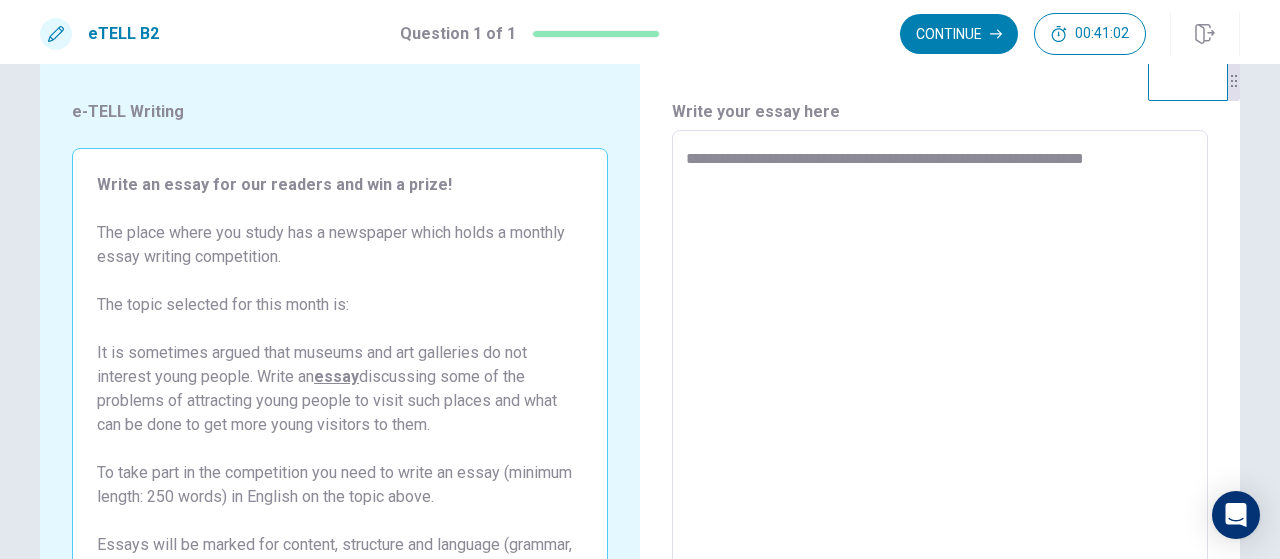 type on "*" 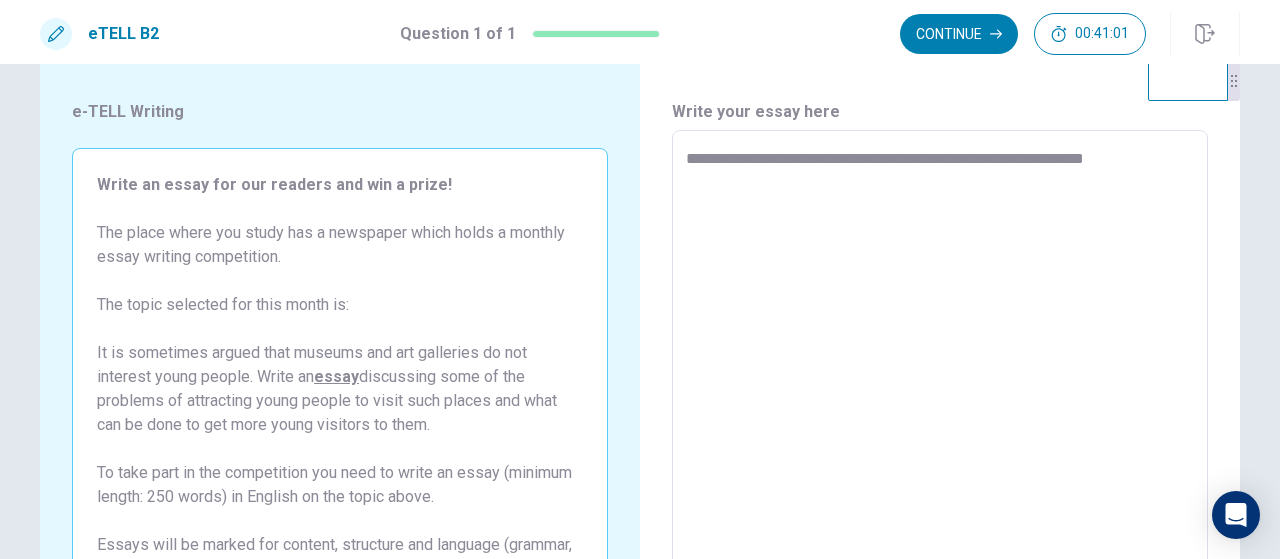 type on "**********" 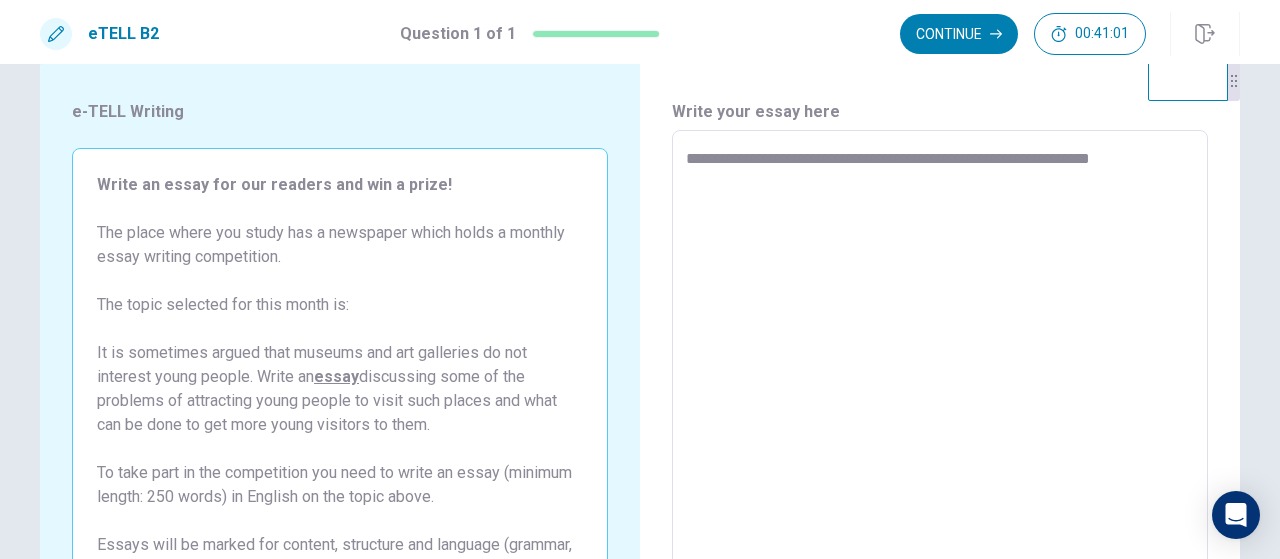 type on "*" 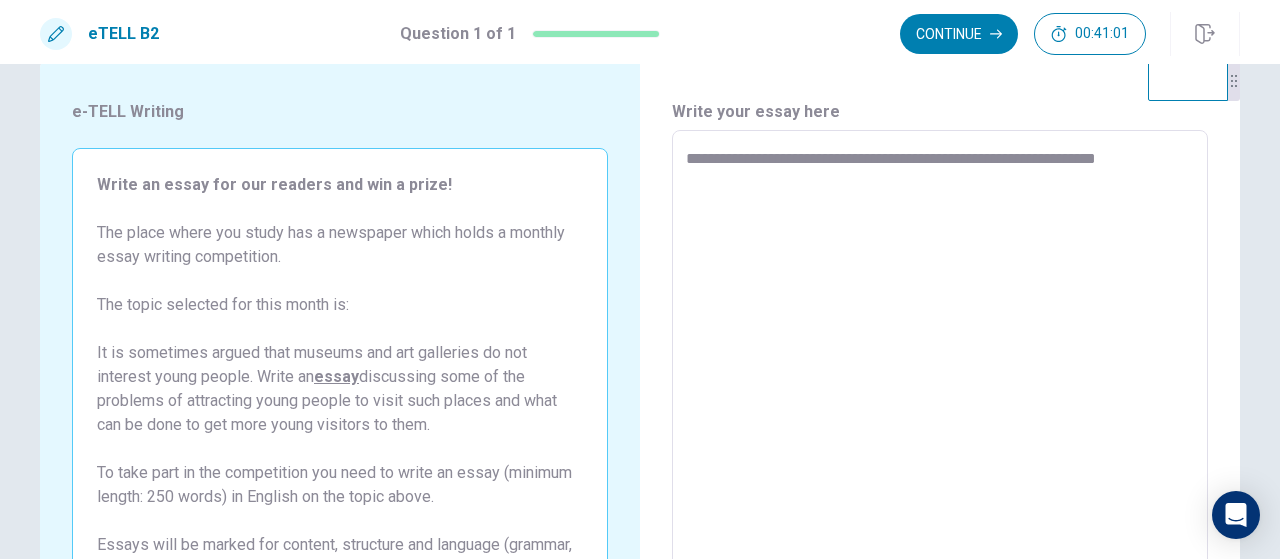 type on "*" 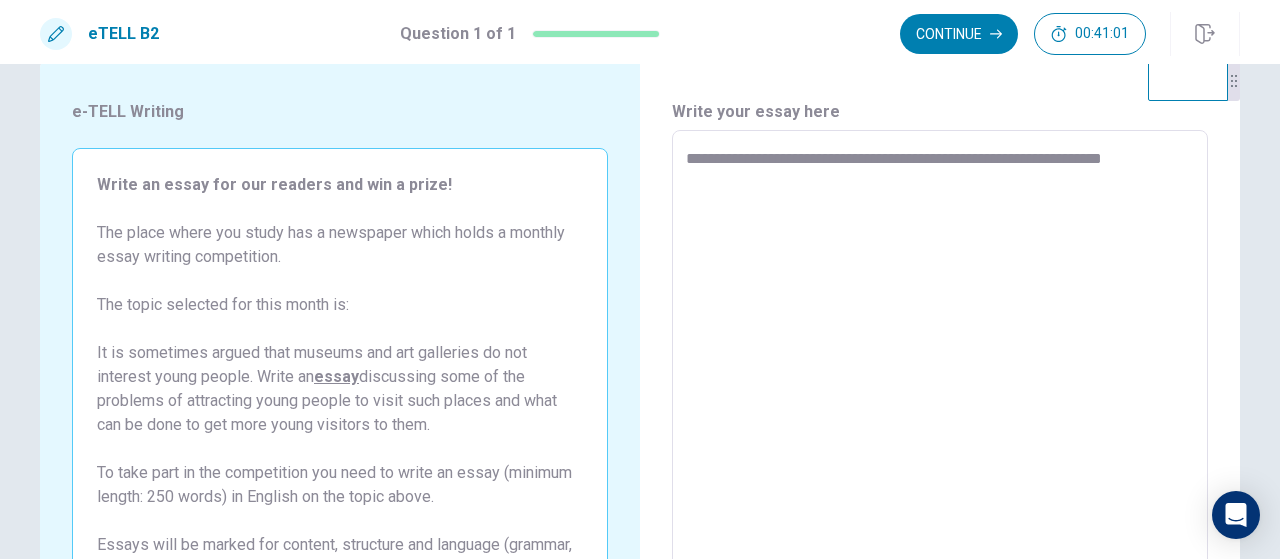 type on "*" 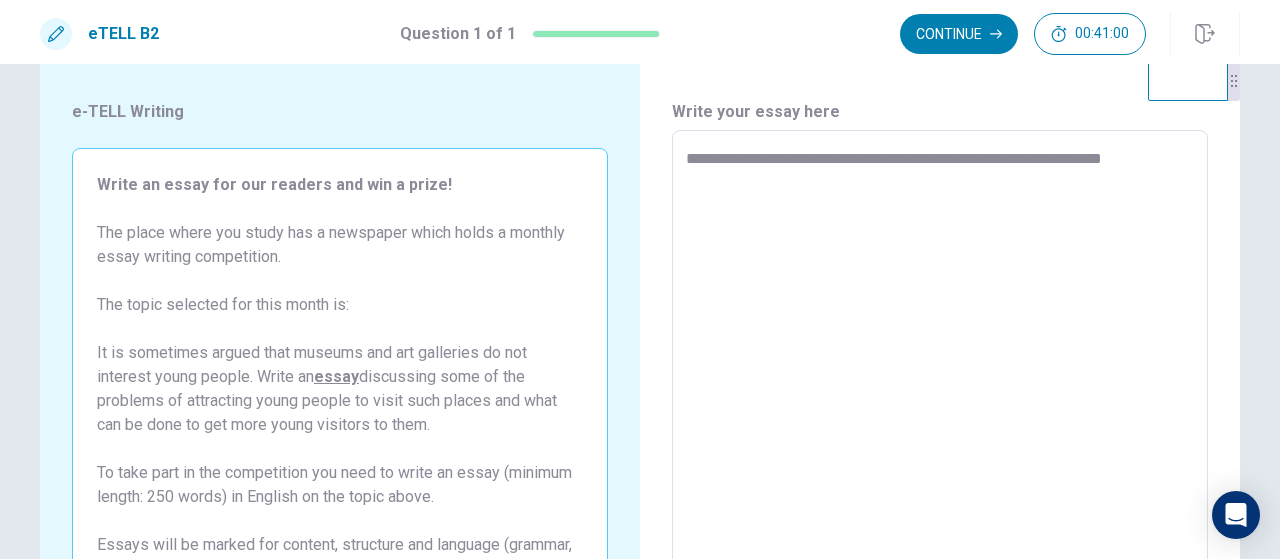 type on "**********" 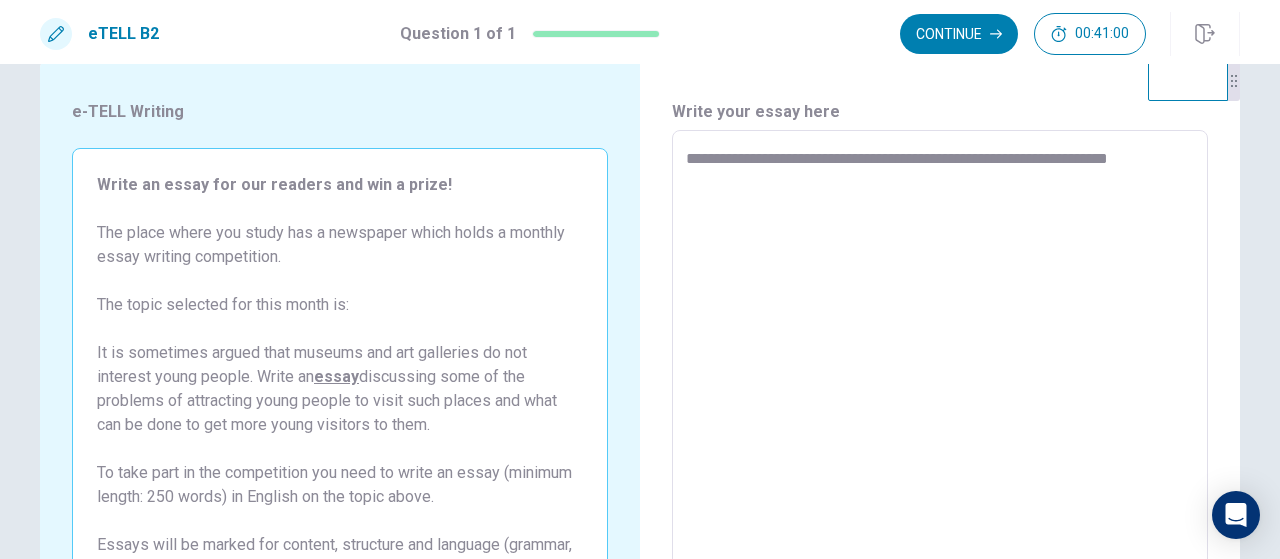 type on "*" 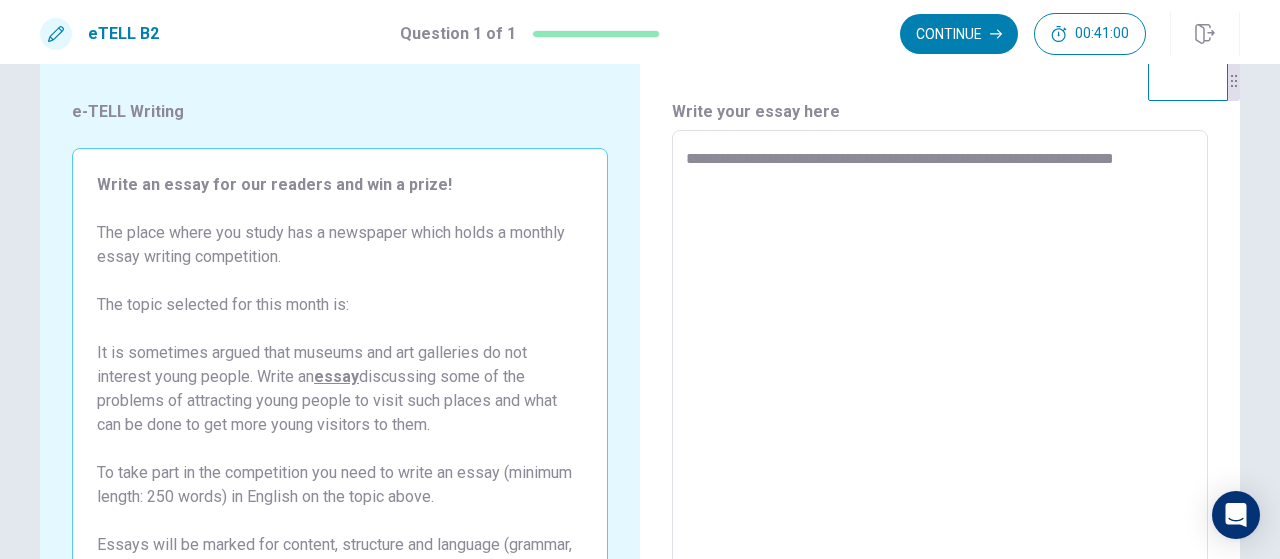 type on "*" 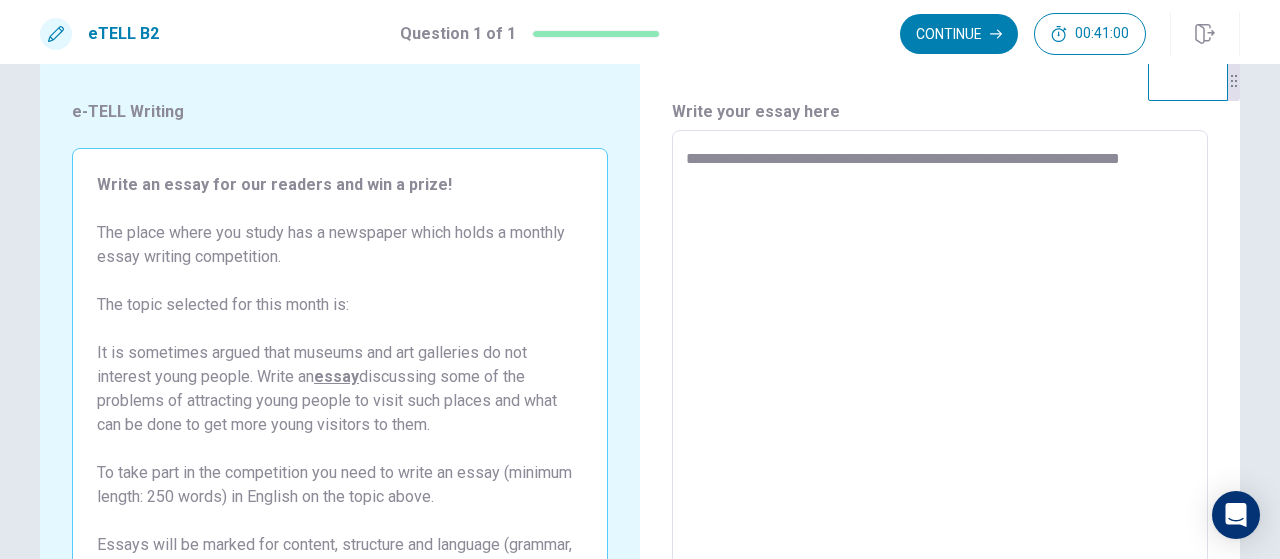 type on "*" 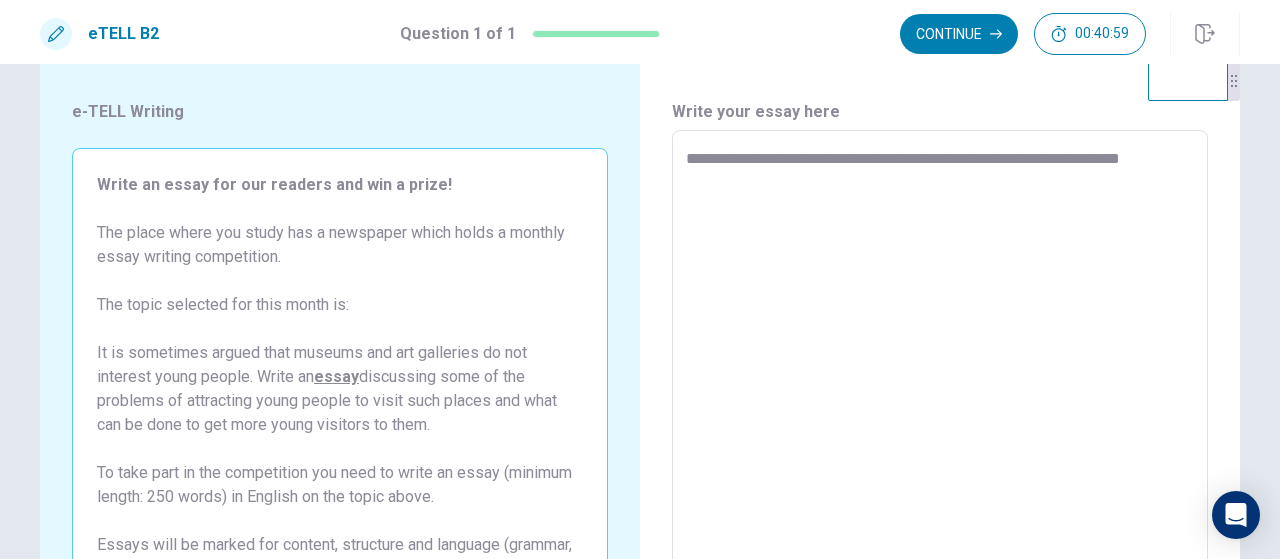 type on "**********" 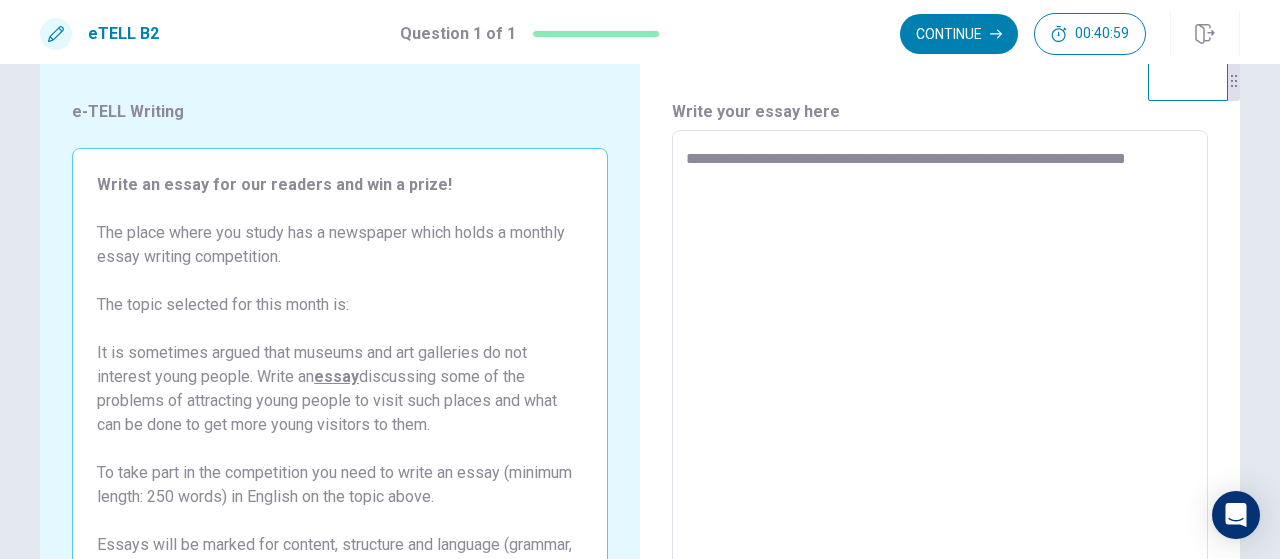 type on "*" 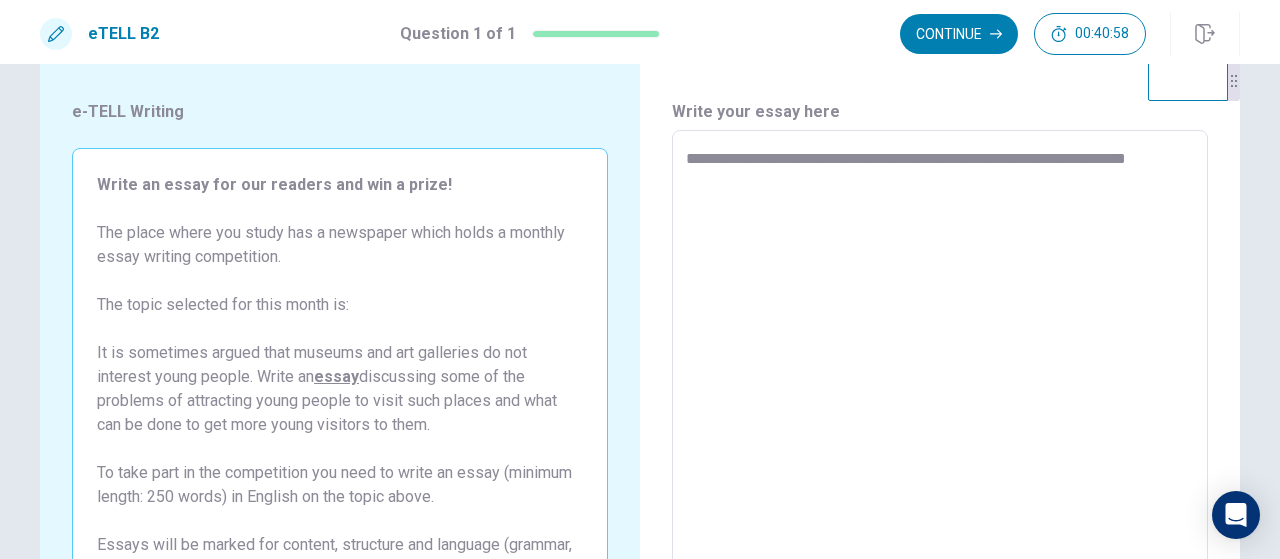 type on "**********" 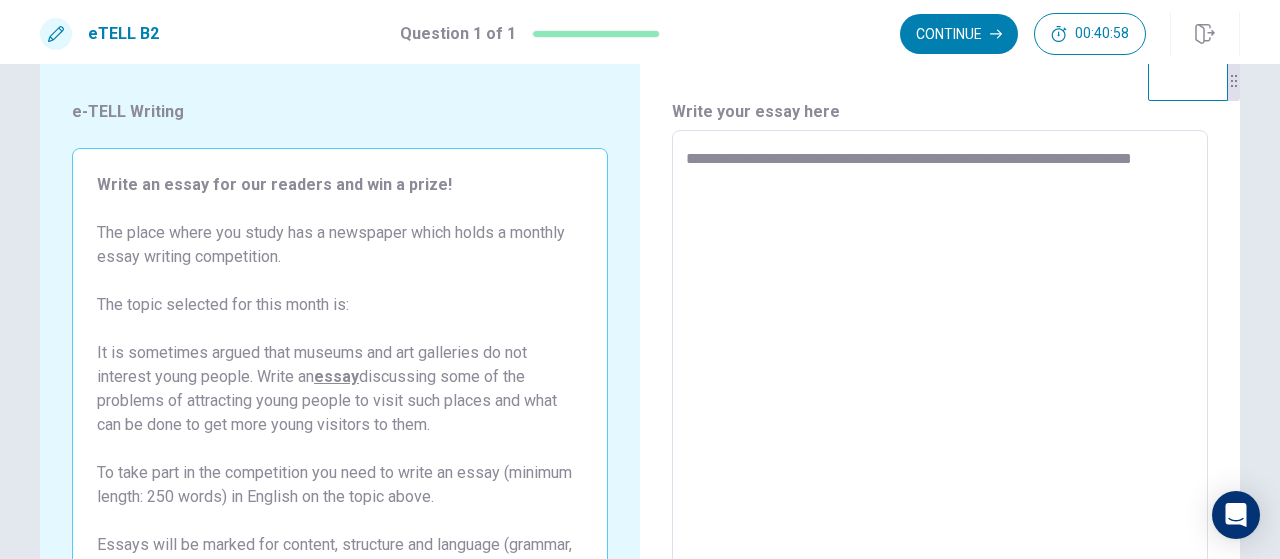 type on "*" 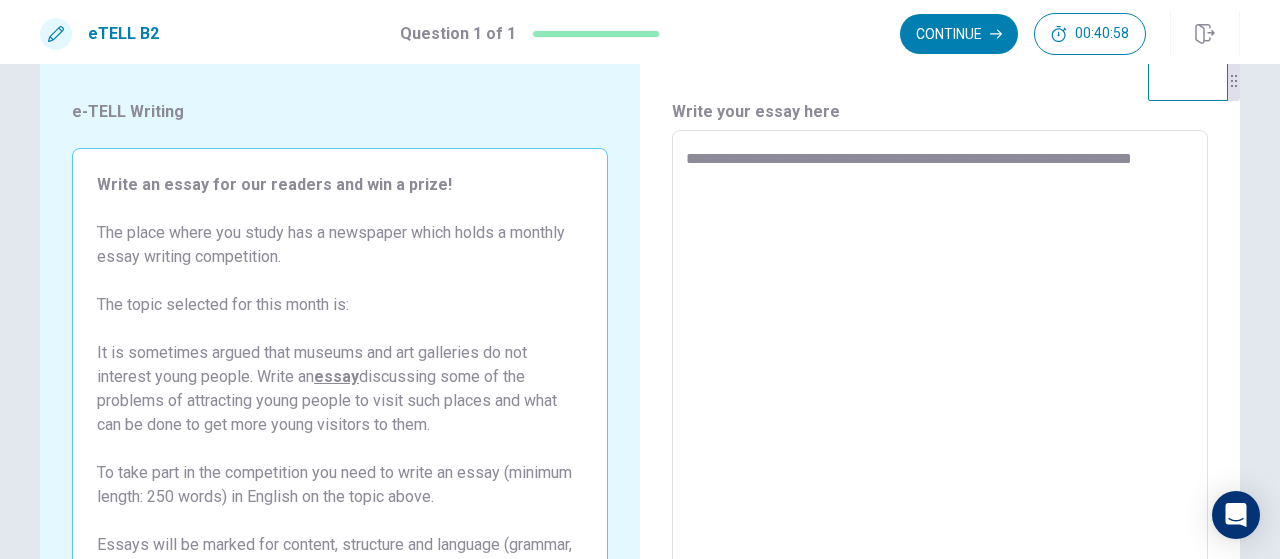 type on "**********" 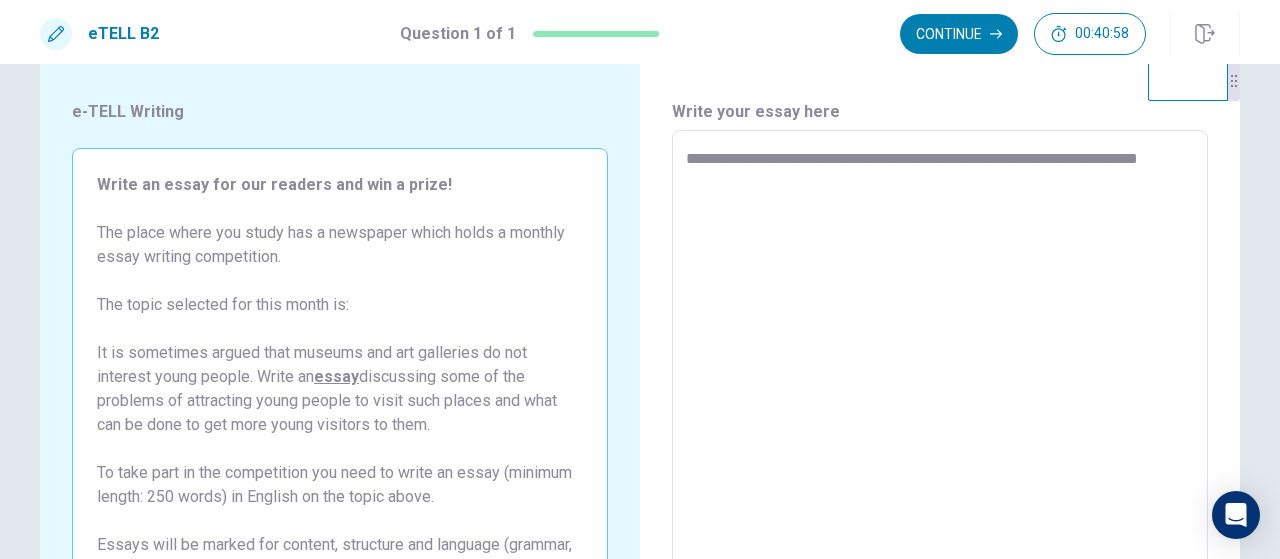 type on "*" 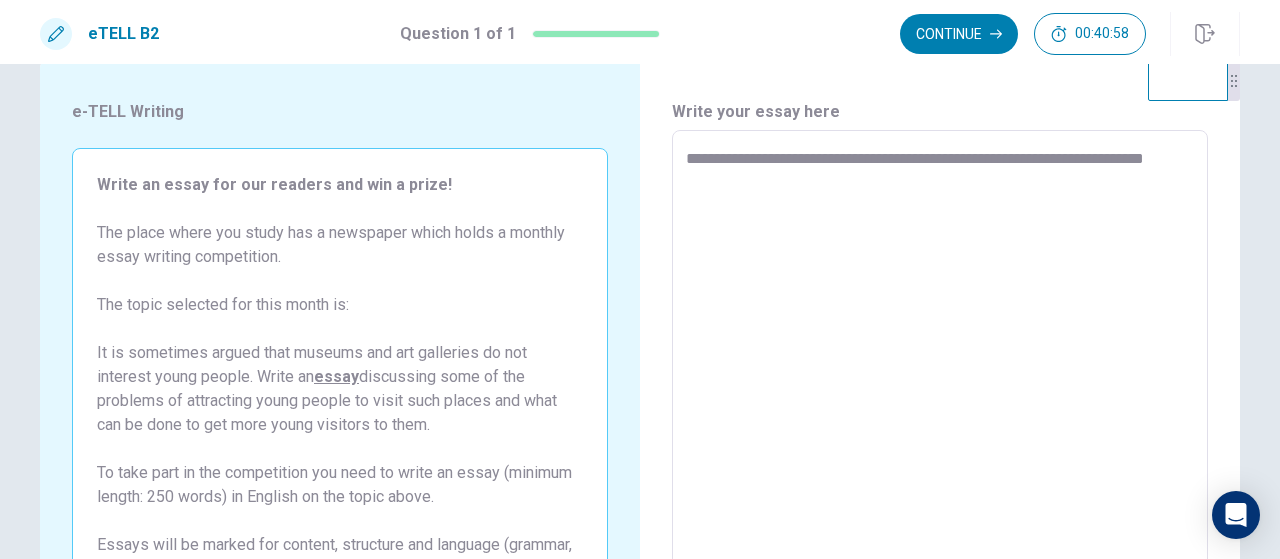 type on "*" 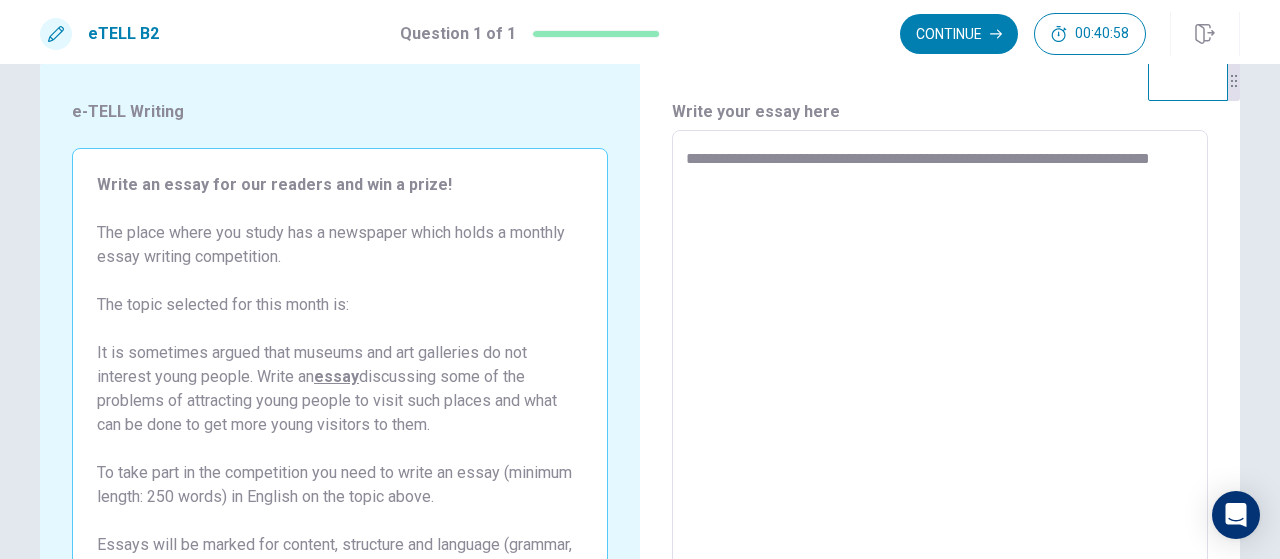 type on "*" 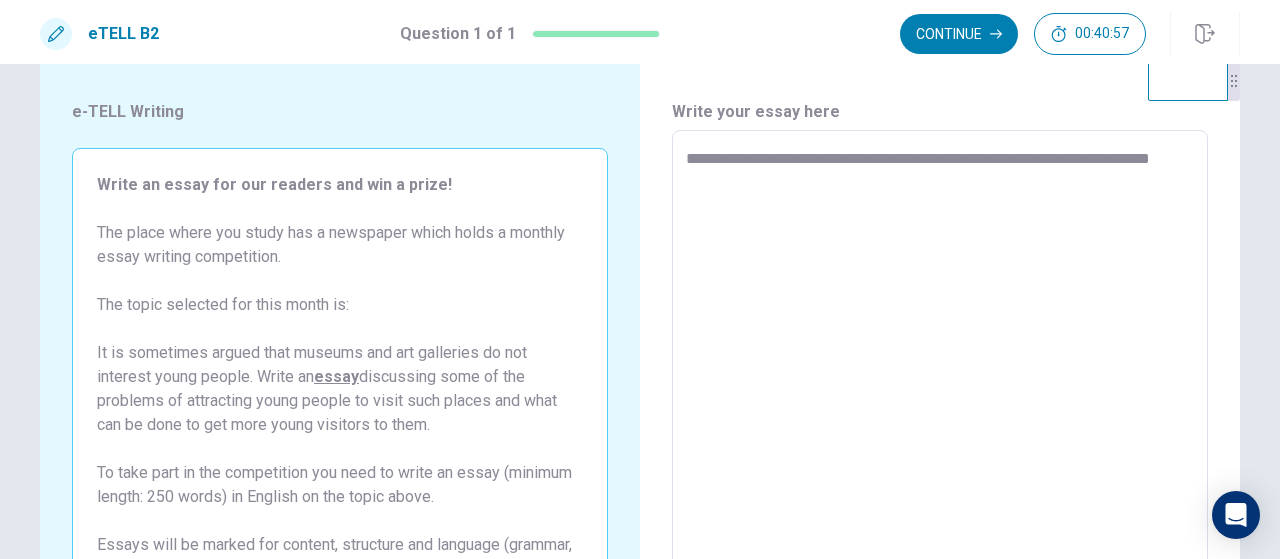 type on "**********" 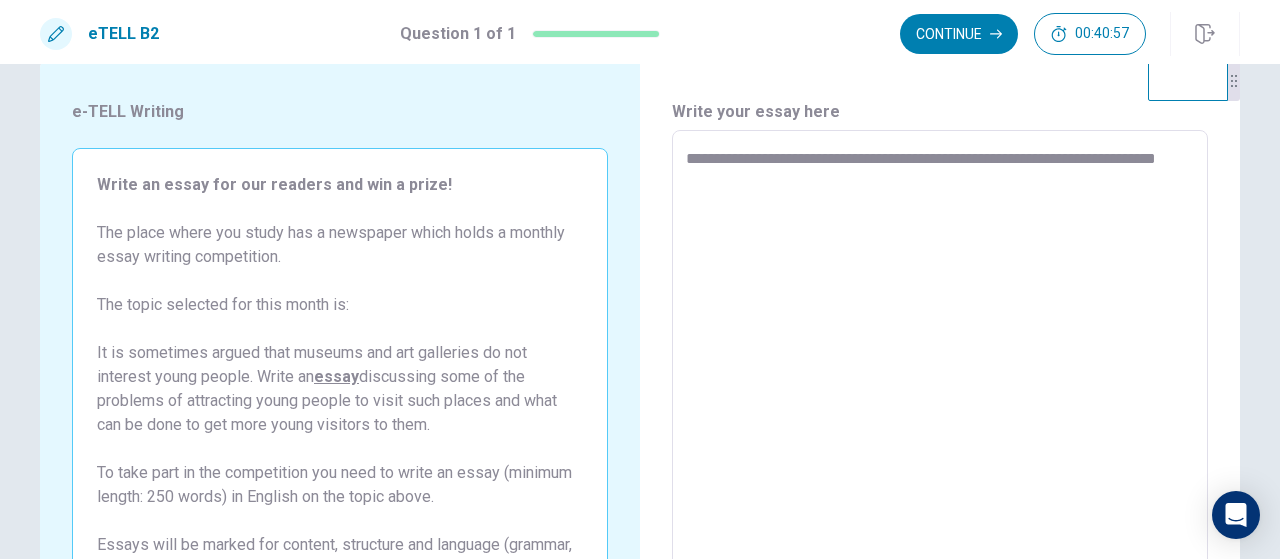 type on "*" 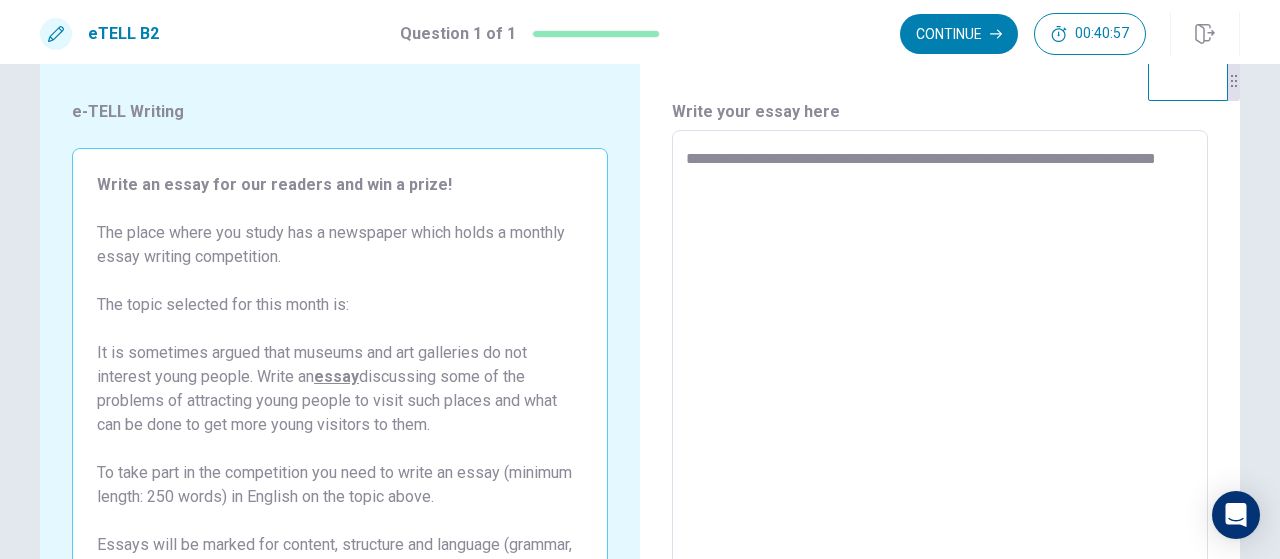 type on "**********" 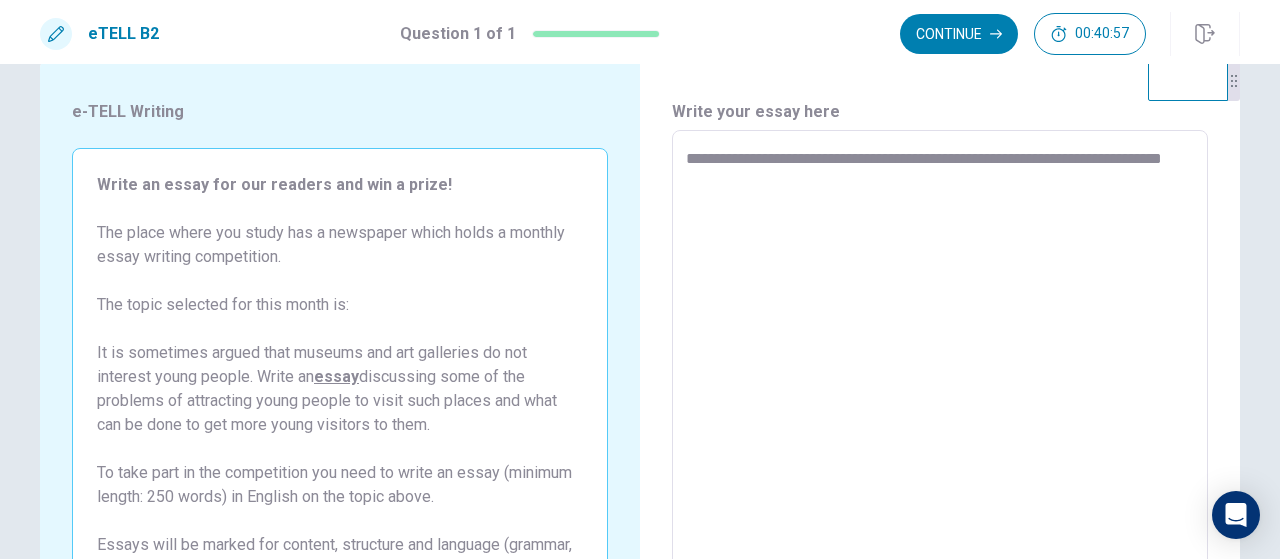 type on "*" 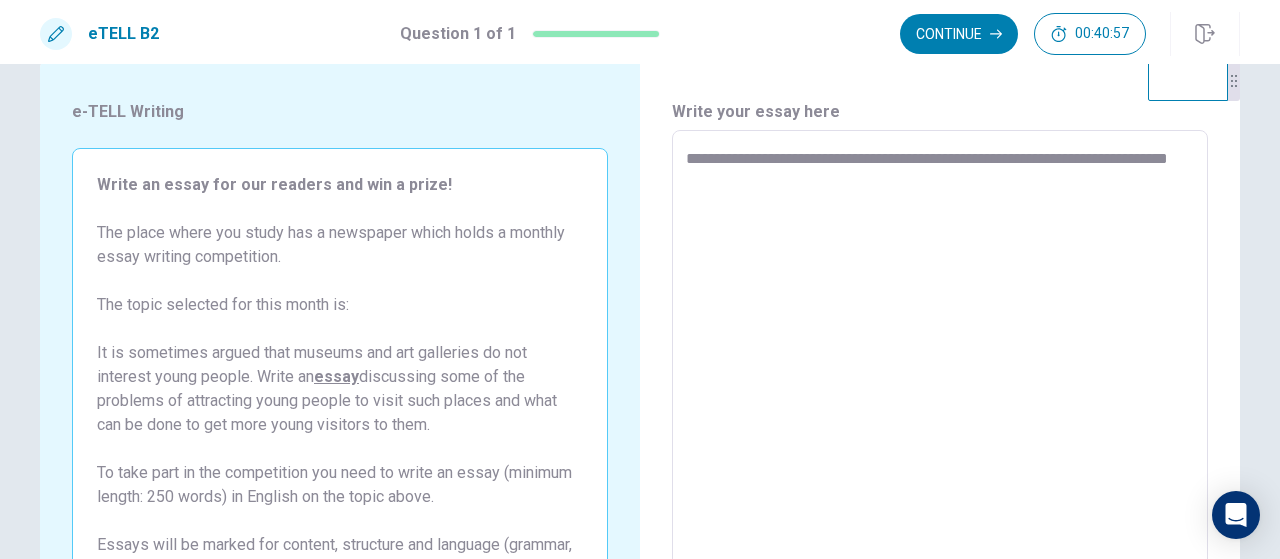 type on "*" 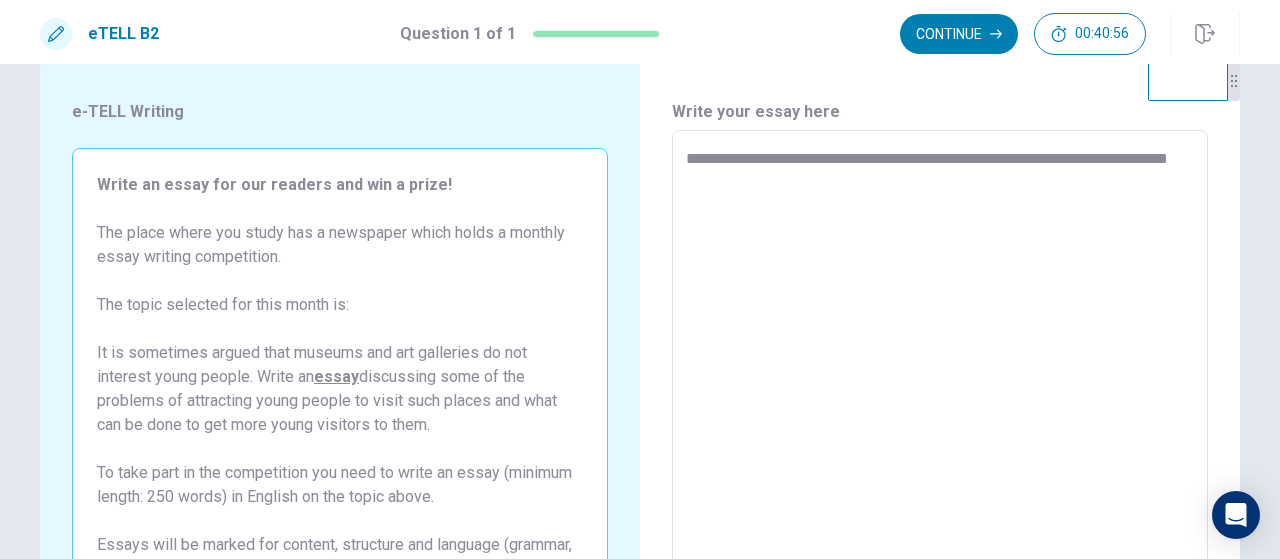 type on "**********" 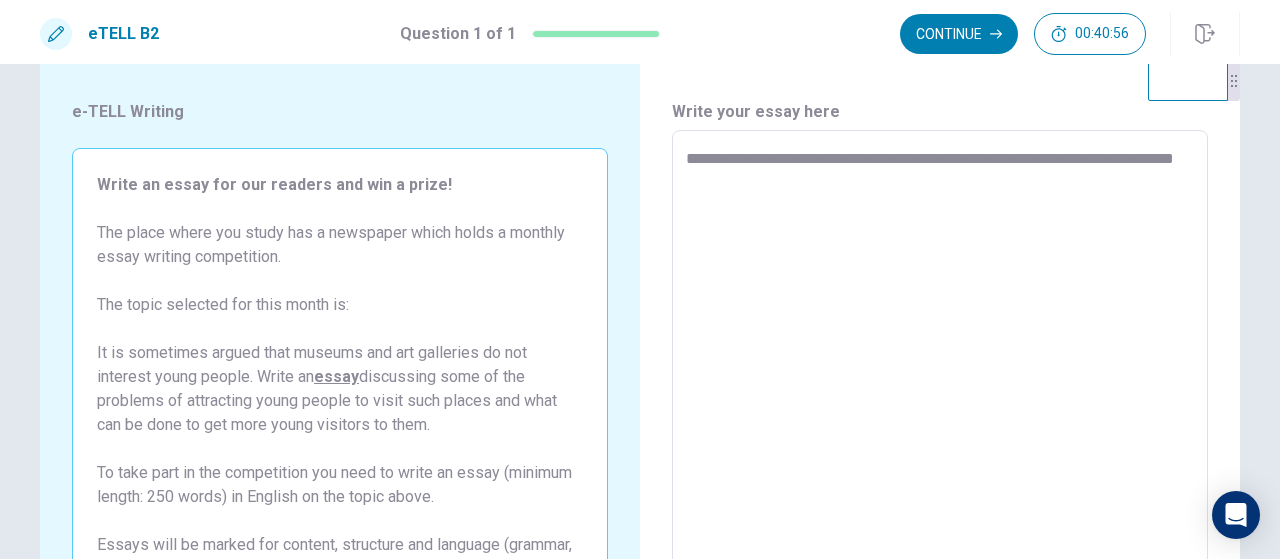 type on "*" 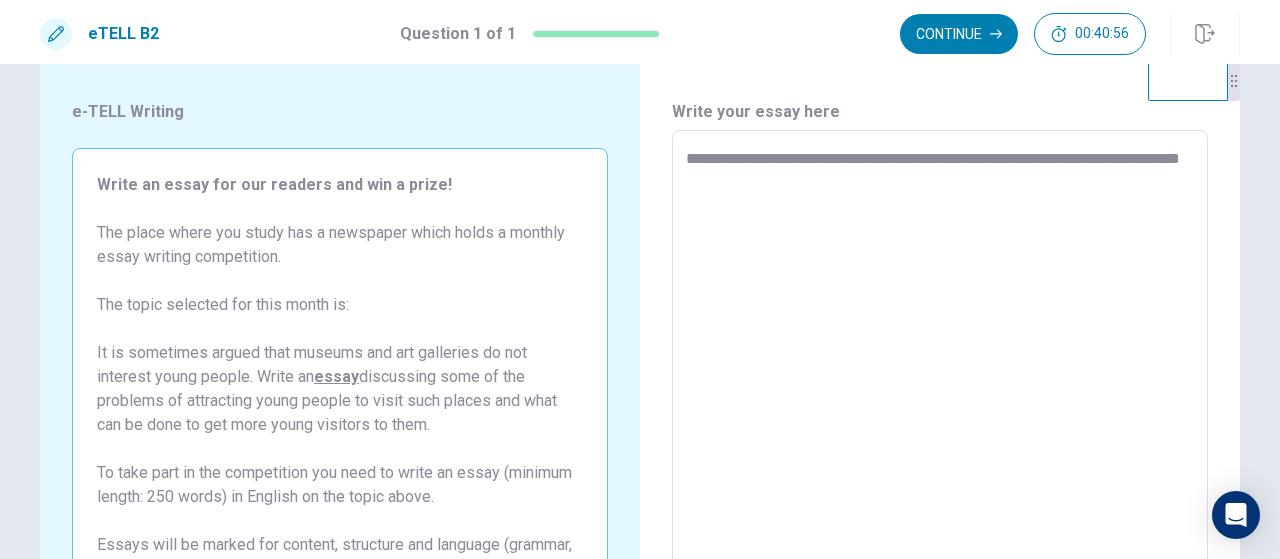type on "*" 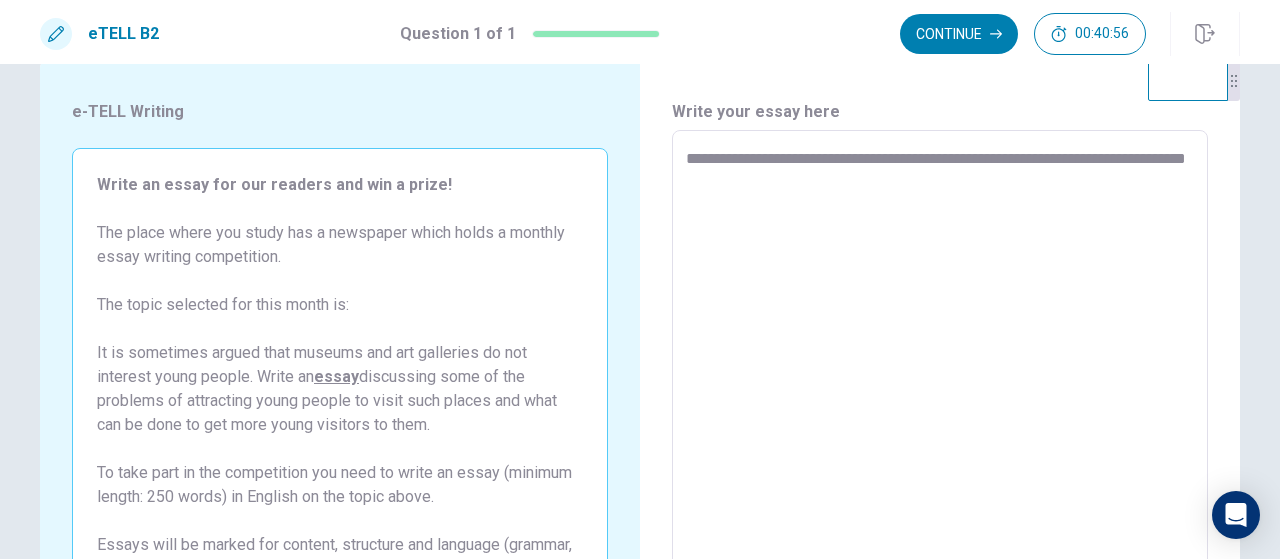 type 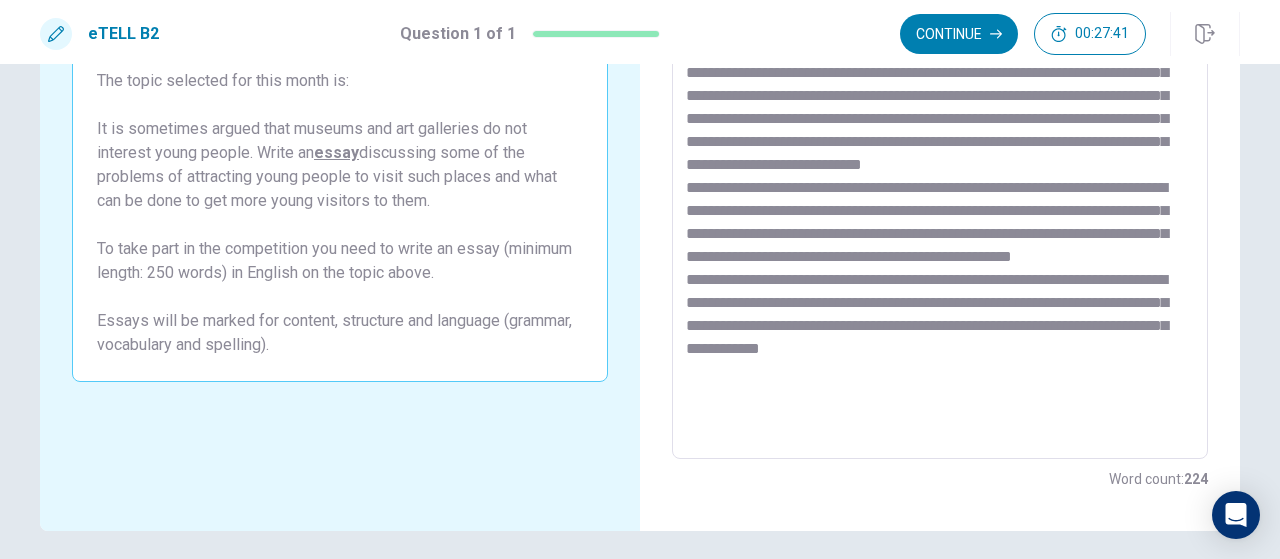 scroll, scrollTop: 312, scrollLeft: 0, axis: vertical 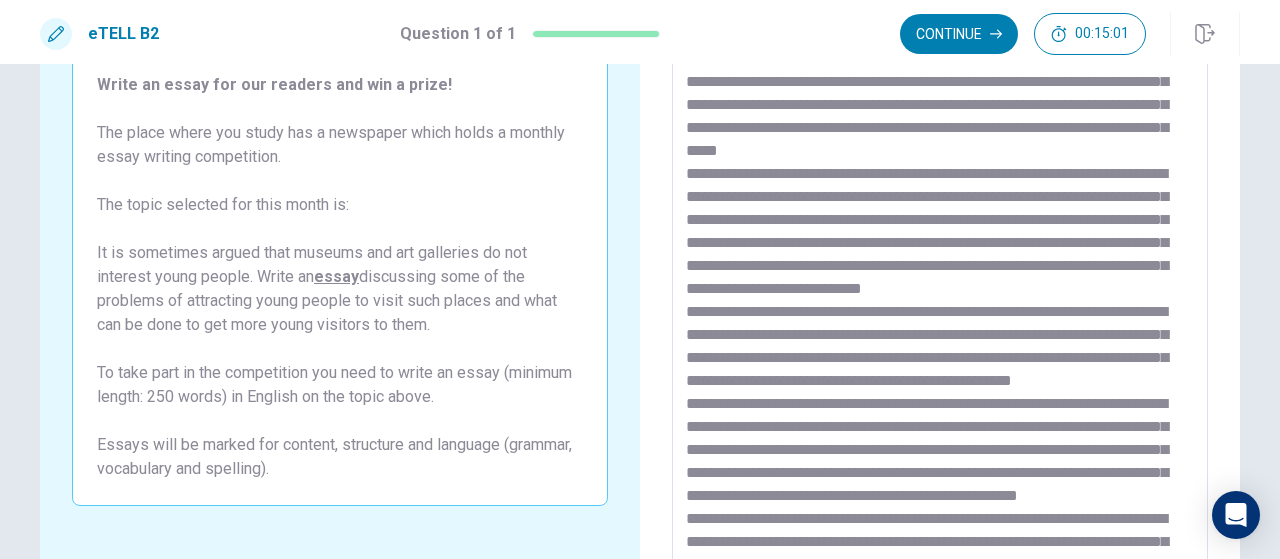 click at bounding box center [940, 307] 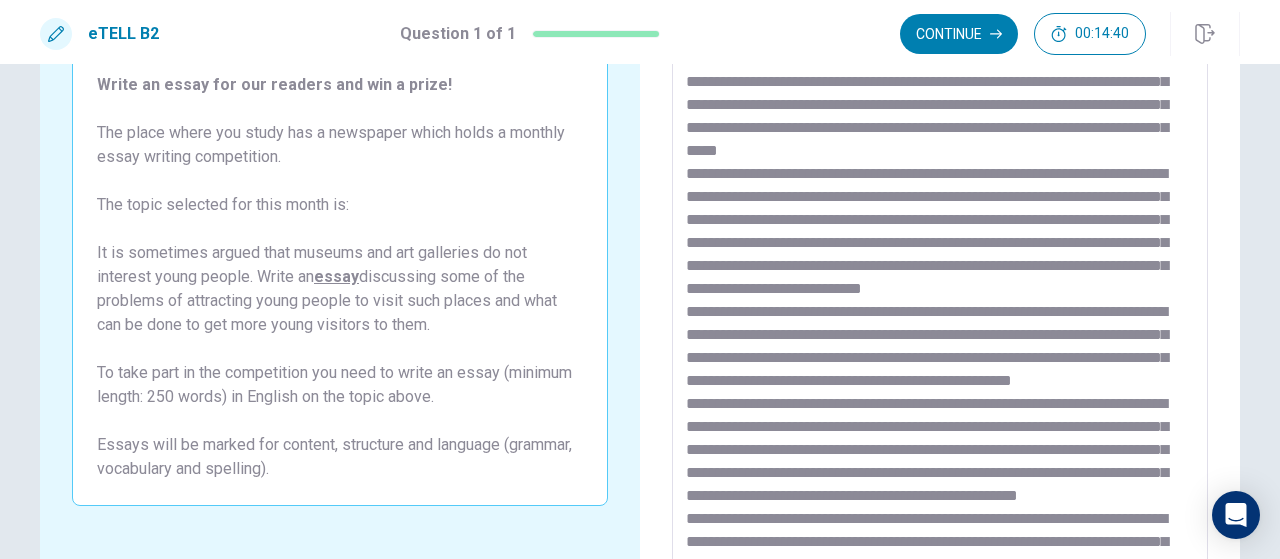 click at bounding box center [940, 307] 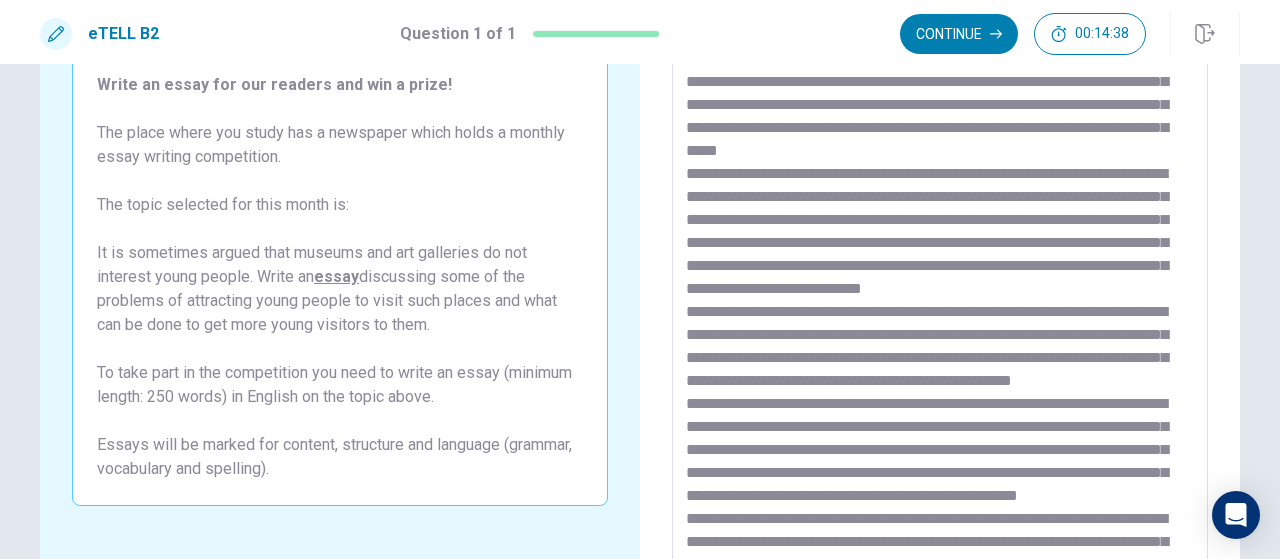 click at bounding box center [940, 307] 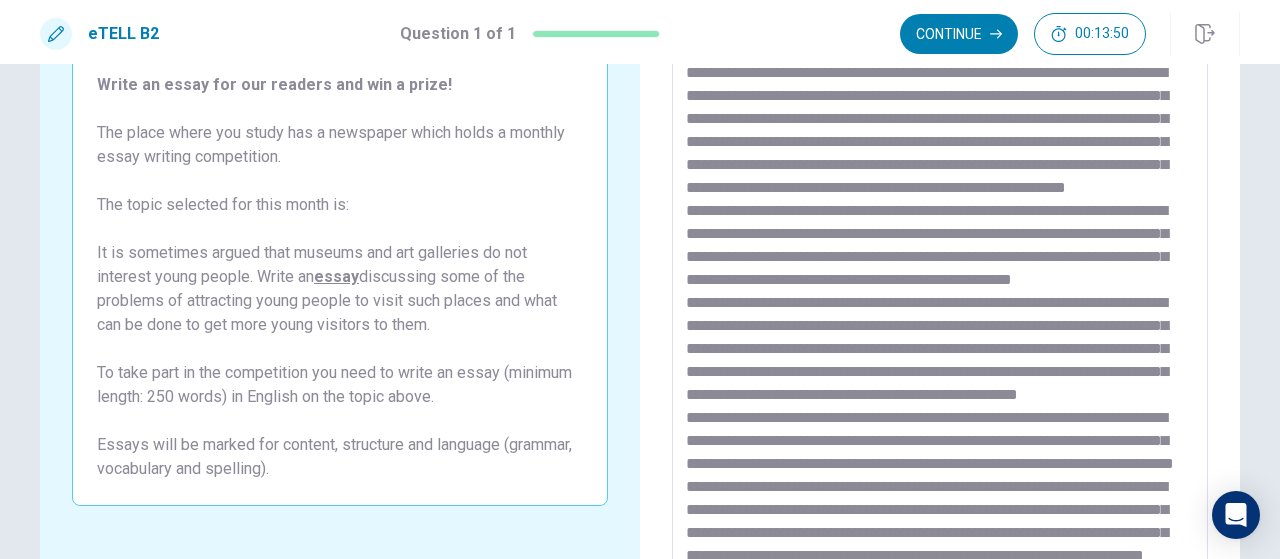 scroll, scrollTop: 239, scrollLeft: 0, axis: vertical 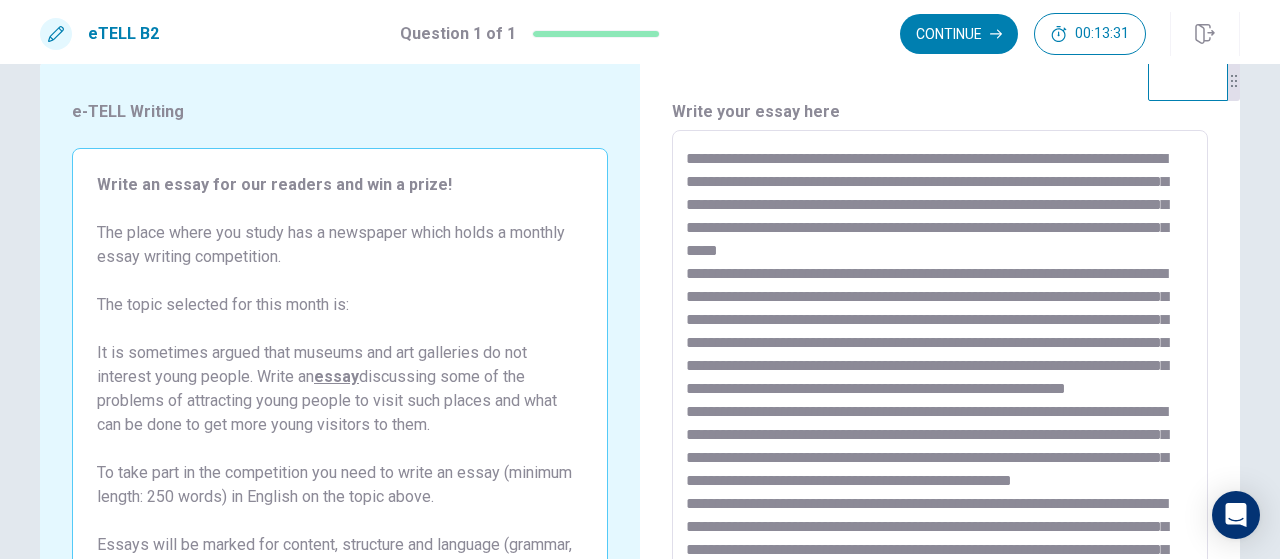 click at bounding box center (940, 407) 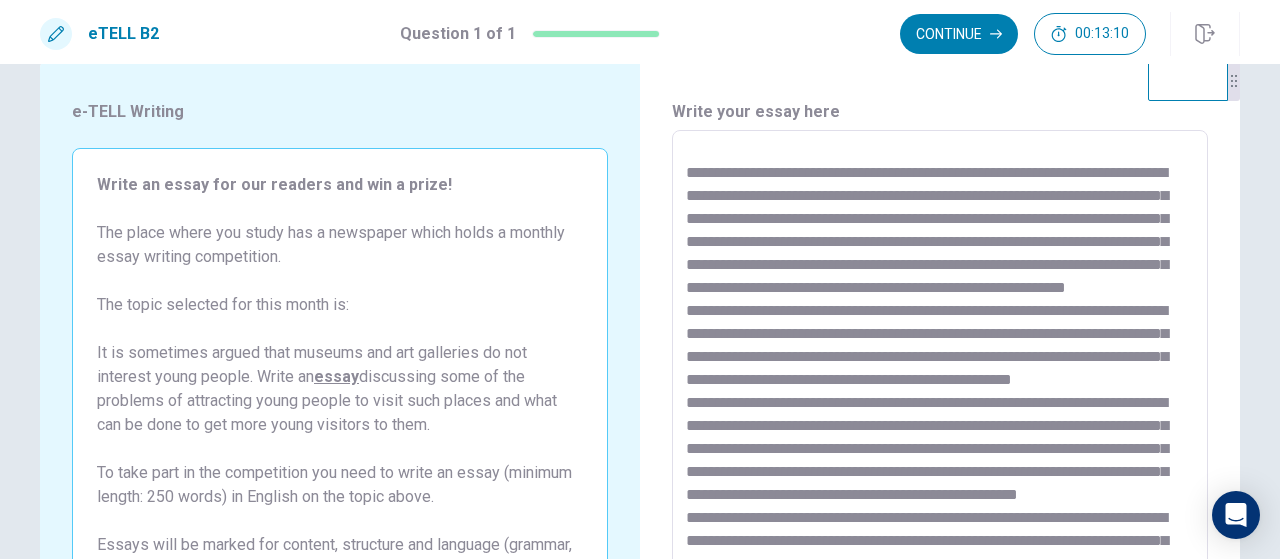 scroll, scrollTop: 262, scrollLeft: 0, axis: vertical 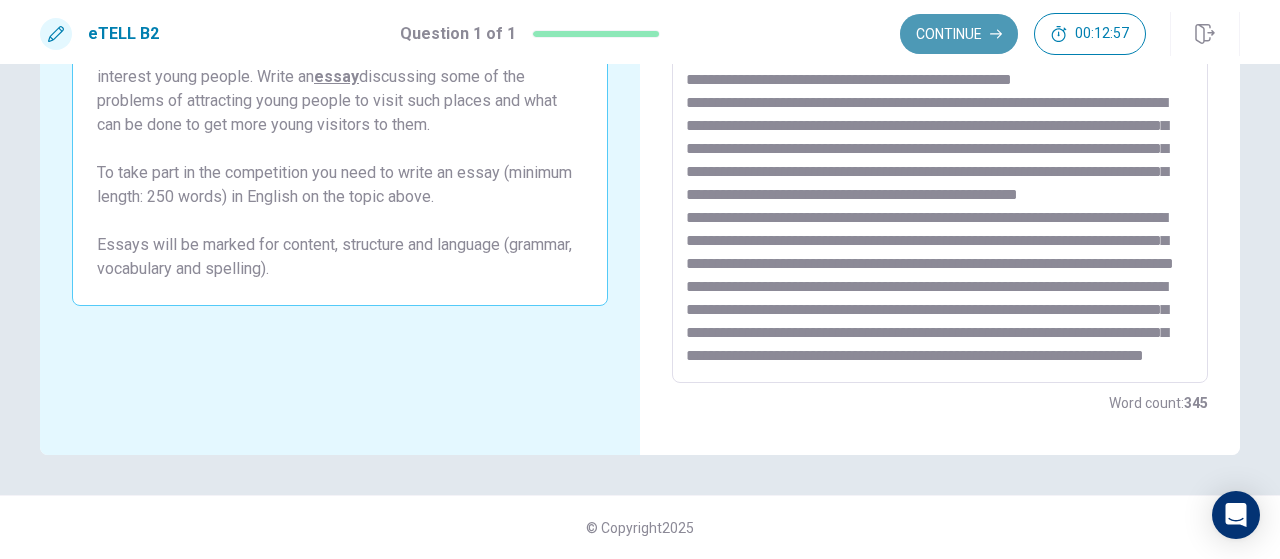 click on "Continue" at bounding box center (959, 34) 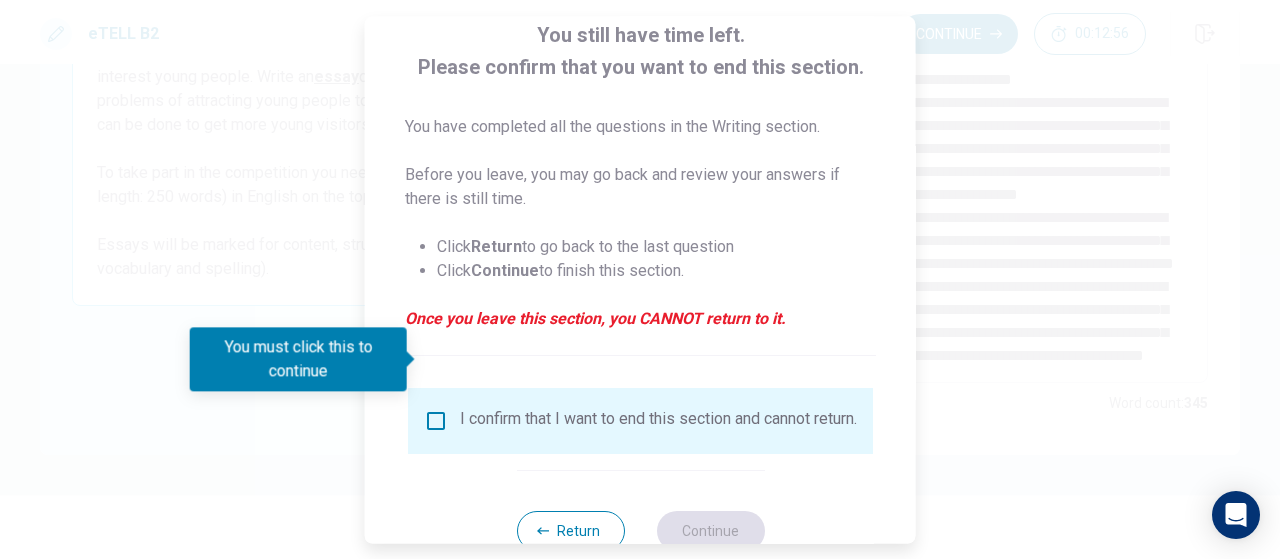 scroll, scrollTop: 186, scrollLeft: 0, axis: vertical 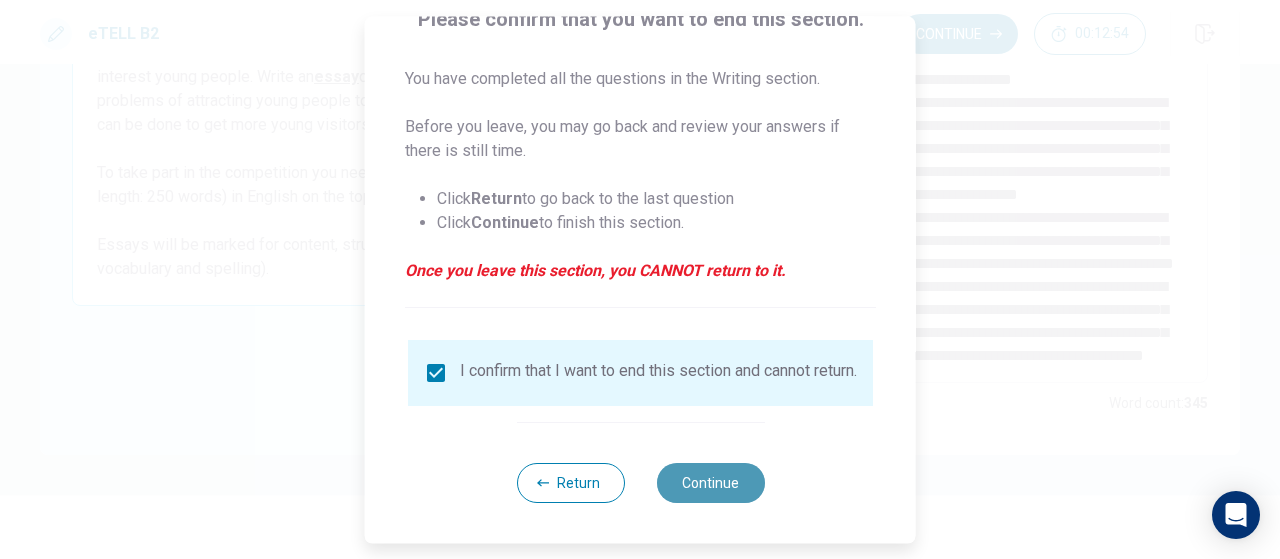click on "Continue" at bounding box center (710, 483) 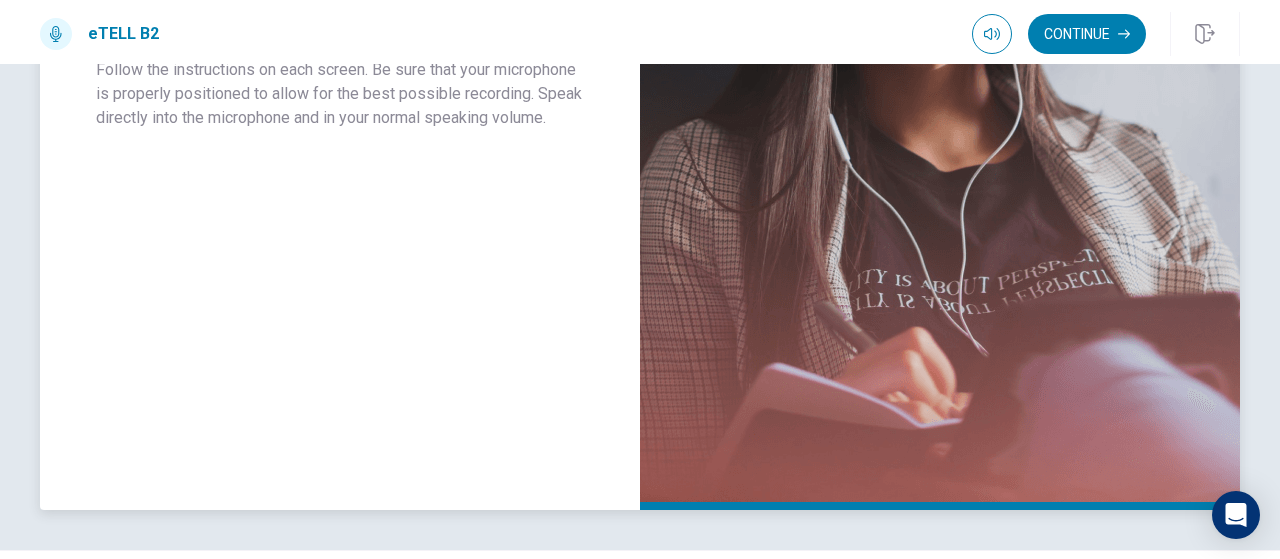 scroll, scrollTop: 520, scrollLeft: 0, axis: vertical 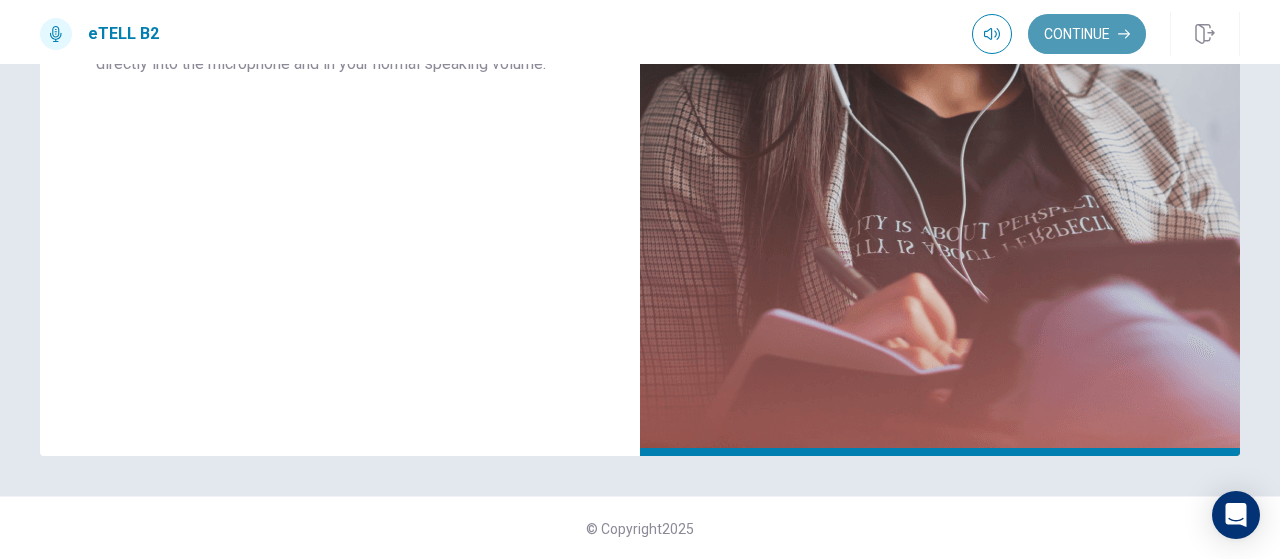 click on "Continue" at bounding box center (1087, 34) 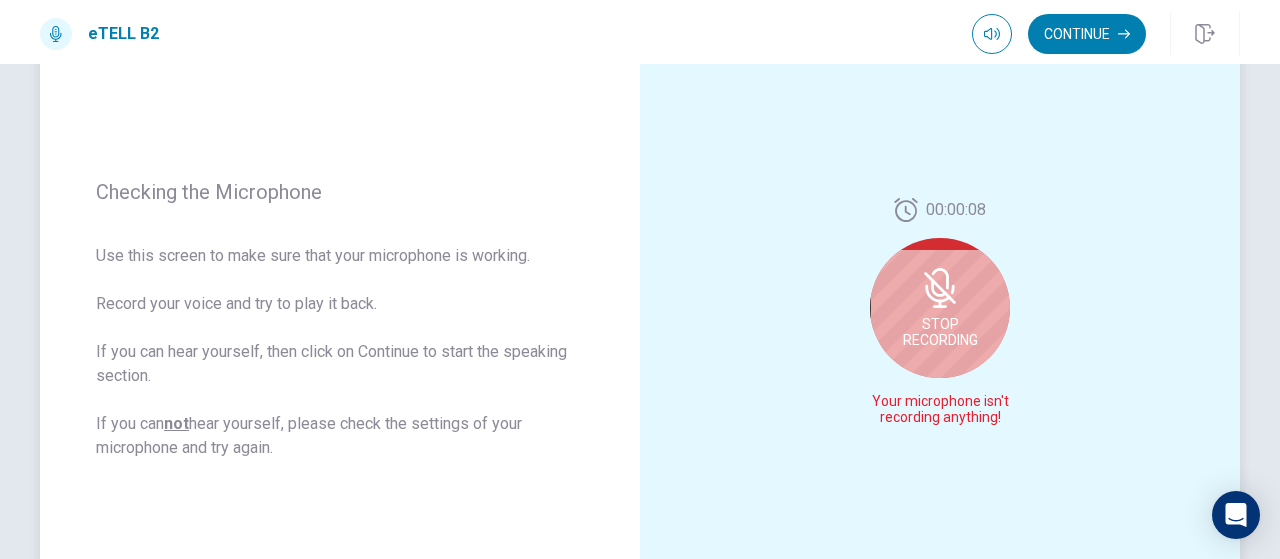 scroll, scrollTop: 320, scrollLeft: 0, axis: vertical 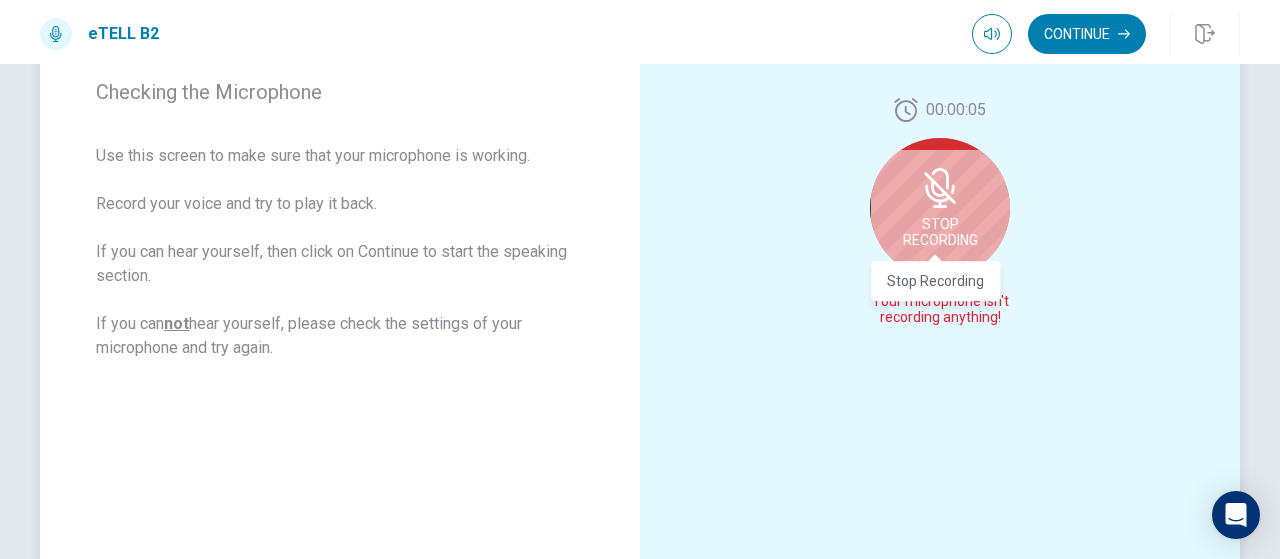 click on "Stop   Recording" at bounding box center (940, 232) 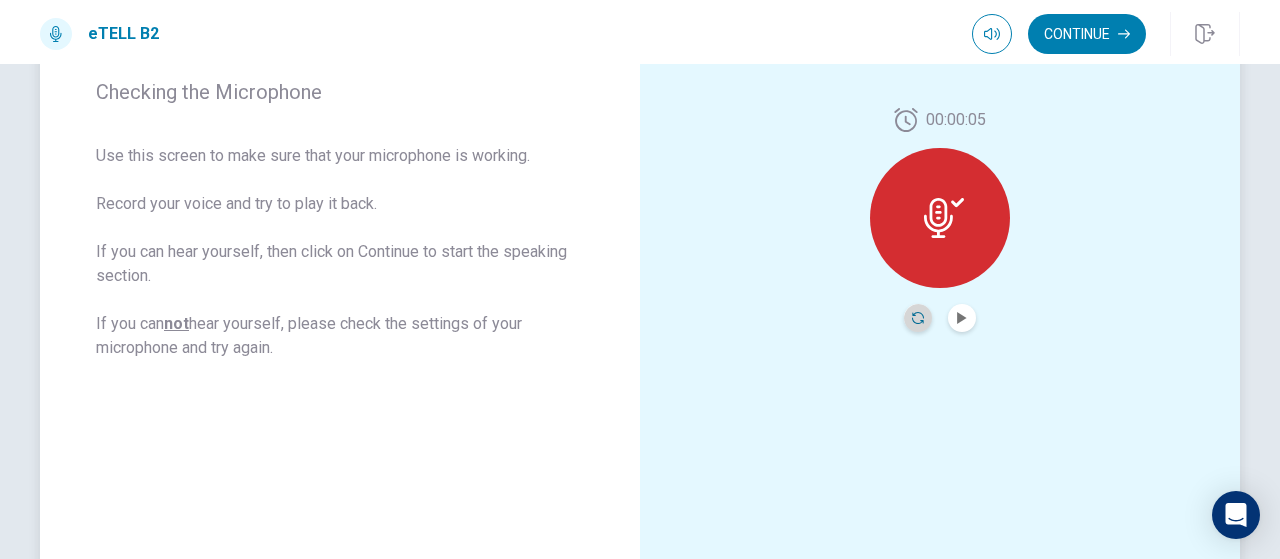 click 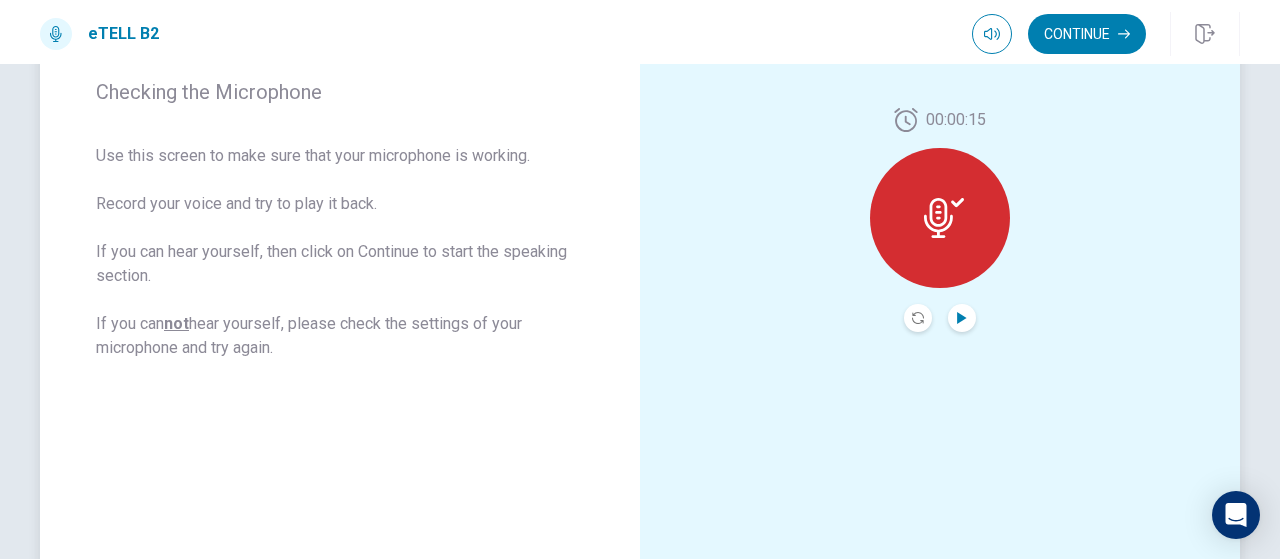 click 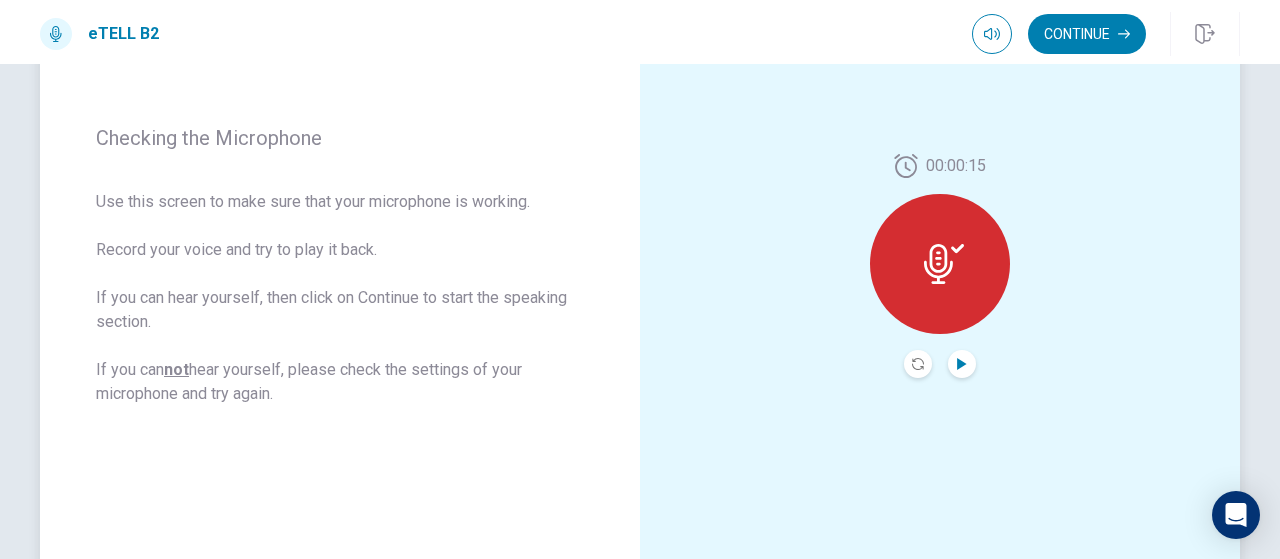 scroll, scrollTop: 320, scrollLeft: 0, axis: vertical 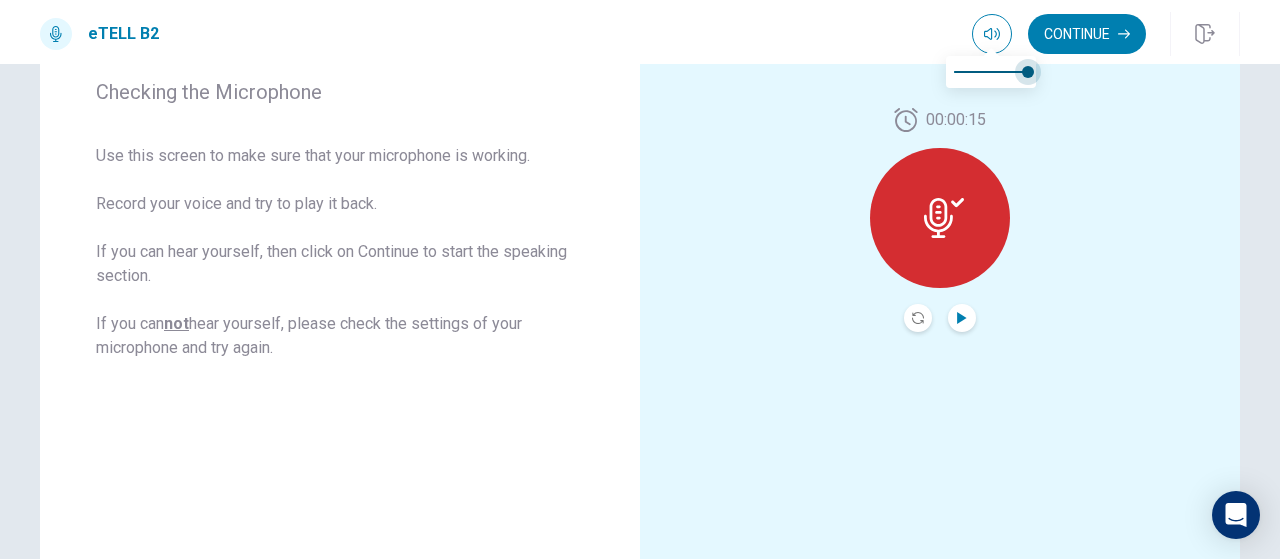 drag, startPoint x: 1026, startPoint y: 72, endPoint x: 1069, endPoint y: 72, distance: 43 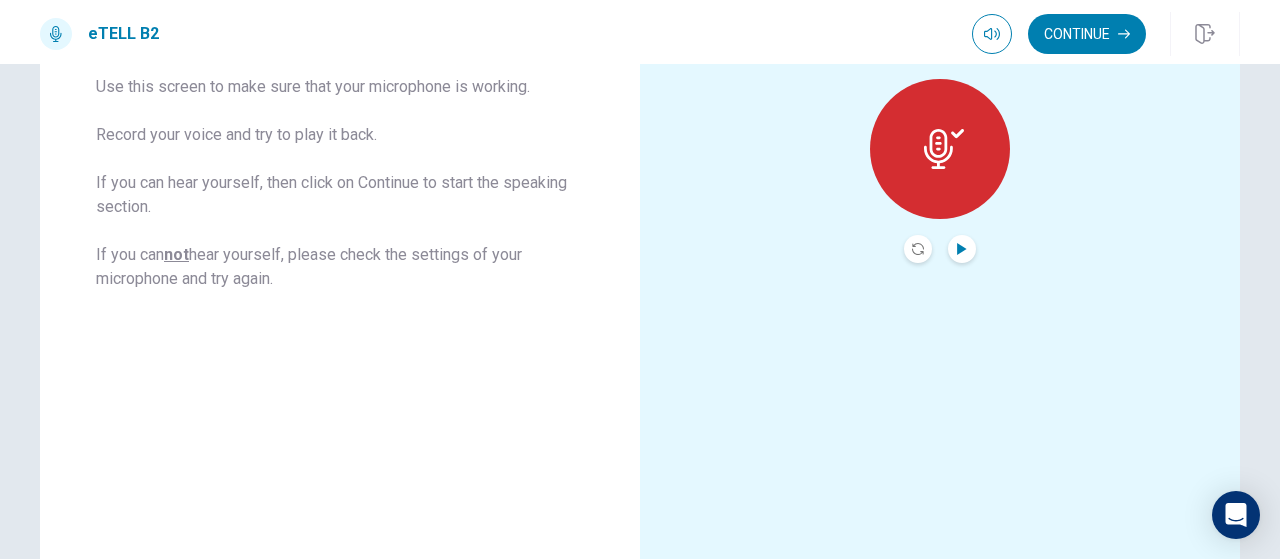scroll, scrollTop: 420, scrollLeft: 0, axis: vertical 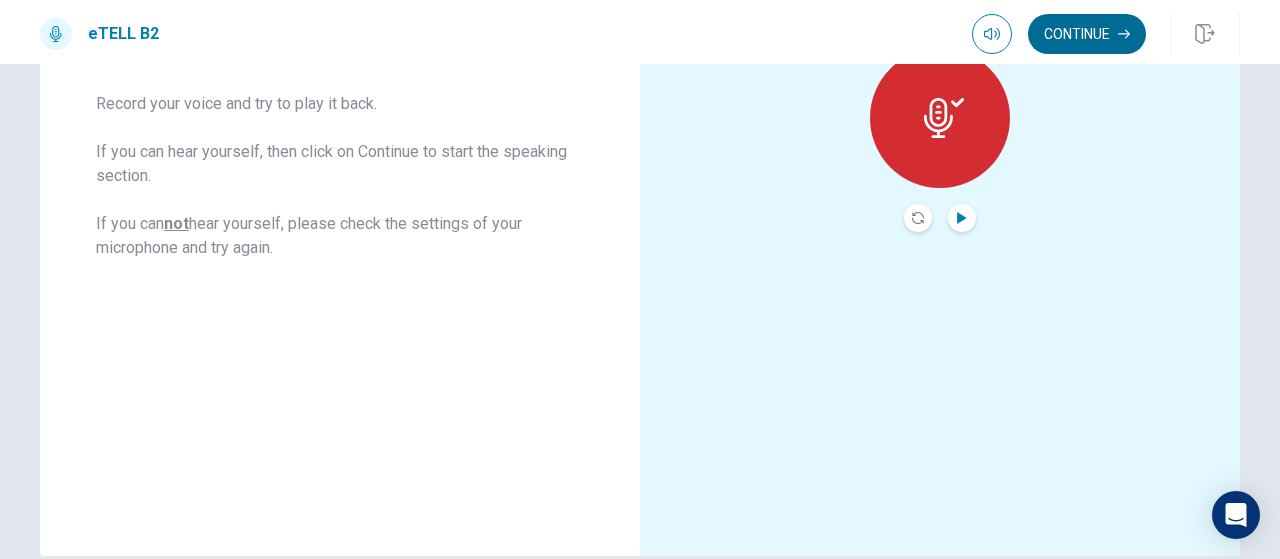 click on "Continue" at bounding box center [1087, 34] 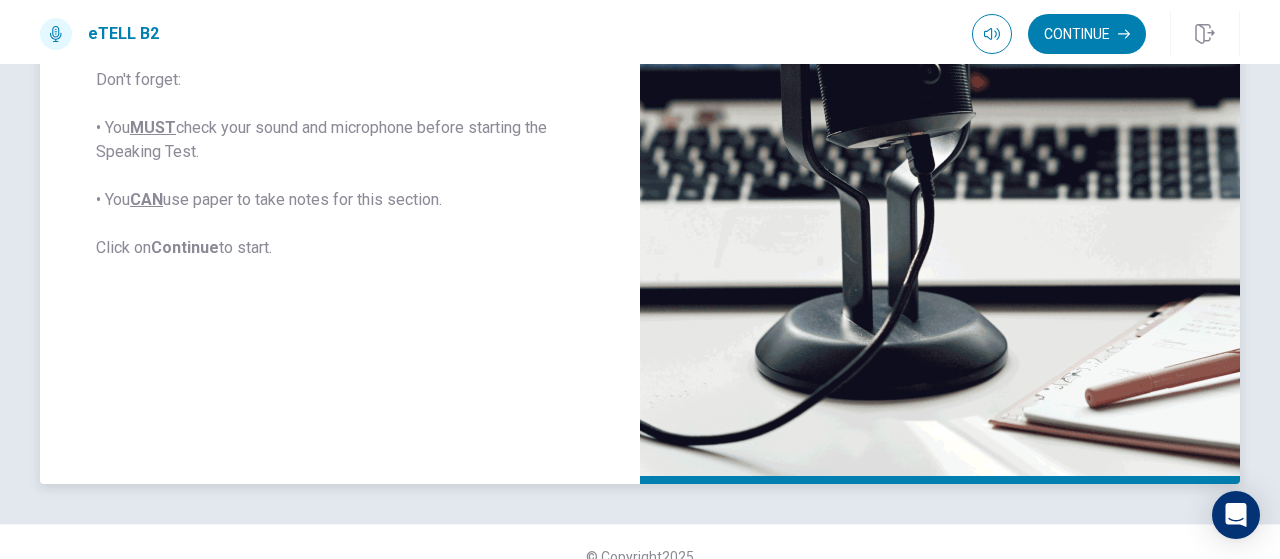 scroll, scrollTop: 520, scrollLeft: 0, axis: vertical 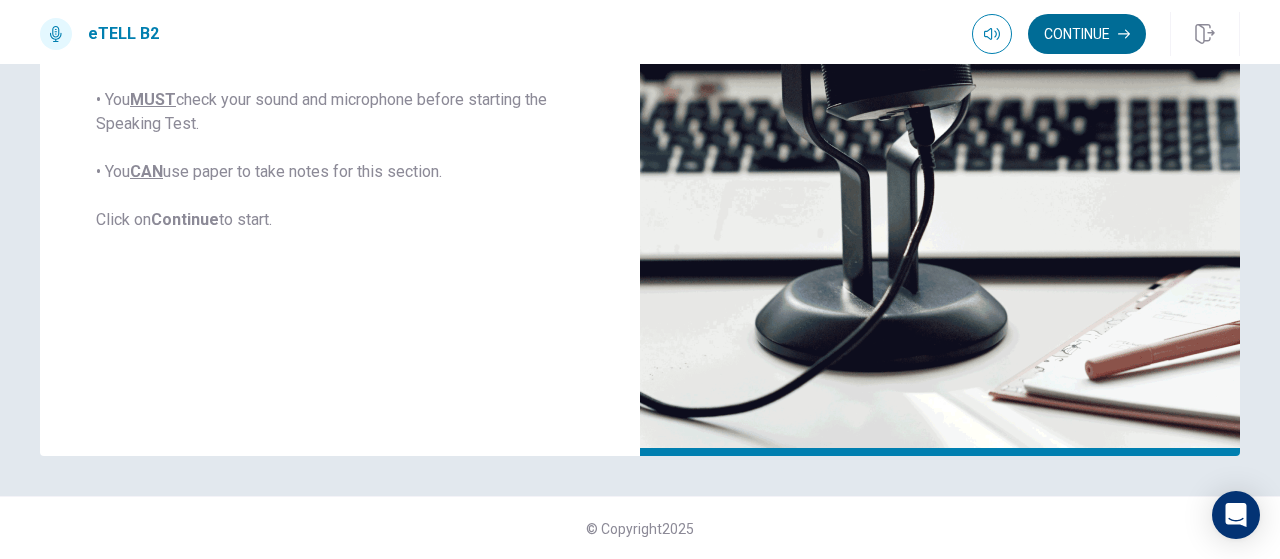 click on "Continue" at bounding box center (1087, 34) 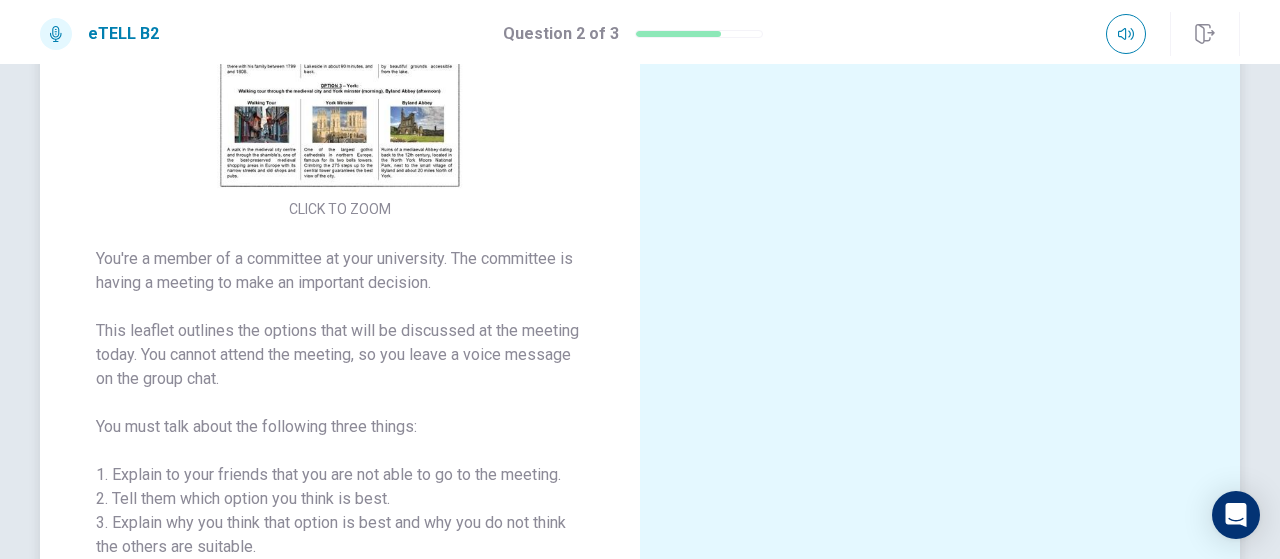 scroll, scrollTop: 218, scrollLeft: 0, axis: vertical 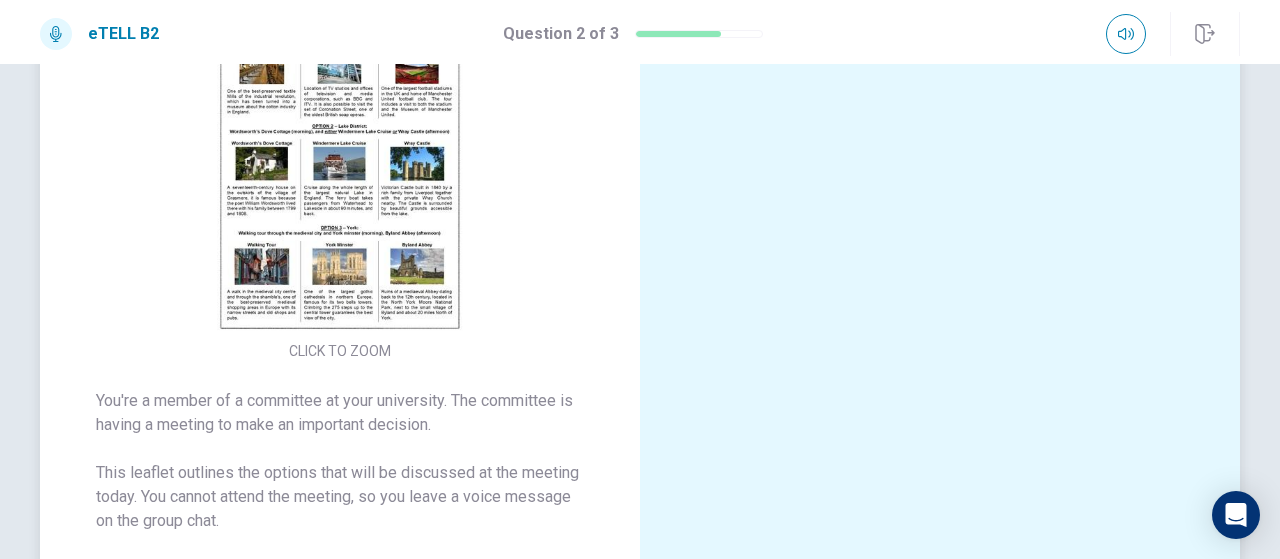 click at bounding box center [340, 158] 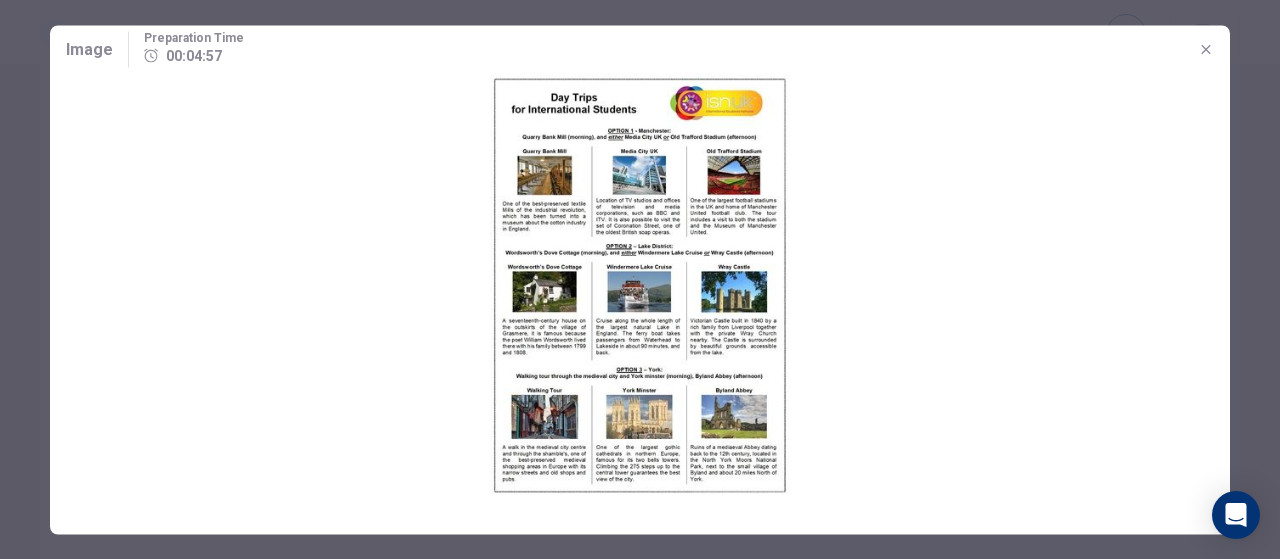 click at bounding box center [640, 285] 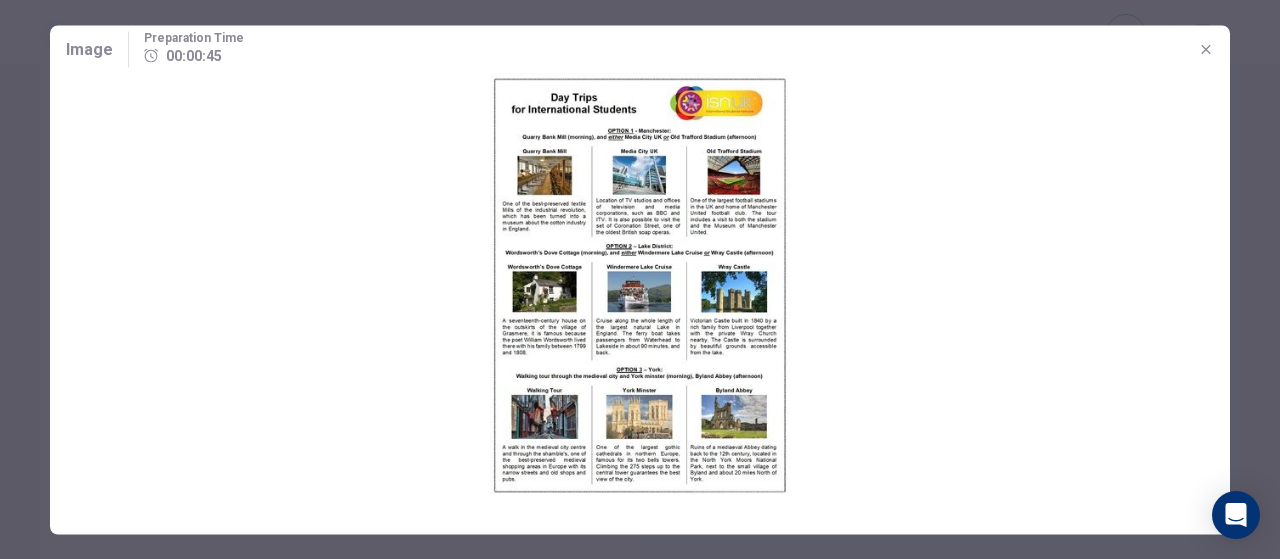 click at bounding box center [640, 285] 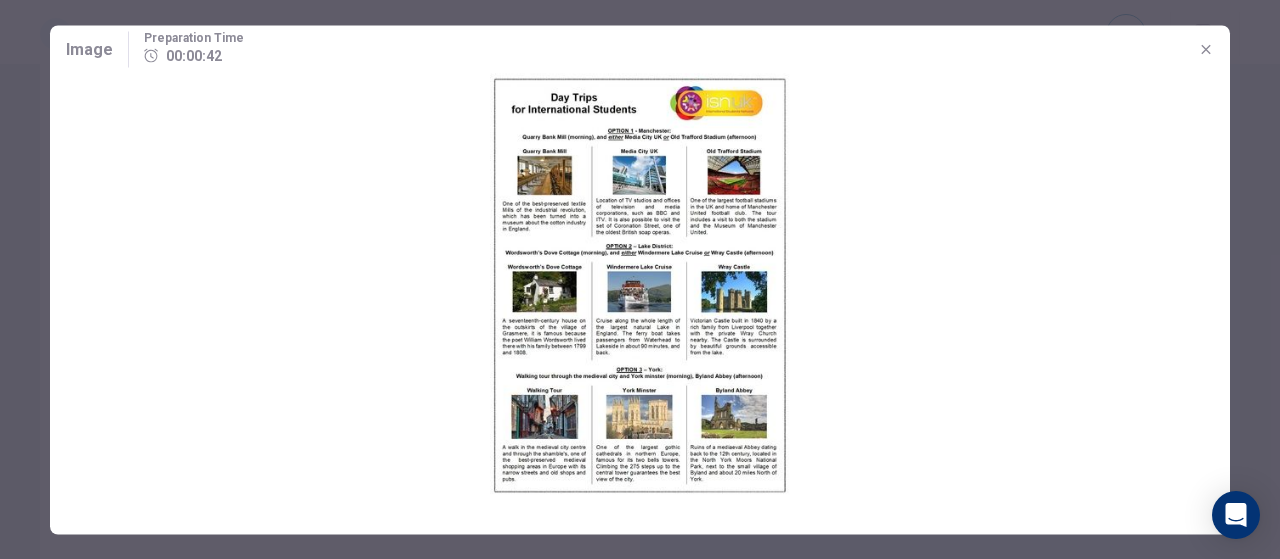 click 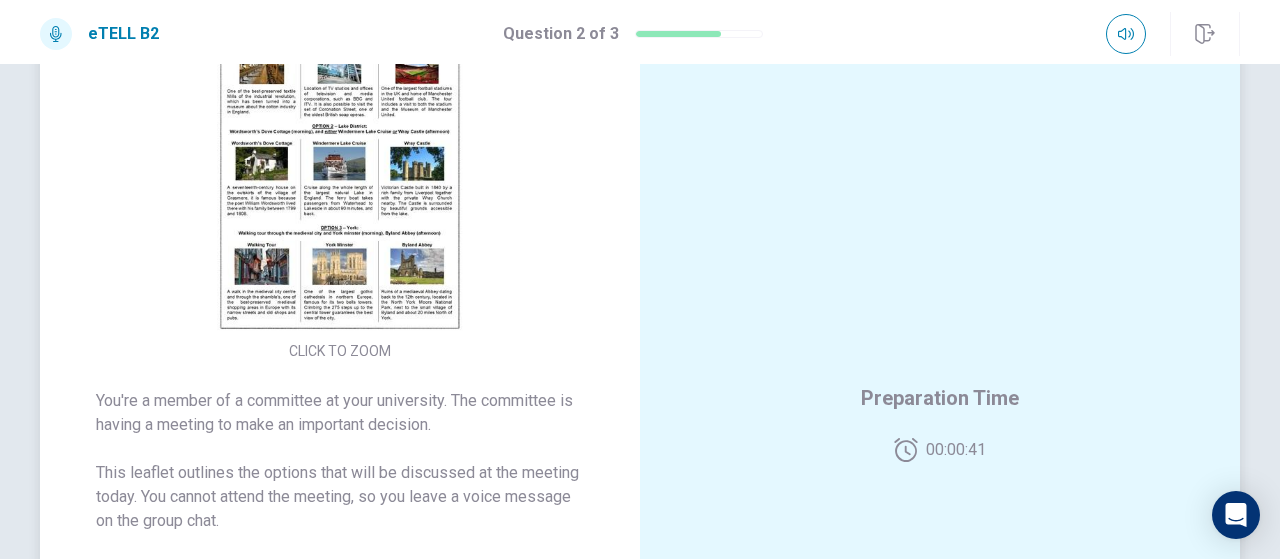 scroll, scrollTop: 18, scrollLeft: 0, axis: vertical 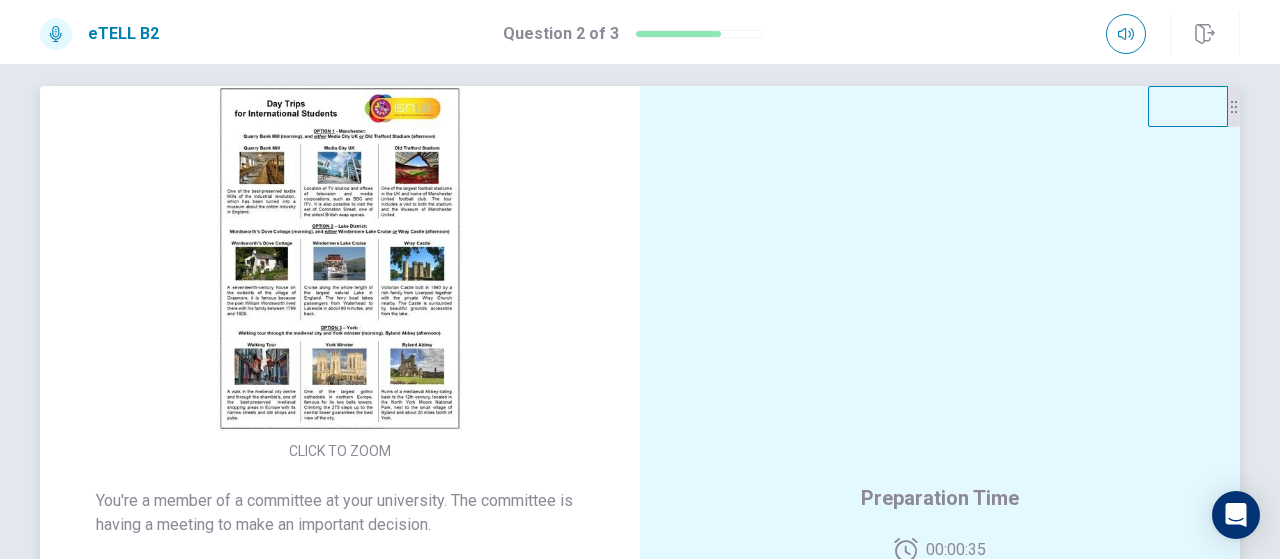 click at bounding box center [340, 258] 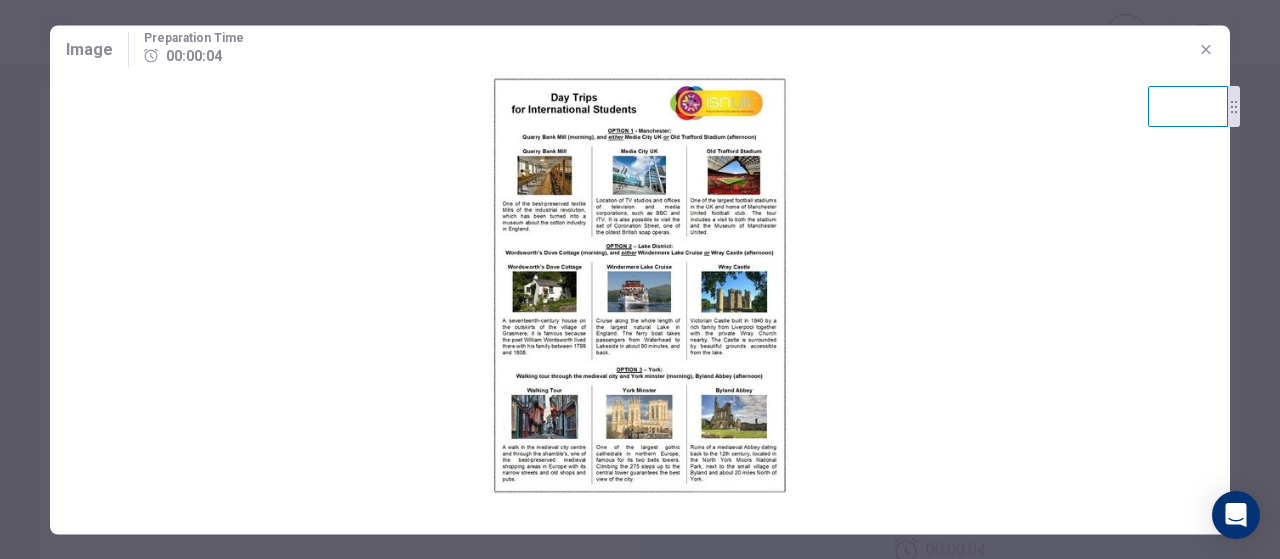click 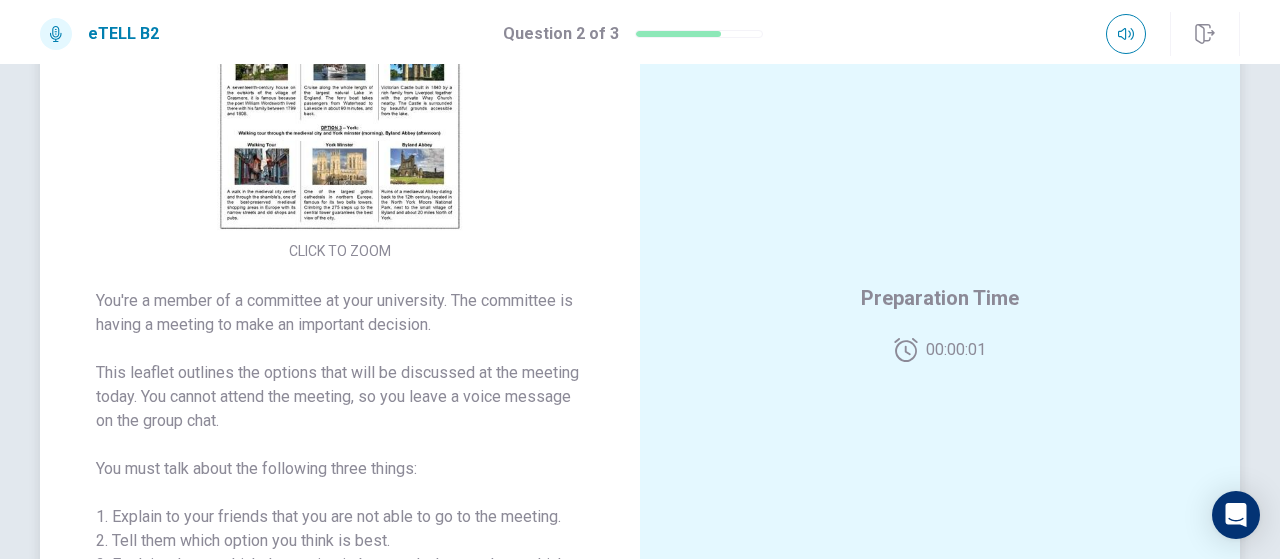scroll, scrollTop: 318, scrollLeft: 0, axis: vertical 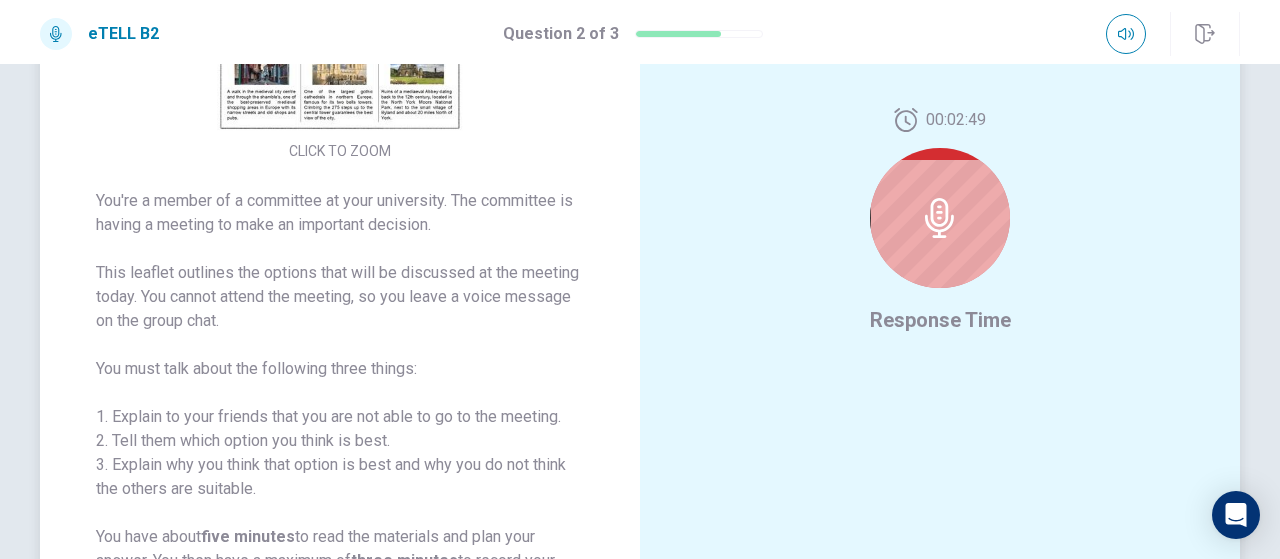 click at bounding box center (340, -42) 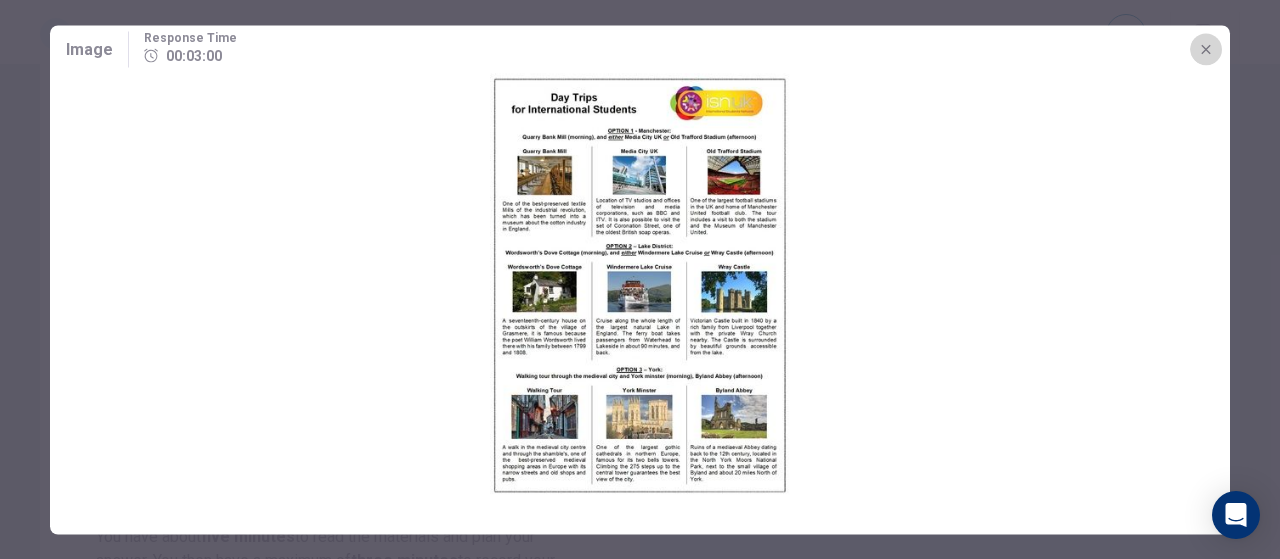 click 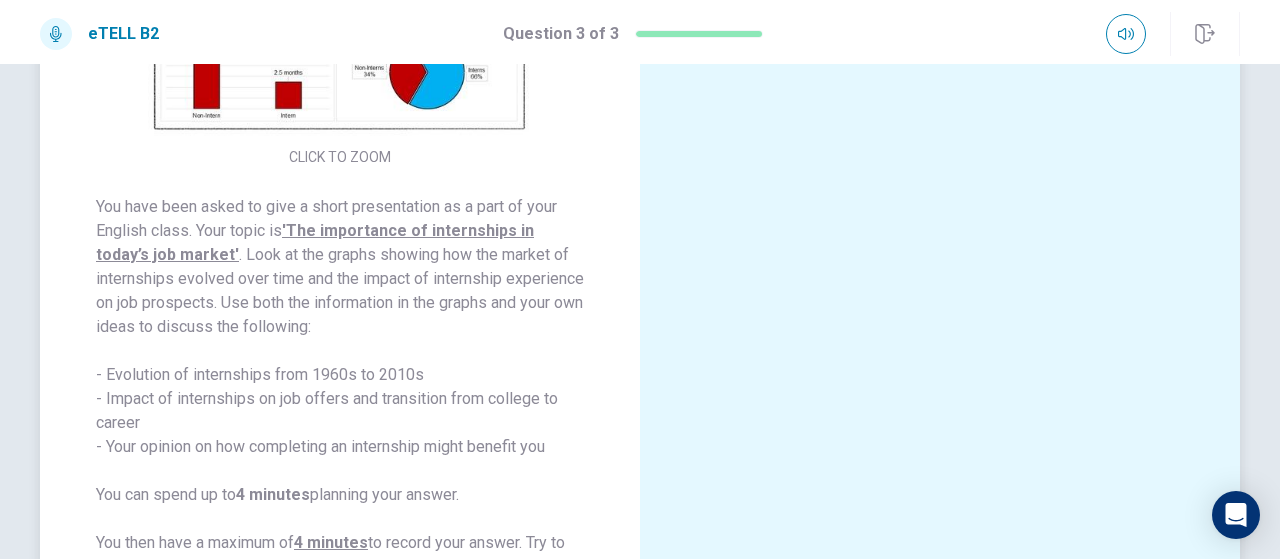 scroll, scrollTop: 34, scrollLeft: 0, axis: vertical 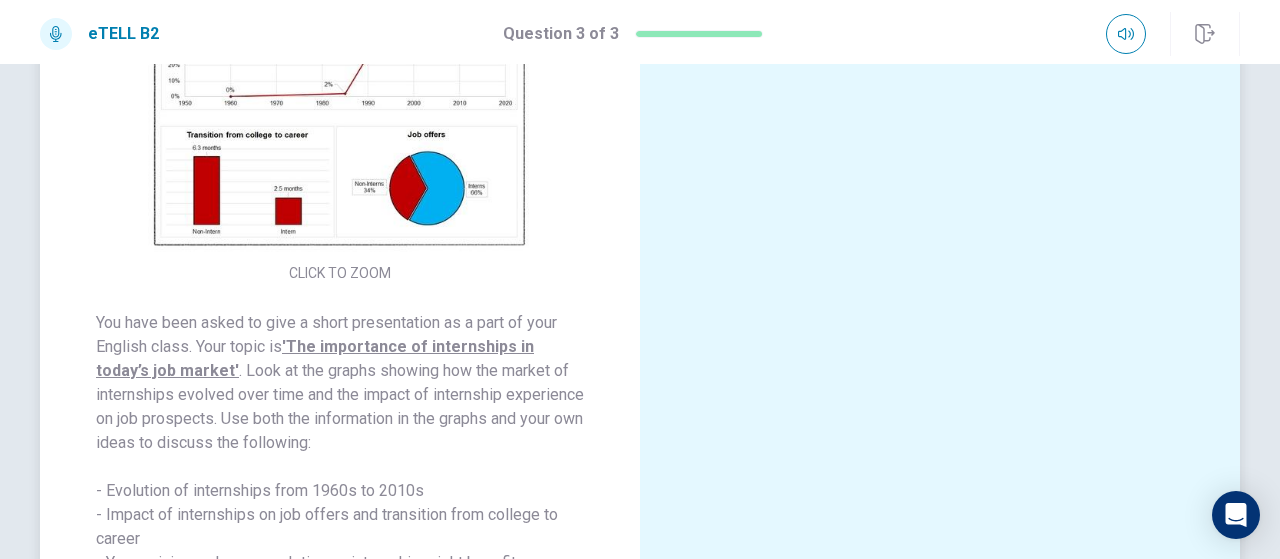 click at bounding box center [340, 80] 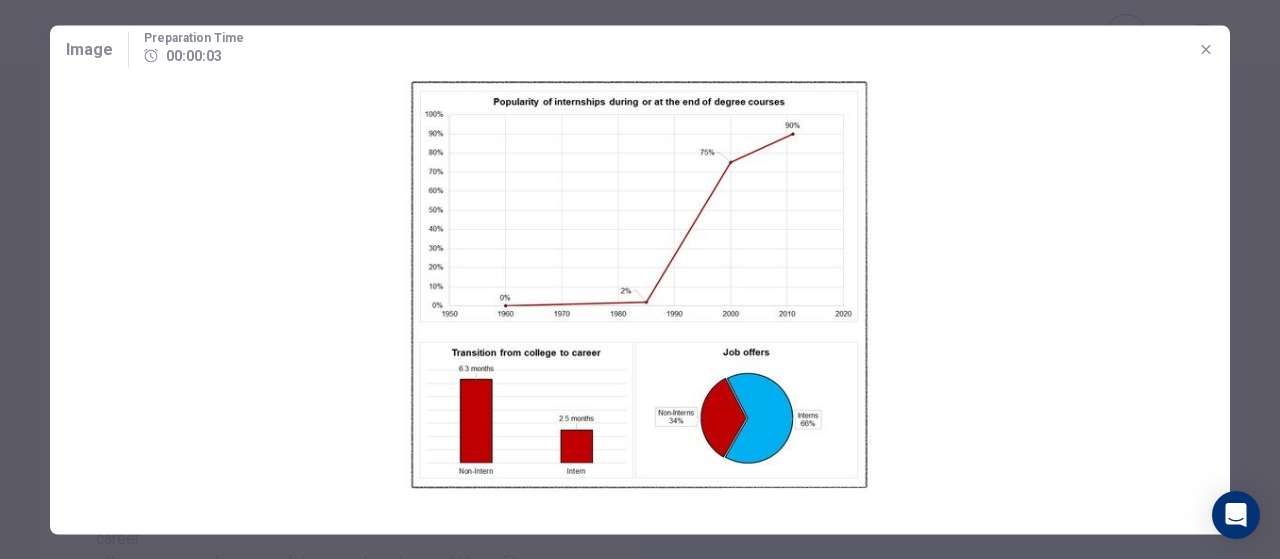 click 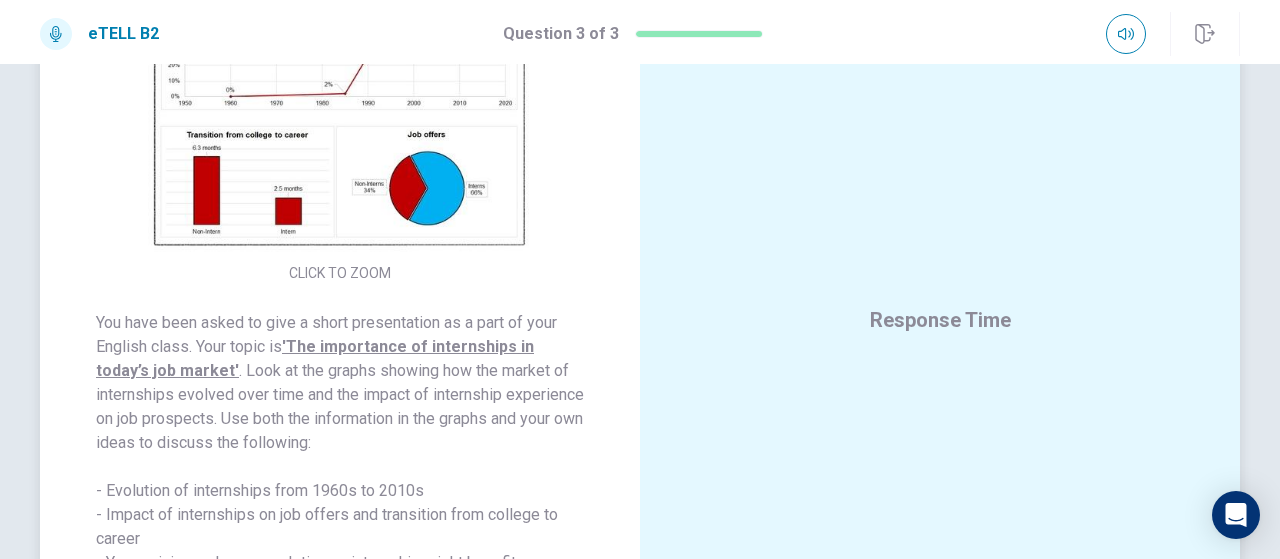 scroll, scrollTop: 34, scrollLeft: 0, axis: vertical 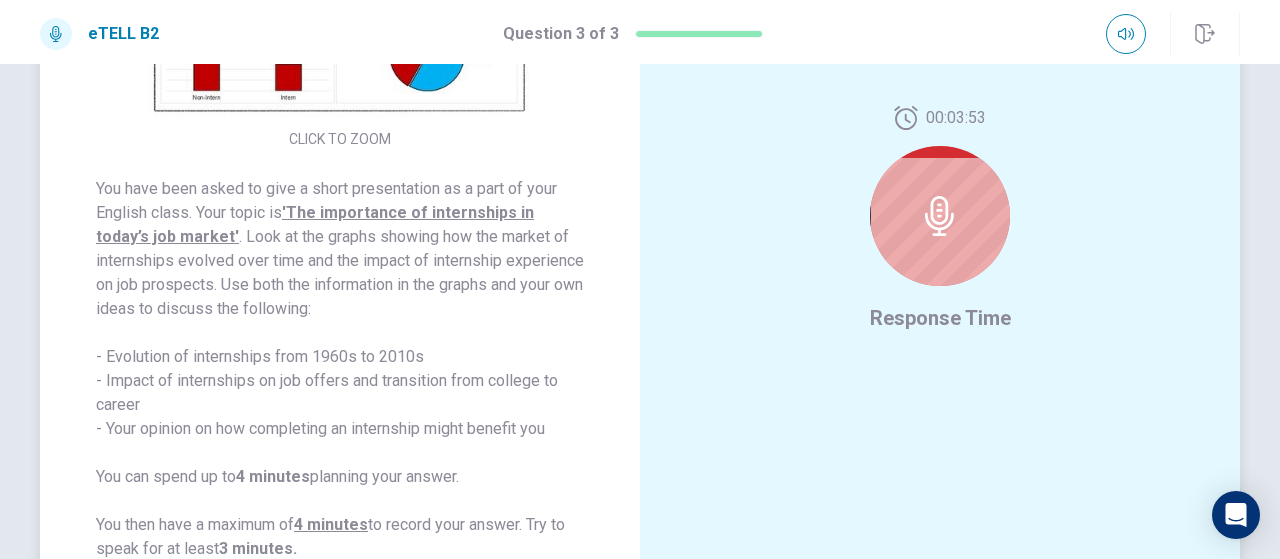 click at bounding box center [340, -54] 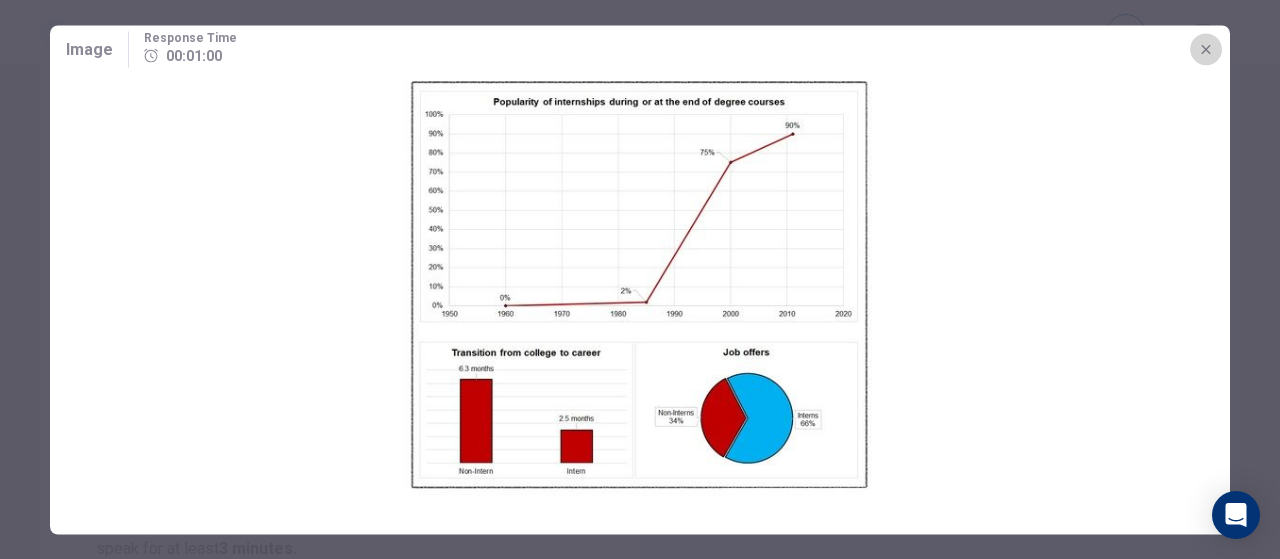 click 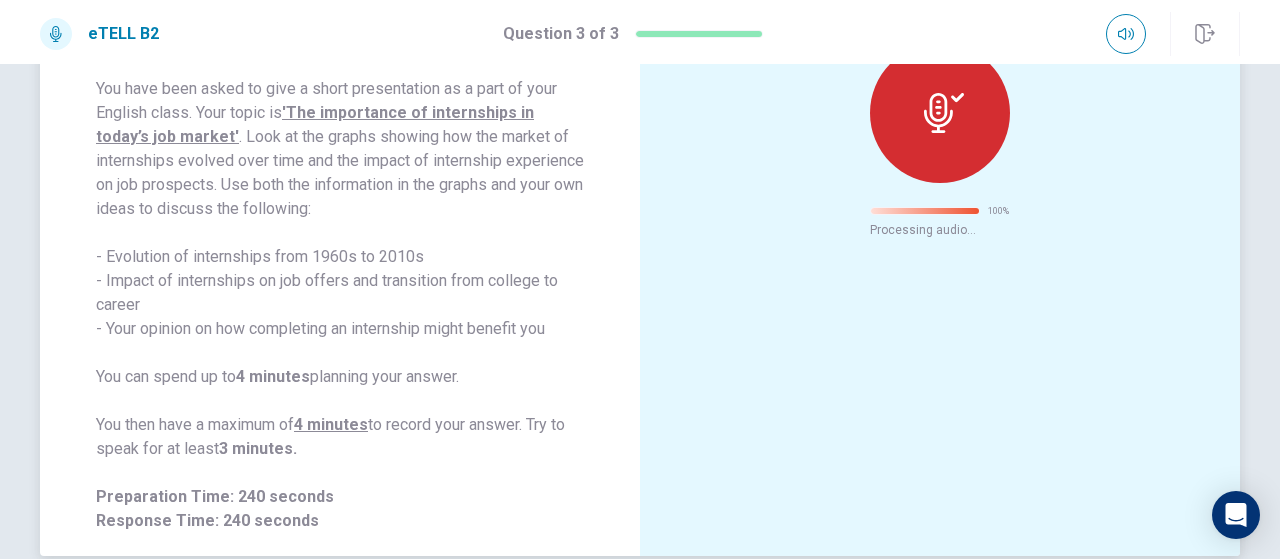 scroll, scrollTop: 168, scrollLeft: 0, axis: vertical 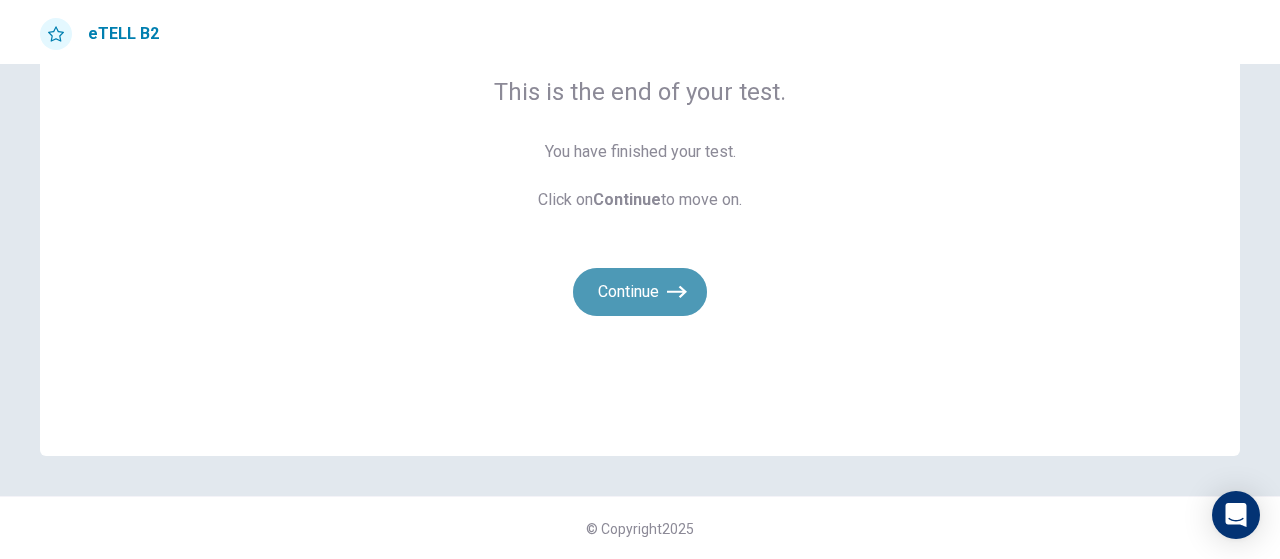 click on "Continue" at bounding box center [640, 292] 